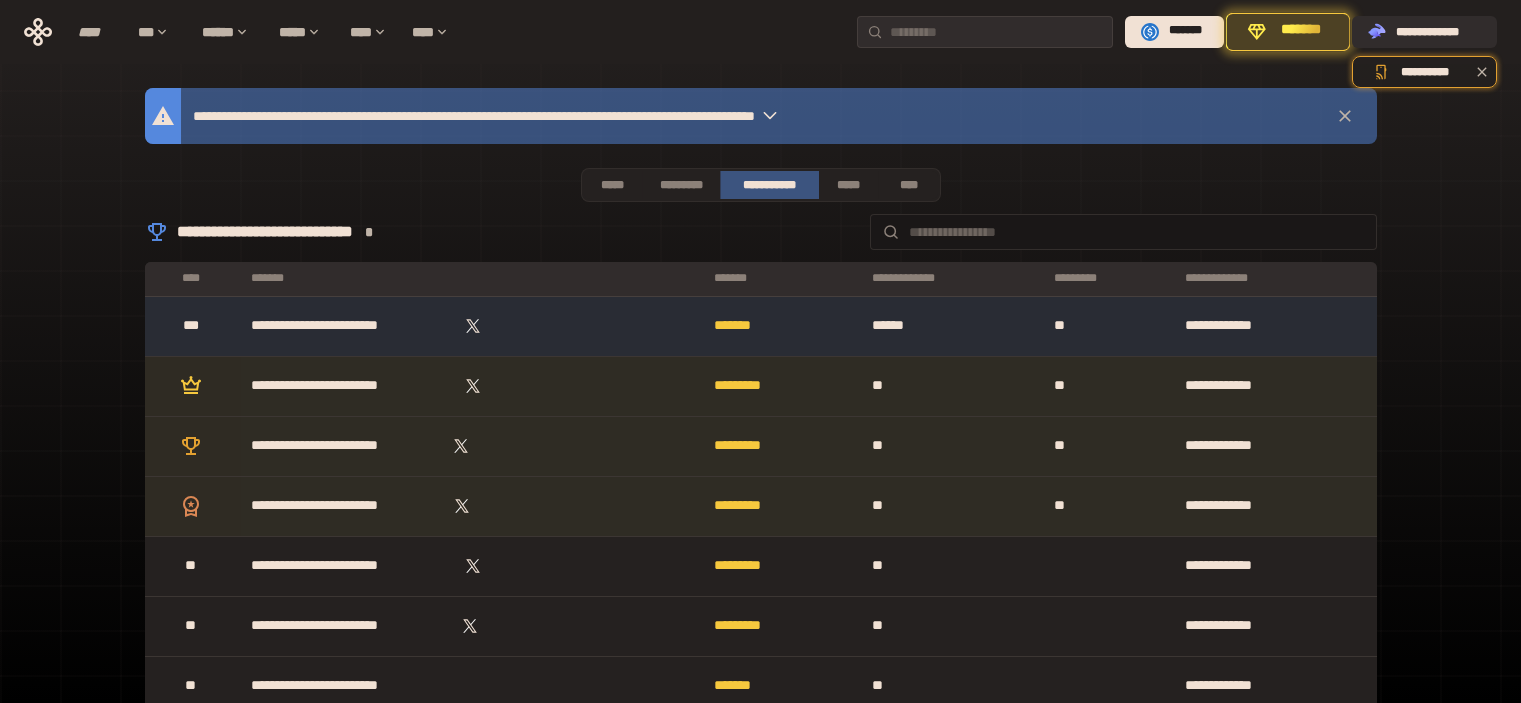 scroll, scrollTop: 500, scrollLeft: 0, axis: vertical 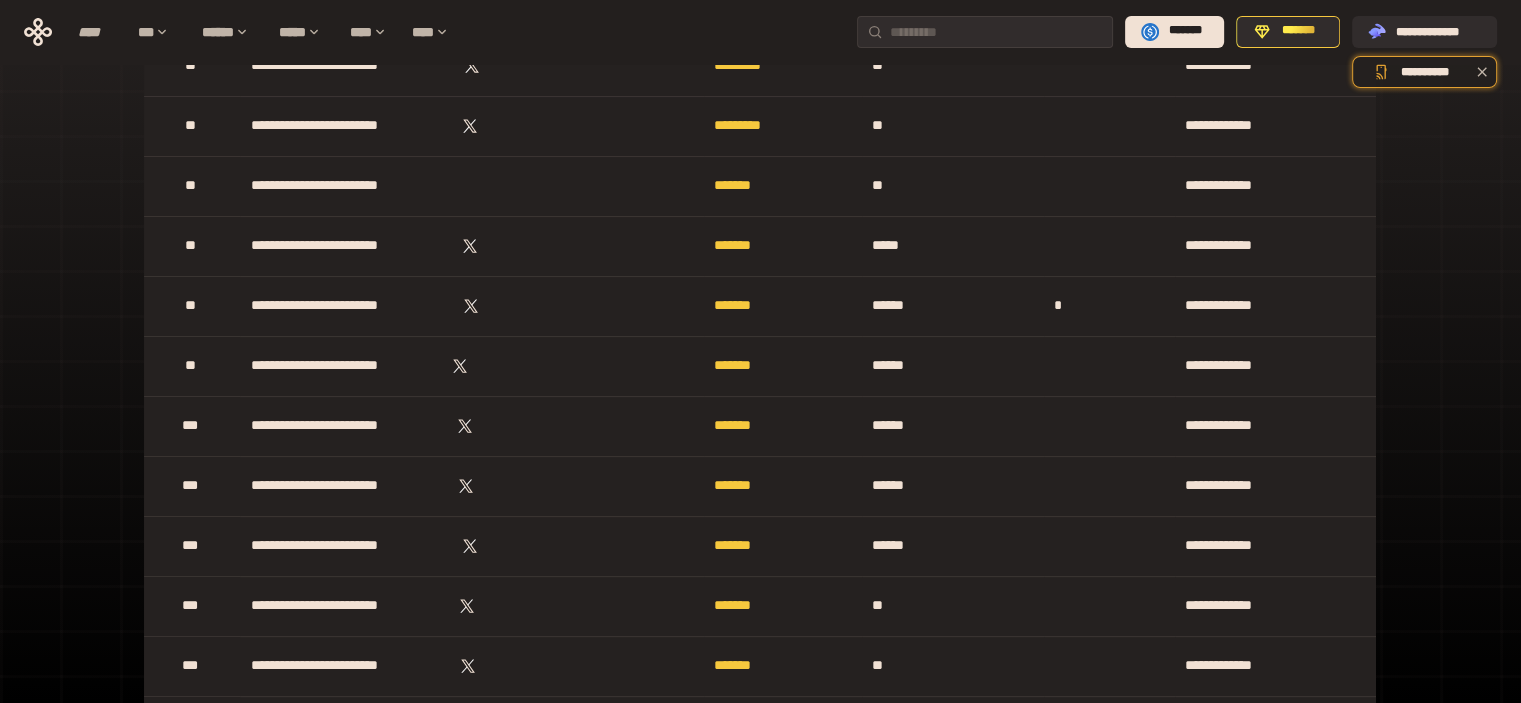 click on "**********" at bounding box center (760, 2670) 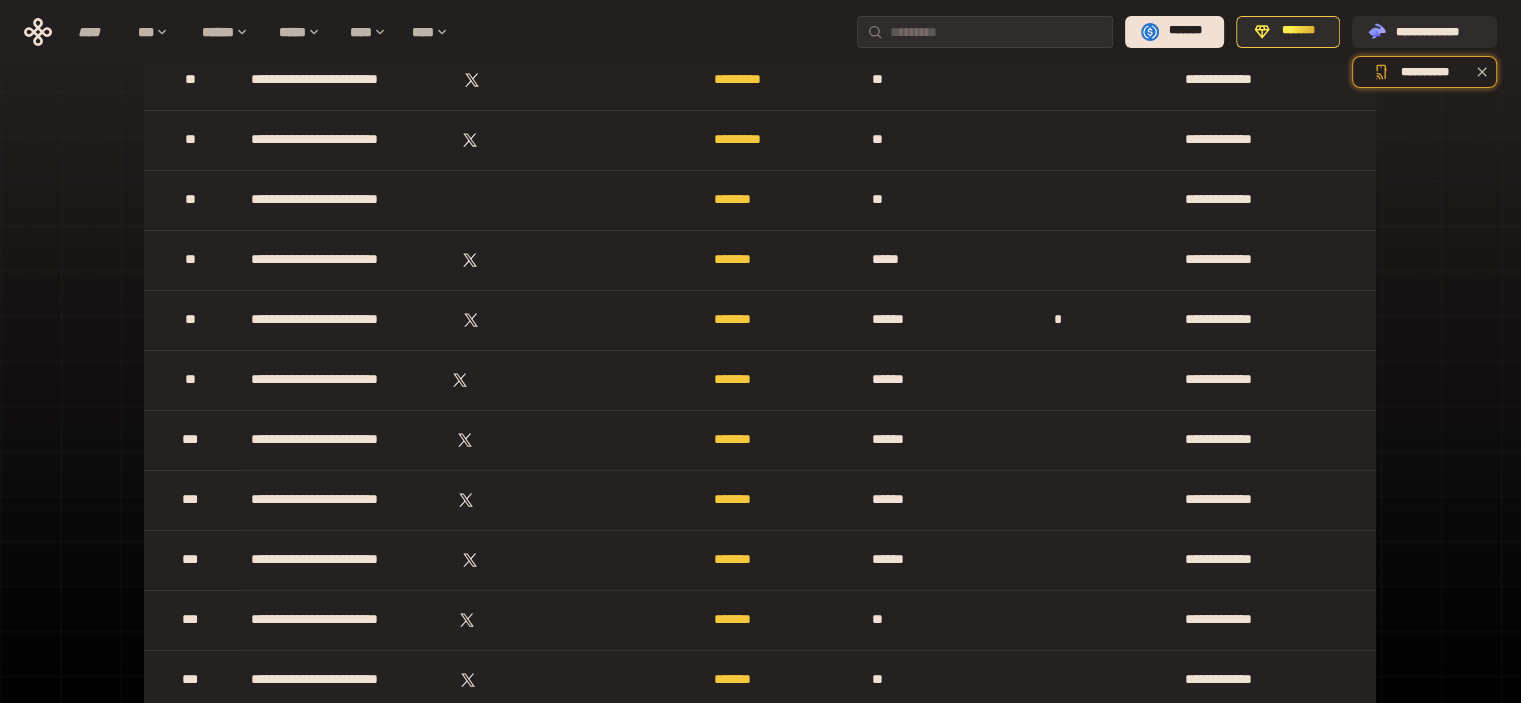 scroll, scrollTop: 0, scrollLeft: 0, axis: both 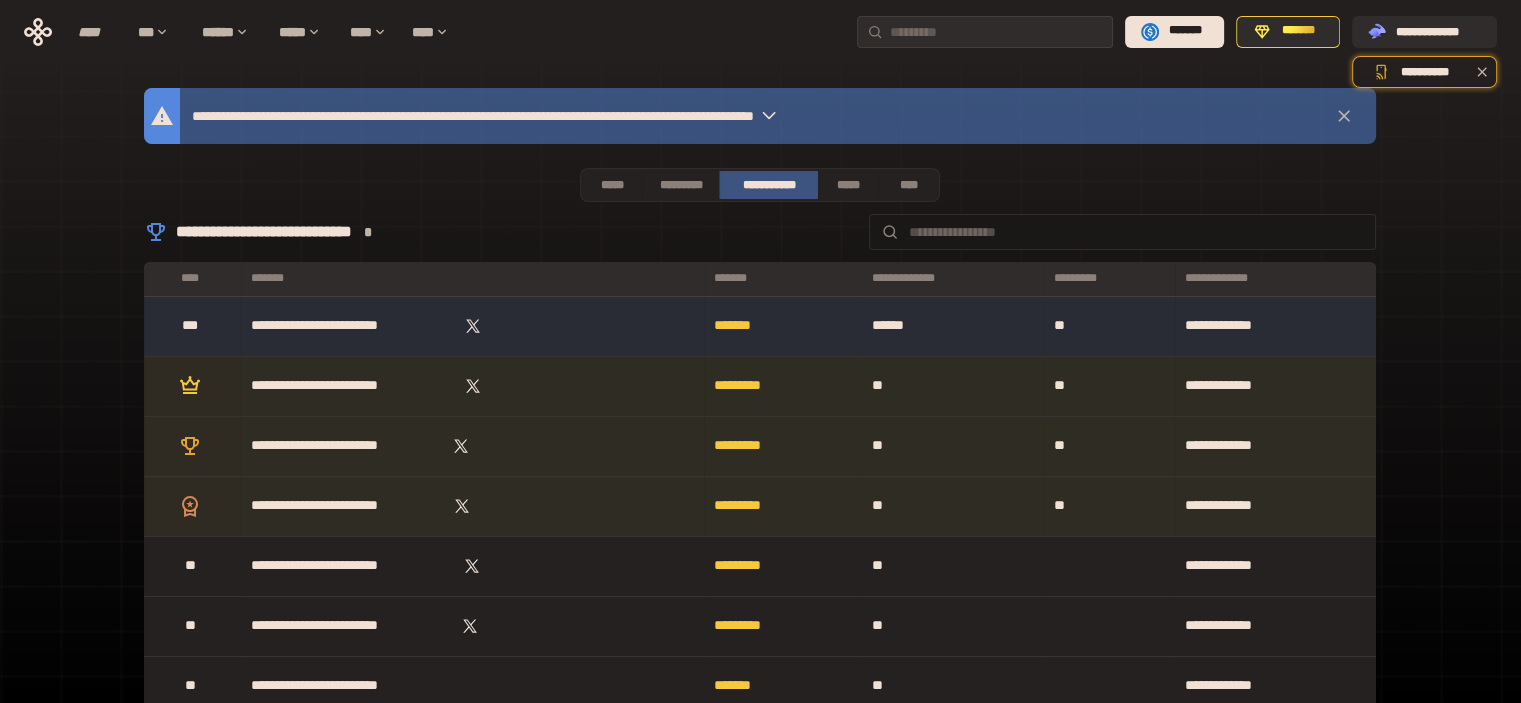 click on "**********" at bounding box center [760, 3170] 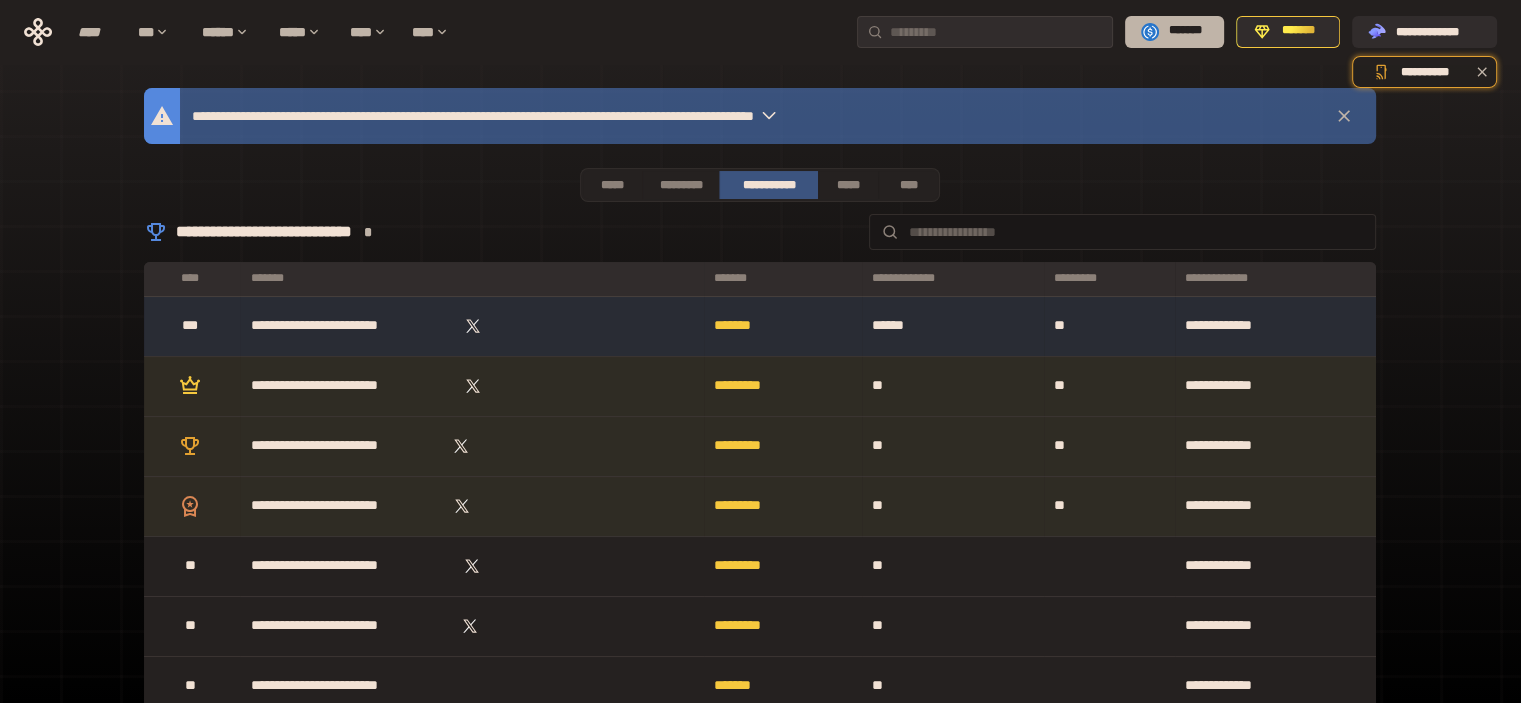 click on "*******" at bounding box center [1185, 31] 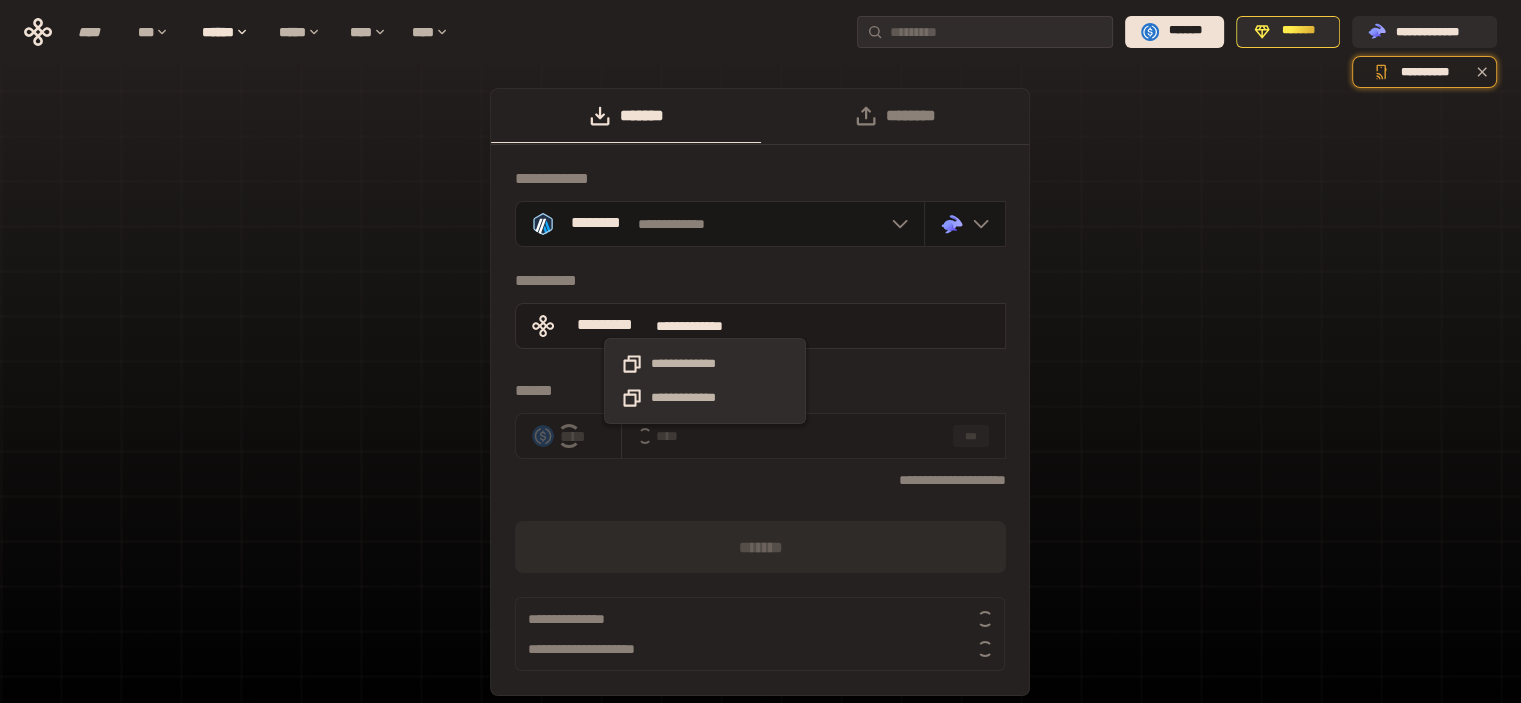 drag, startPoint x: 734, startPoint y: 328, endPoint x: 744, endPoint y: 327, distance: 10.049875 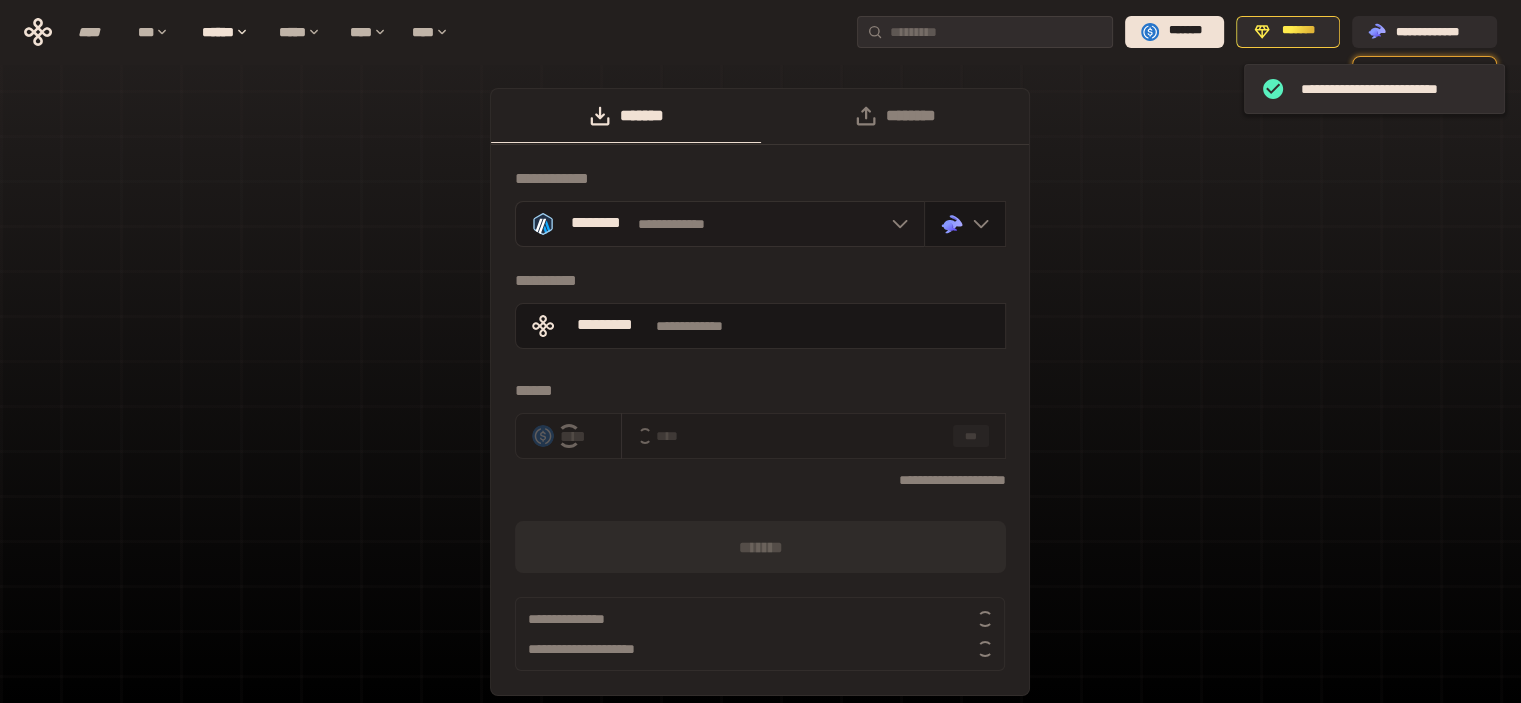 click on "**********" at bounding box center [720, 224] 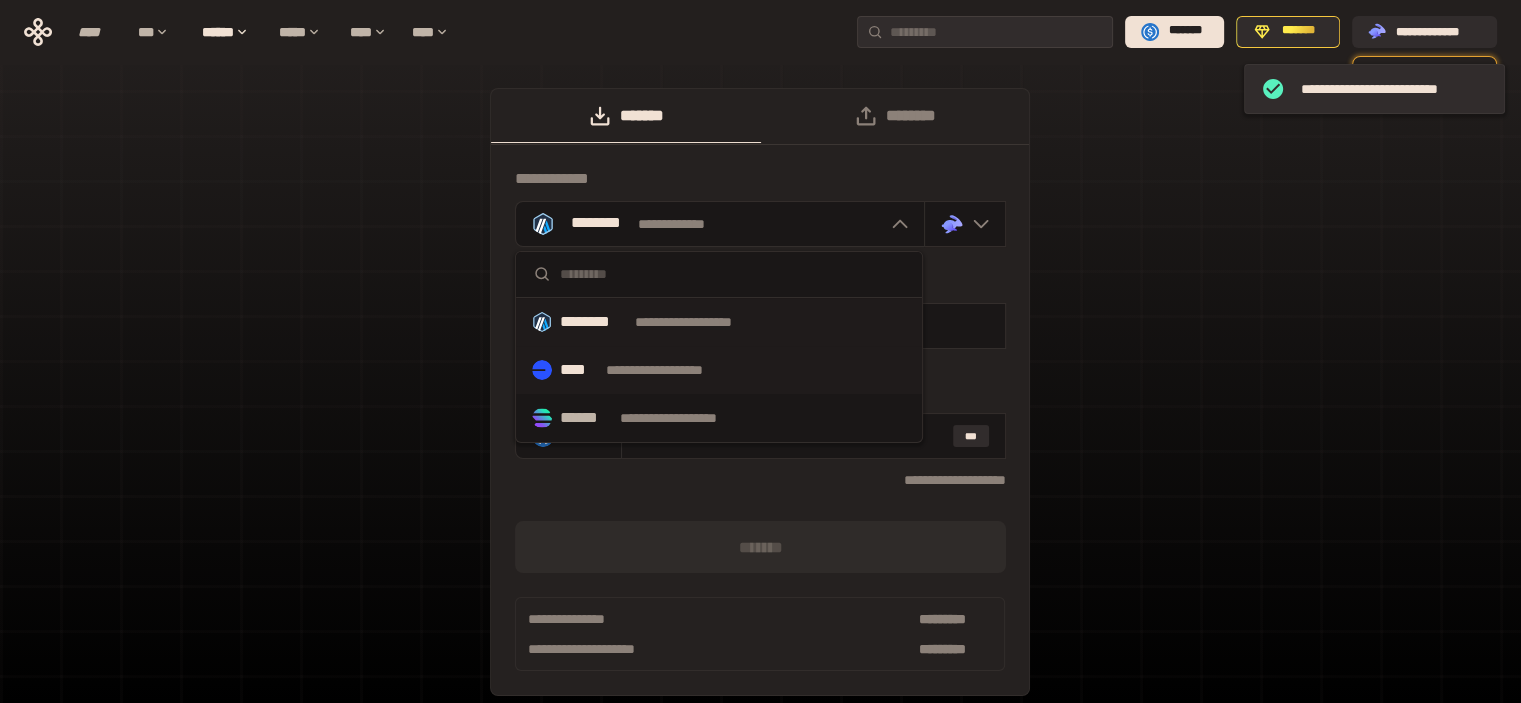click on "**********" at bounding box center (673, 370) 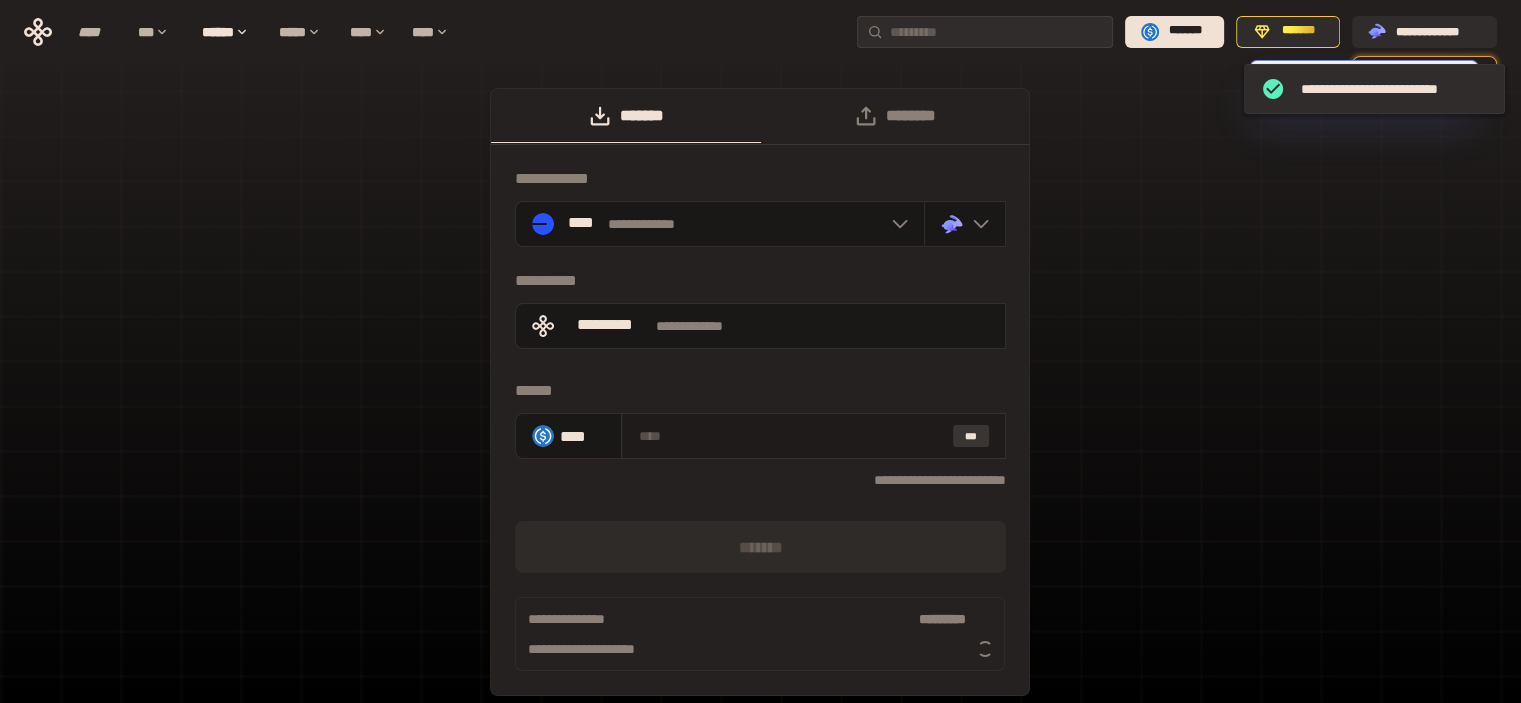 click on "***" at bounding box center [971, 436] 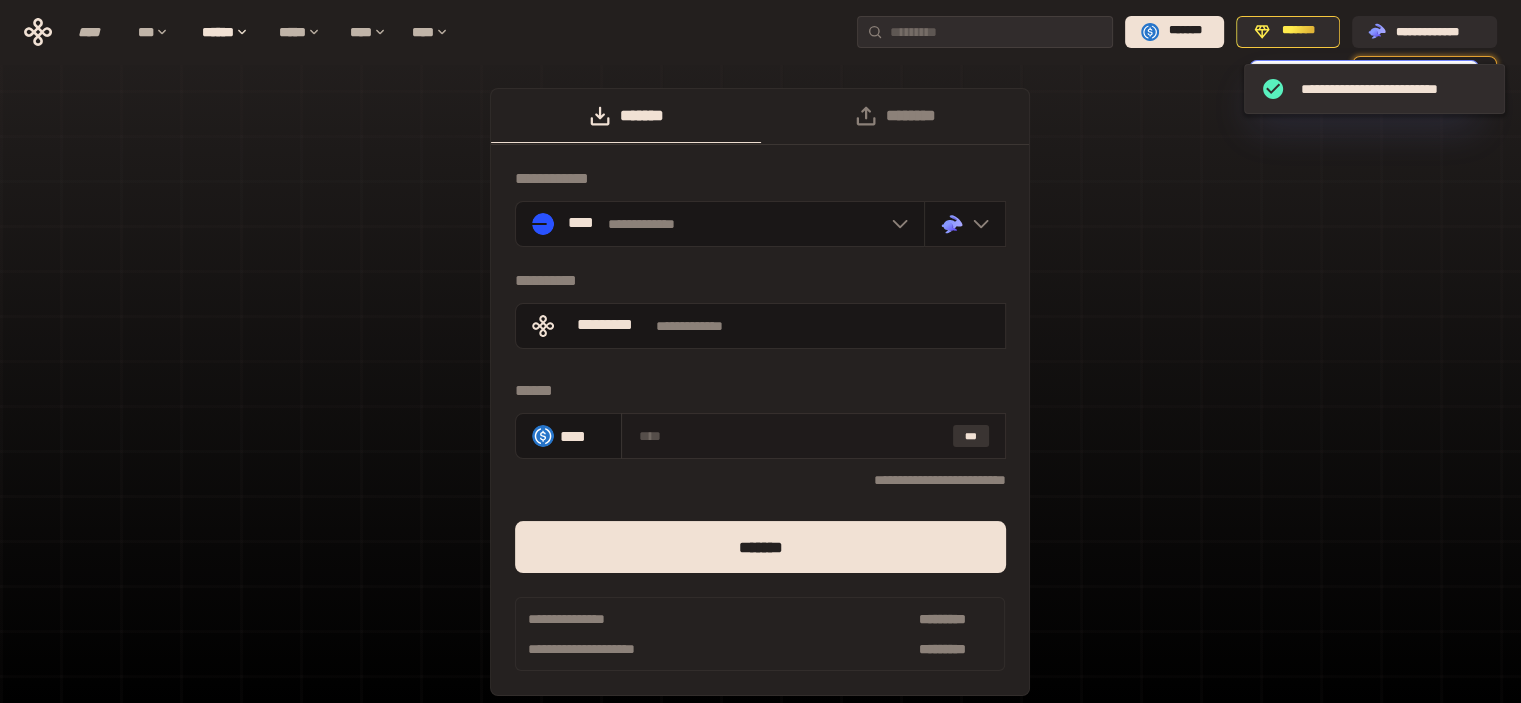 type on "**********" 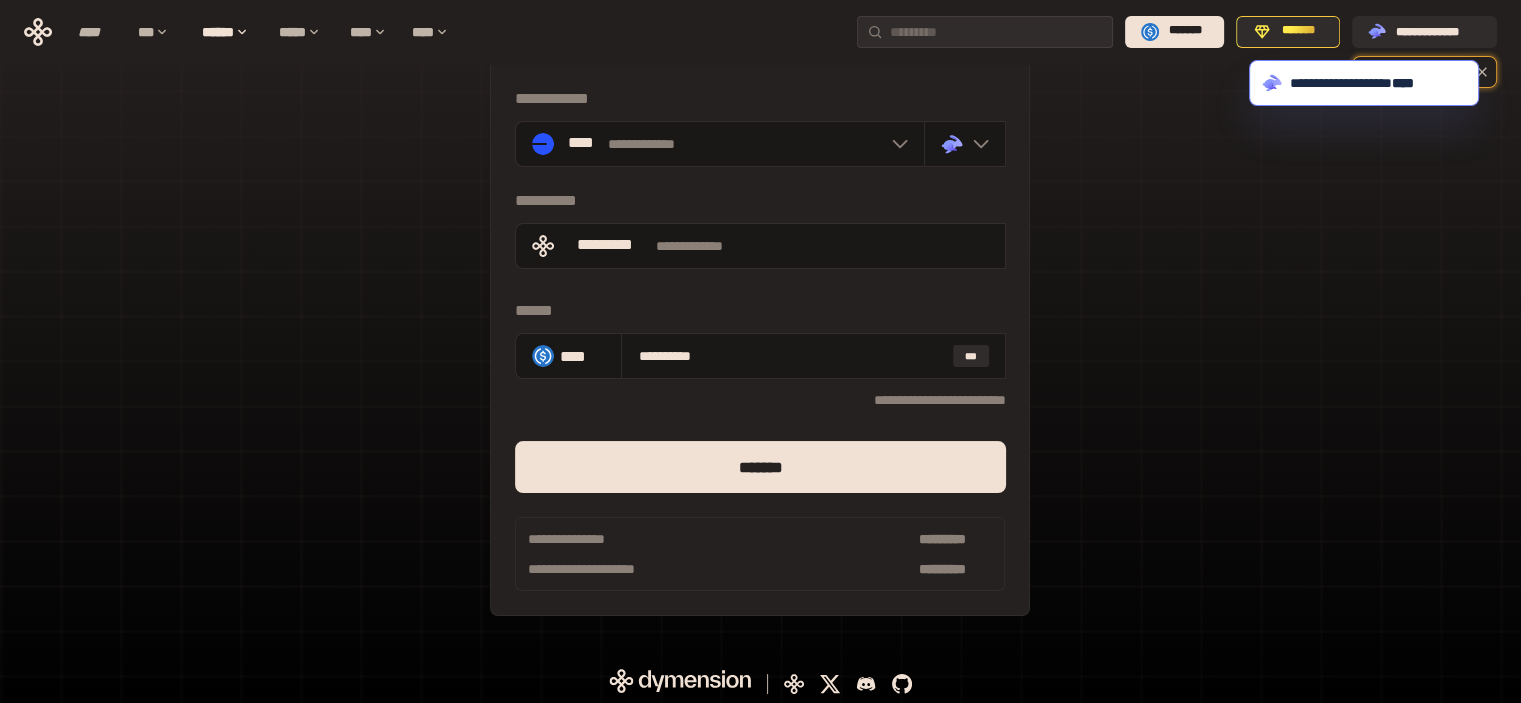 scroll, scrollTop: 84, scrollLeft: 0, axis: vertical 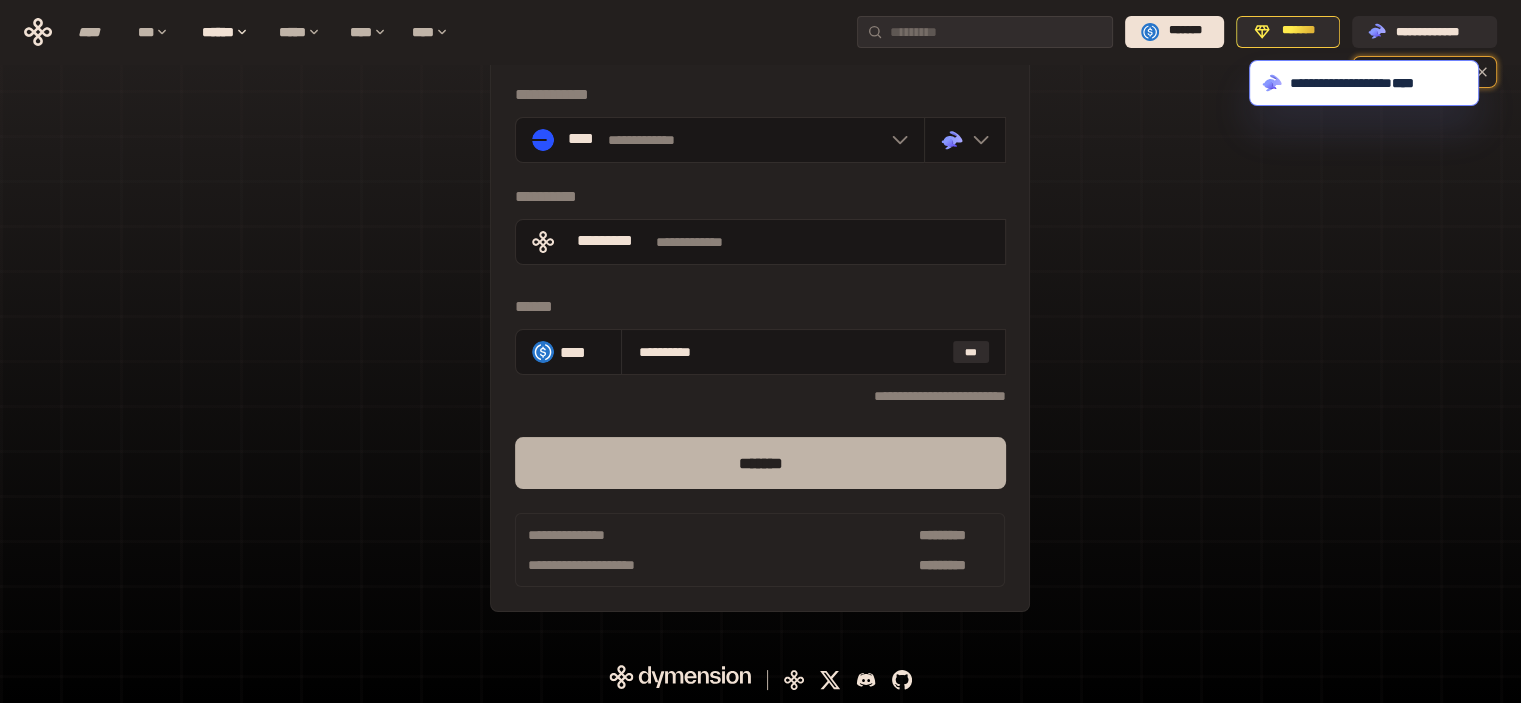 click on "*******" at bounding box center [760, 463] 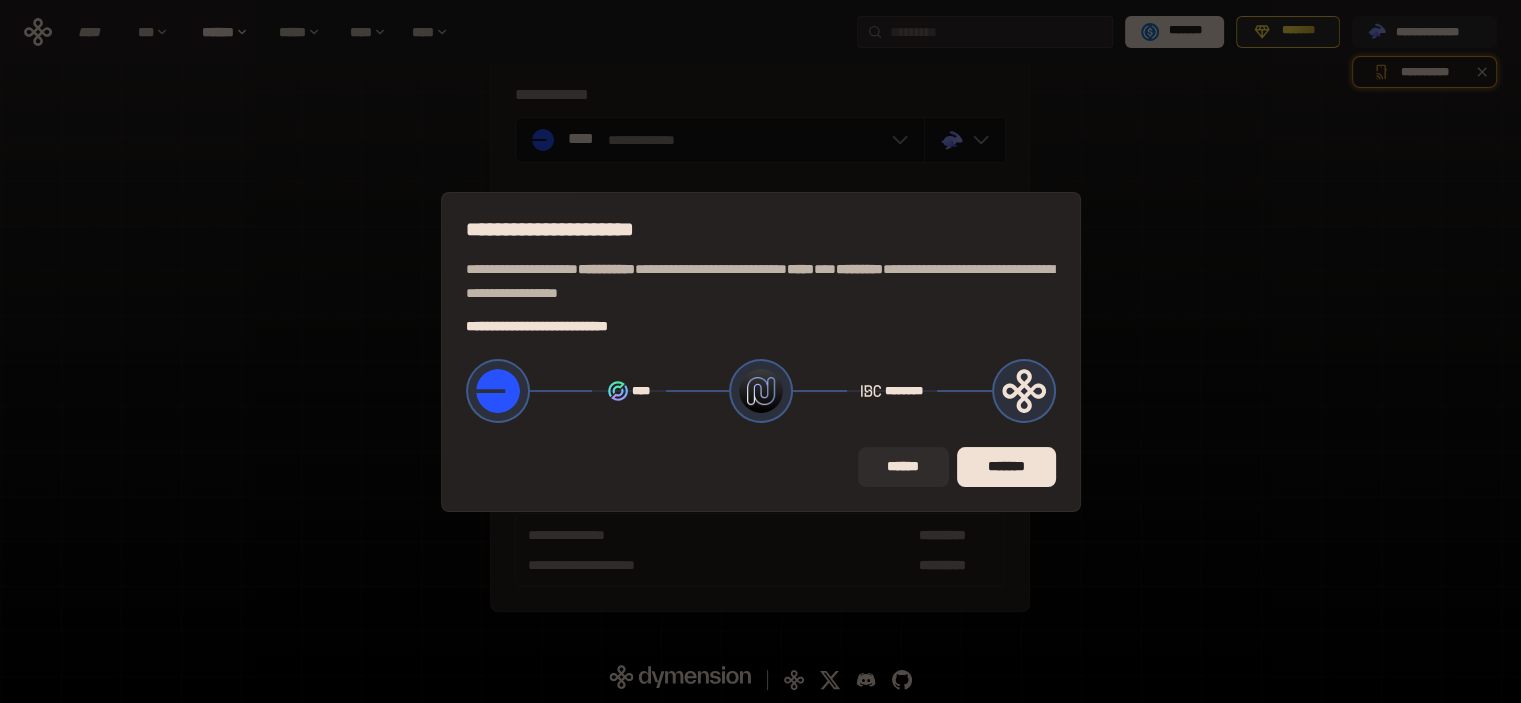 drag, startPoint x: 1024, startPoint y: 464, endPoint x: 1197, endPoint y: 485, distance: 174.26991 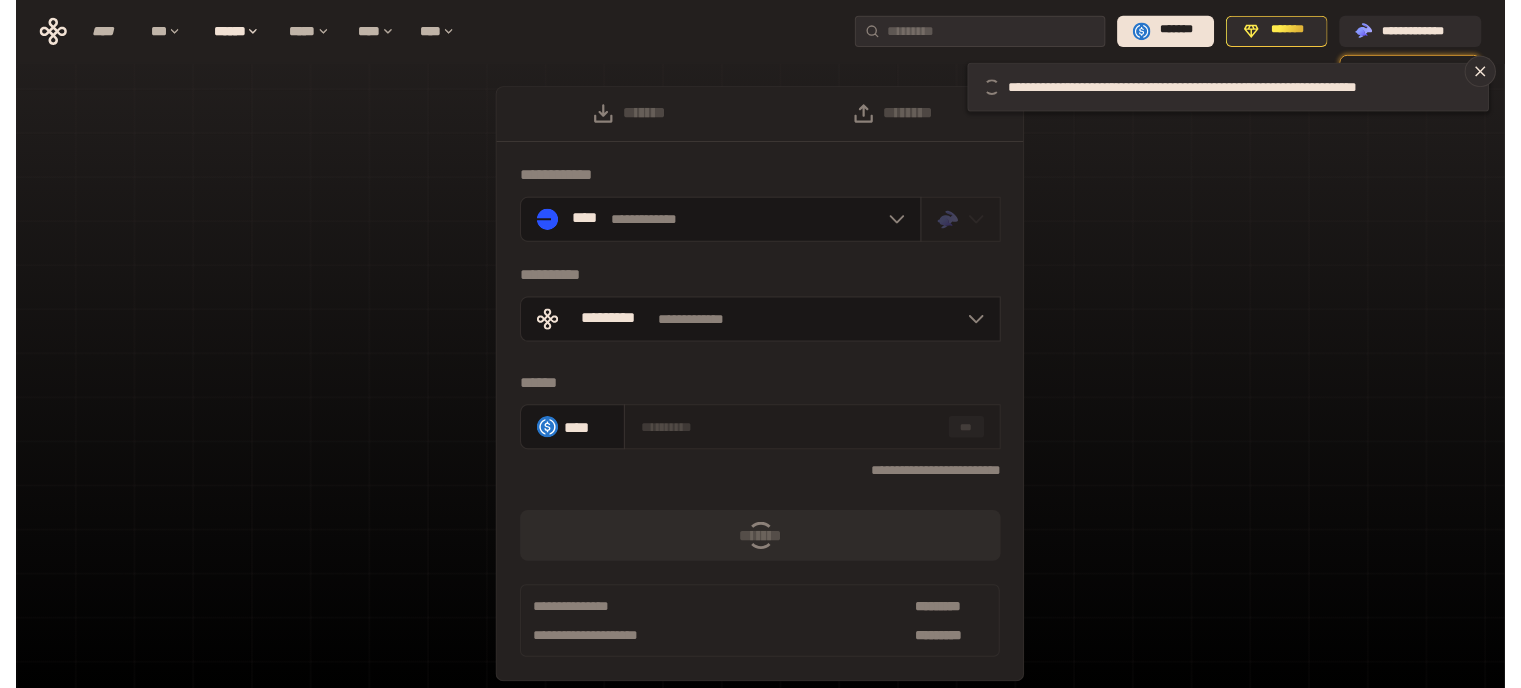 scroll, scrollTop: 0, scrollLeft: 0, axis: both 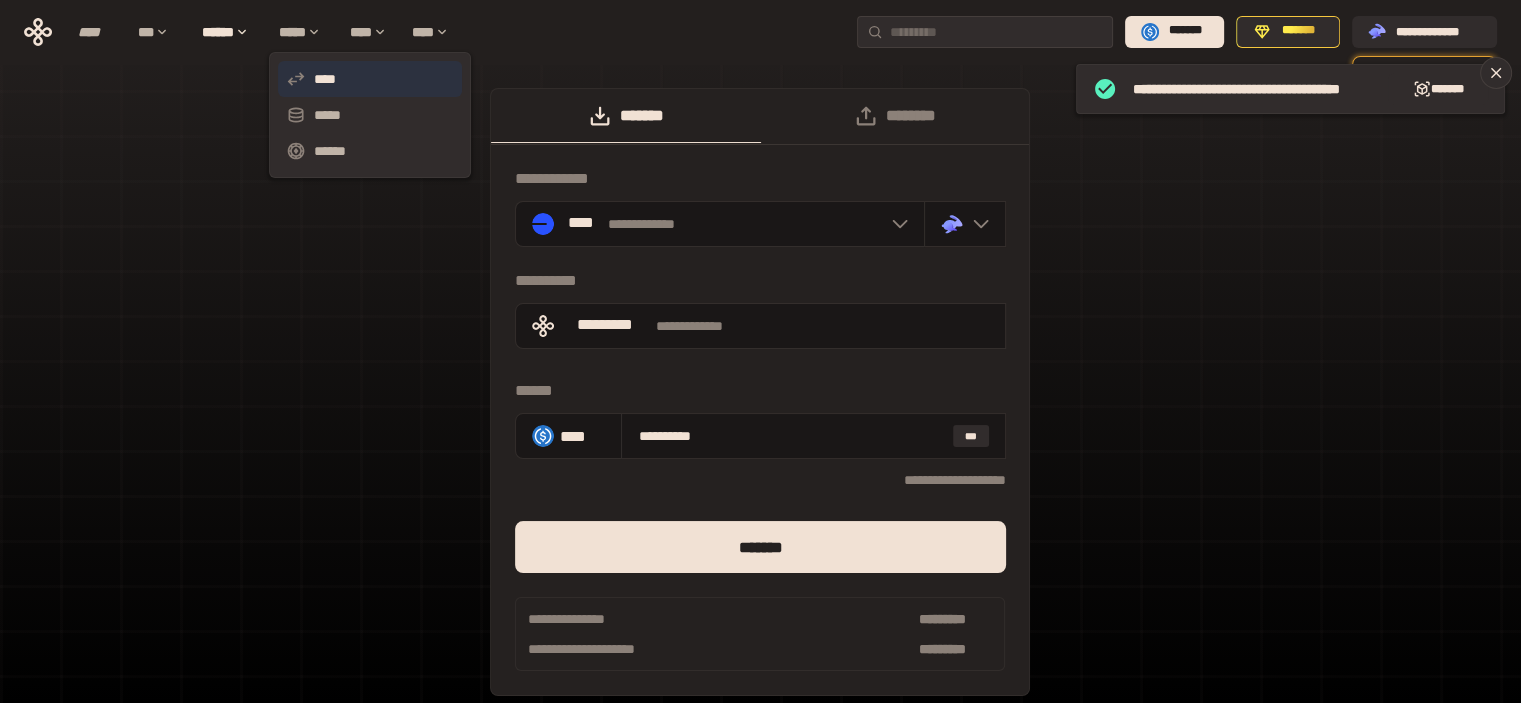 click on "****" at bounding box center (370, 79) 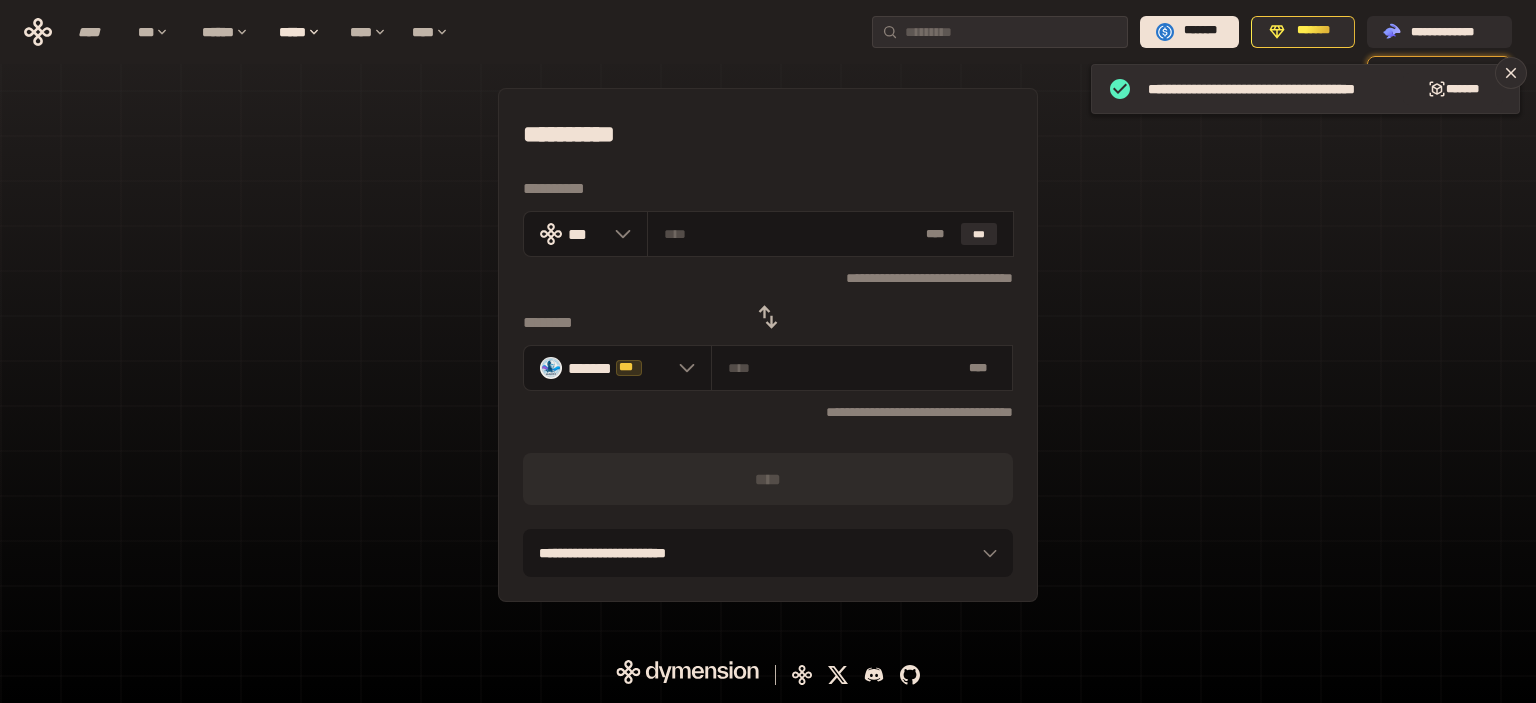 click 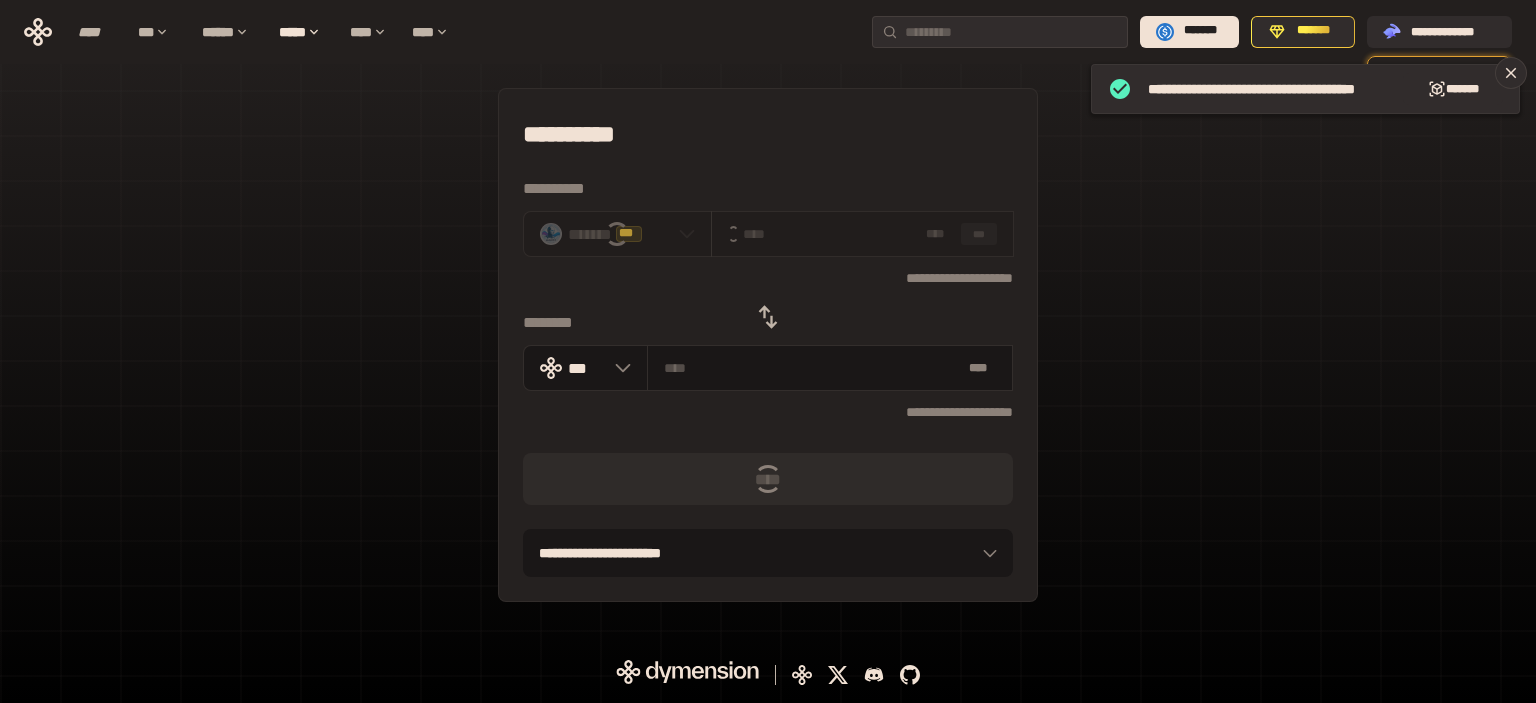 click on "***" at bounding box center [629, 234] 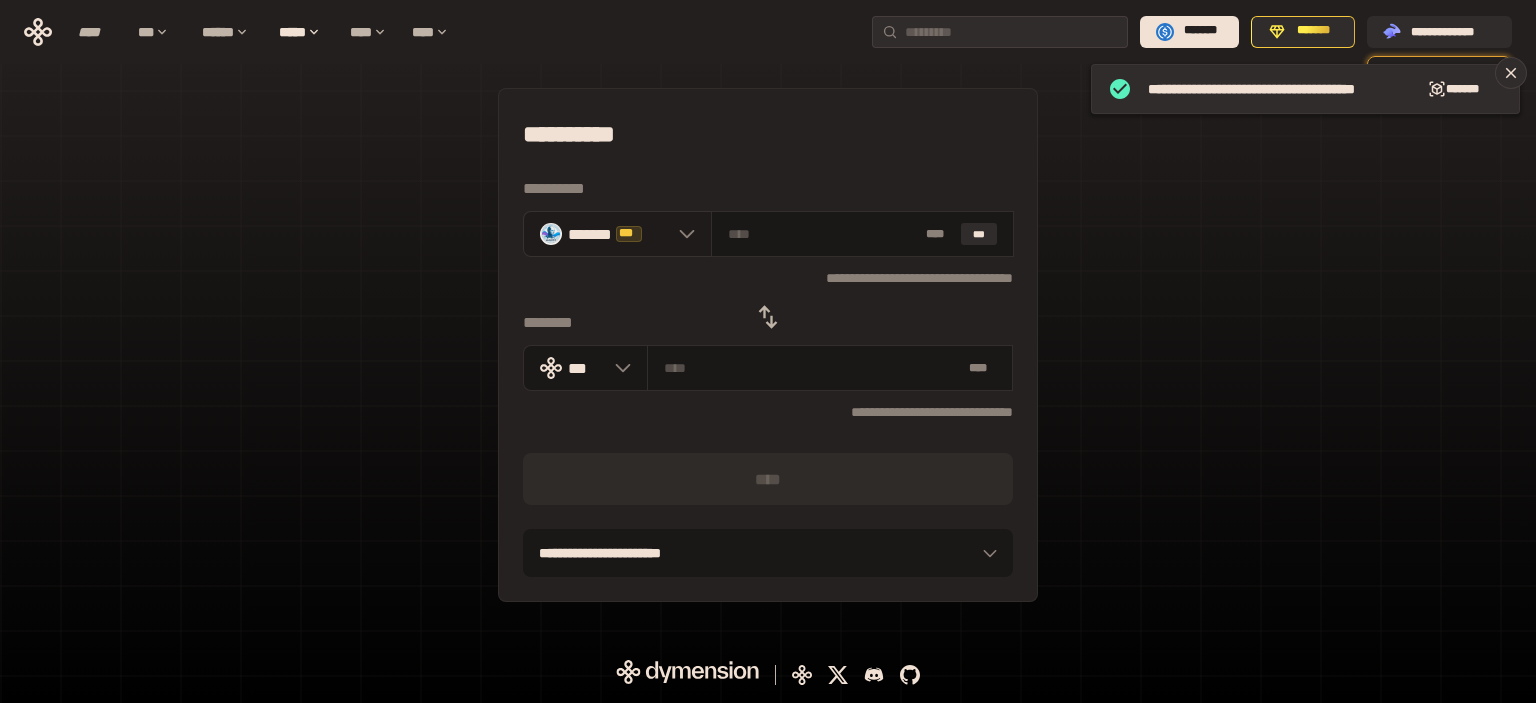 click on "*******   *** *********" at bounding box center (617, 234) 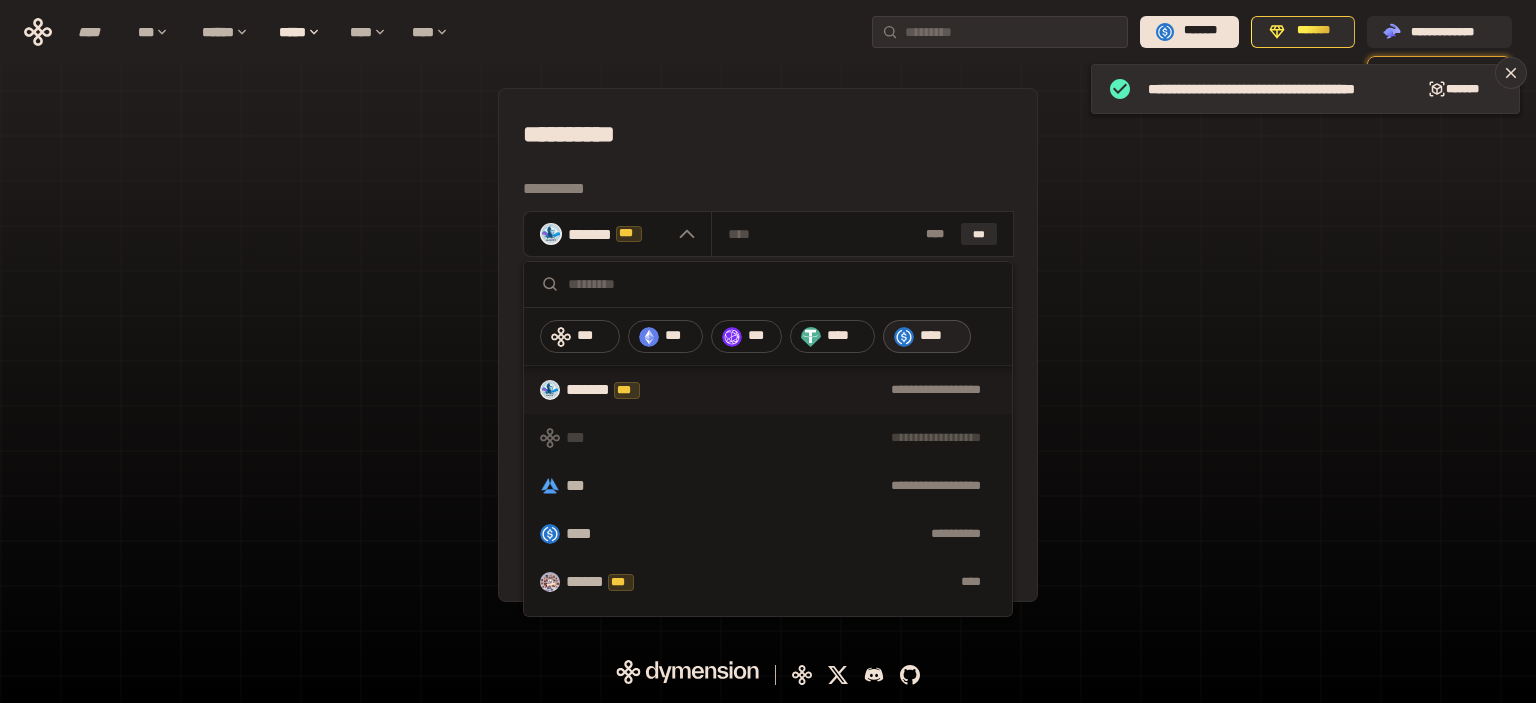 click on "****" at bounding box center (940, 336) 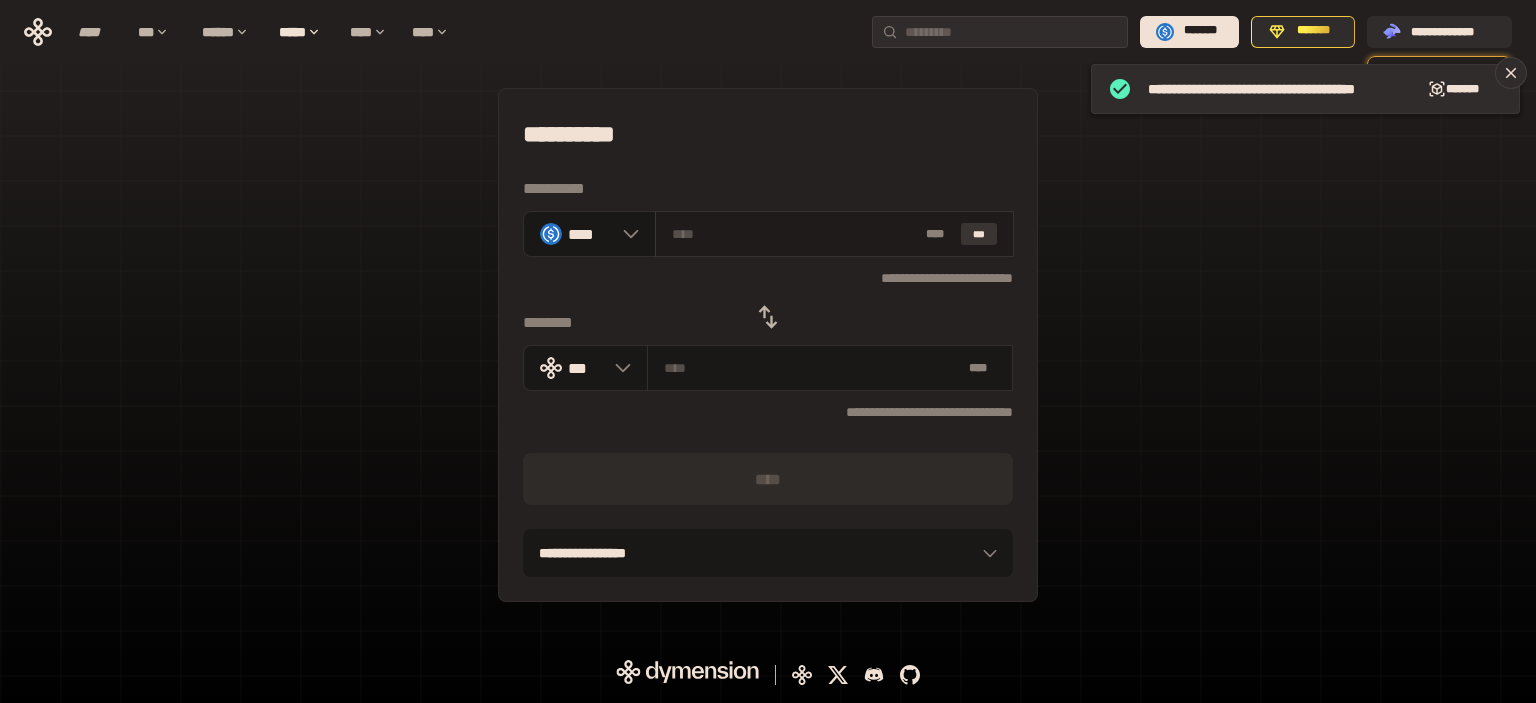 click on "***" at bounding box center (979, 234) 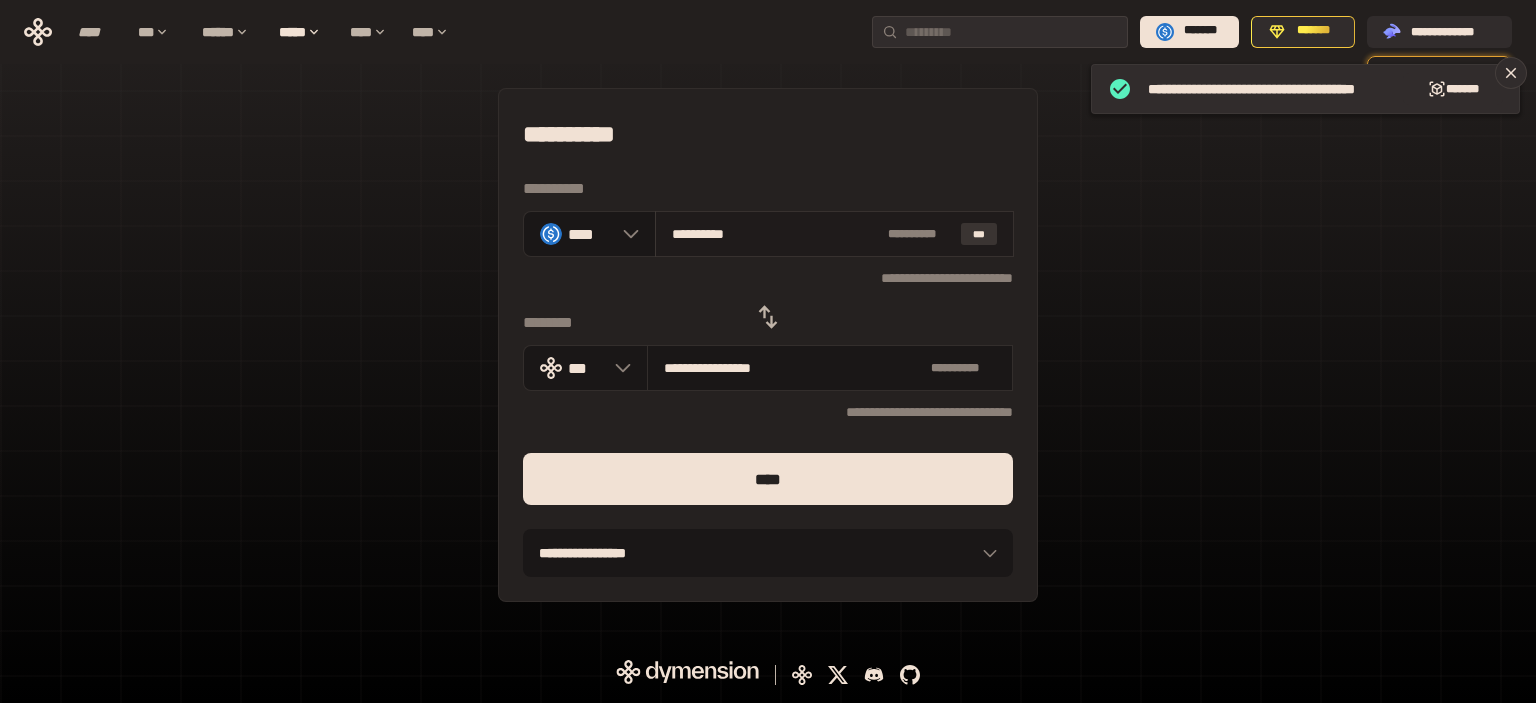 click on "***" at bounding box center [979, 234] 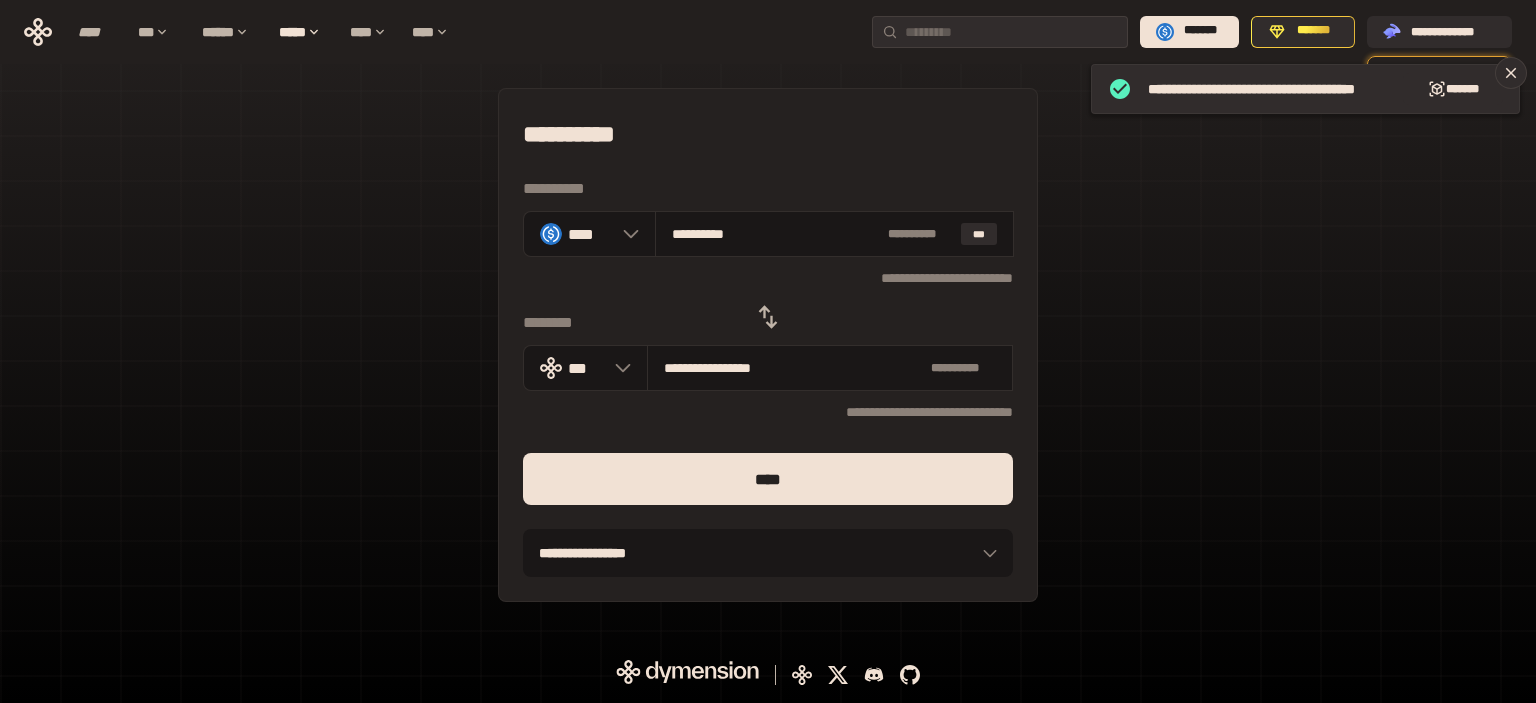 drag, startPoint x: 796, startPoint y: 230, endPoint x: 548, endPoint y: 199, distance: 249.93 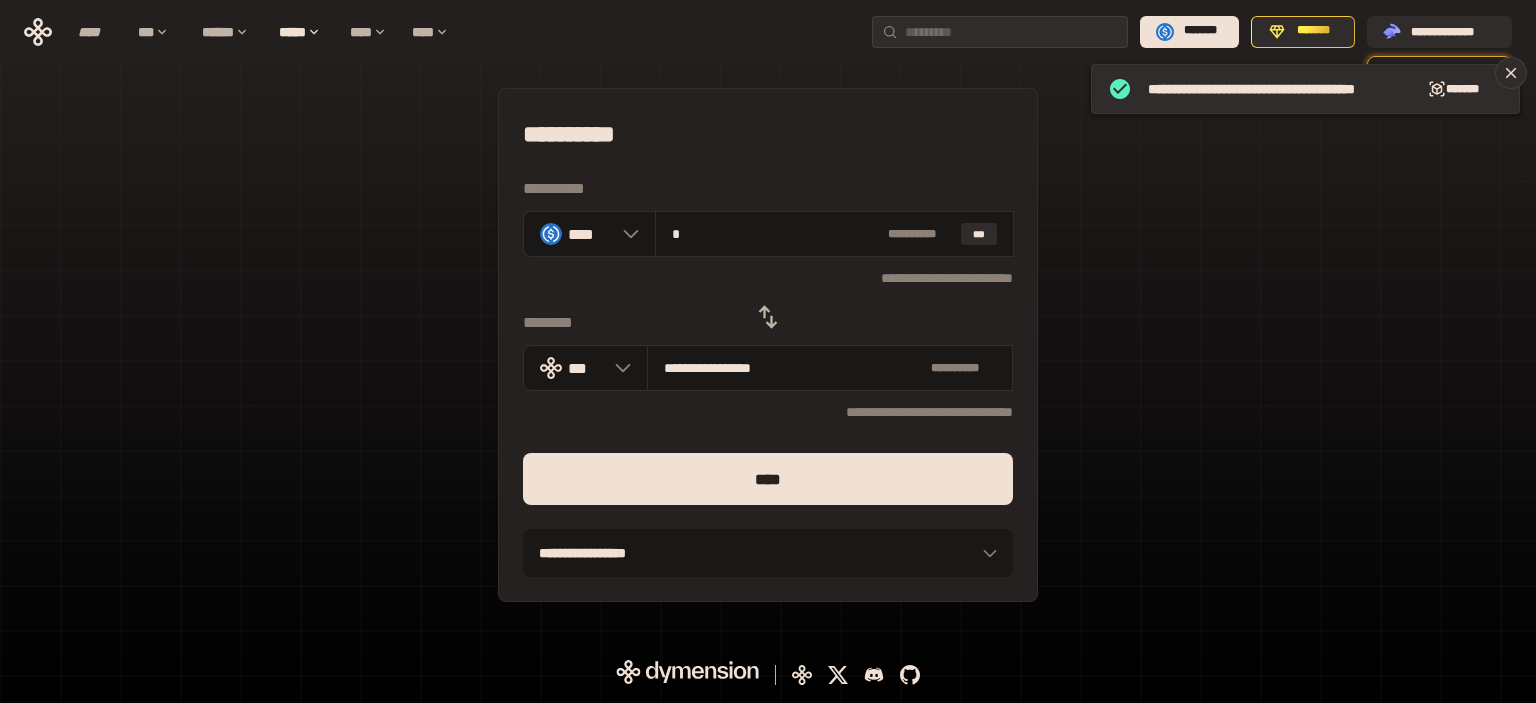 type on "**********" 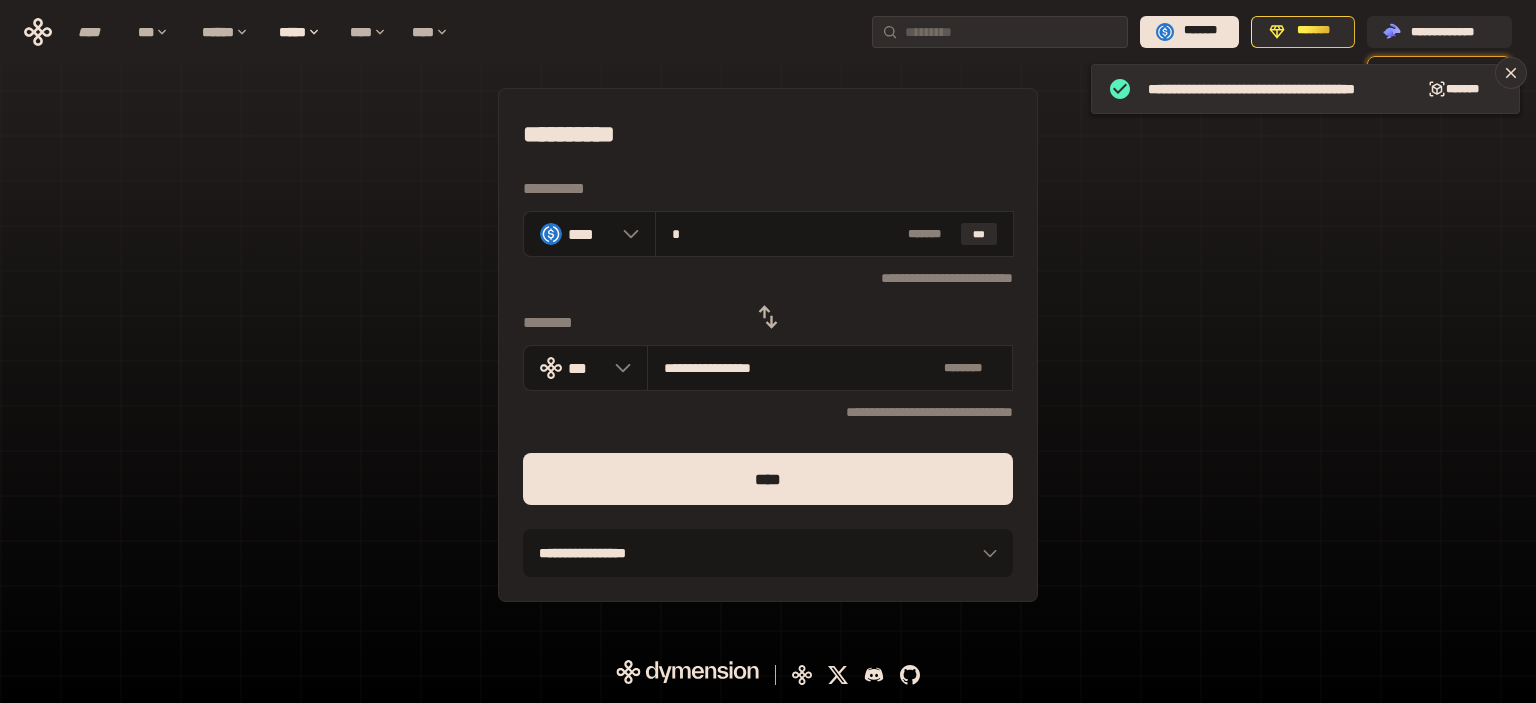 type on "**" 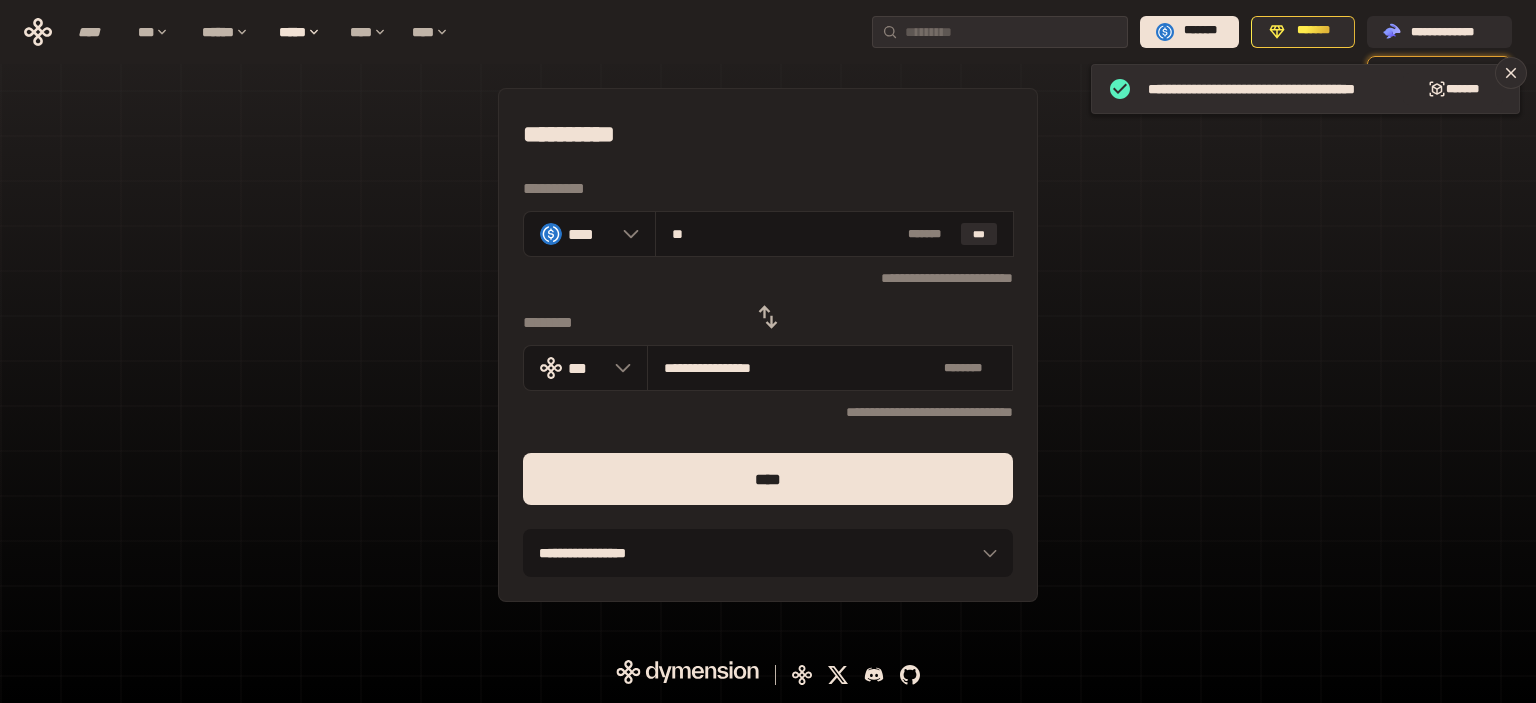 type on "**********" 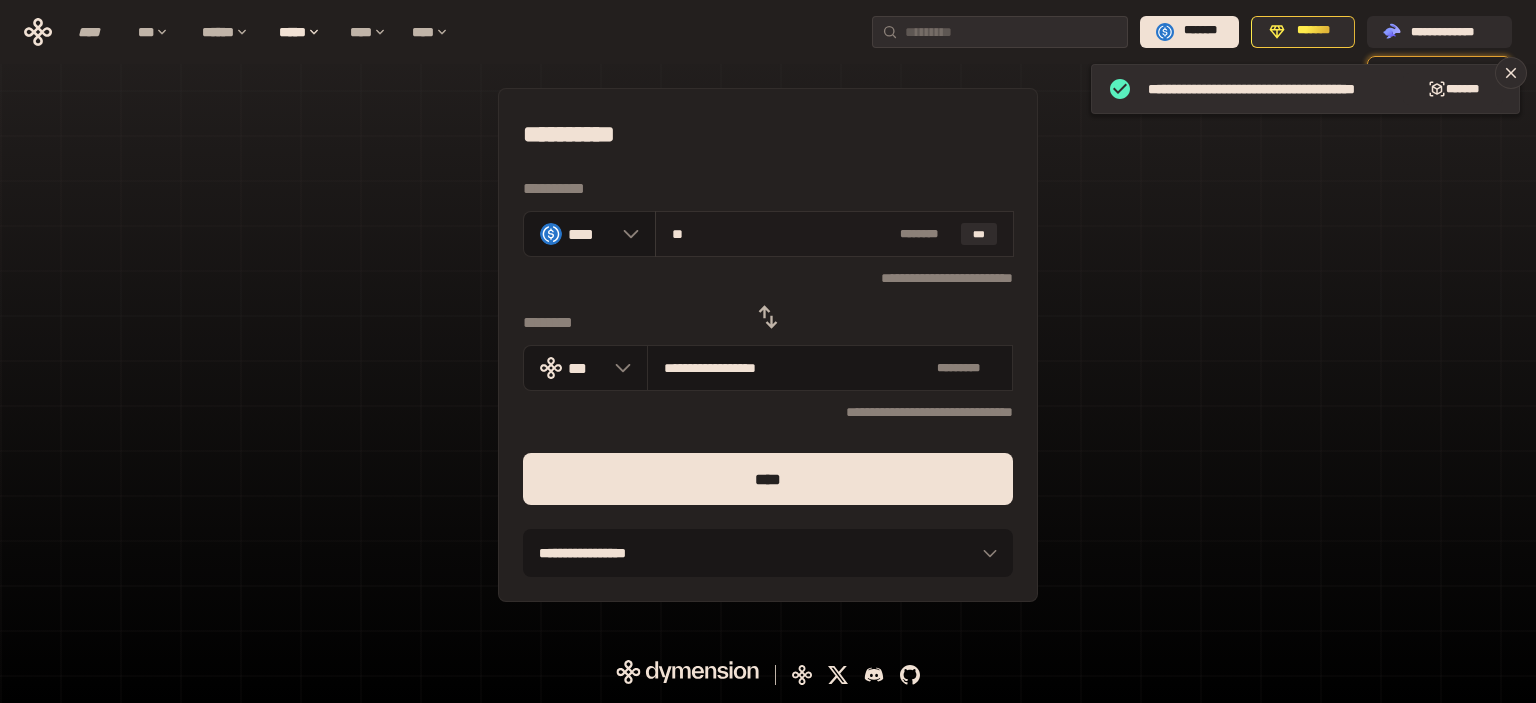 type on "**********" 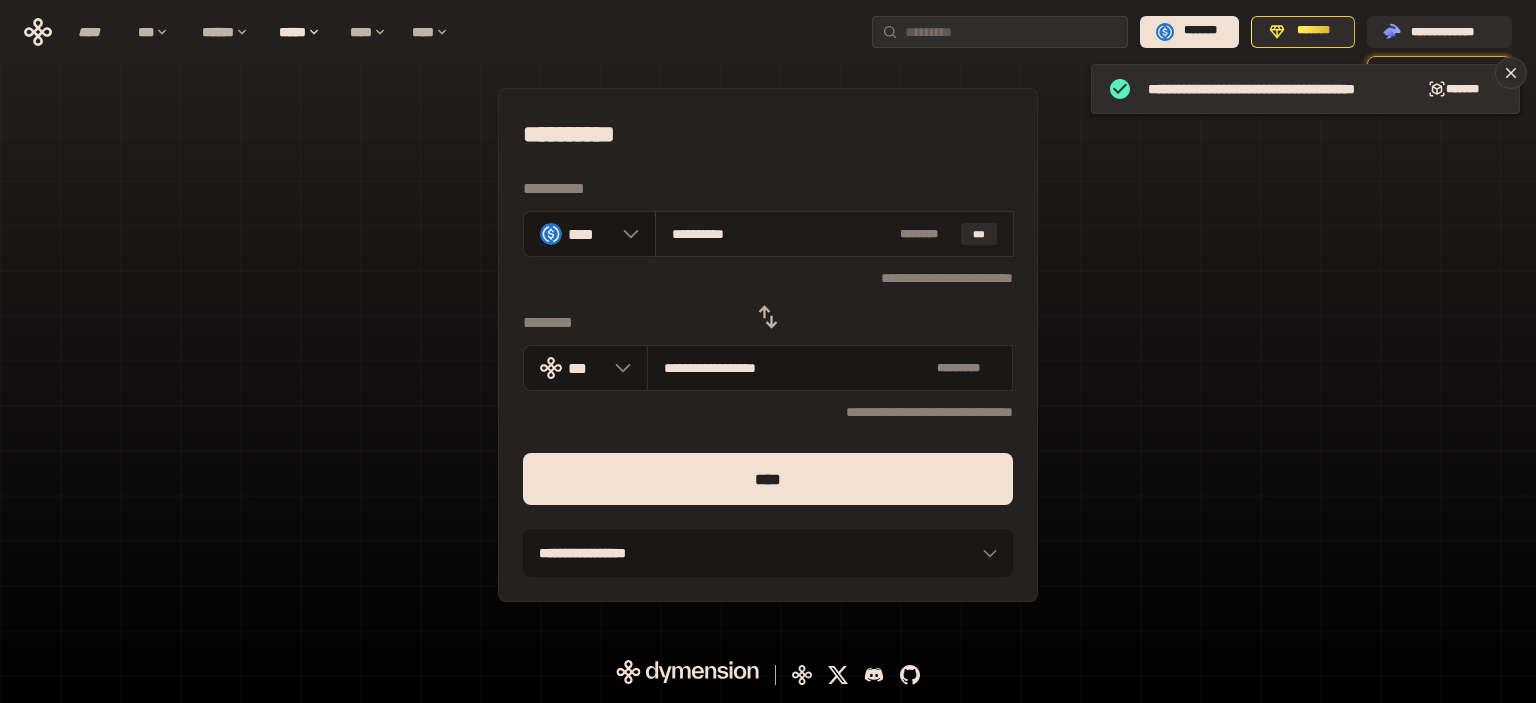 type on "**********" 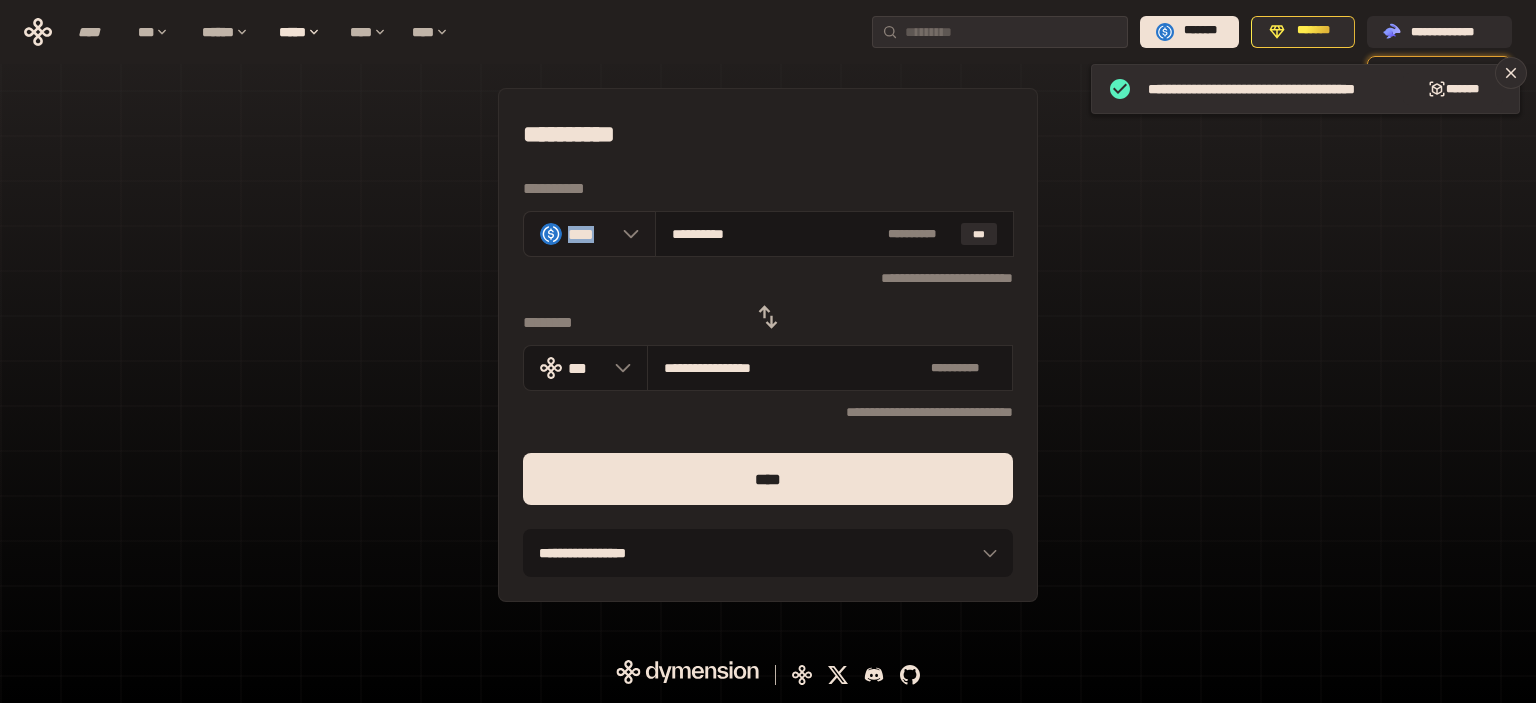 drag, startPoint x: 711, startPoint y: 234, endPoint x: 567, endPoint y: 237, distance: 144.03125 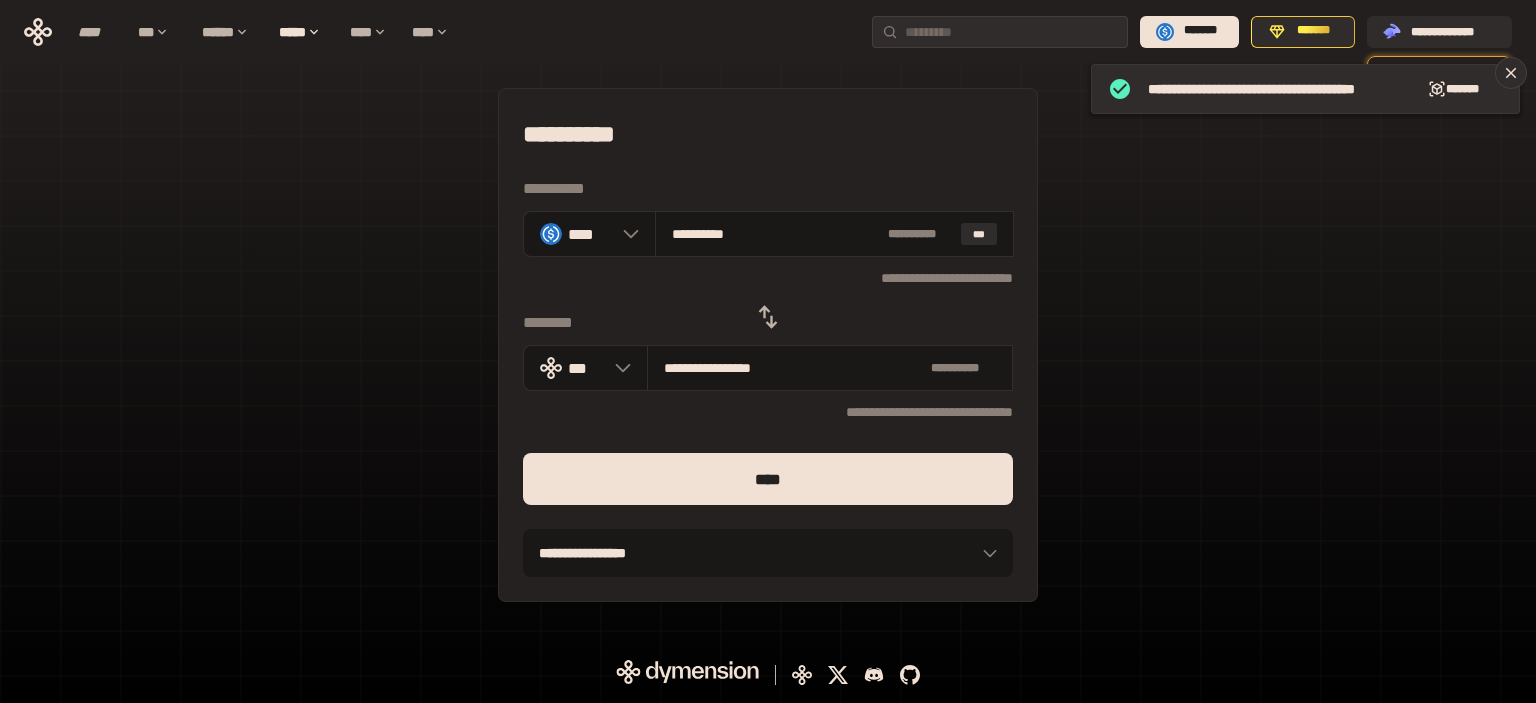 drag, startPoint x: 752, startPoint y: 239, endPoint x: 505, endPoint y: 237, distance: 247.0081 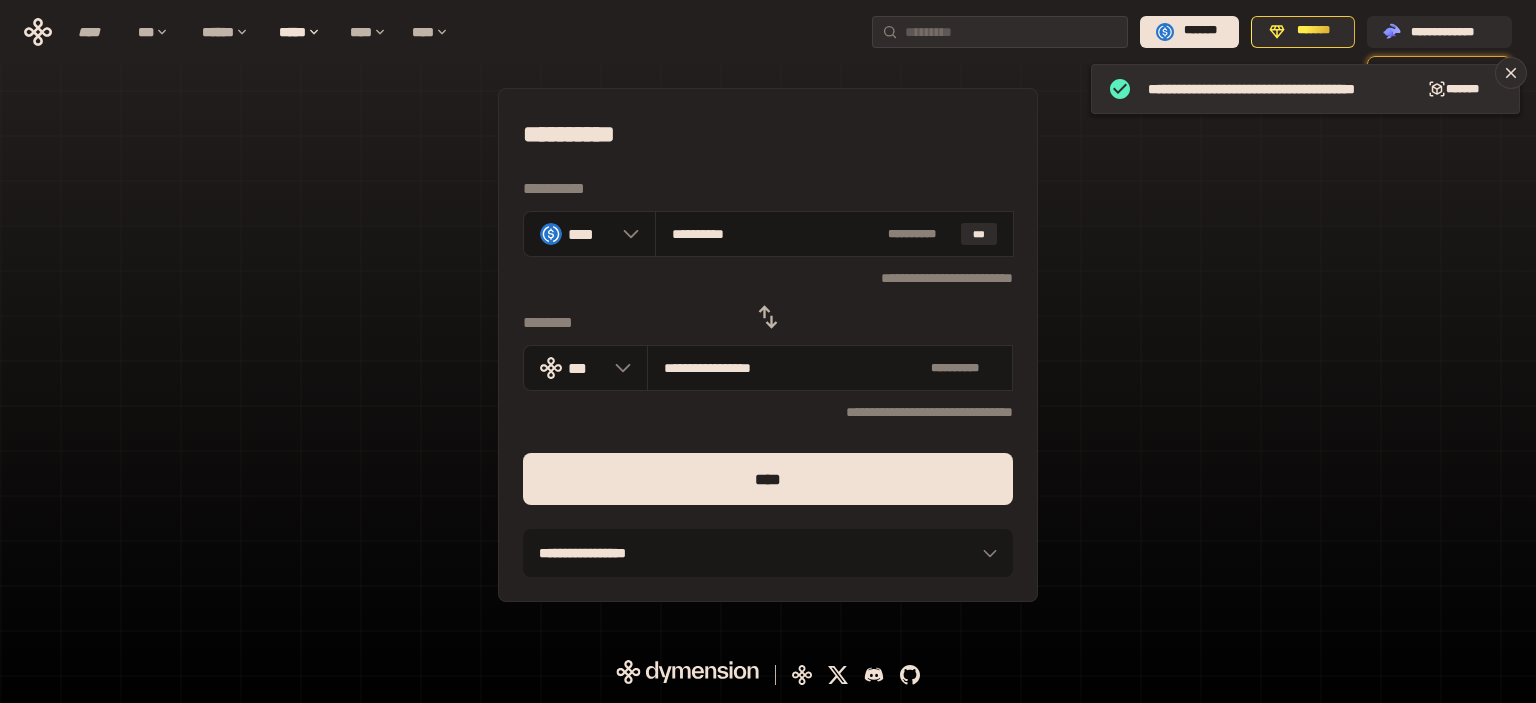 type on "*" 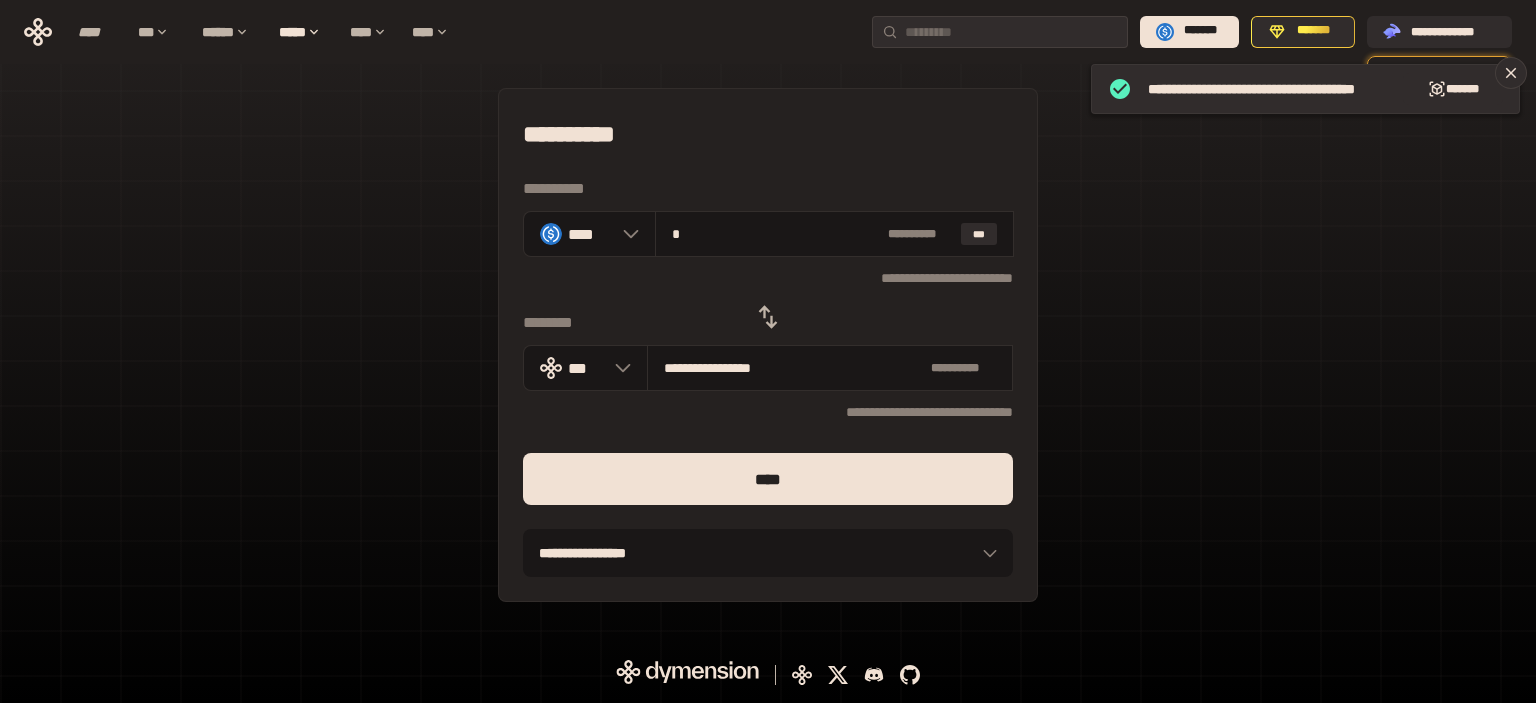 type on "**********" 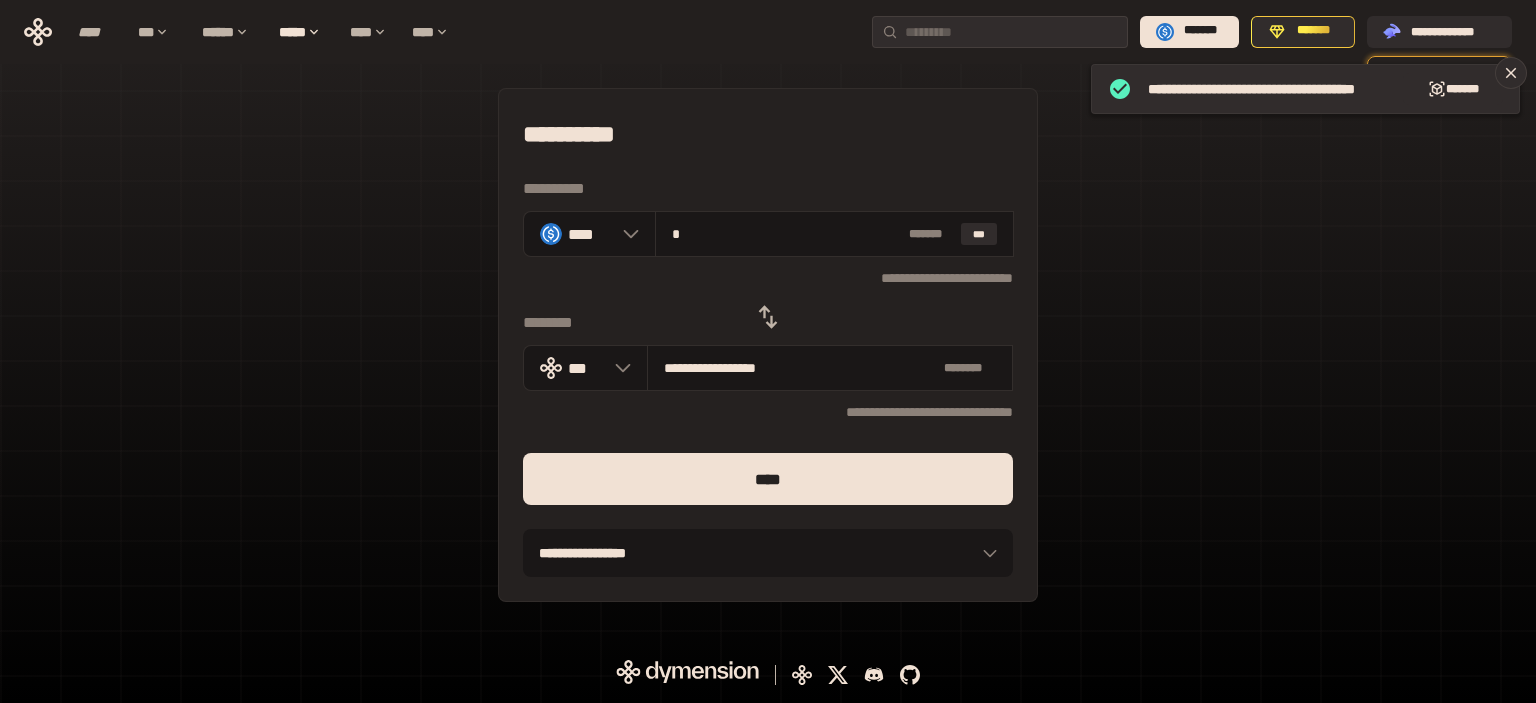 type on "**" 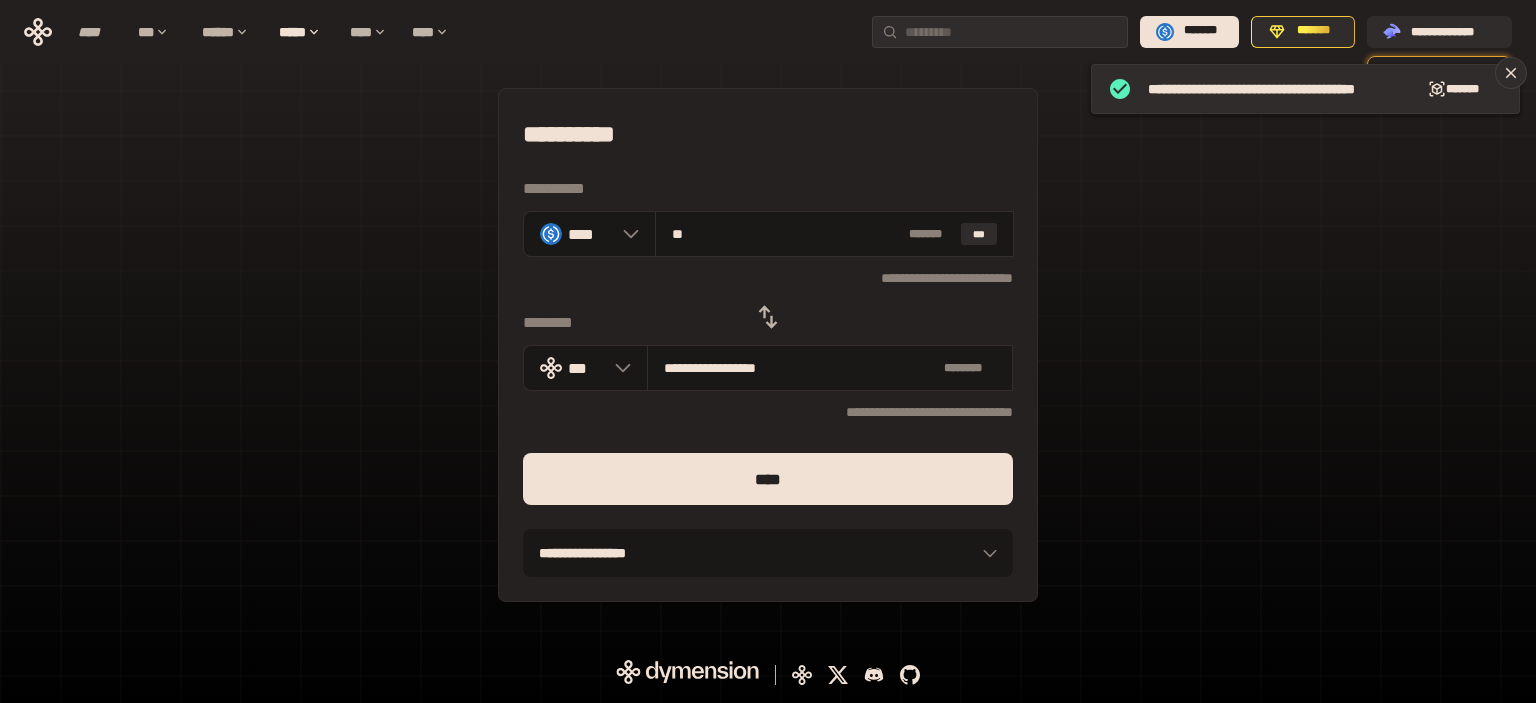 type on "**********" 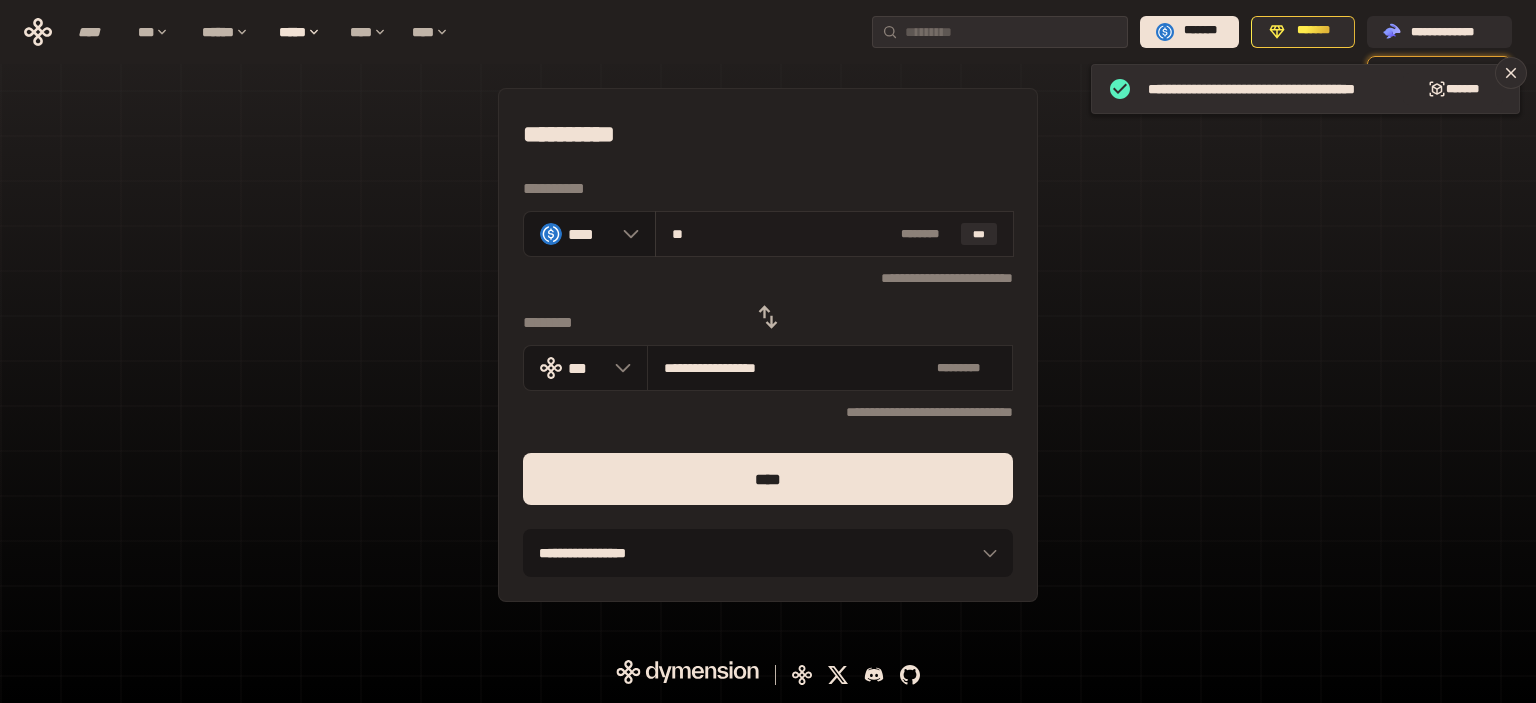 drag, startPoint x: 716, startPoint y: 235, endPoint x: 654, endPoint y: 244, distance: 62.649822 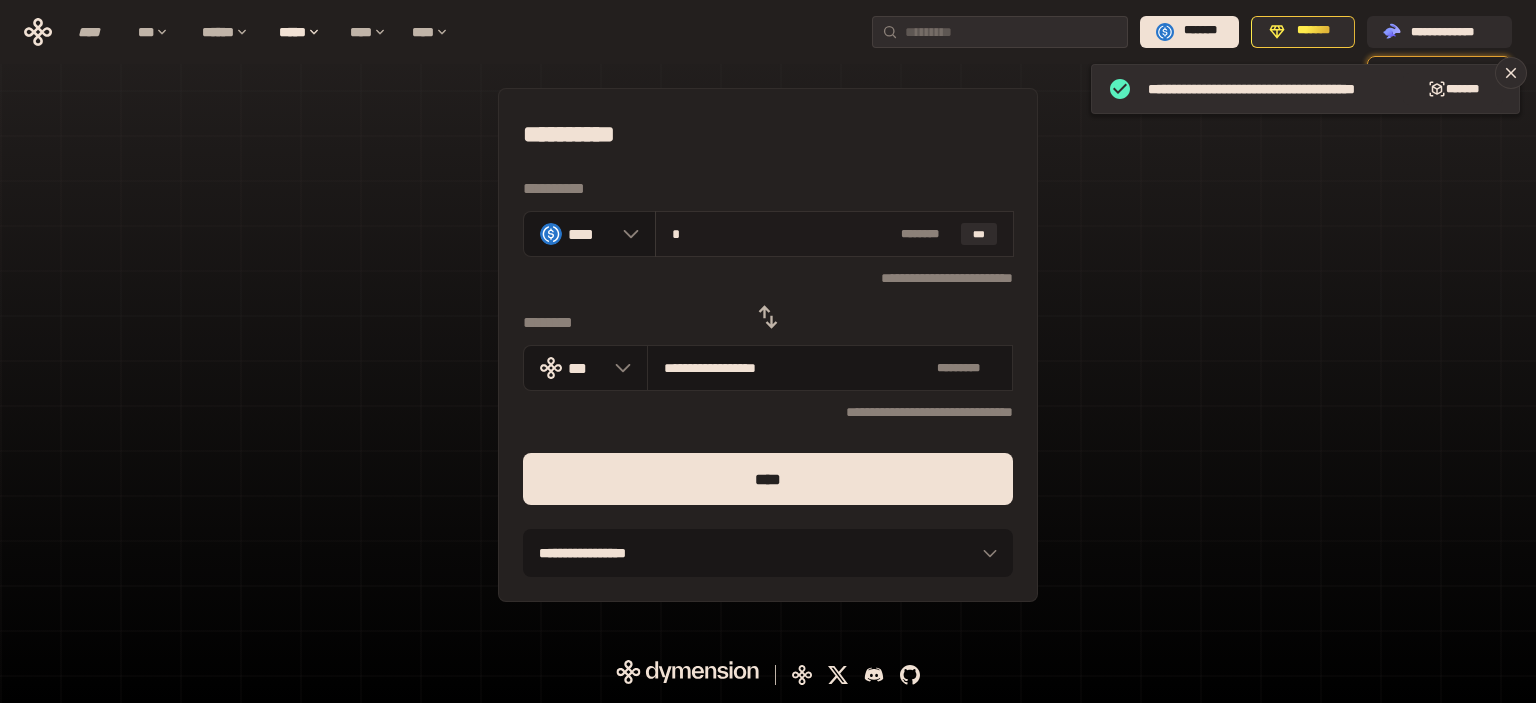 type on "**********" 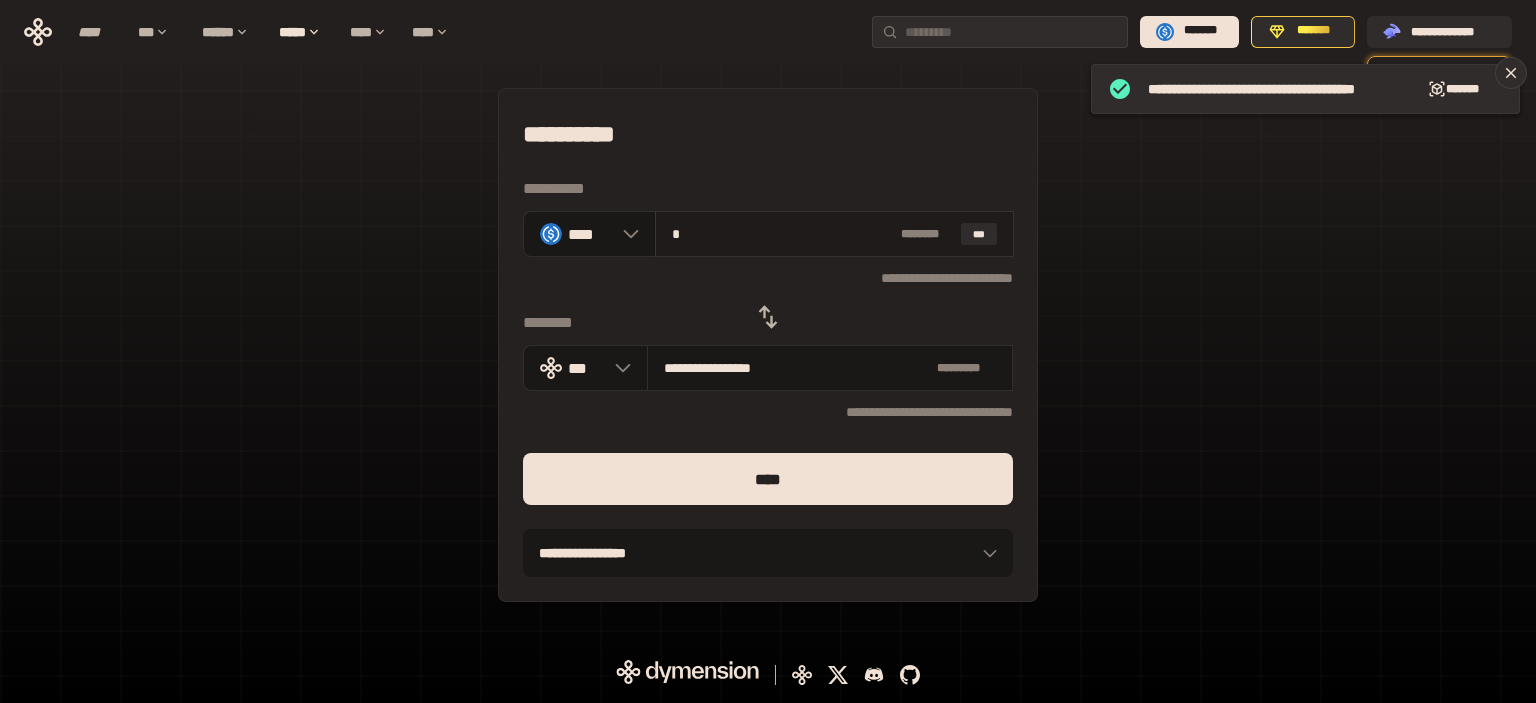 type on "**" 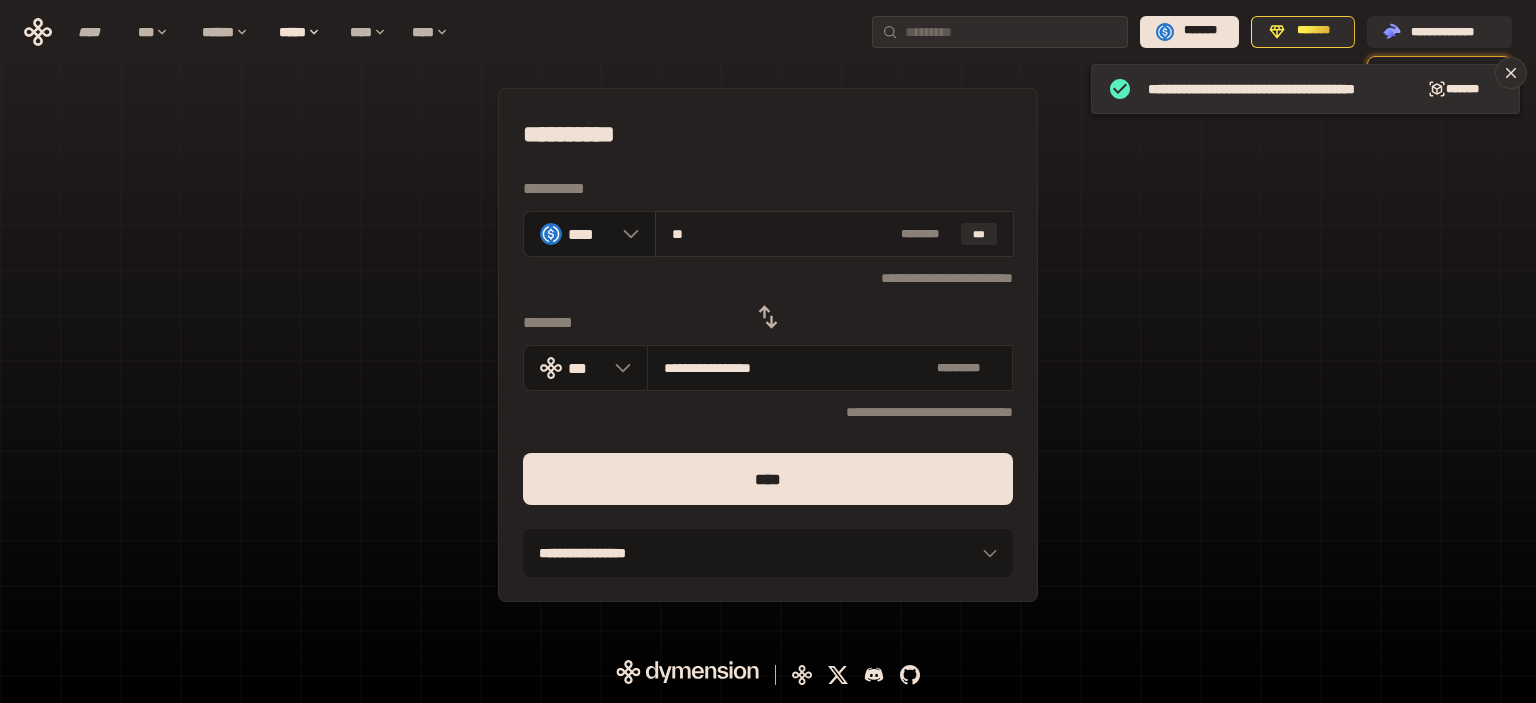 type on "**********" 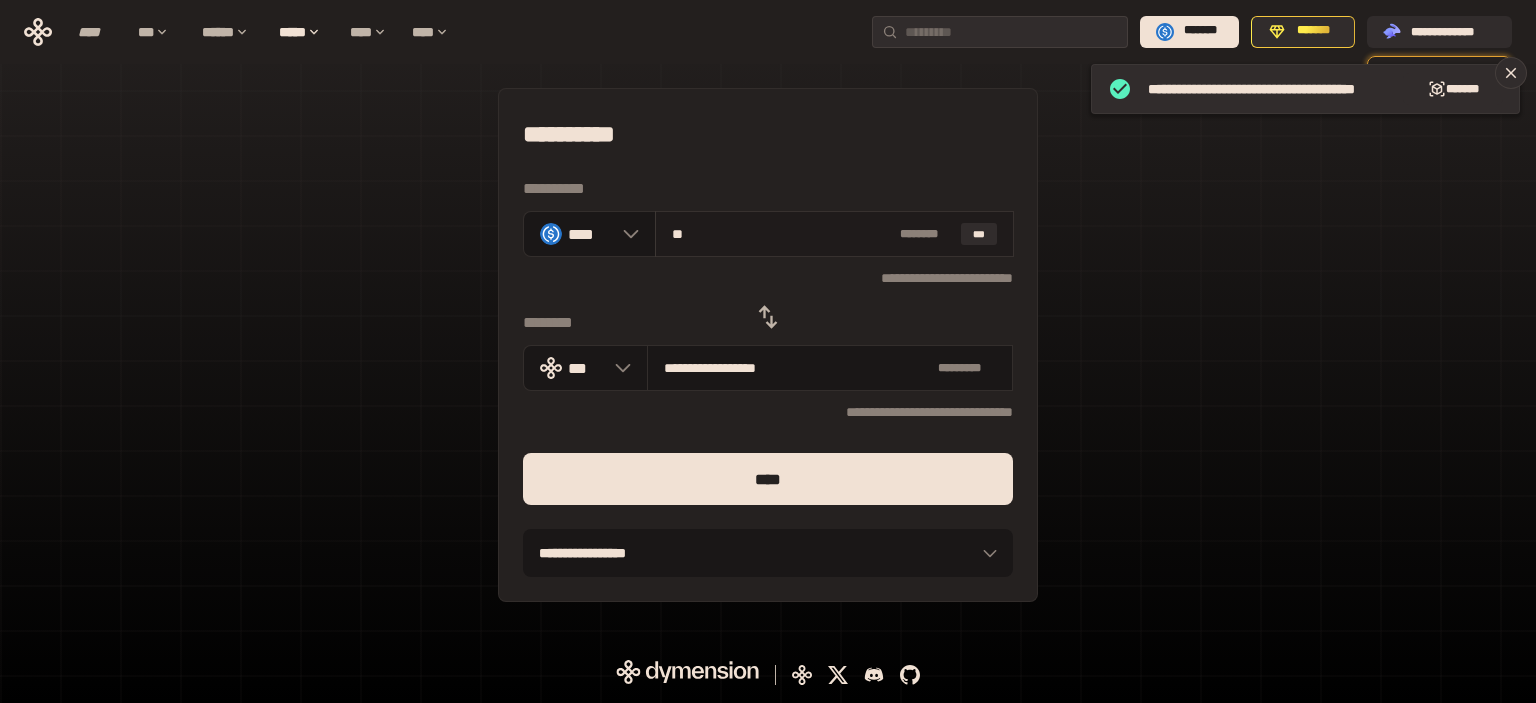 drag, startPoint x: 707, startPoint y: 218, endPoint x: 687, endPoint y: 226, distance: 21.540659 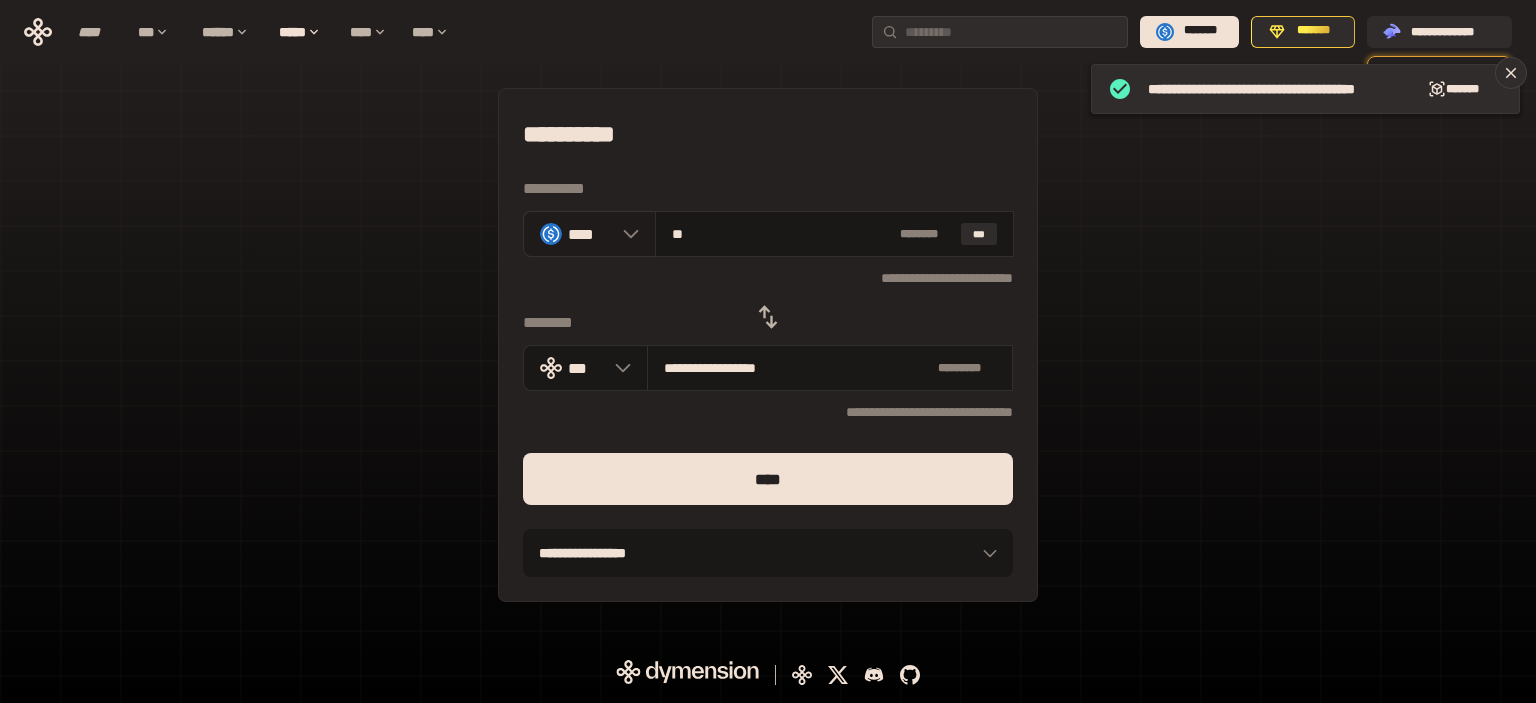 drag, startPoint x: 707, startPoint y: 222, endPoint x: 623, endPoint y: 244, distance: 86.833176 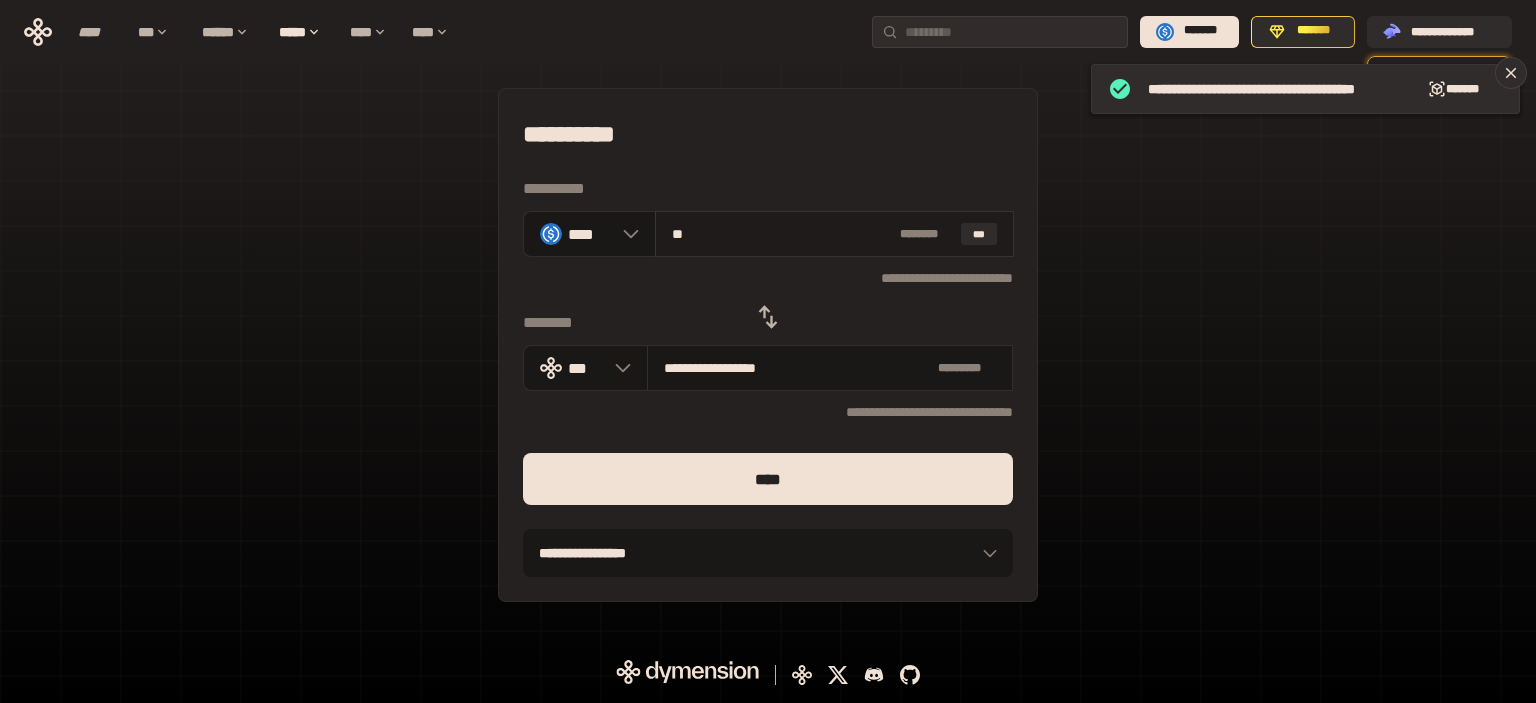 drag, startPoint x: 693, startPoint y: 235, endPoint x: 666, endPoint y: 239, distance: 27.294687 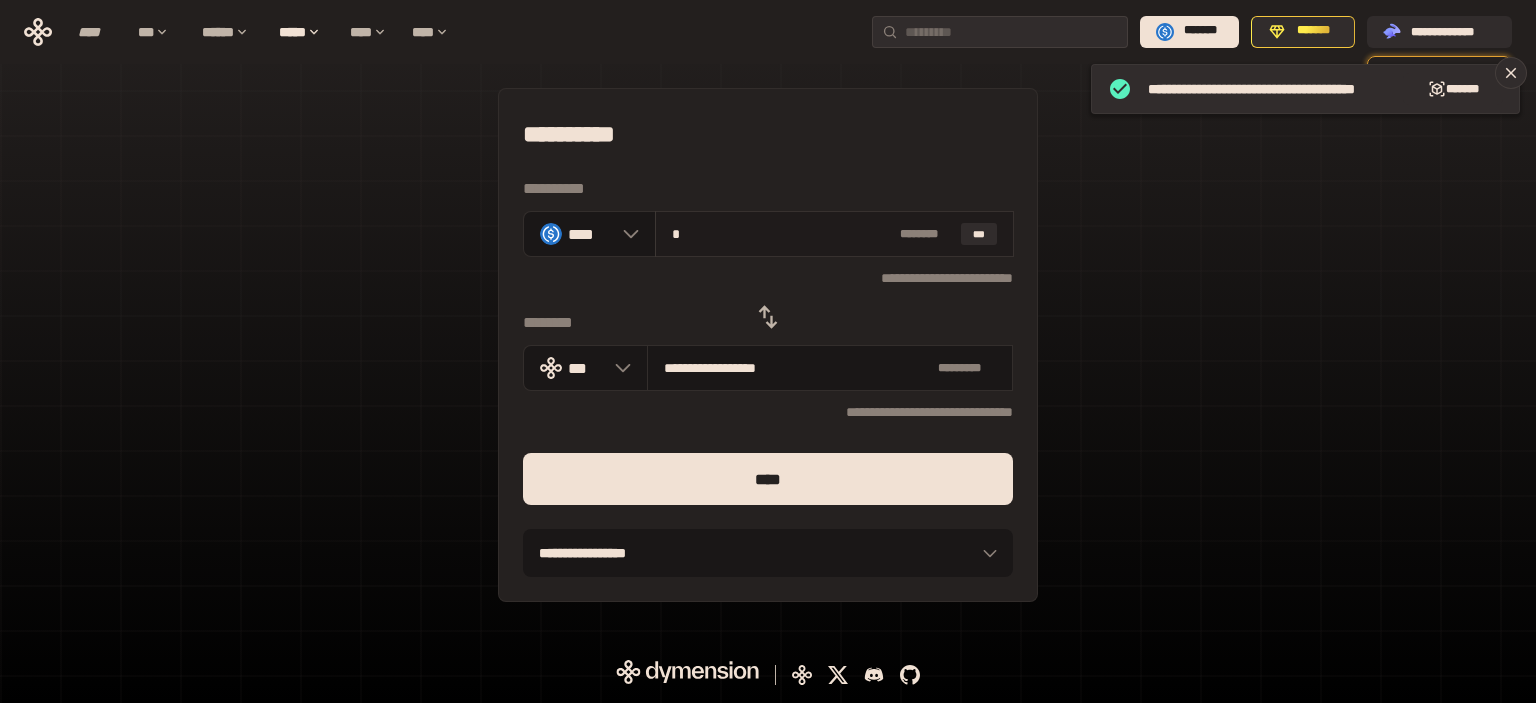 type on "**********" 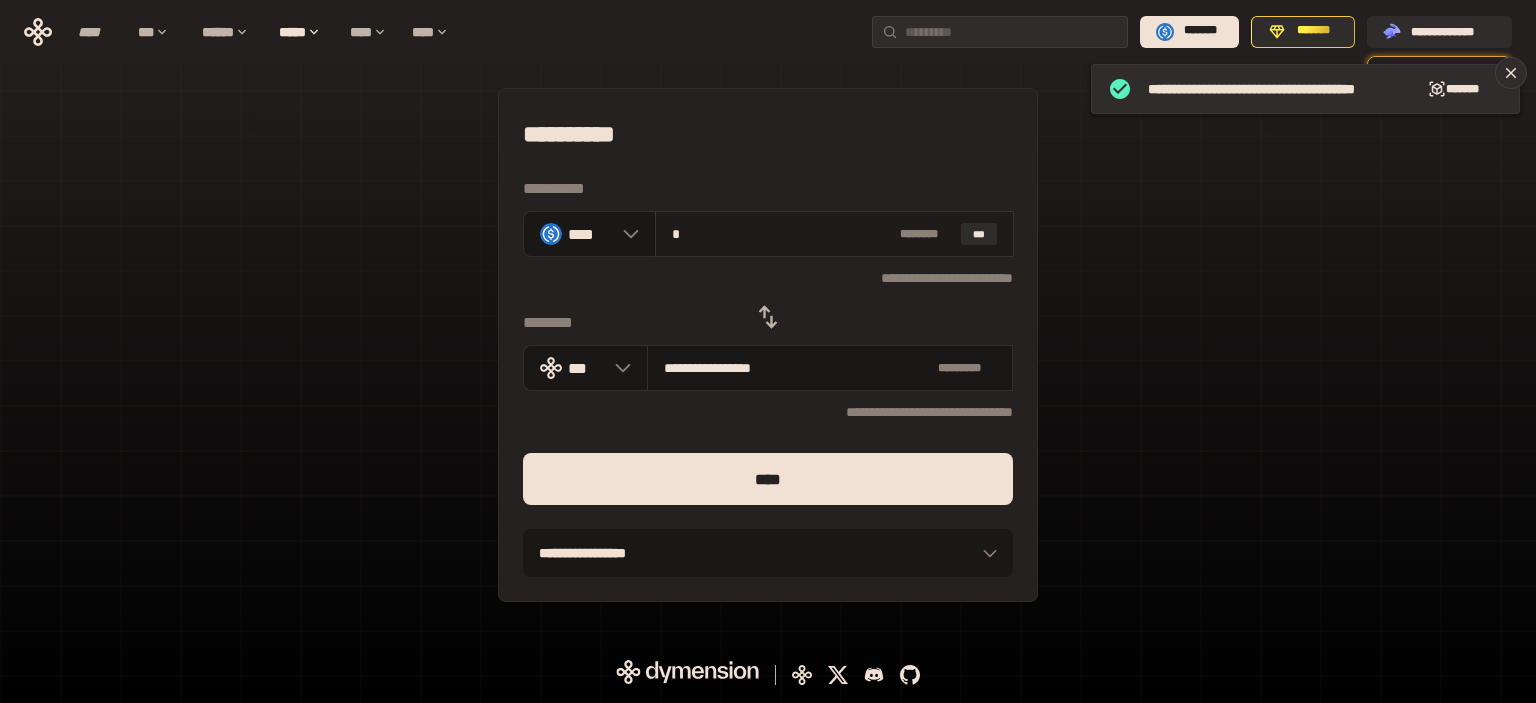 type on "**" 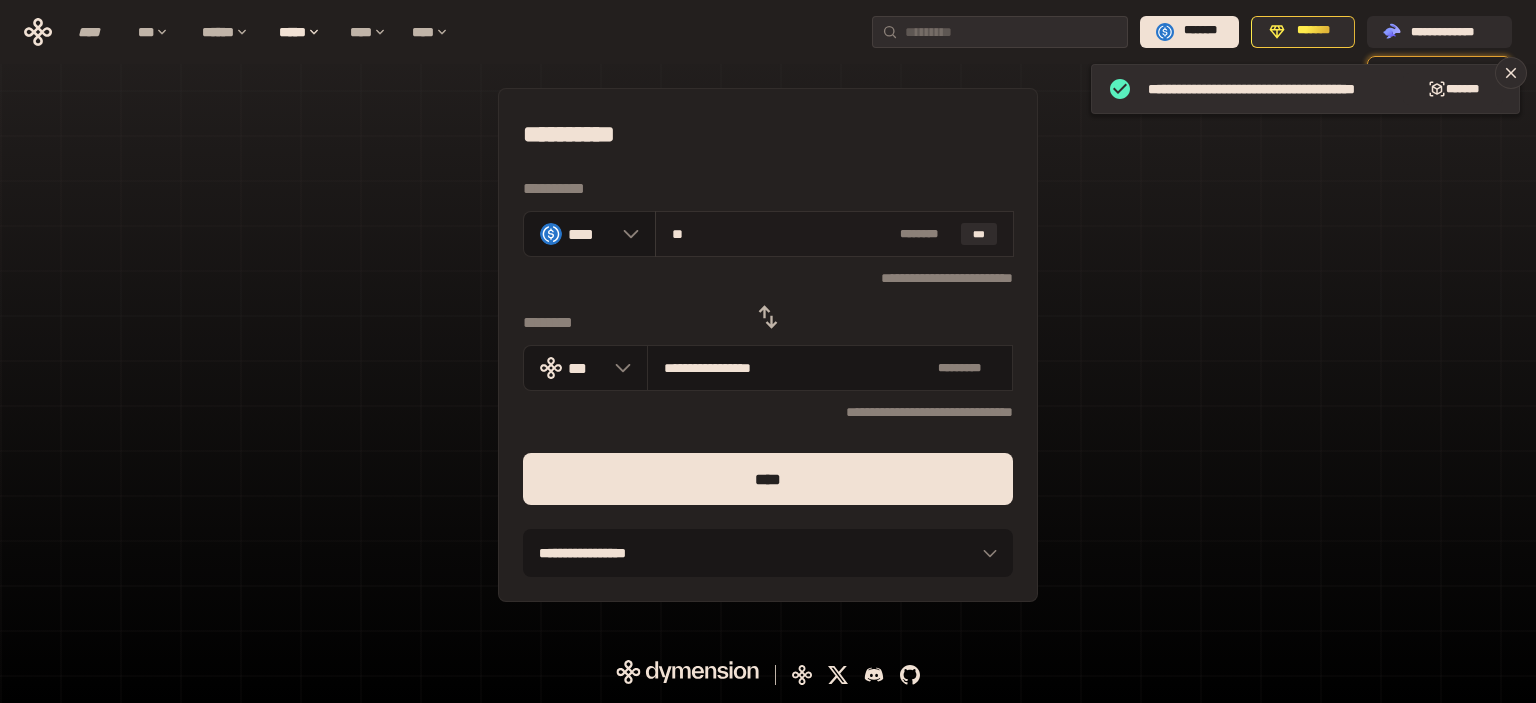 type on "**********" 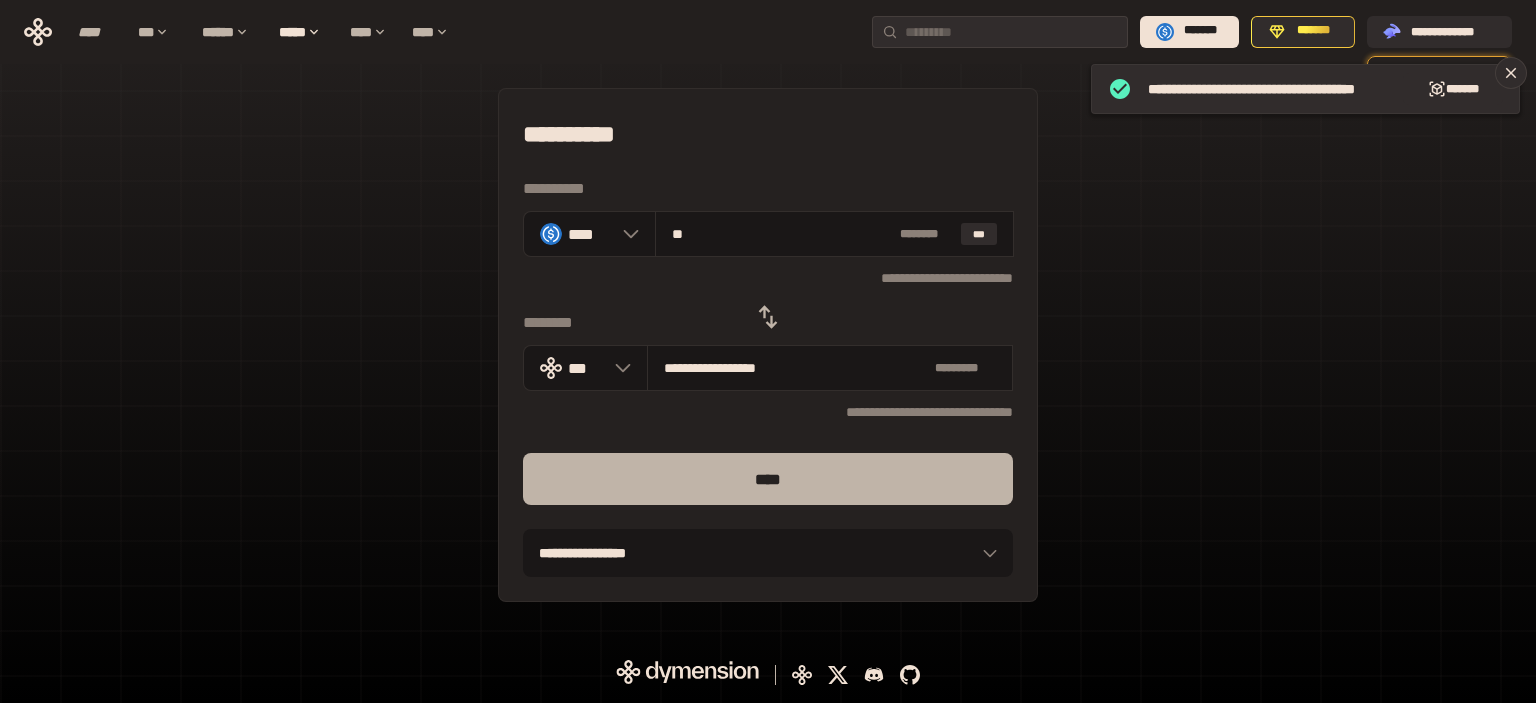 type on "**" 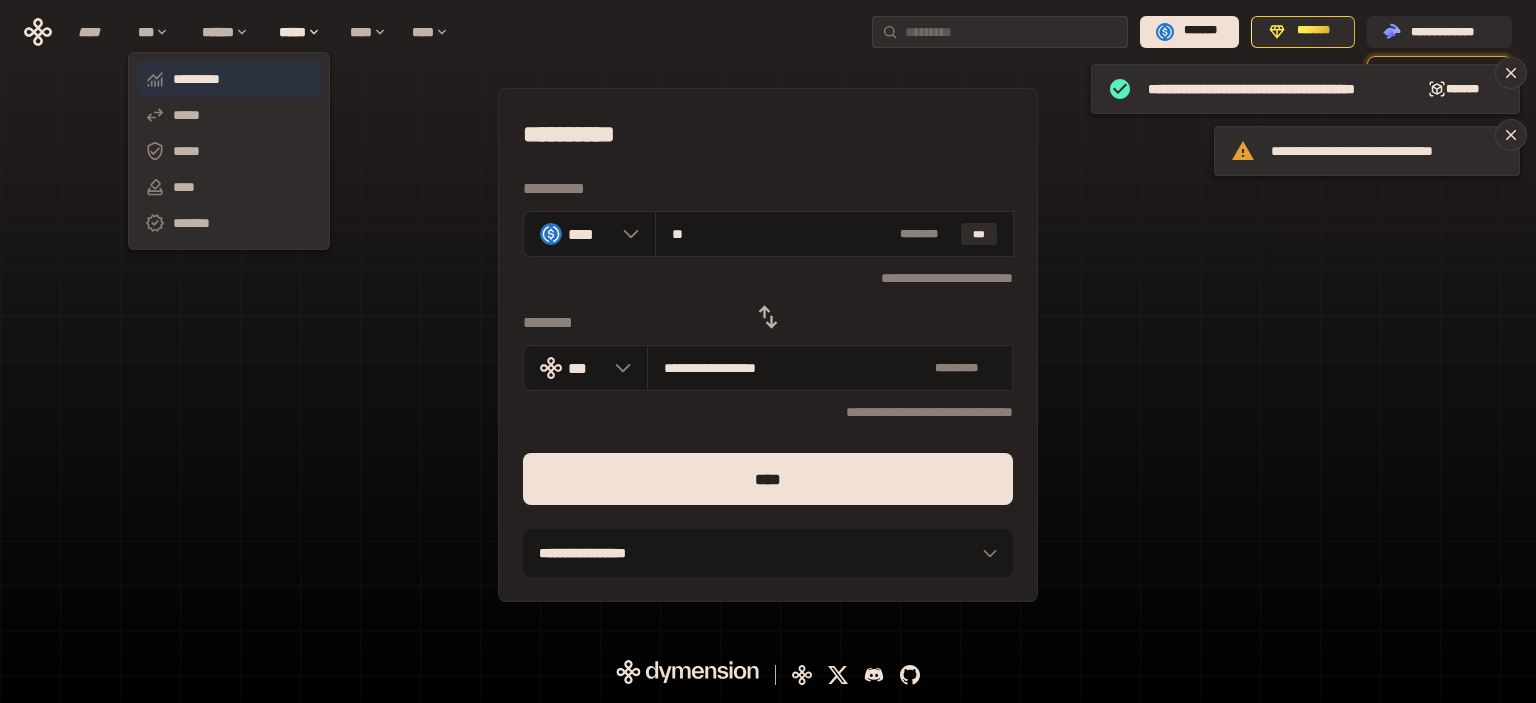 click on "*********" at bounding box center (229, 79) 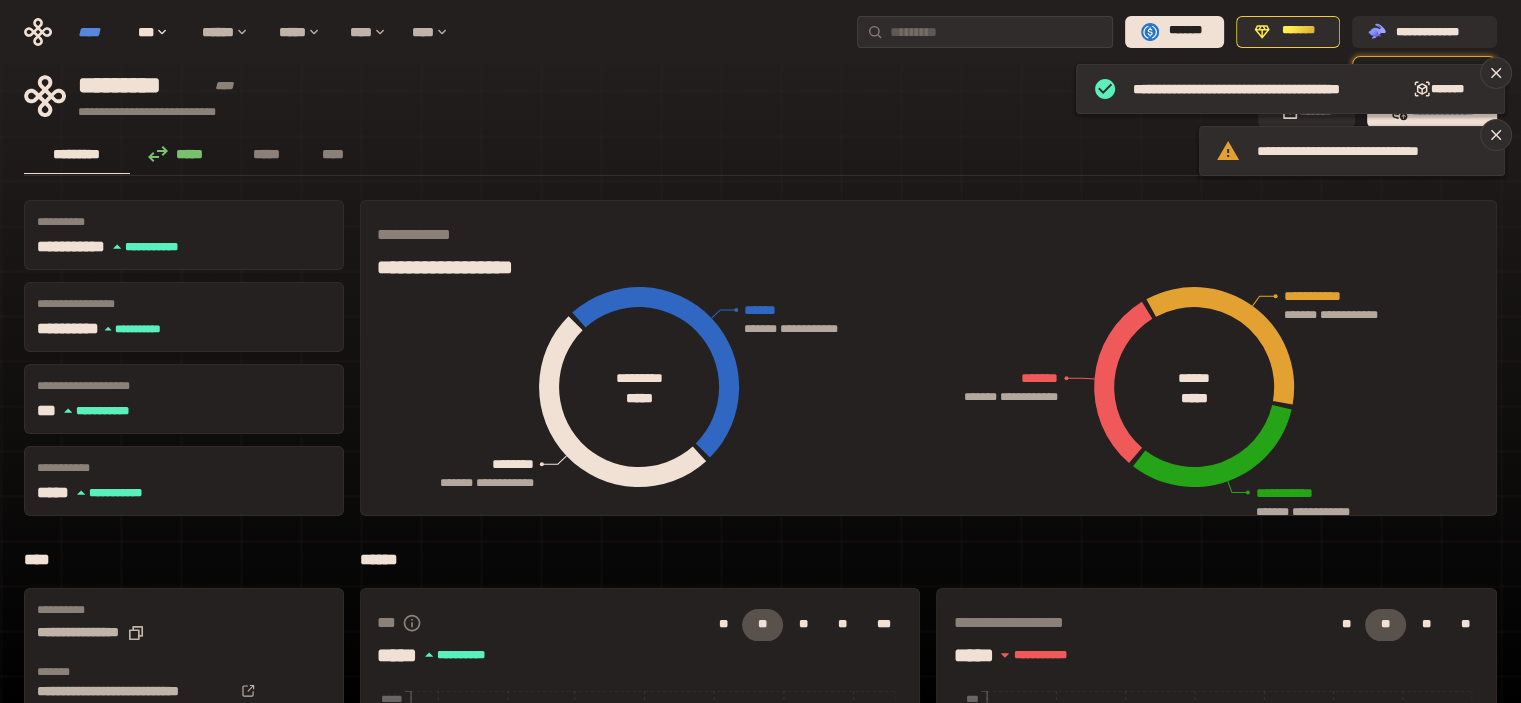 click on "****" at bounding box center [98, 32] 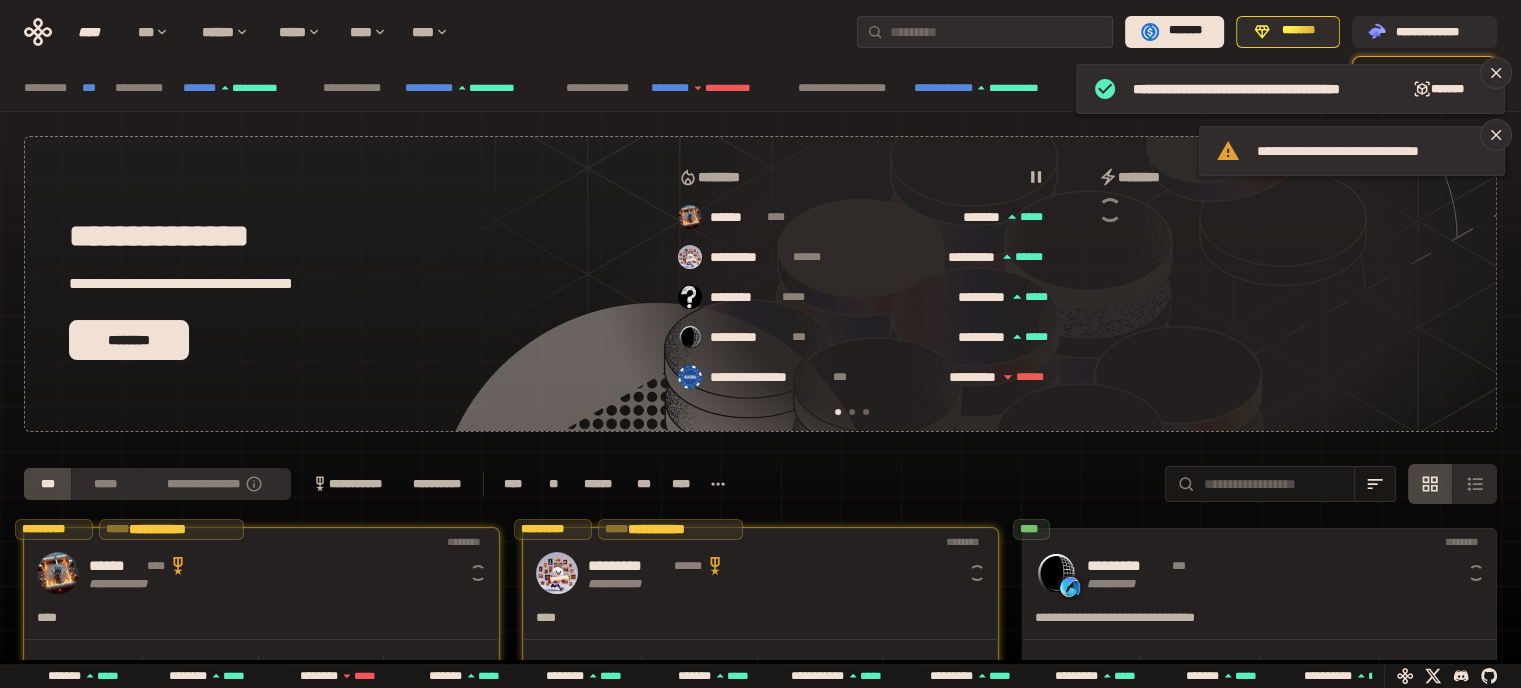 scroll, scrollTop: 0, scrollLeft: 16, axis: horizontal 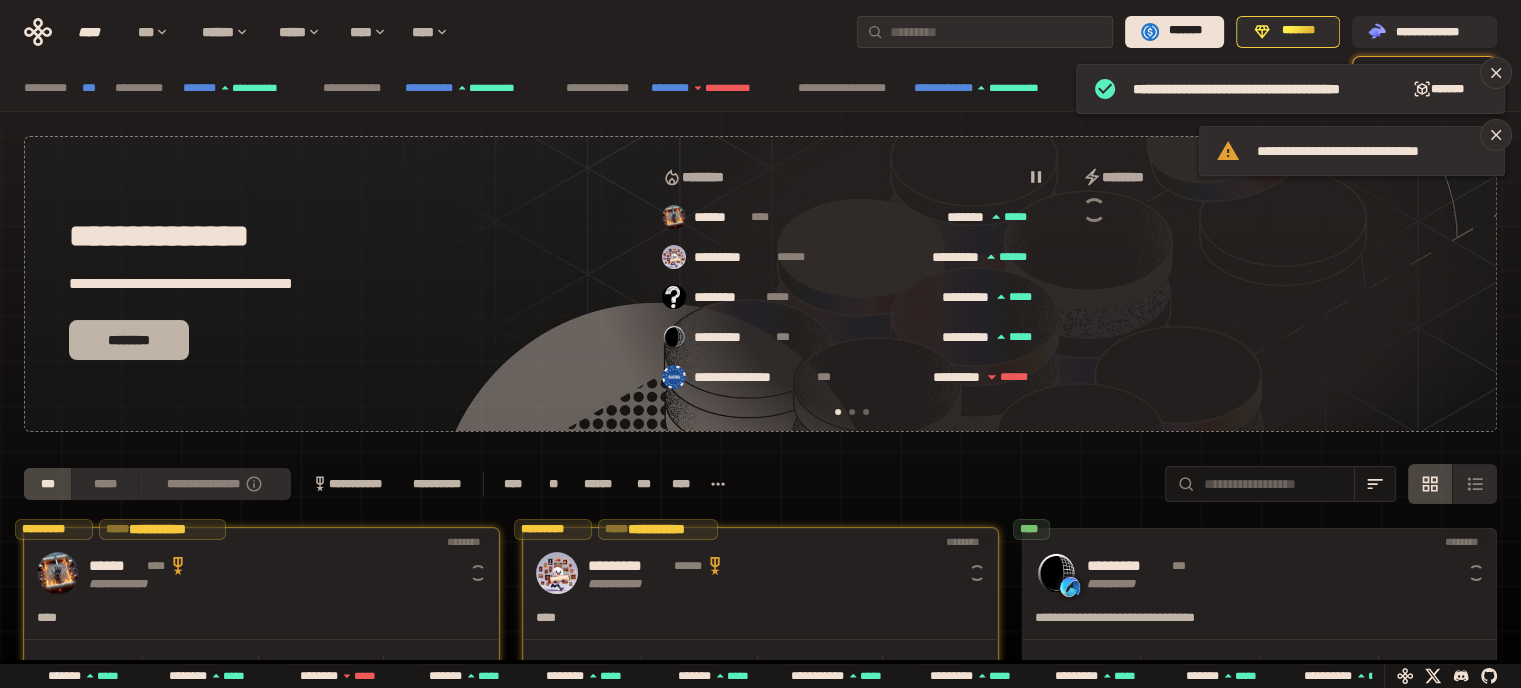 click on "********" at bounding box center [129, 340] 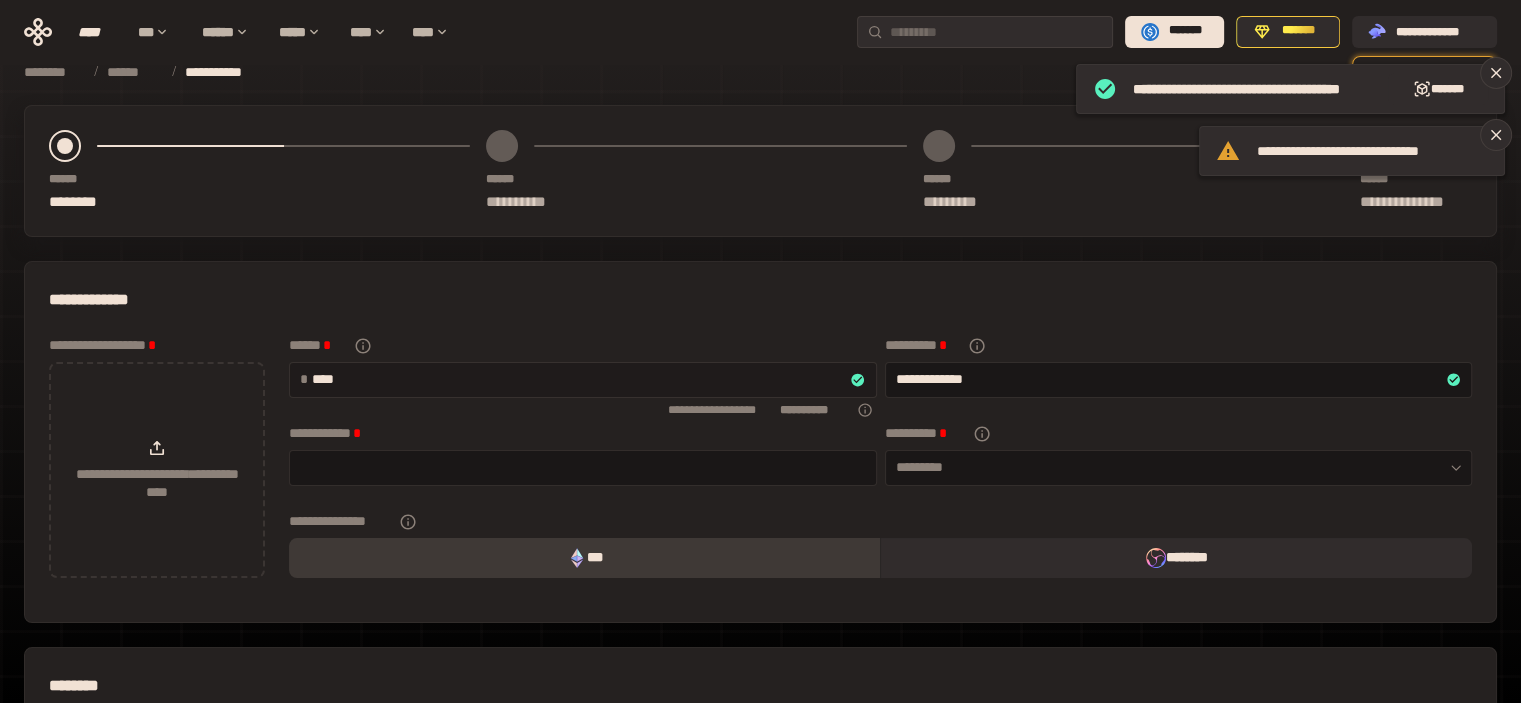 click on "****" at bounding box center [581, 379] 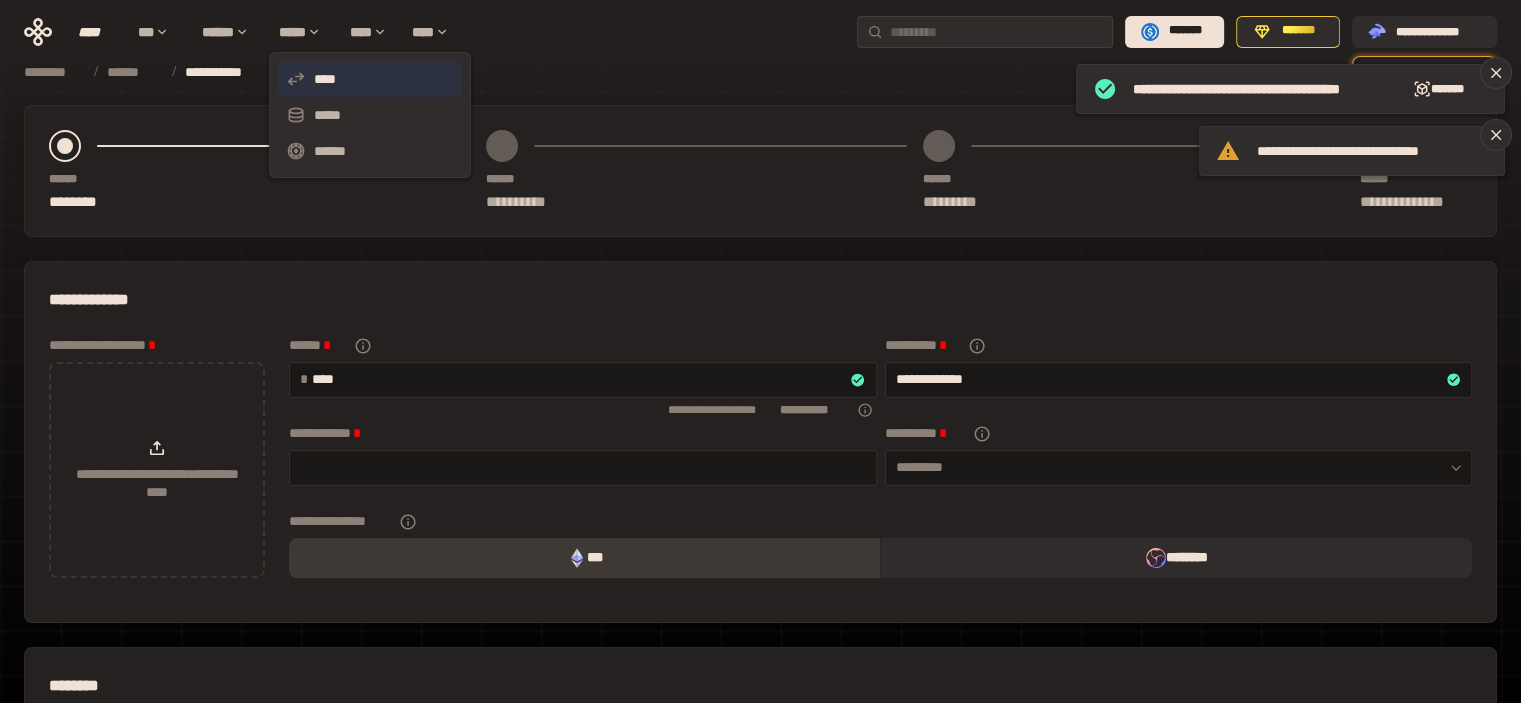click 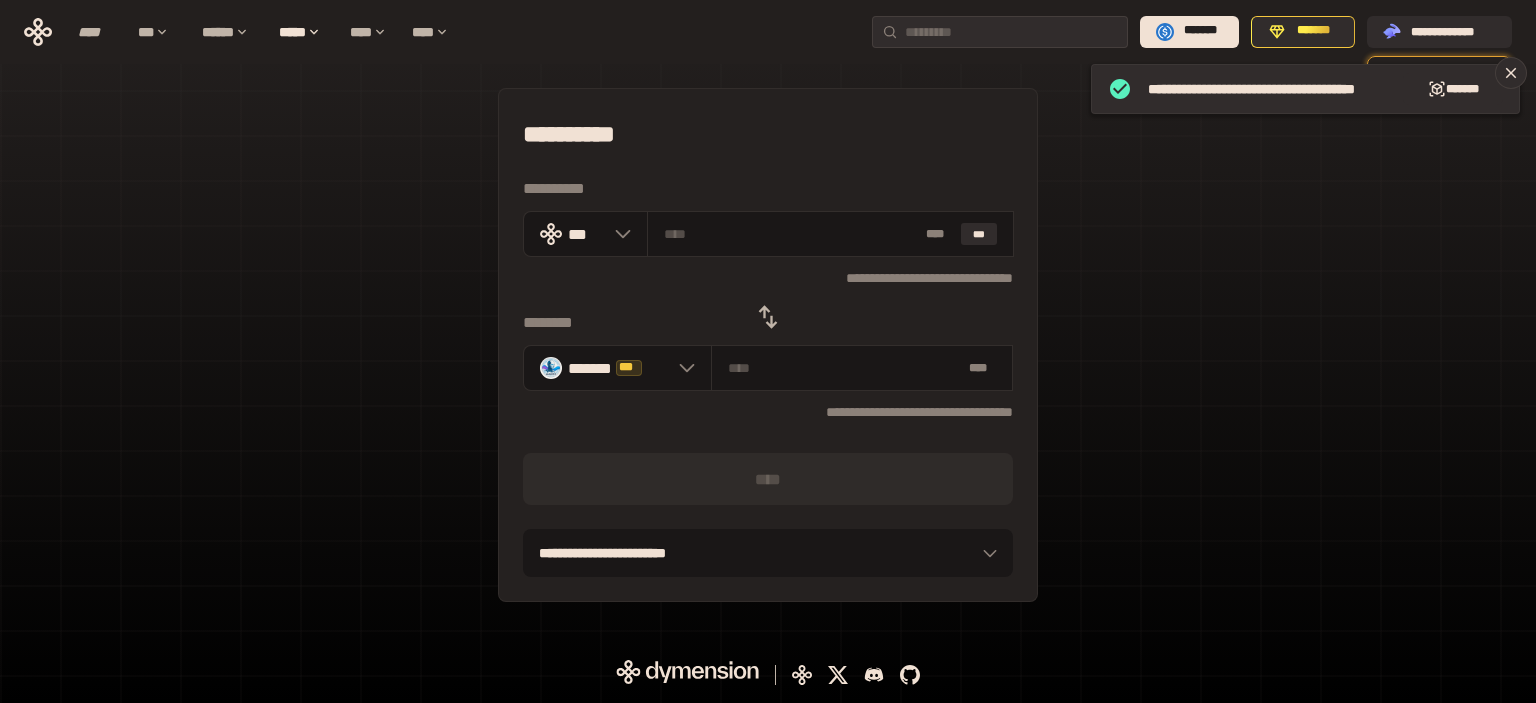 click 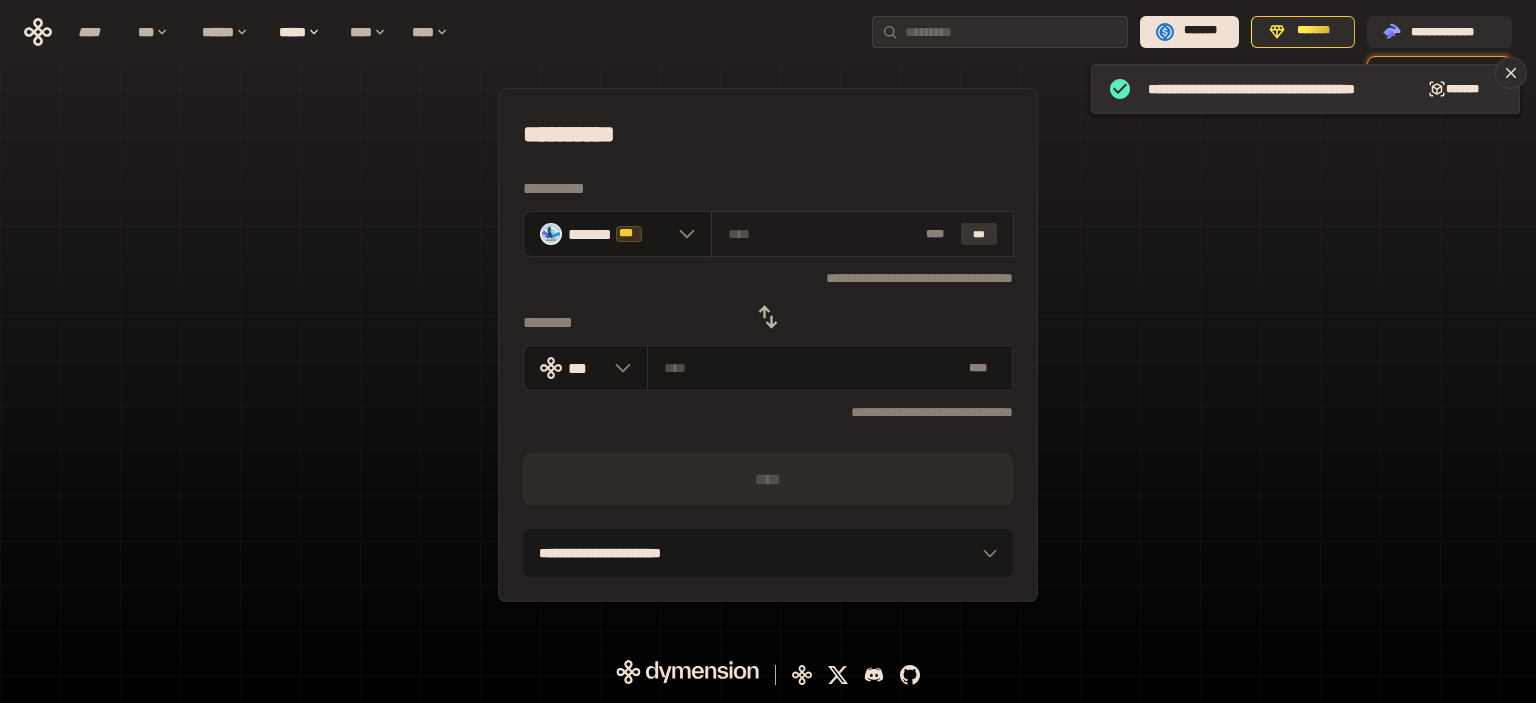 click on "***" at bounding box center [979, 234] 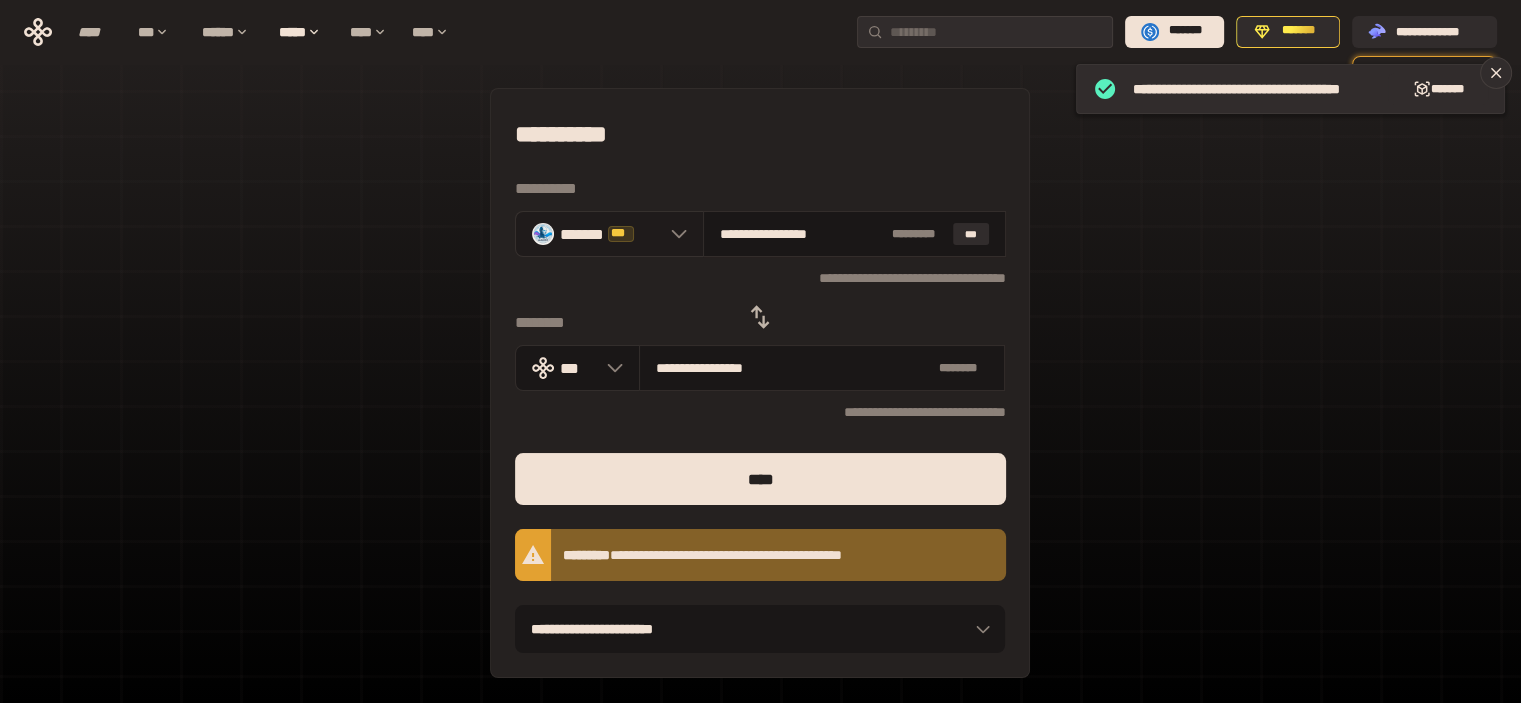 click on "*******   ***" at bounding box center [609, 234] 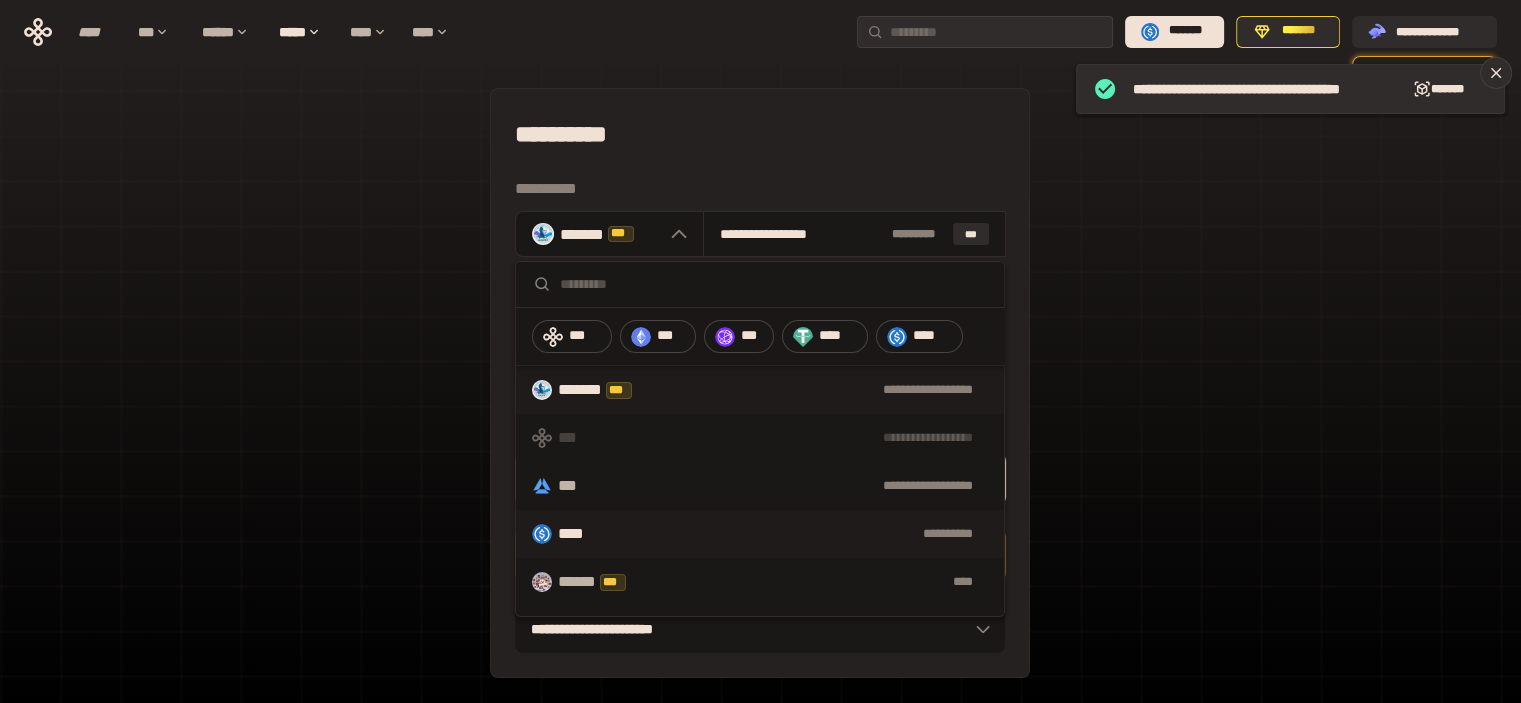 click on "**********" at bounding box center [801, 534] 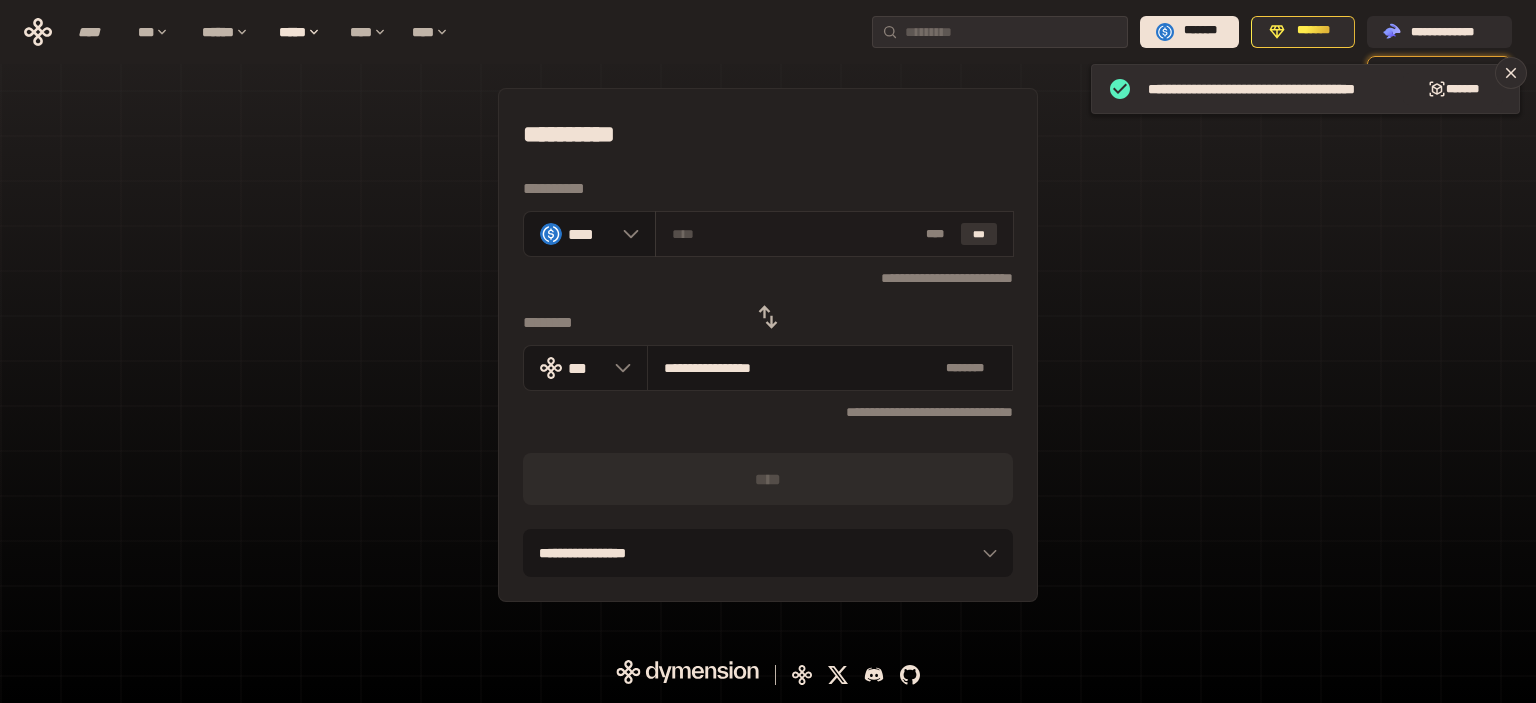 click on "***" at bounding box center (979, 234) 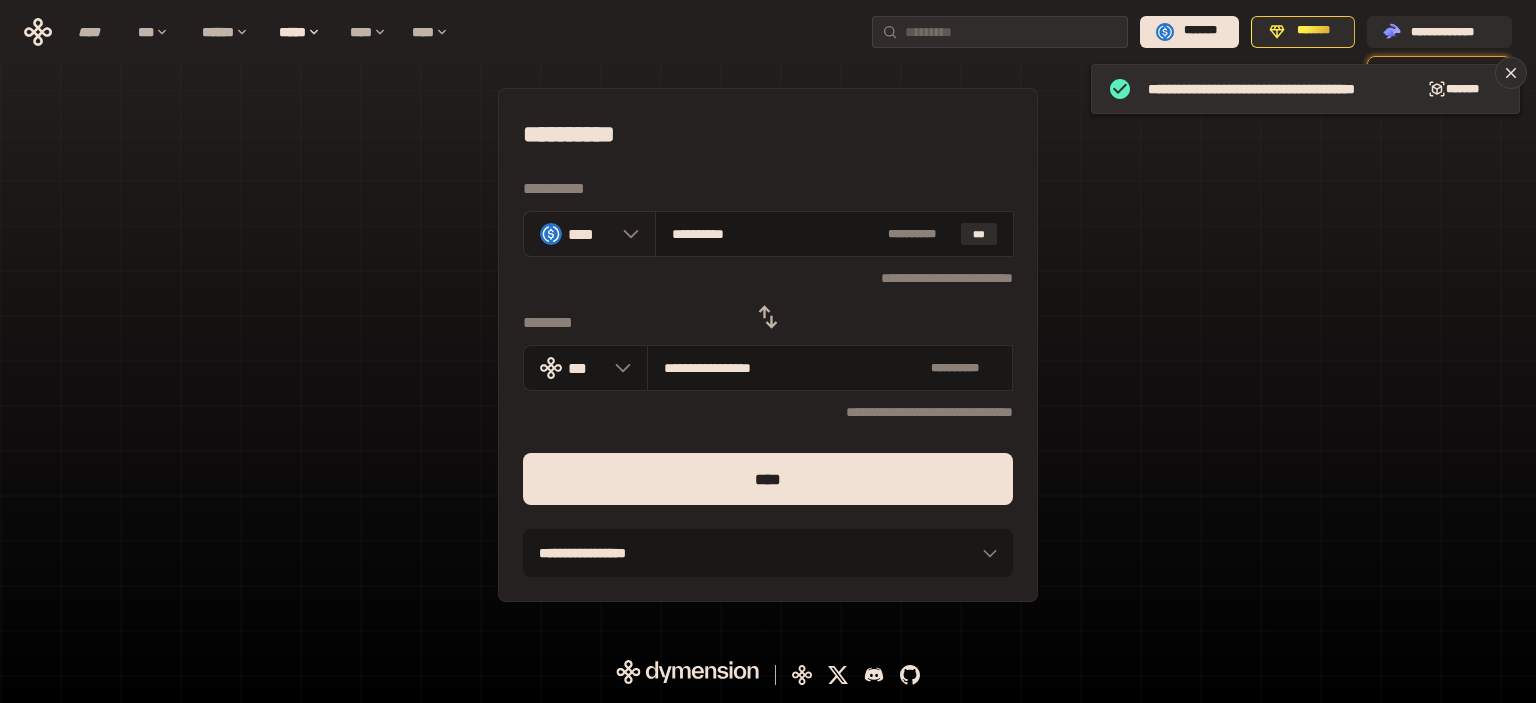 drag, startPoint x: 790, startPoint y: 230, endPoint x: 644, endPoint y: 228, distance: 146.0137 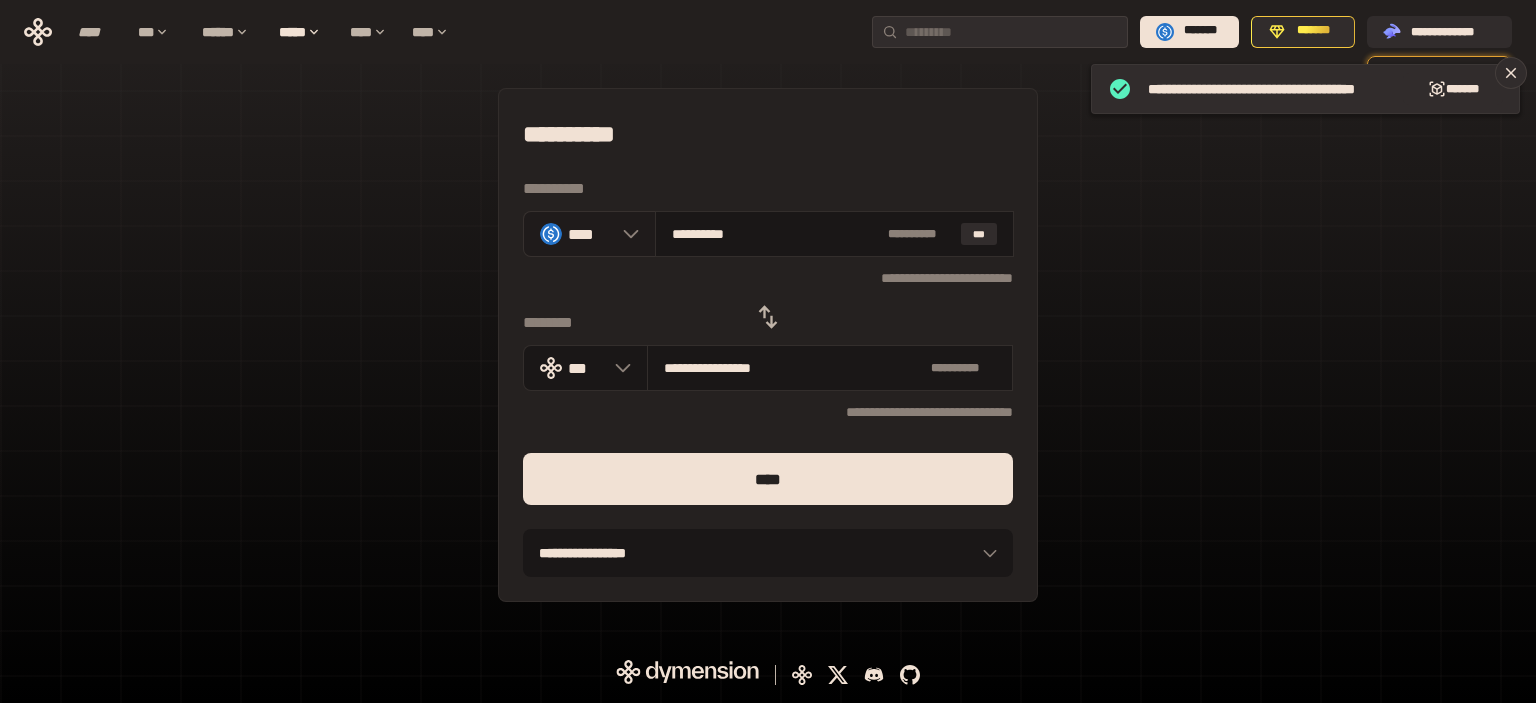 type on "*" 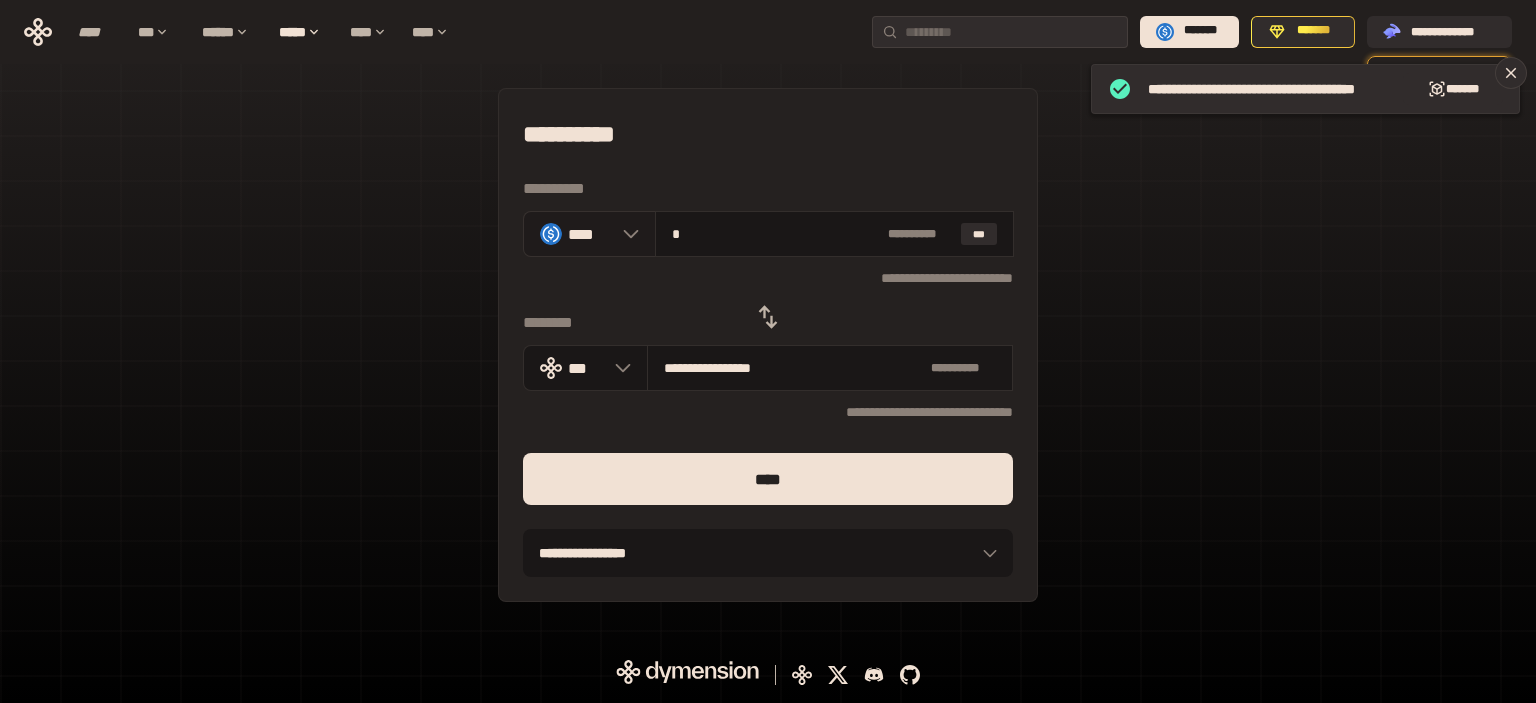 type on "**********" 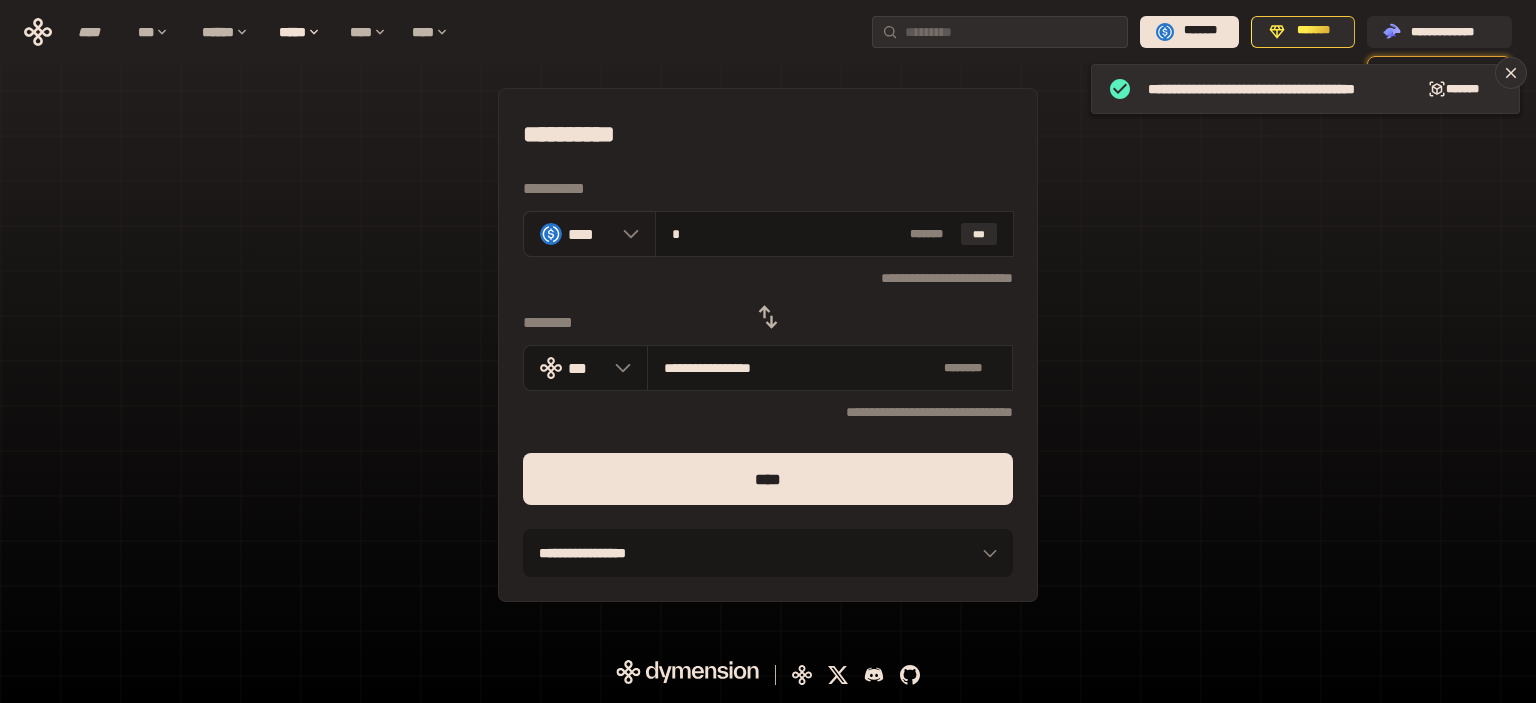 type on "**" 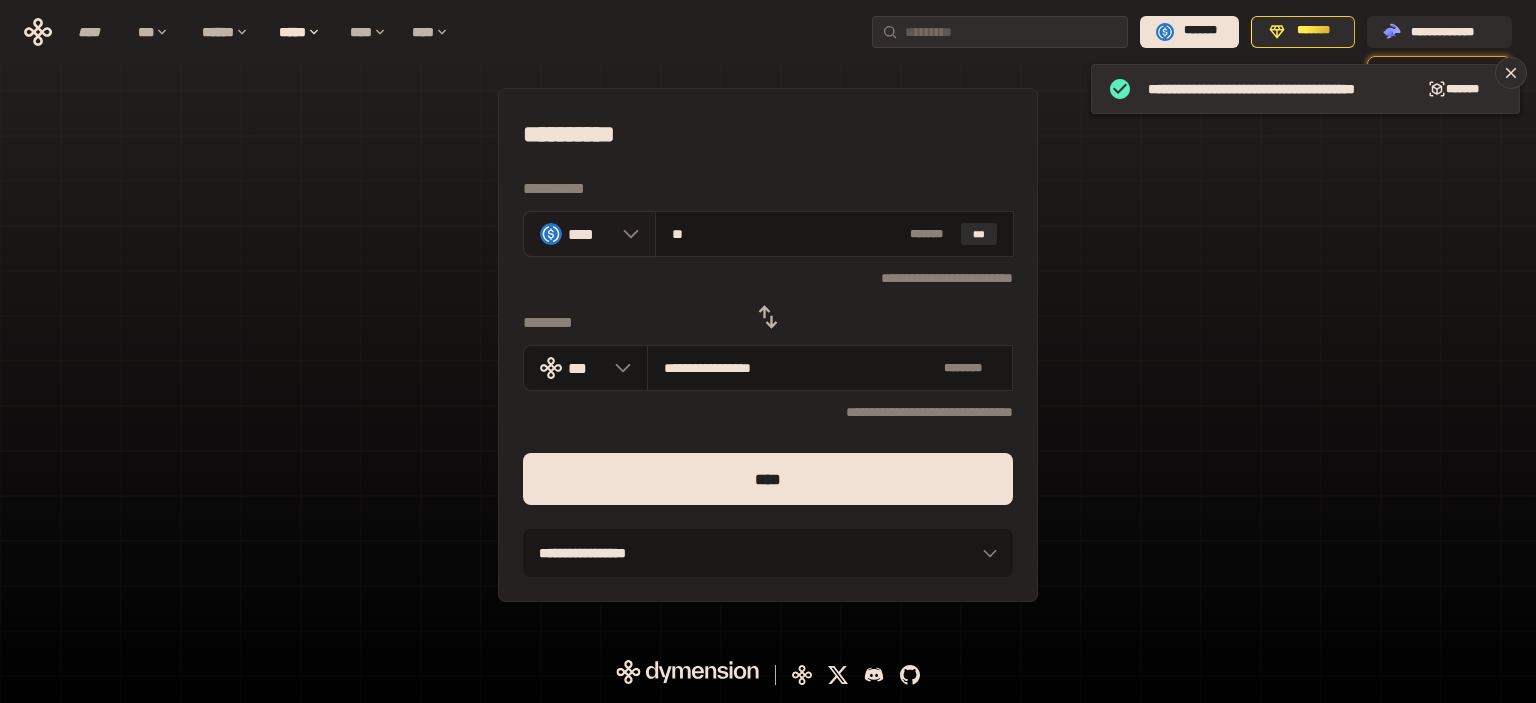 type on "**********" 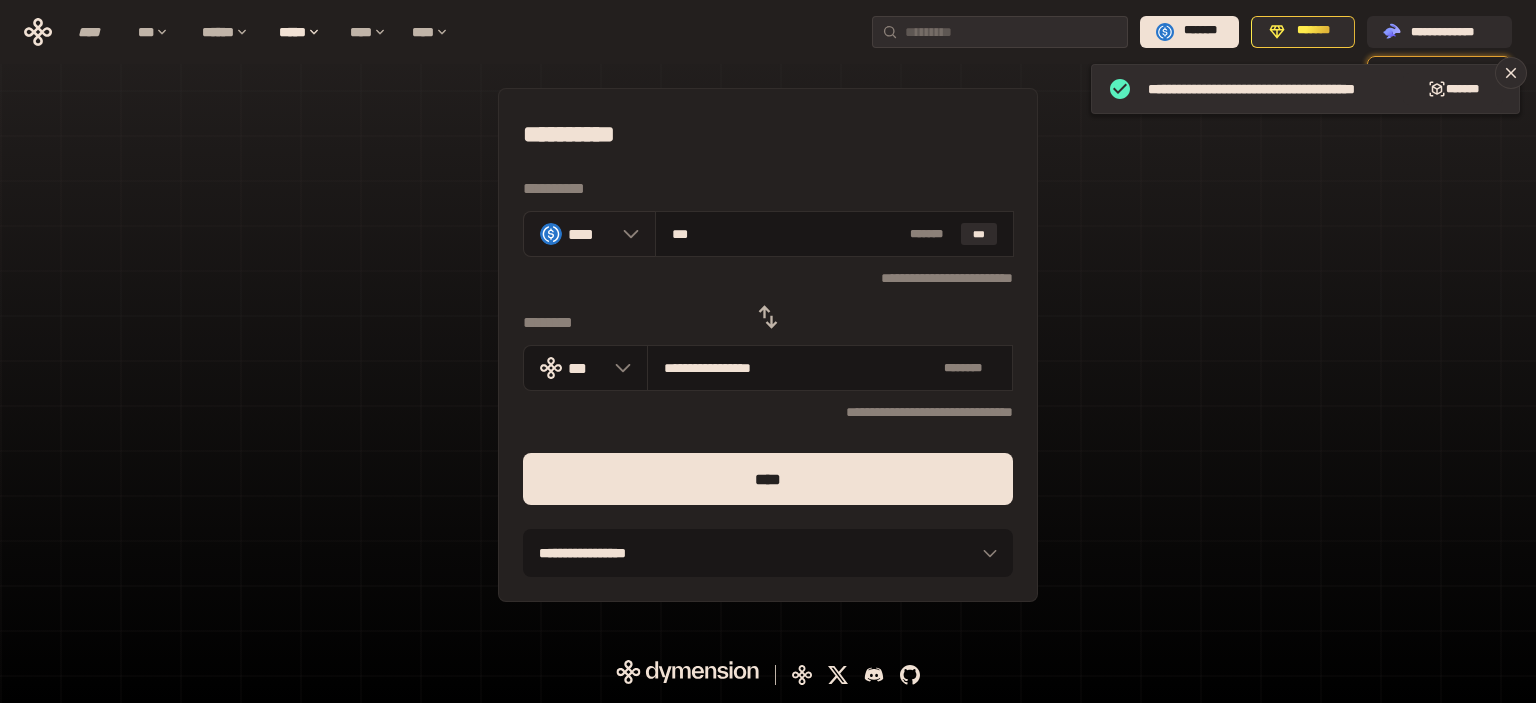 type on "**********" 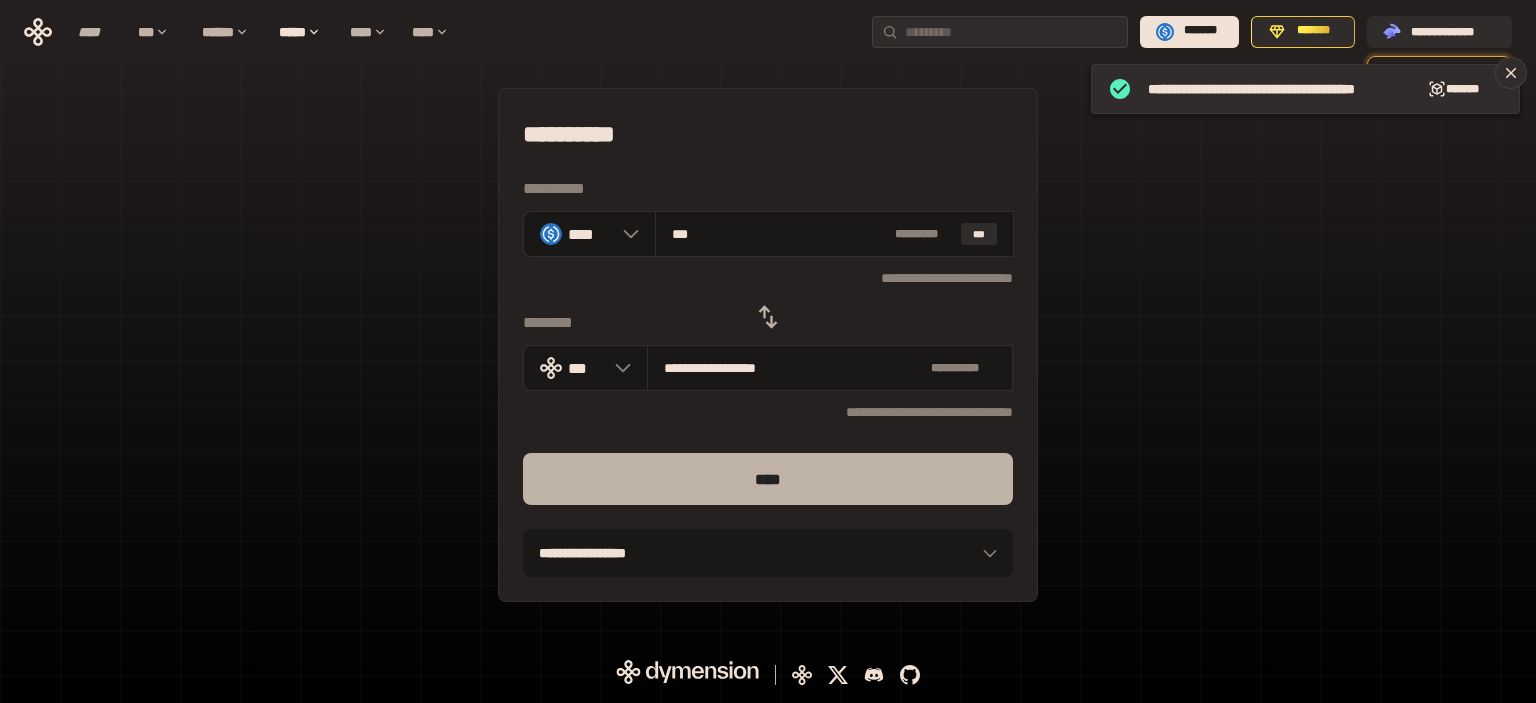 type on "***" 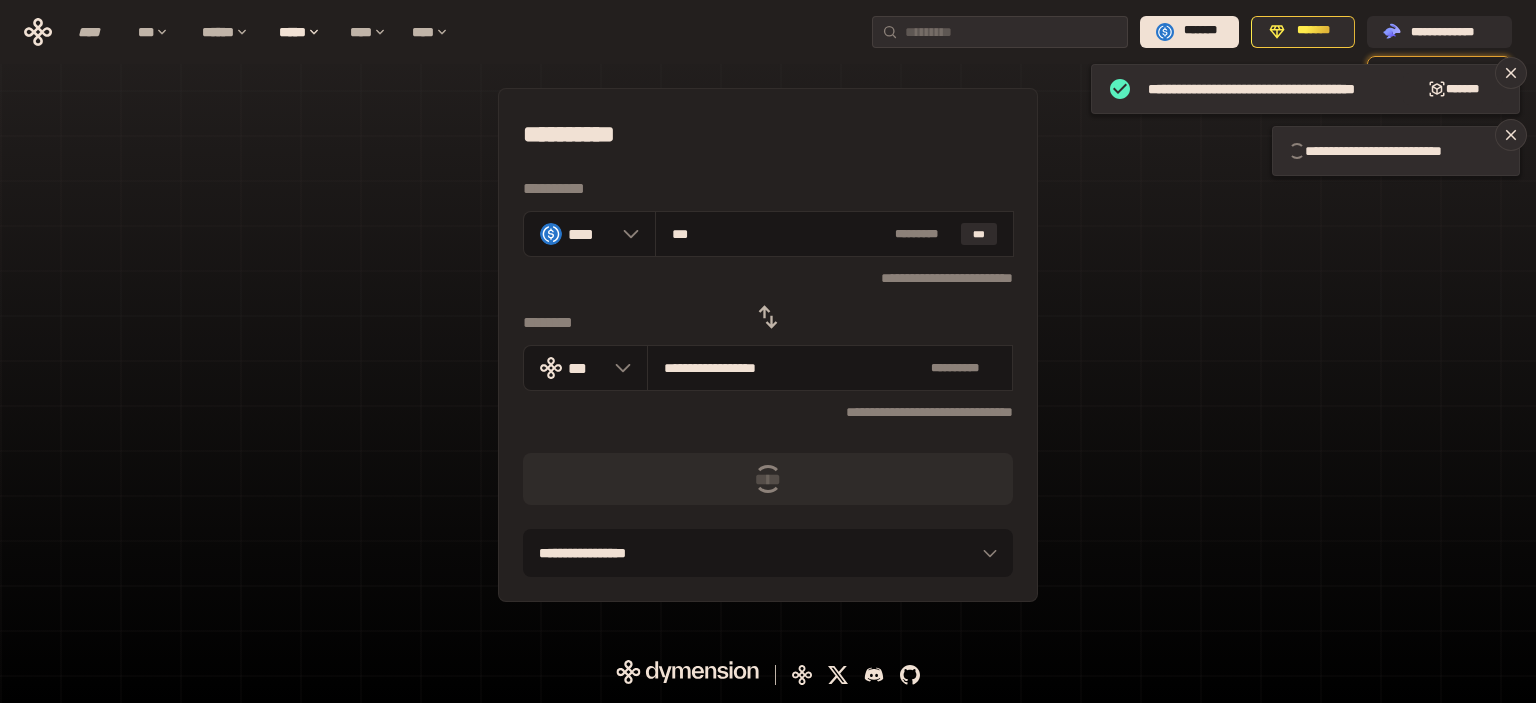 type 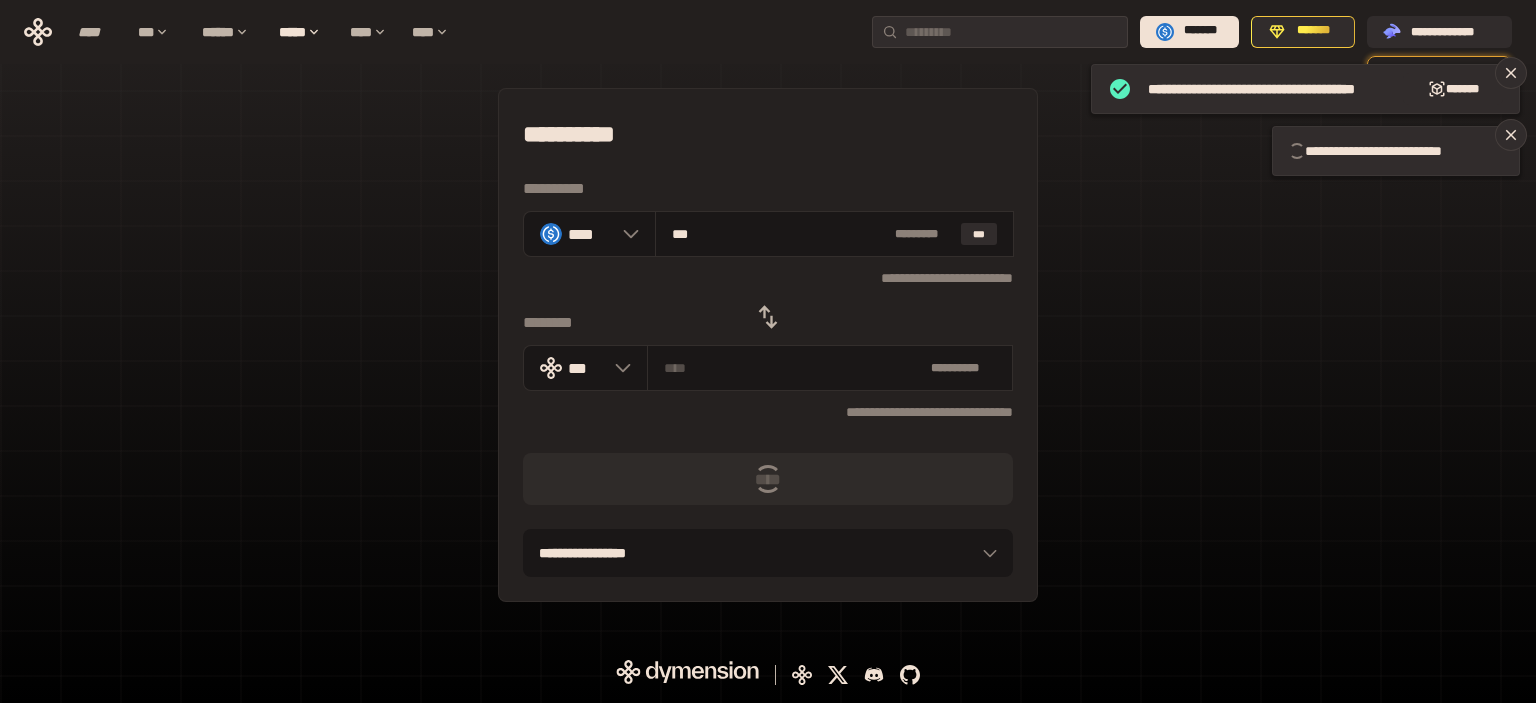 type 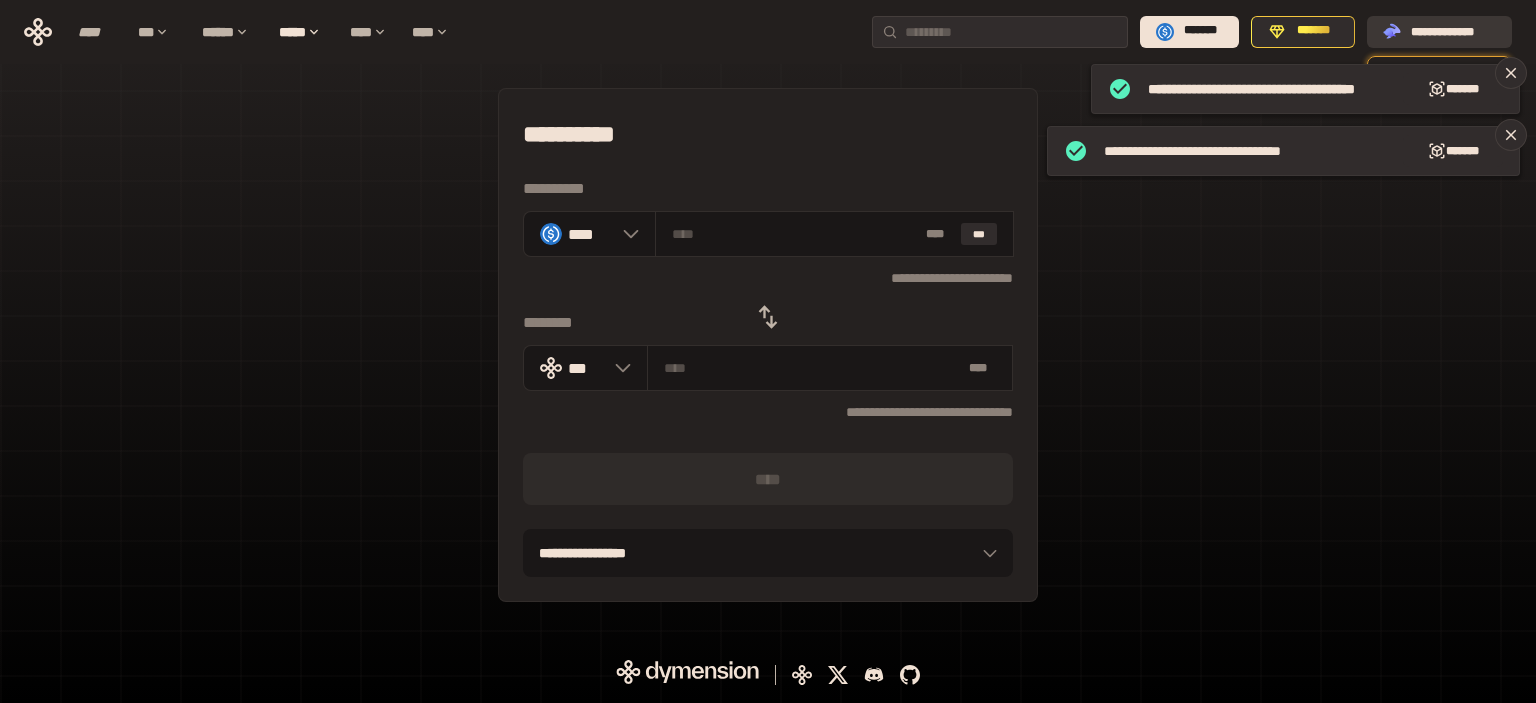 click on "**********" at bounding box center [1453, 31] 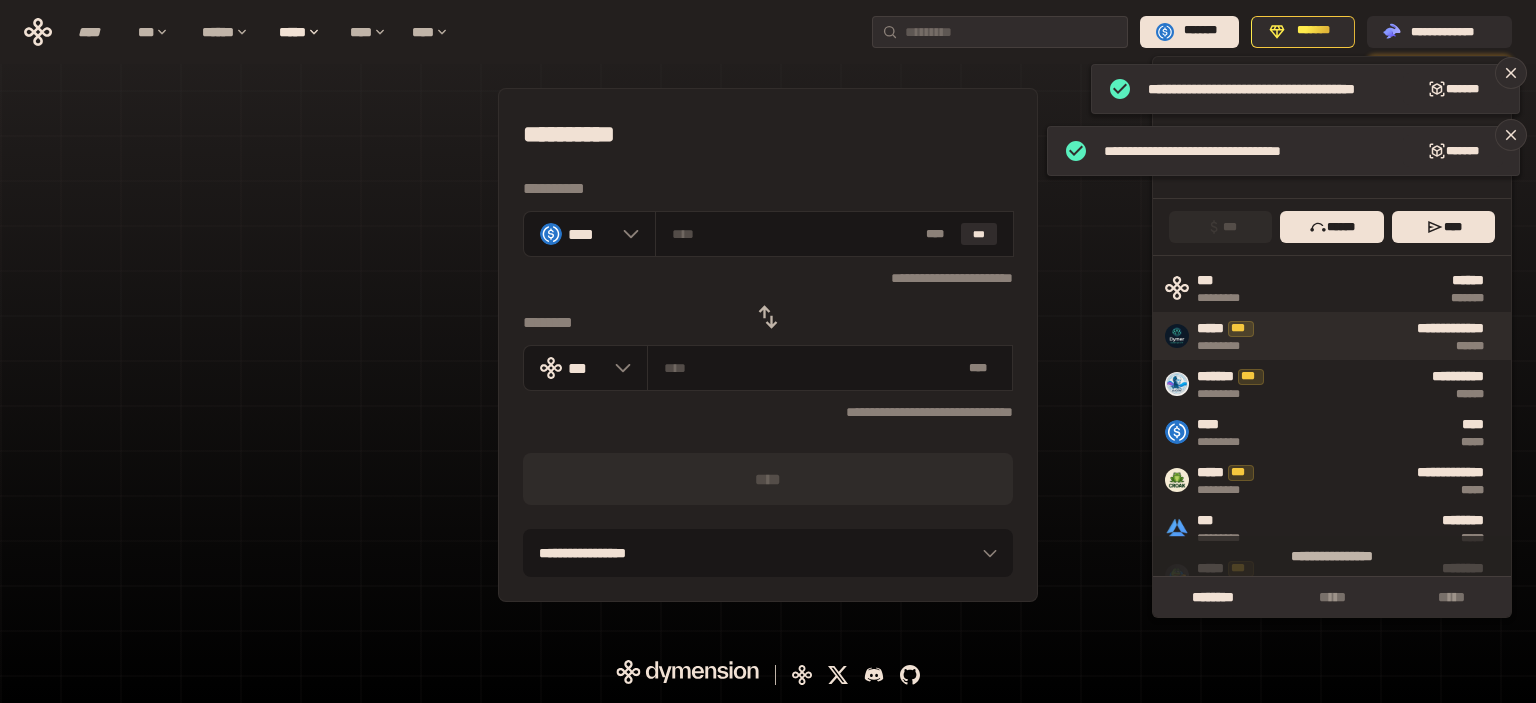 click on "**********" at bounding box center (1384, 336) 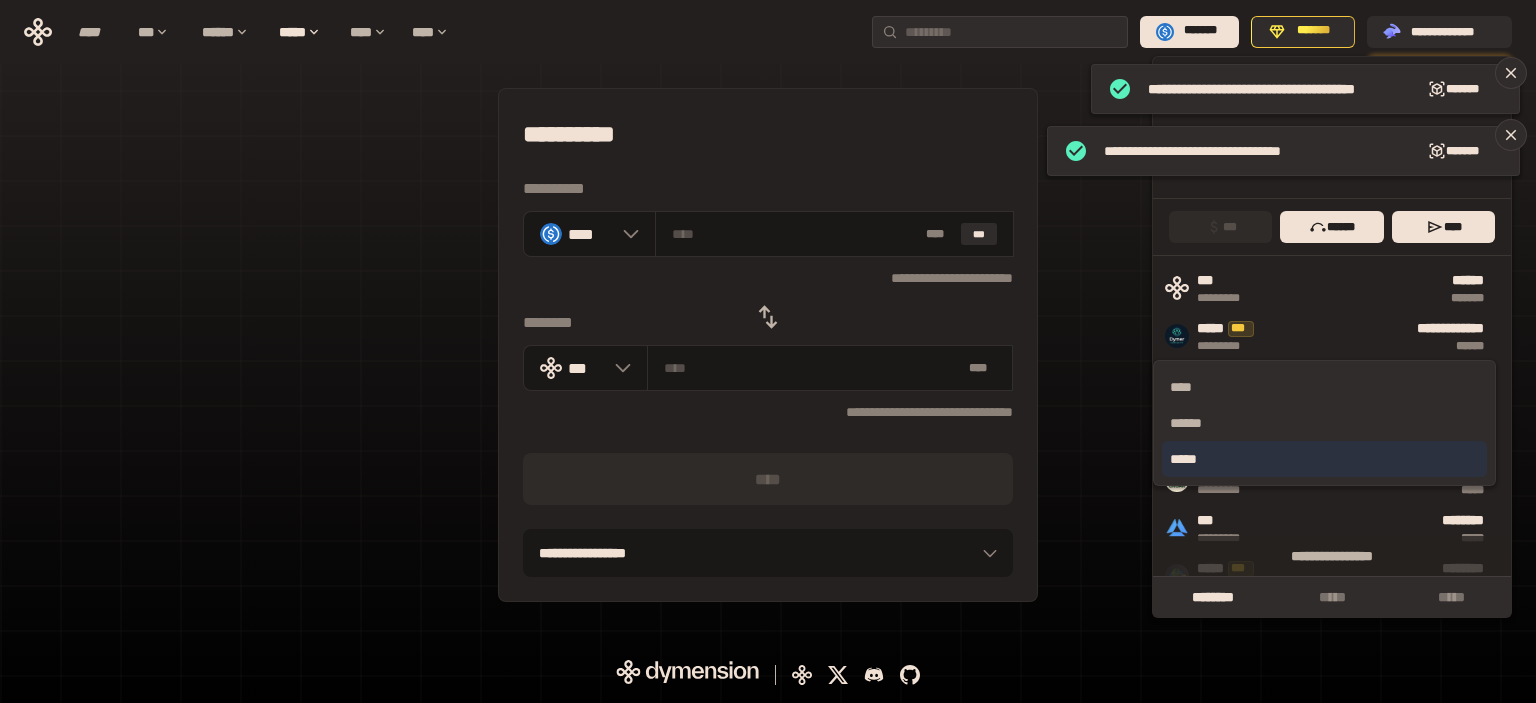 click on "*****" at bounding box center (1324, 459) 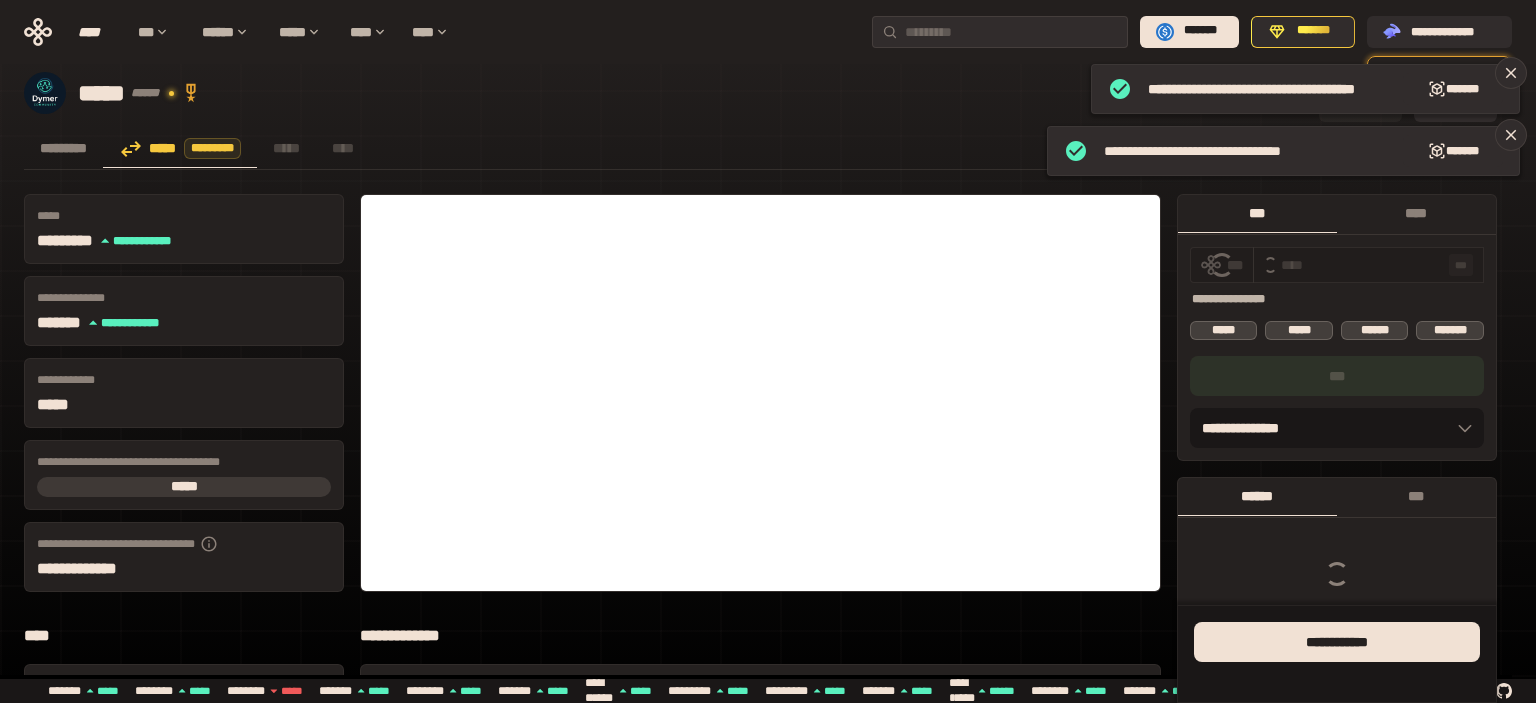click on "****" at bounding box center [1416, 213] 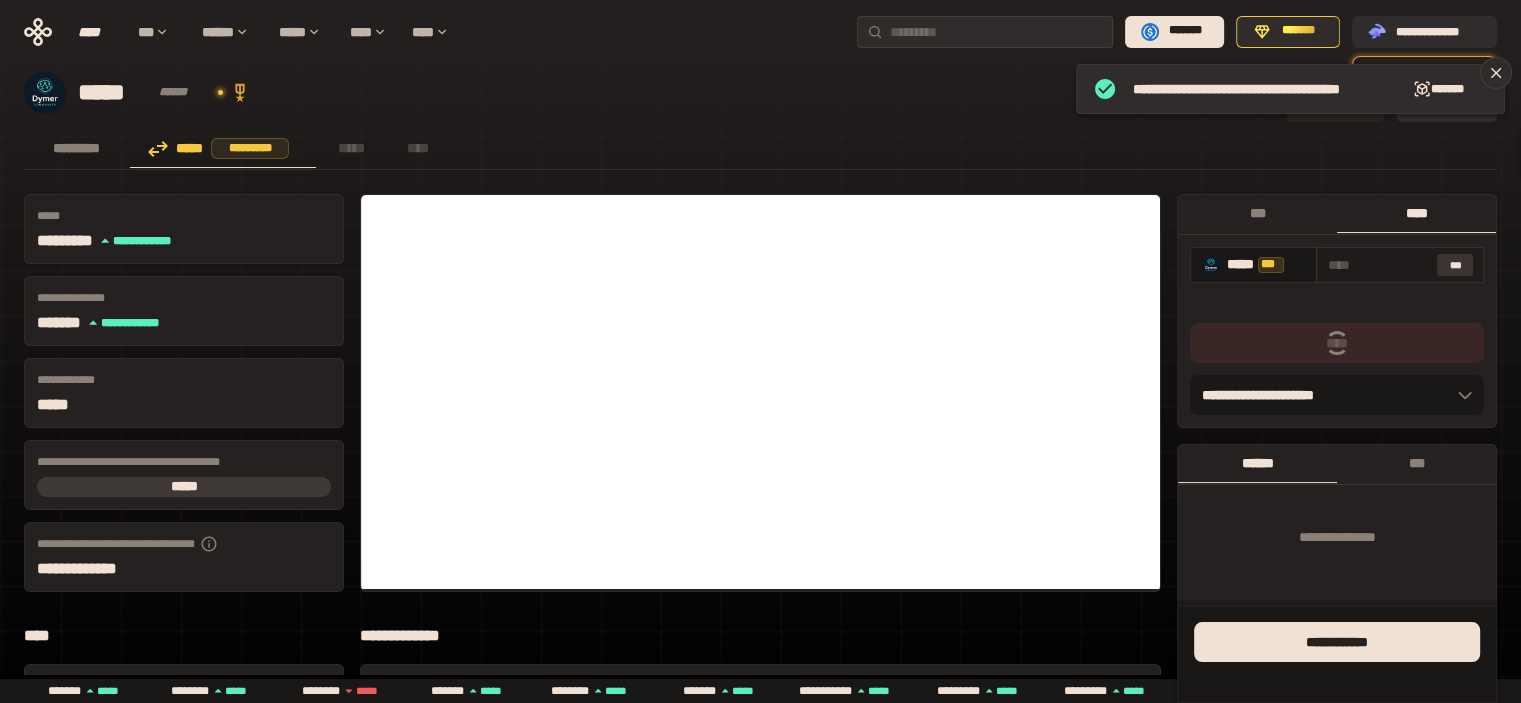 click on "***" at bounding box center (1455, 265) 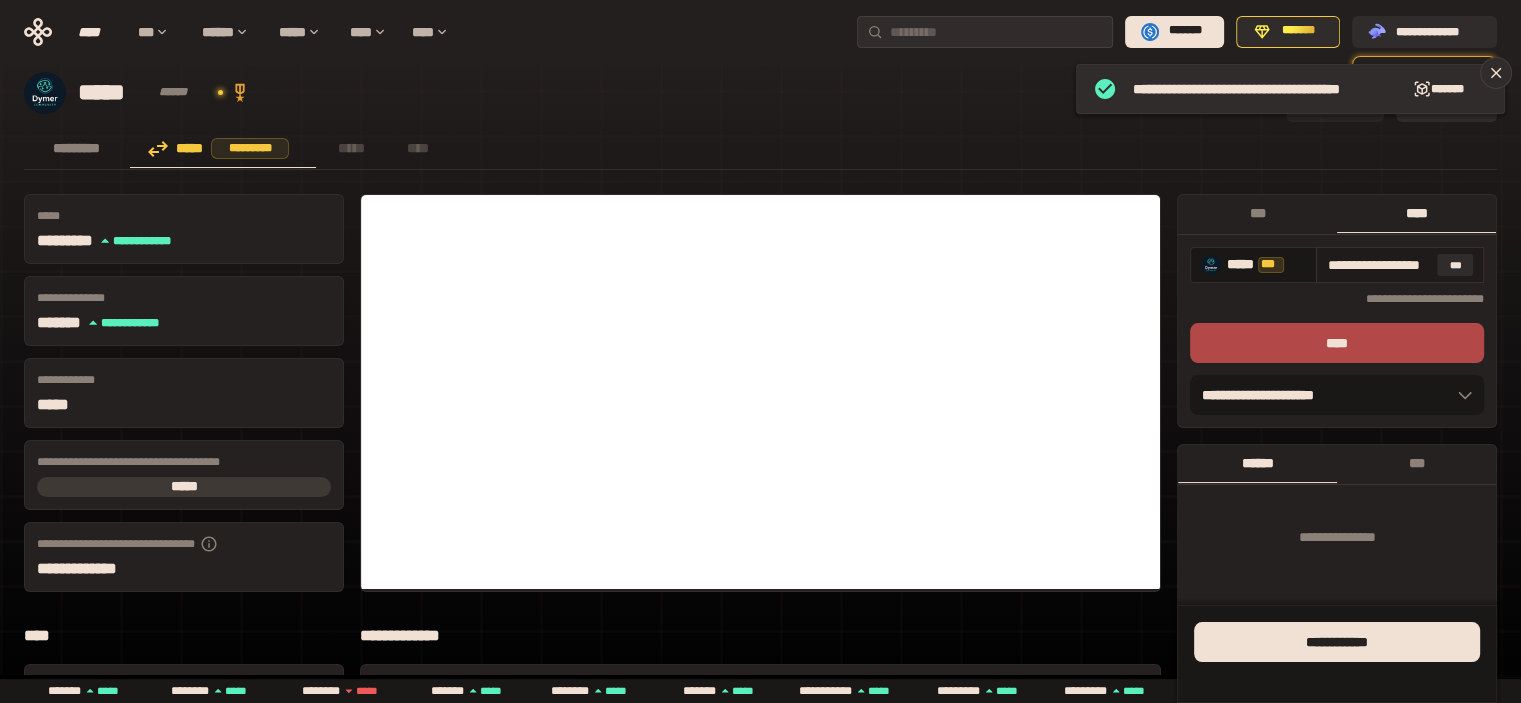 click on "**********" at bounding box center (1378, 265) 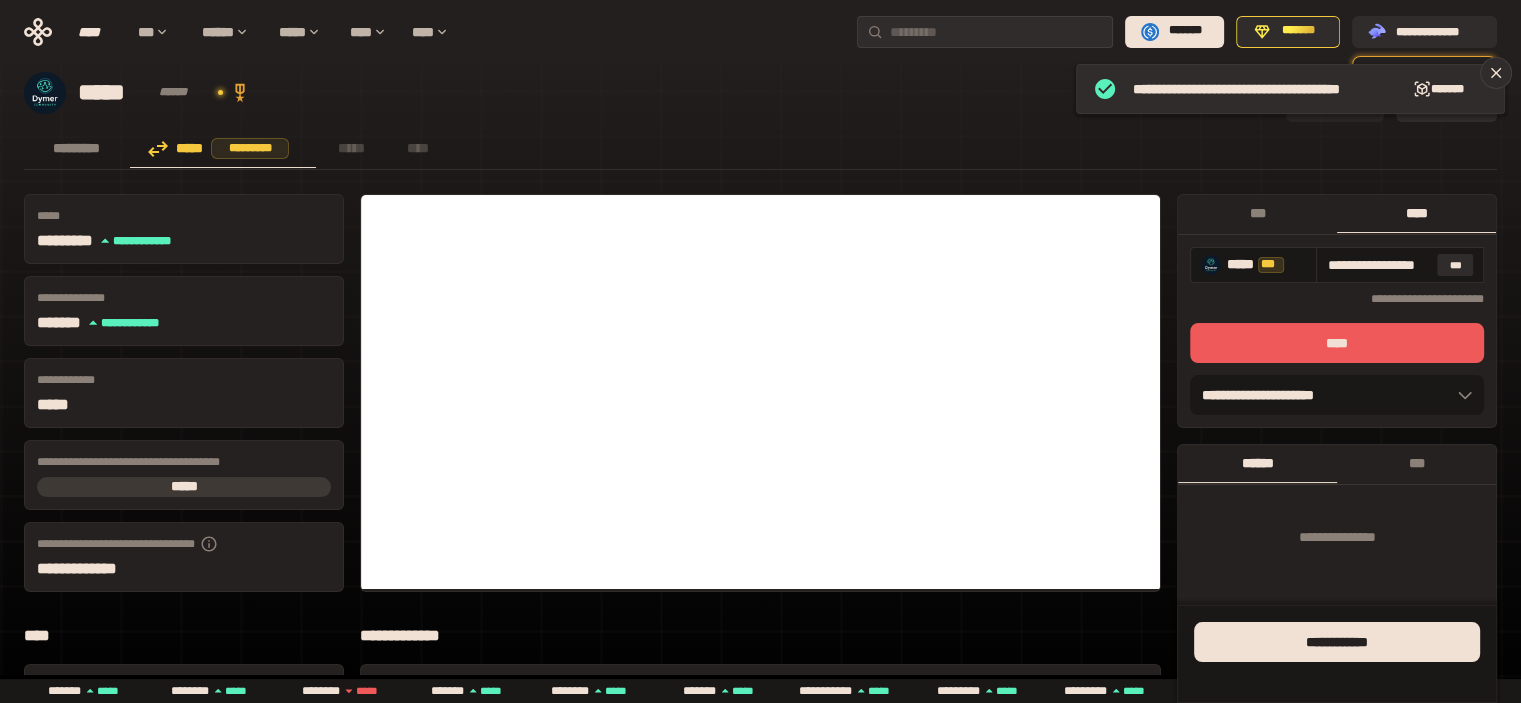 type on "**********" 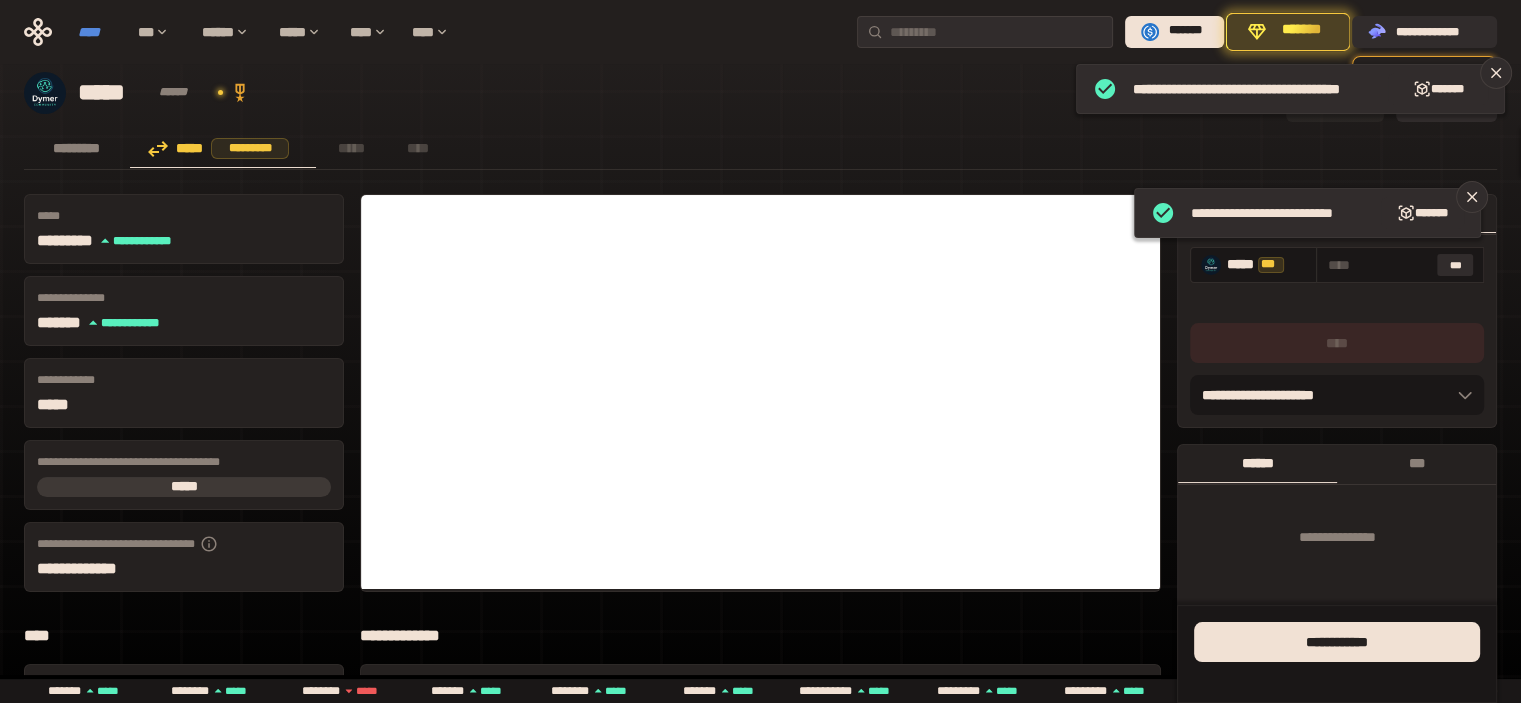 click on "****" at bounding box center (98, 32) 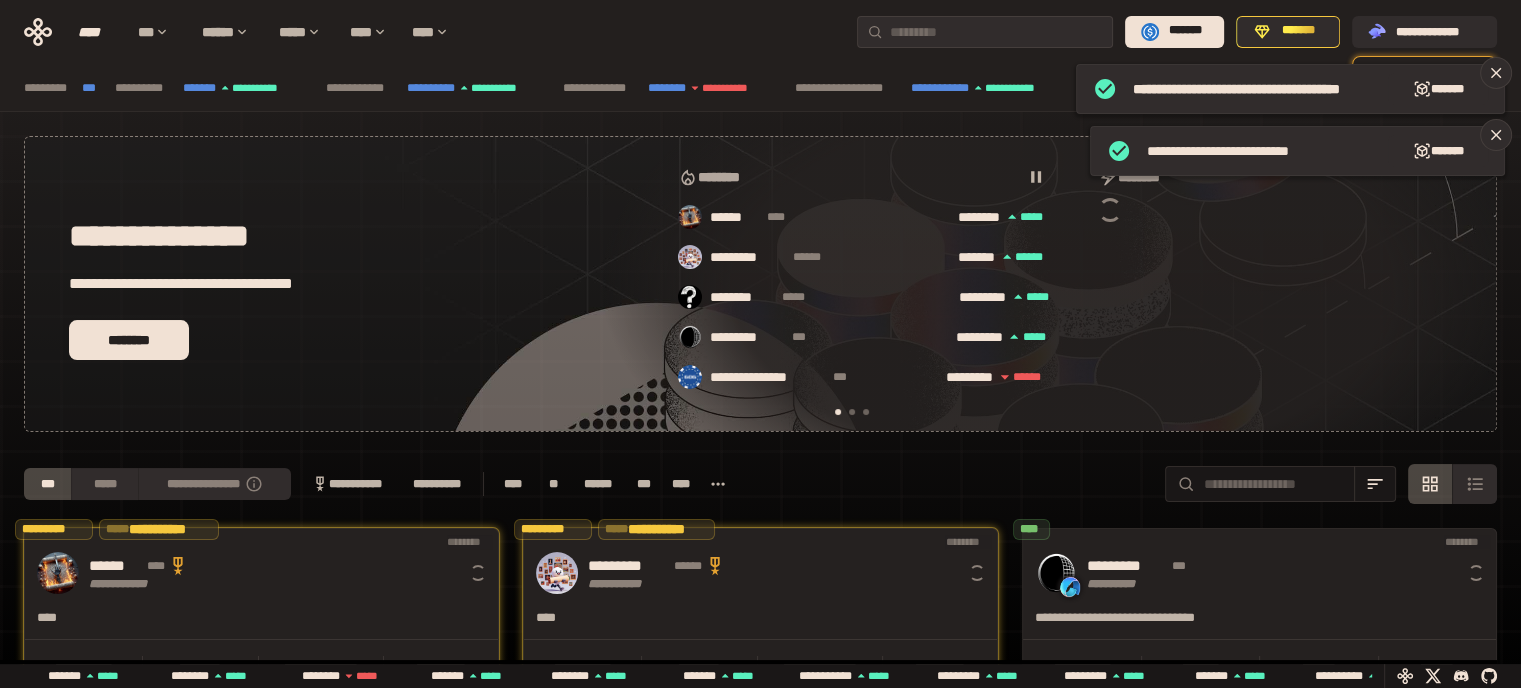 scroll, scrollTop: 0, scrollLeft: 16, axis: horizontal 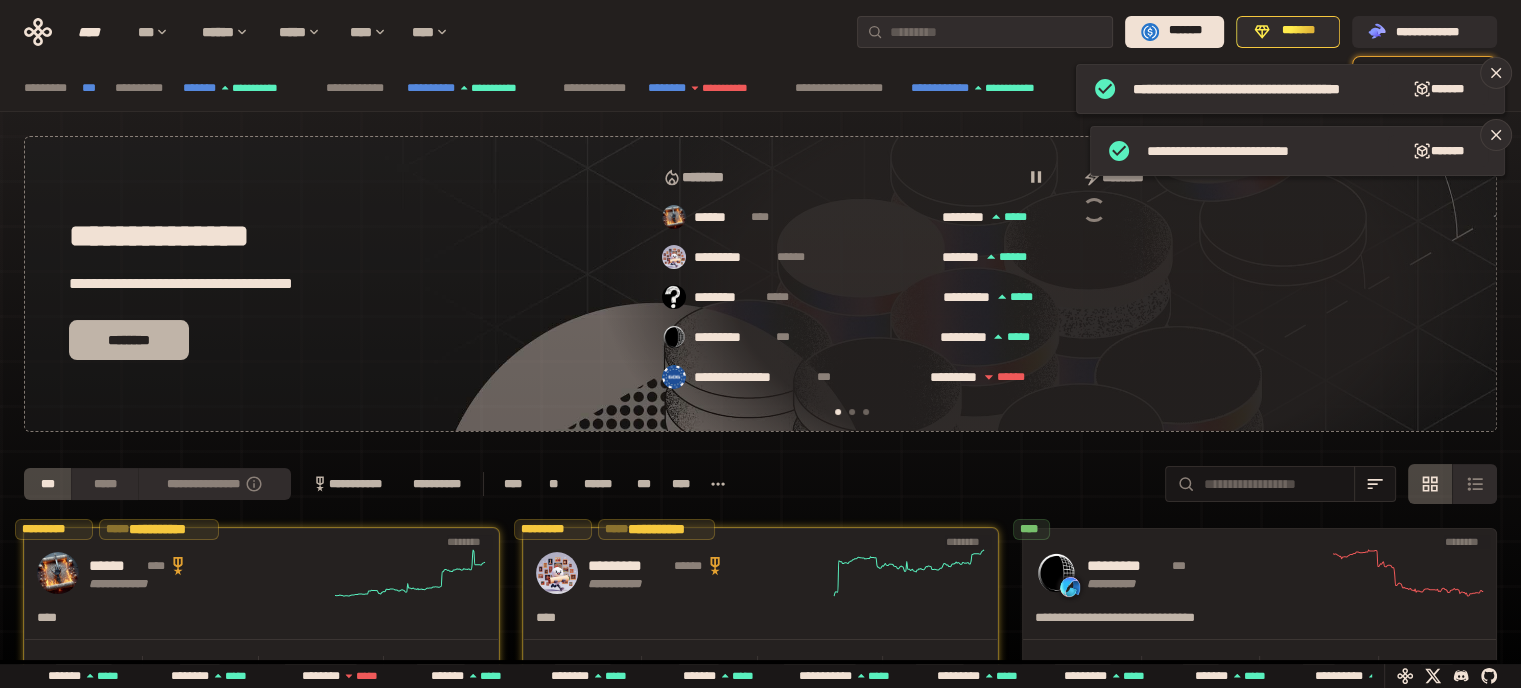 click on "********" at bounding box center [129, 340] 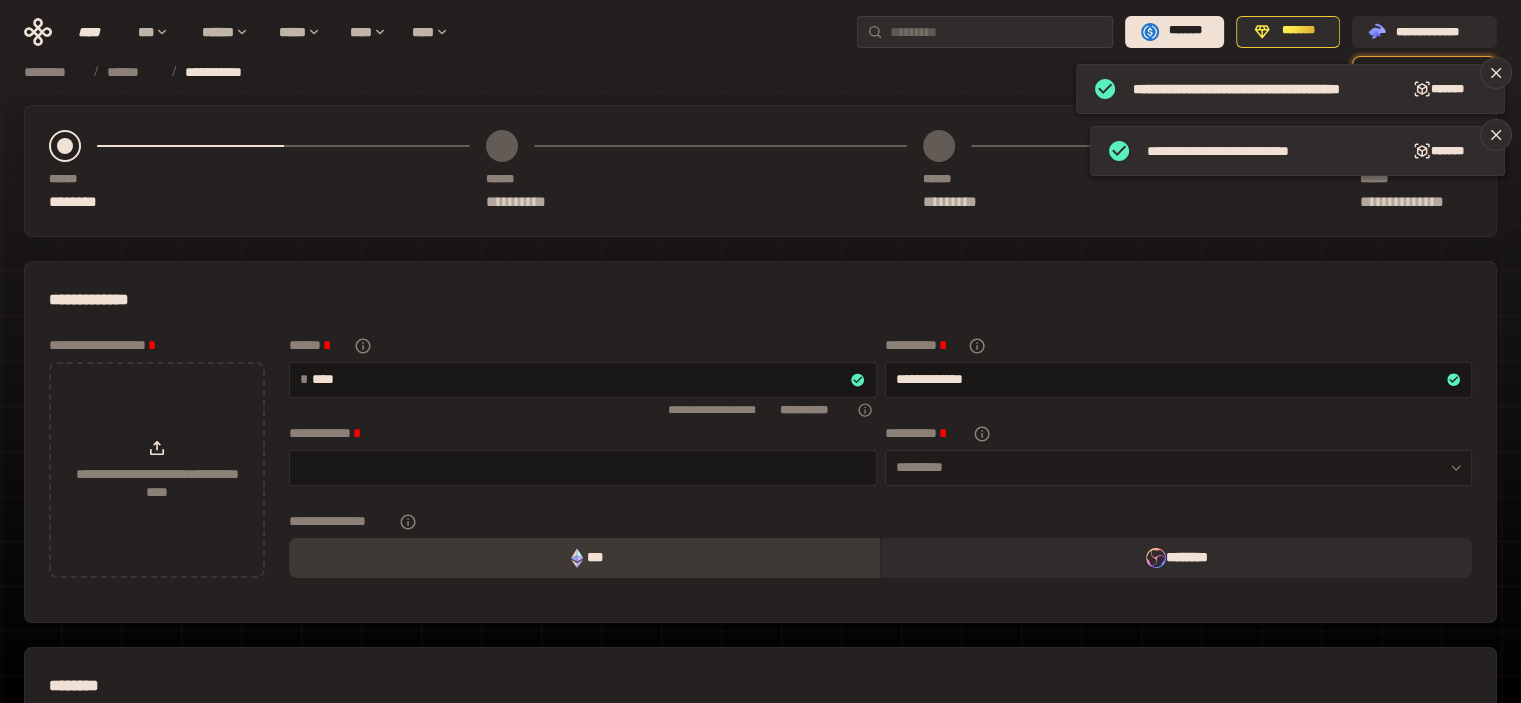 click on "*********" at bounding box center [1179, 468] 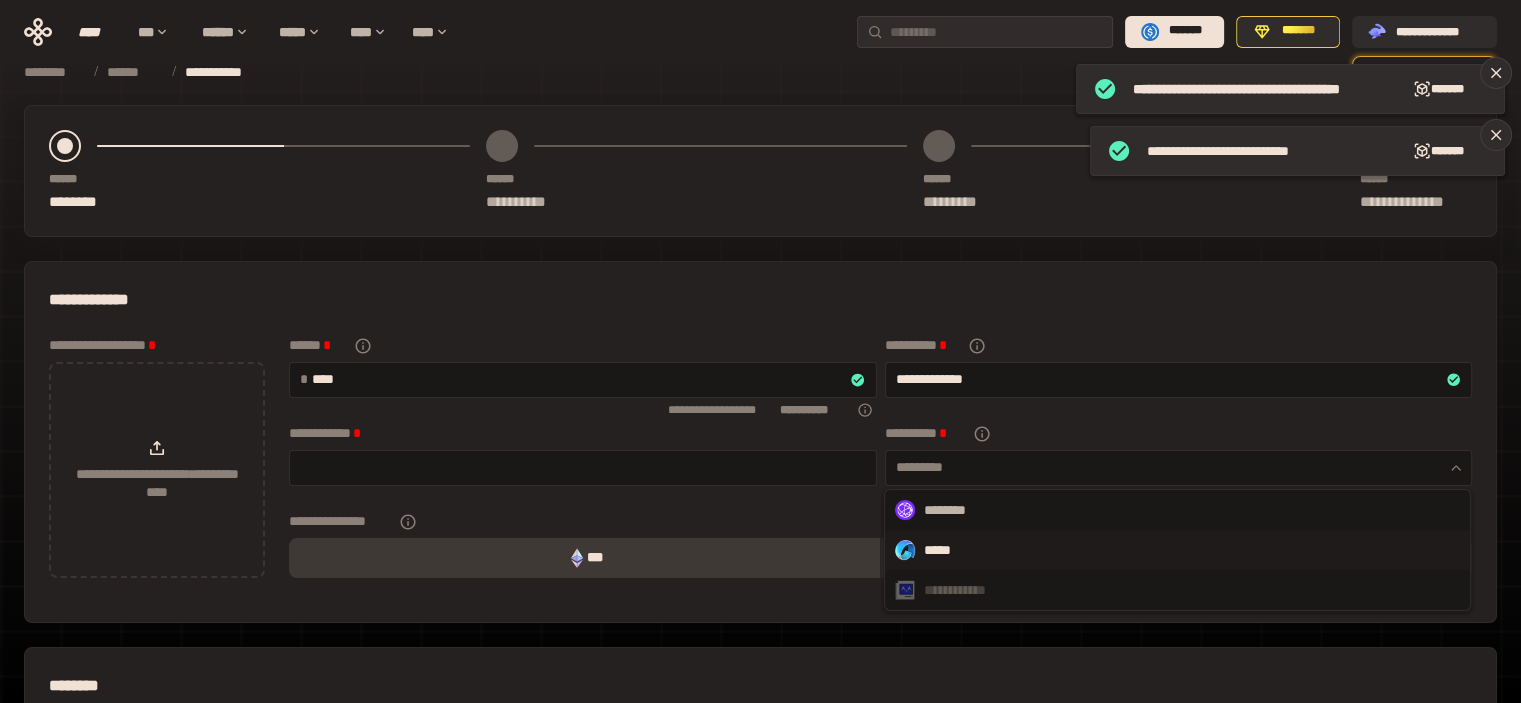 click on "*****" at bounding box center (1177, 550) 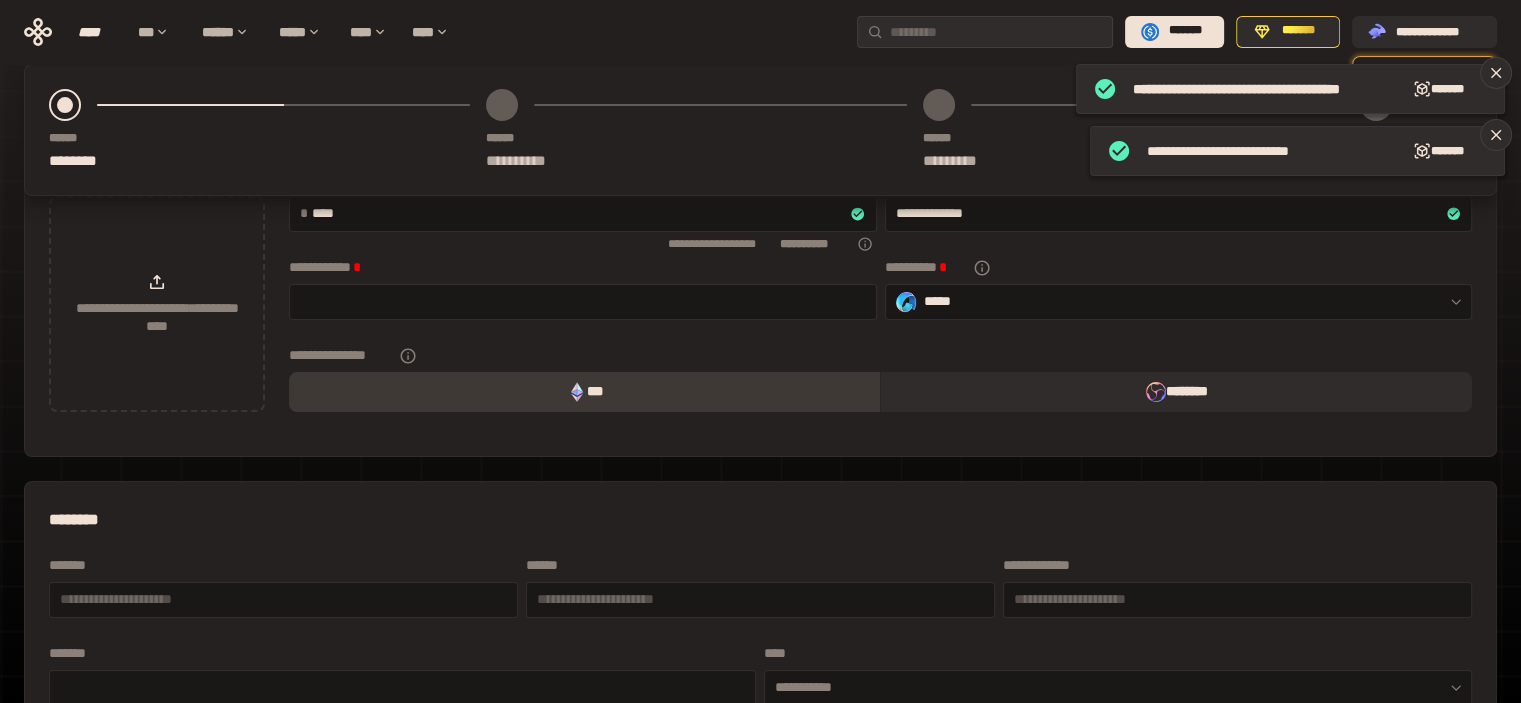 click on "***" at bounding box center [584, 392] 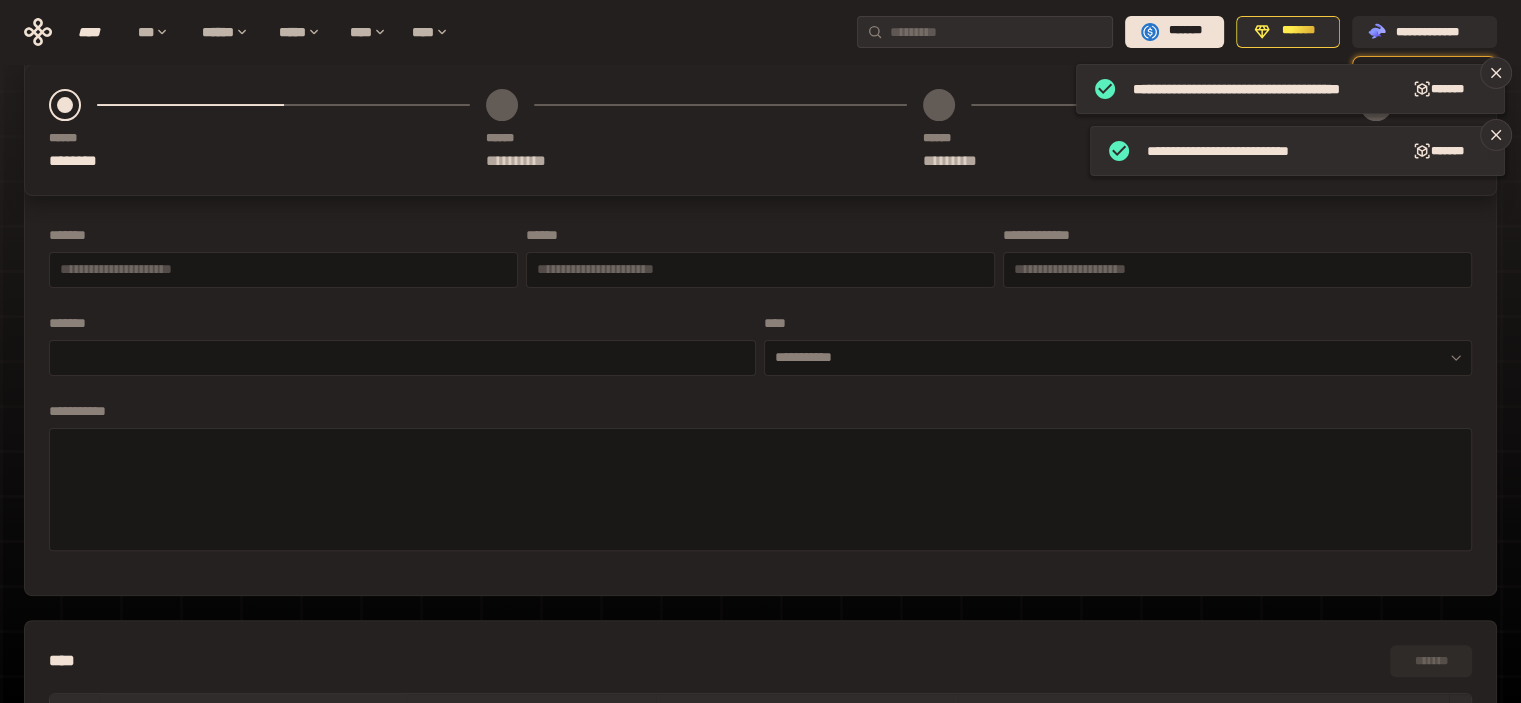 scroll, scrollTop: 500, scrollLeft: 0, axis: vertical 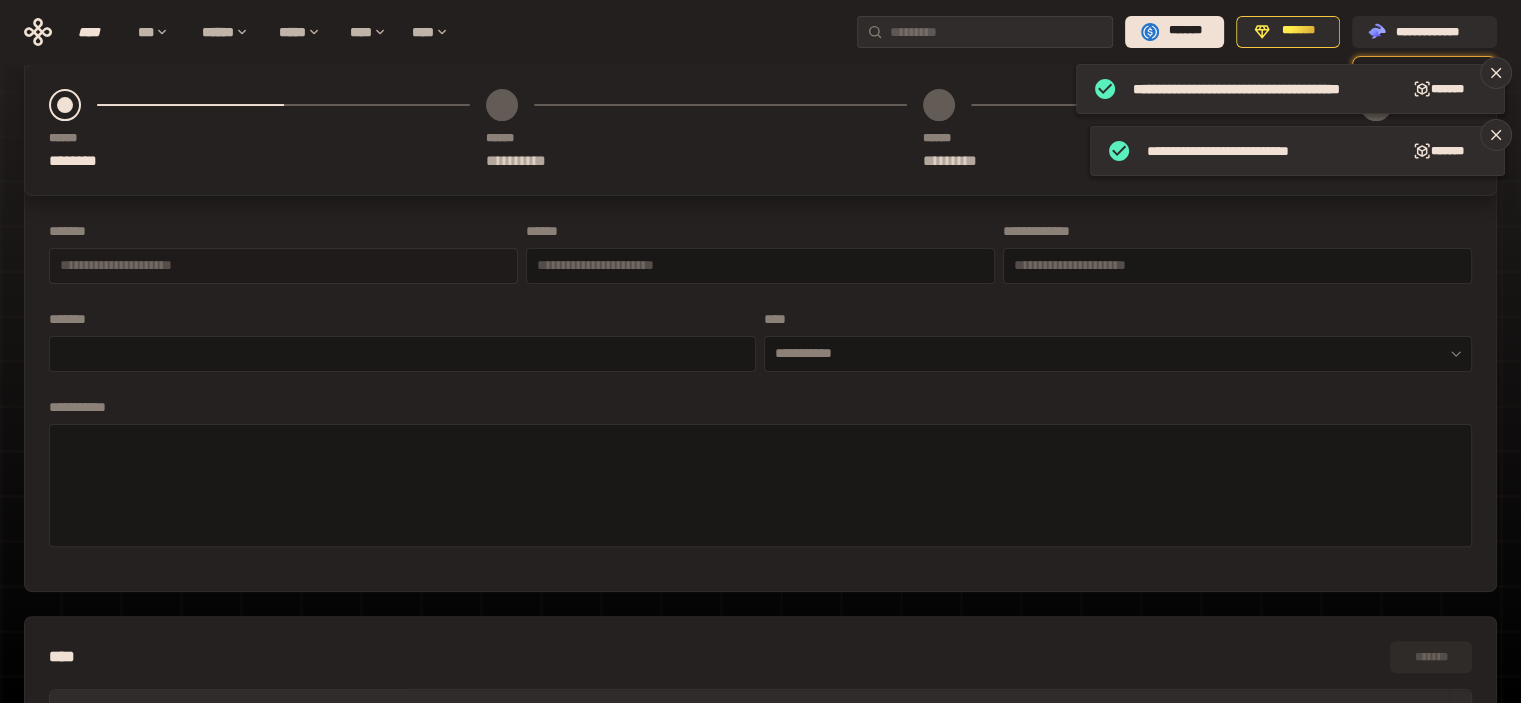 click at bounding box center [283, 266] 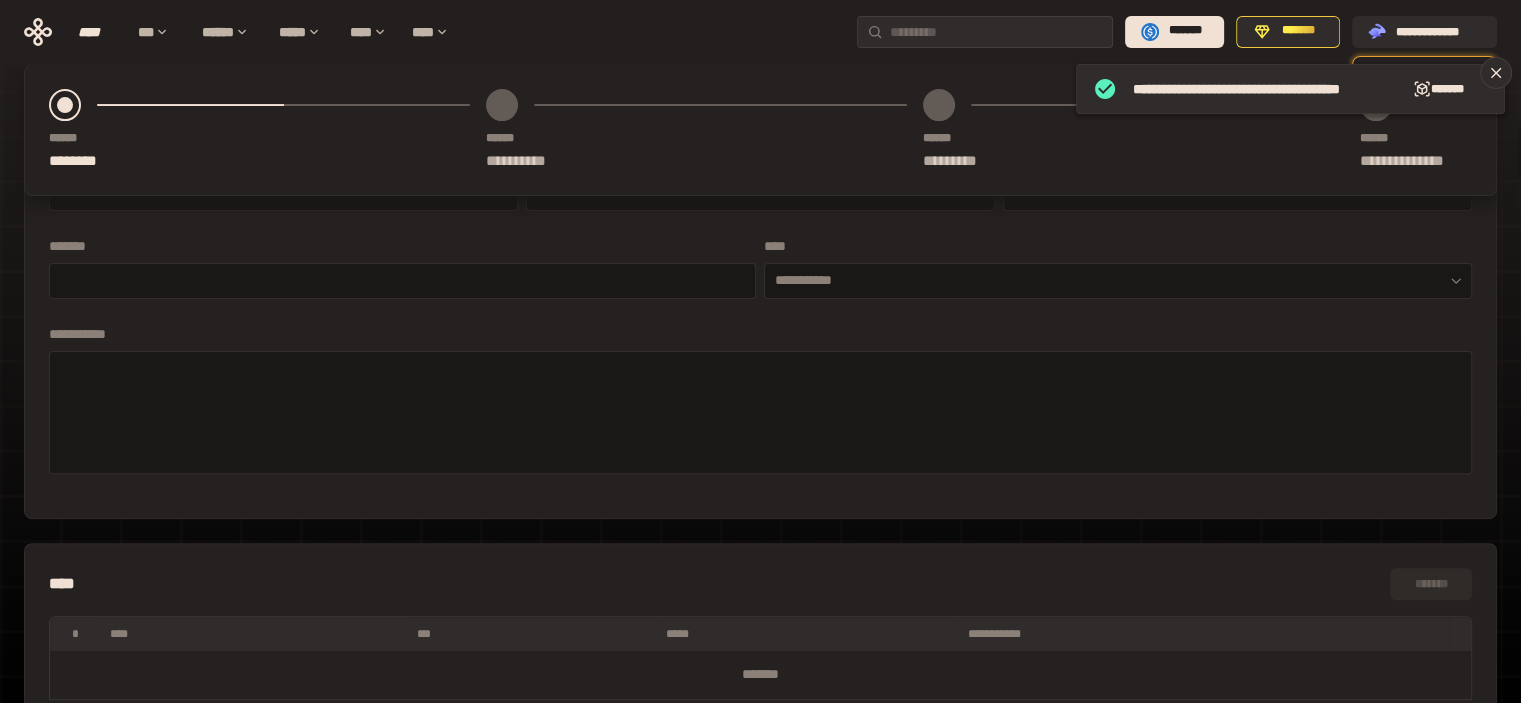 scroll, scrollTop: 500, scrollLeft: 0, axis: vertical 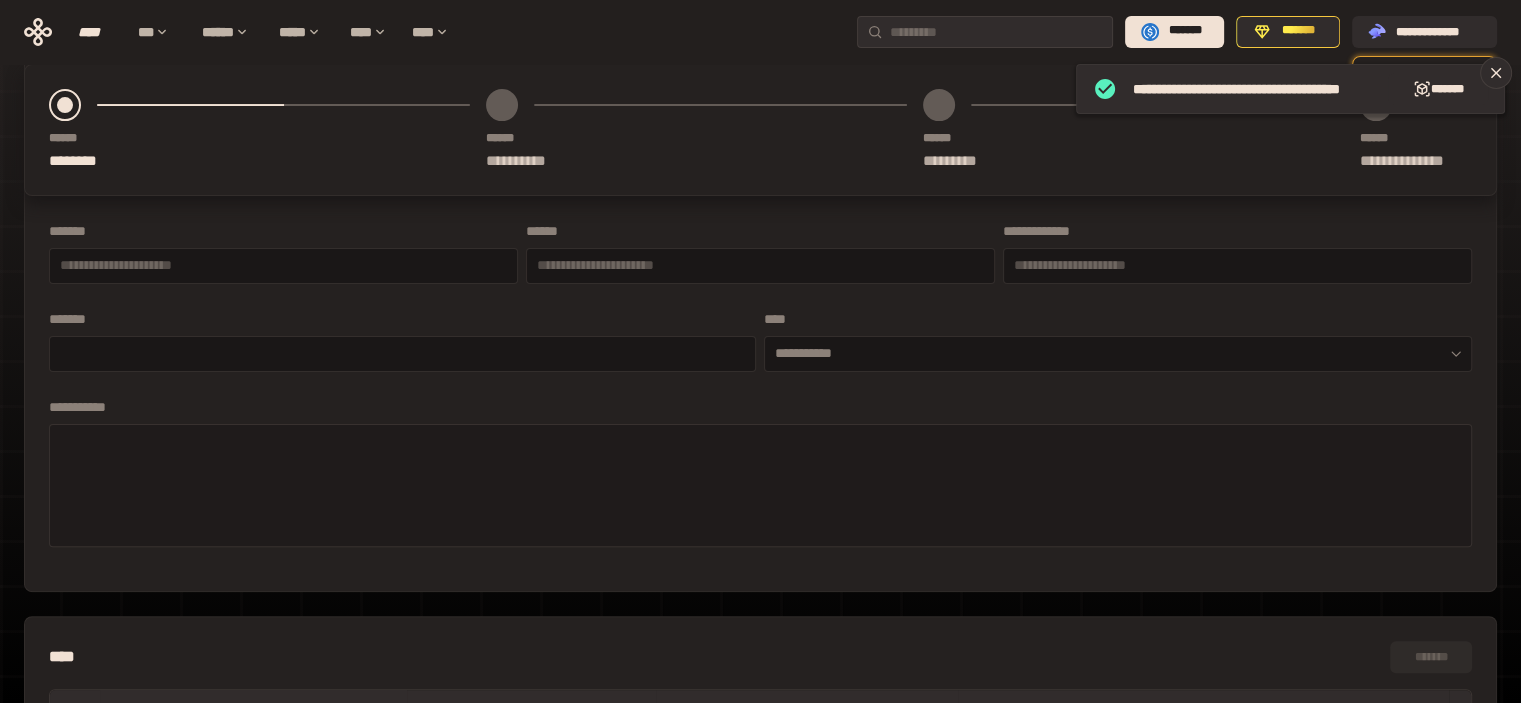 click at bounding box center (760, 483) 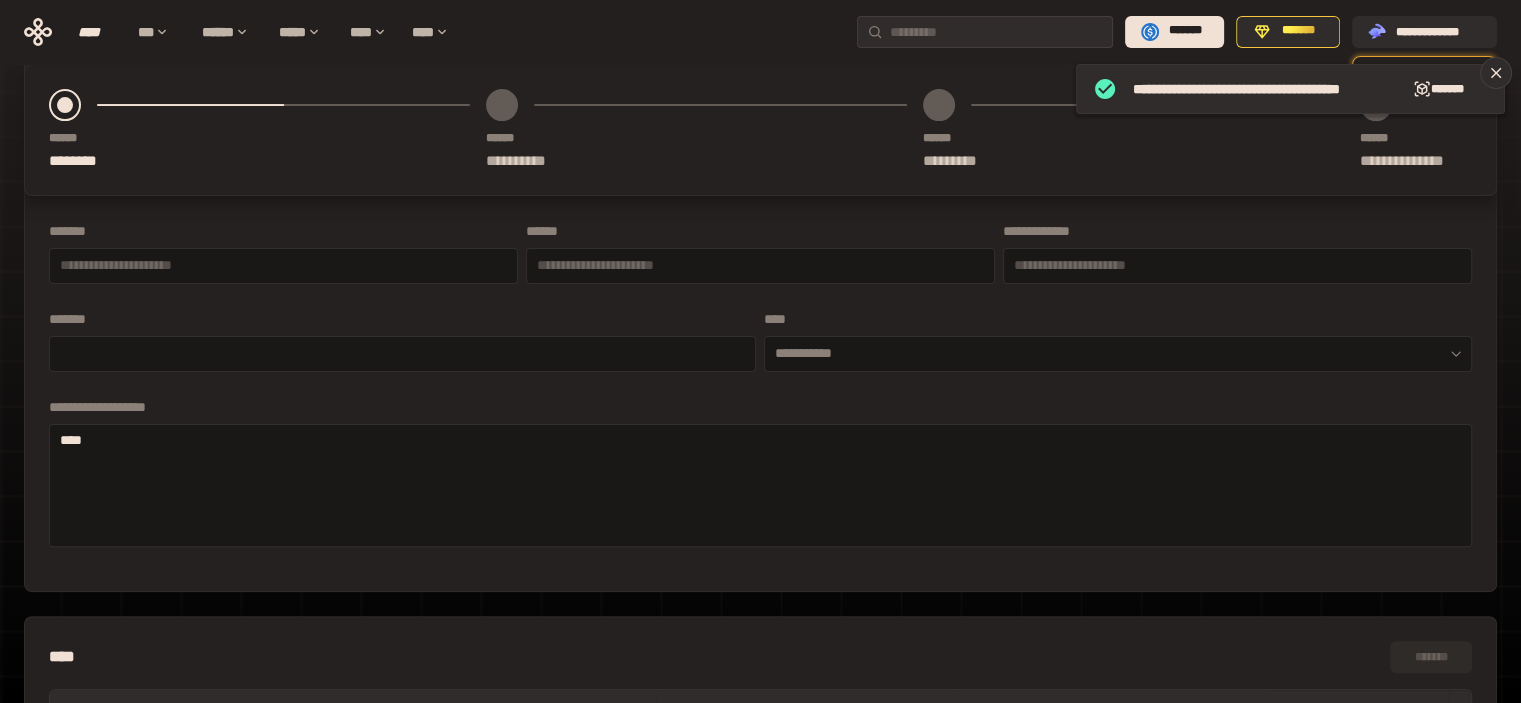 type on "****" 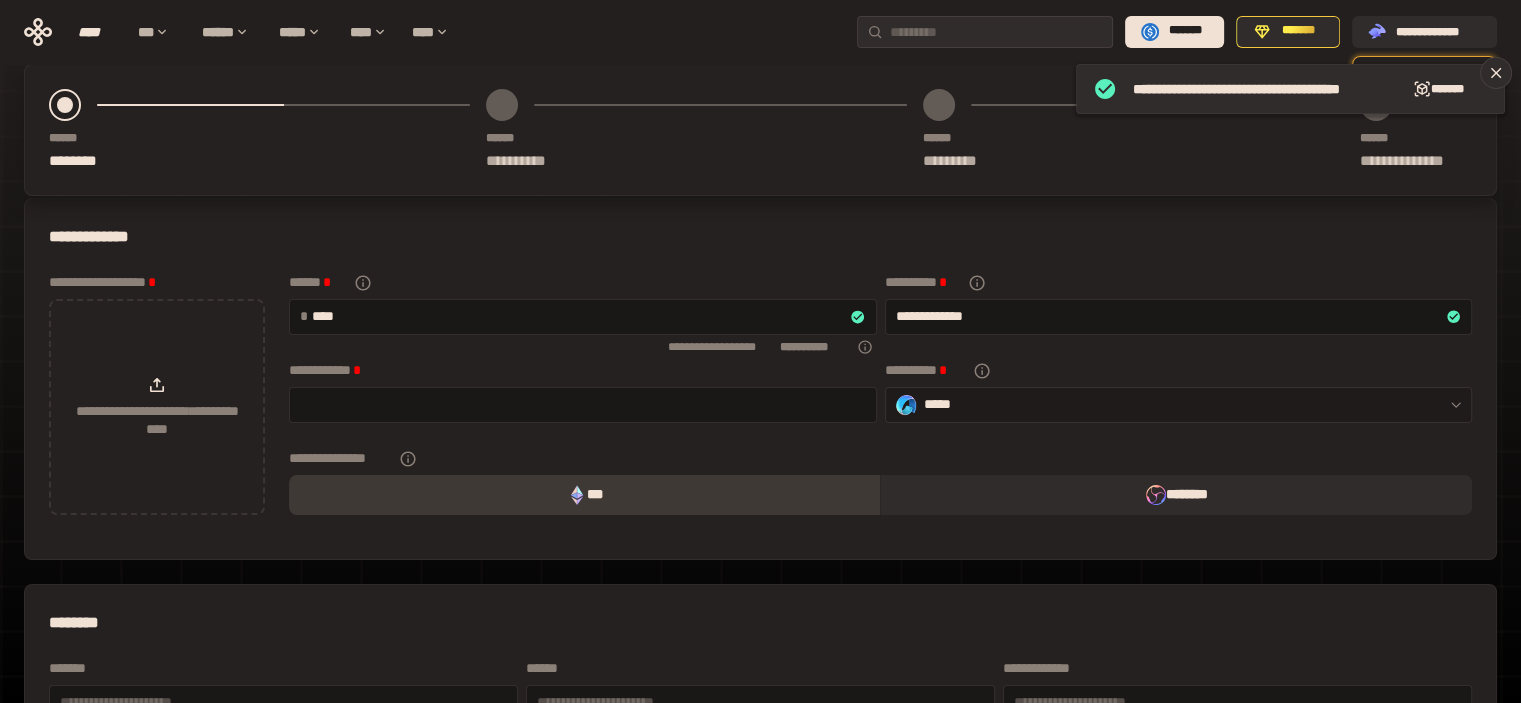 scroll, scrollTop: 0, scrollLeft: 0, axis: both 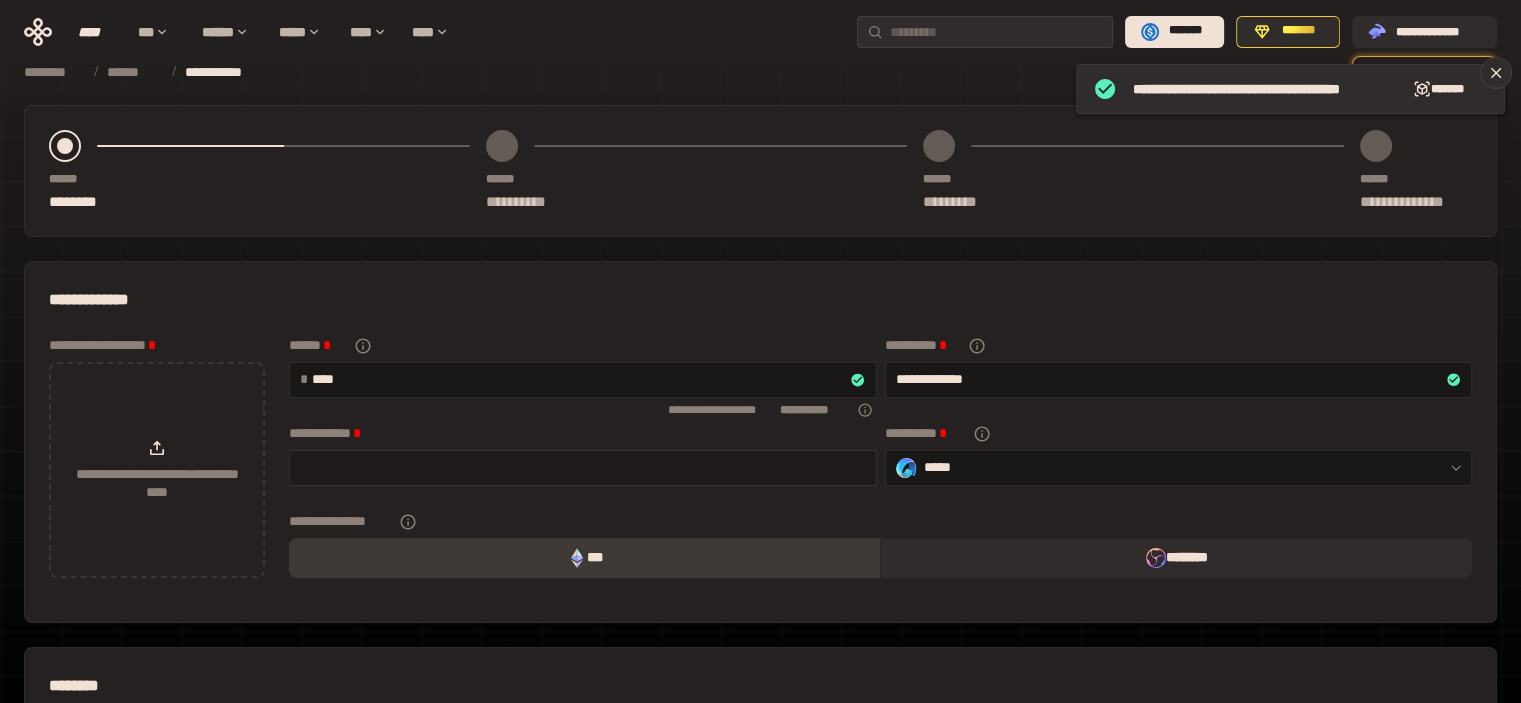 click at bounding box center [583, 467] 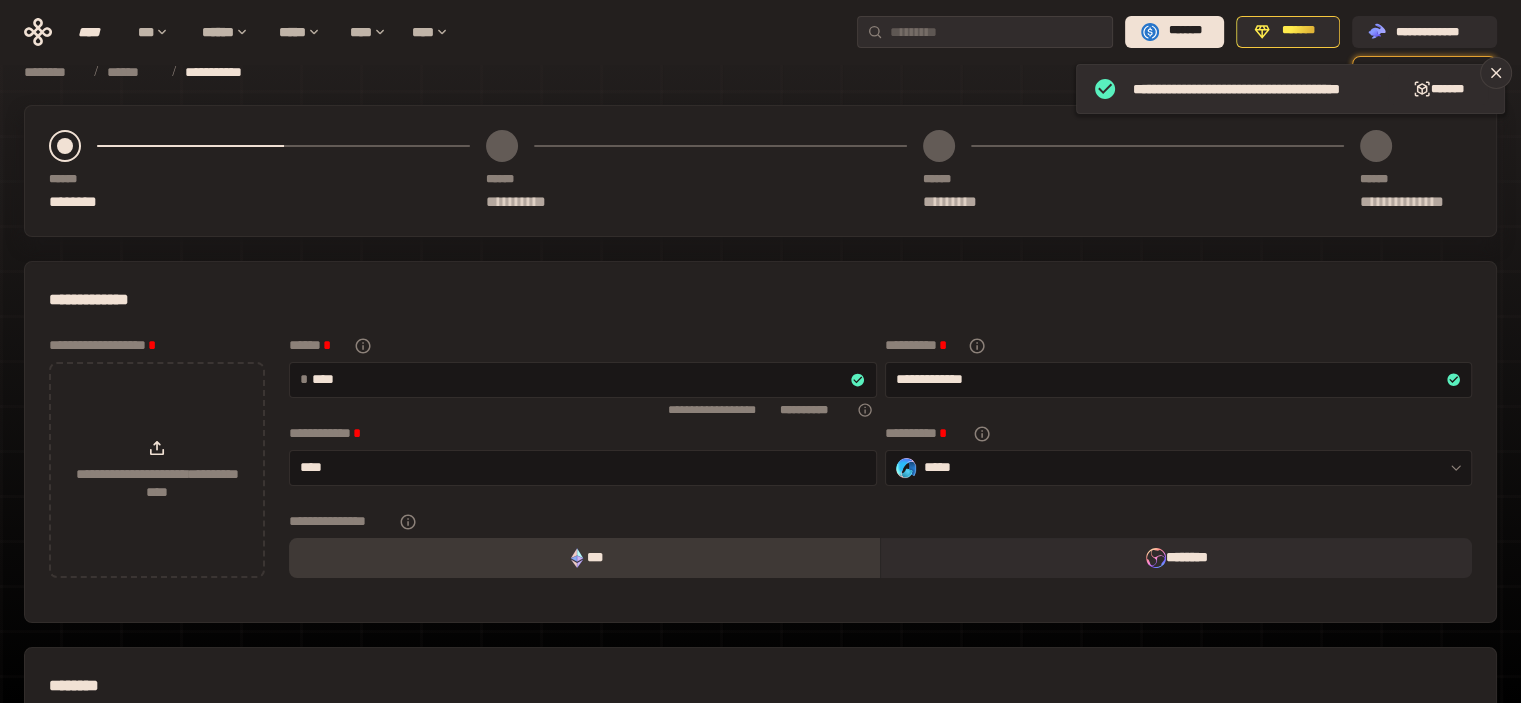 type on "****" 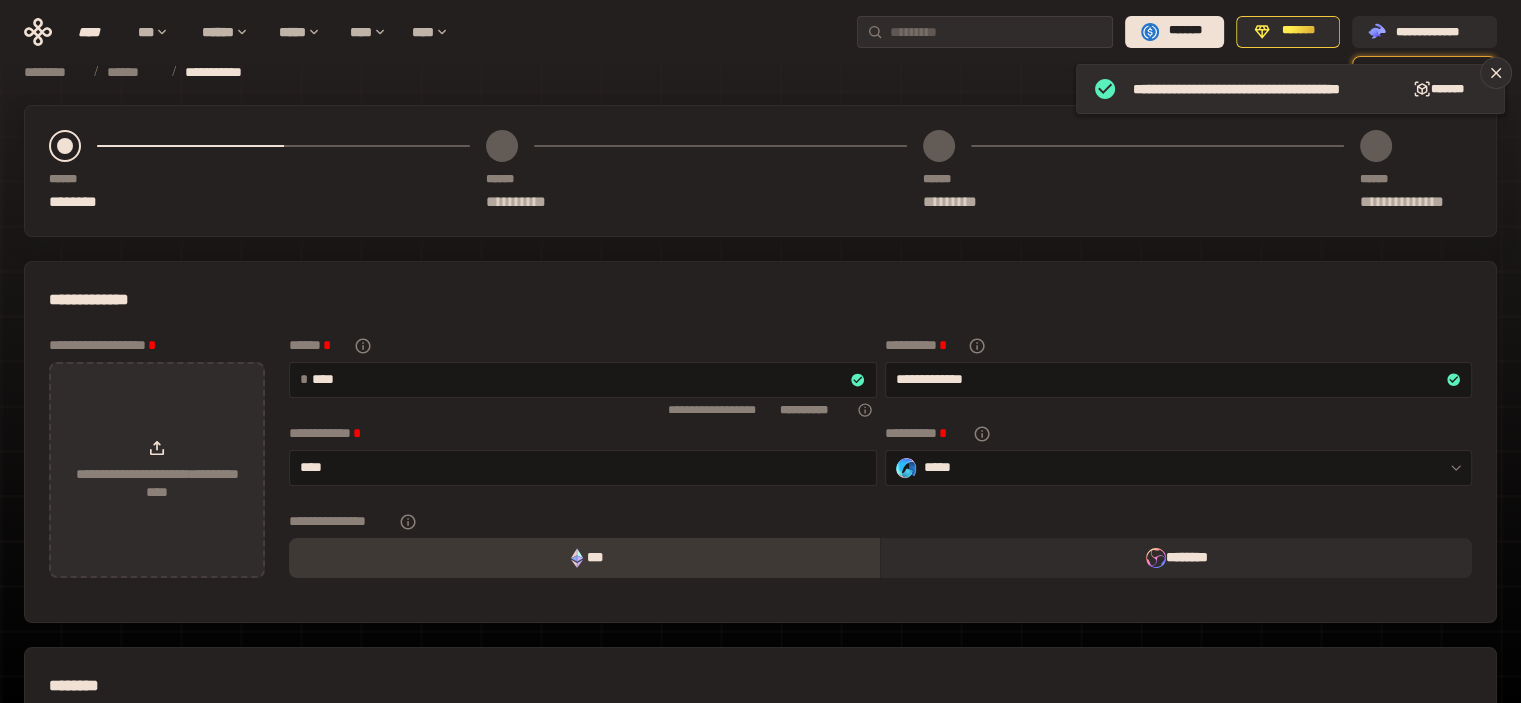 click on "**********" at bounding box center (157, 483) 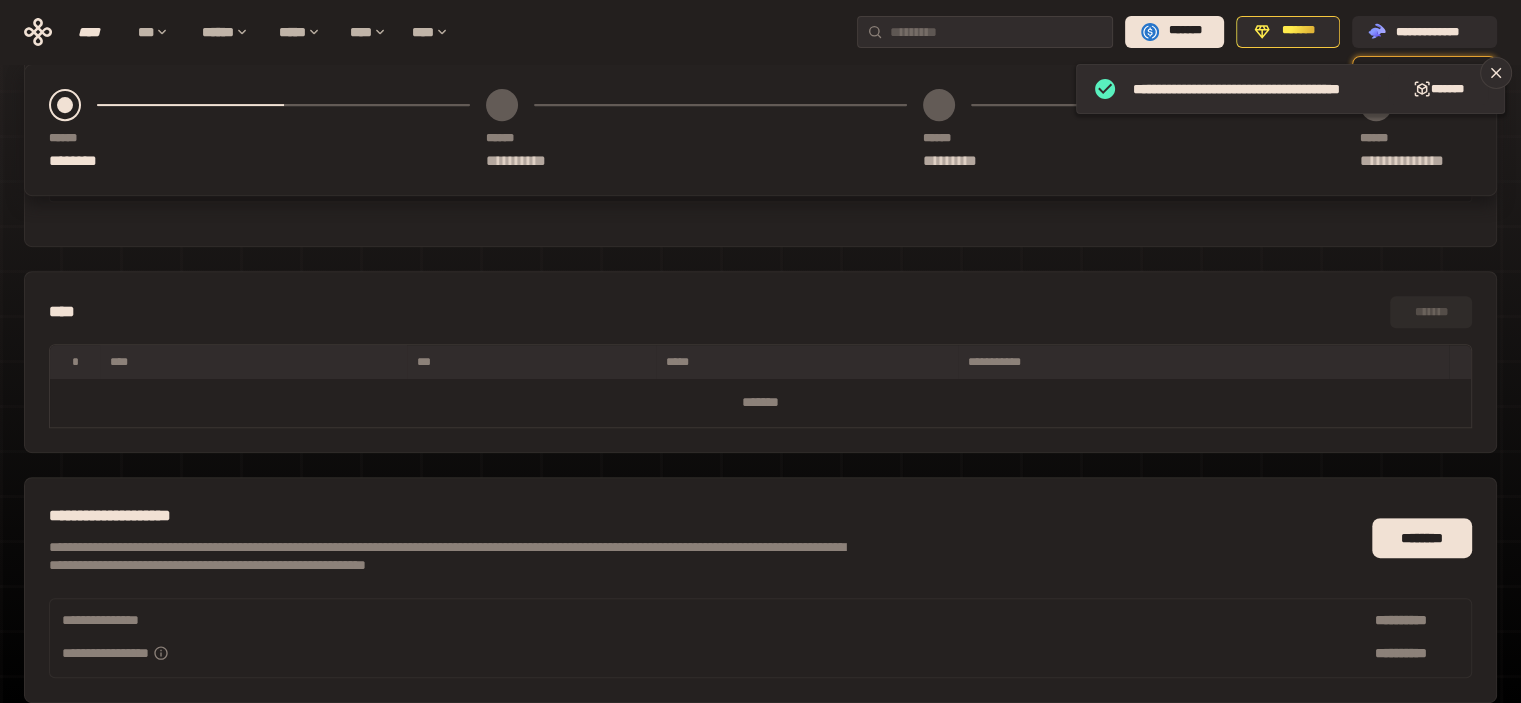 scroll, scrollTop: 956, scrollLeft: 0, axis: vertical 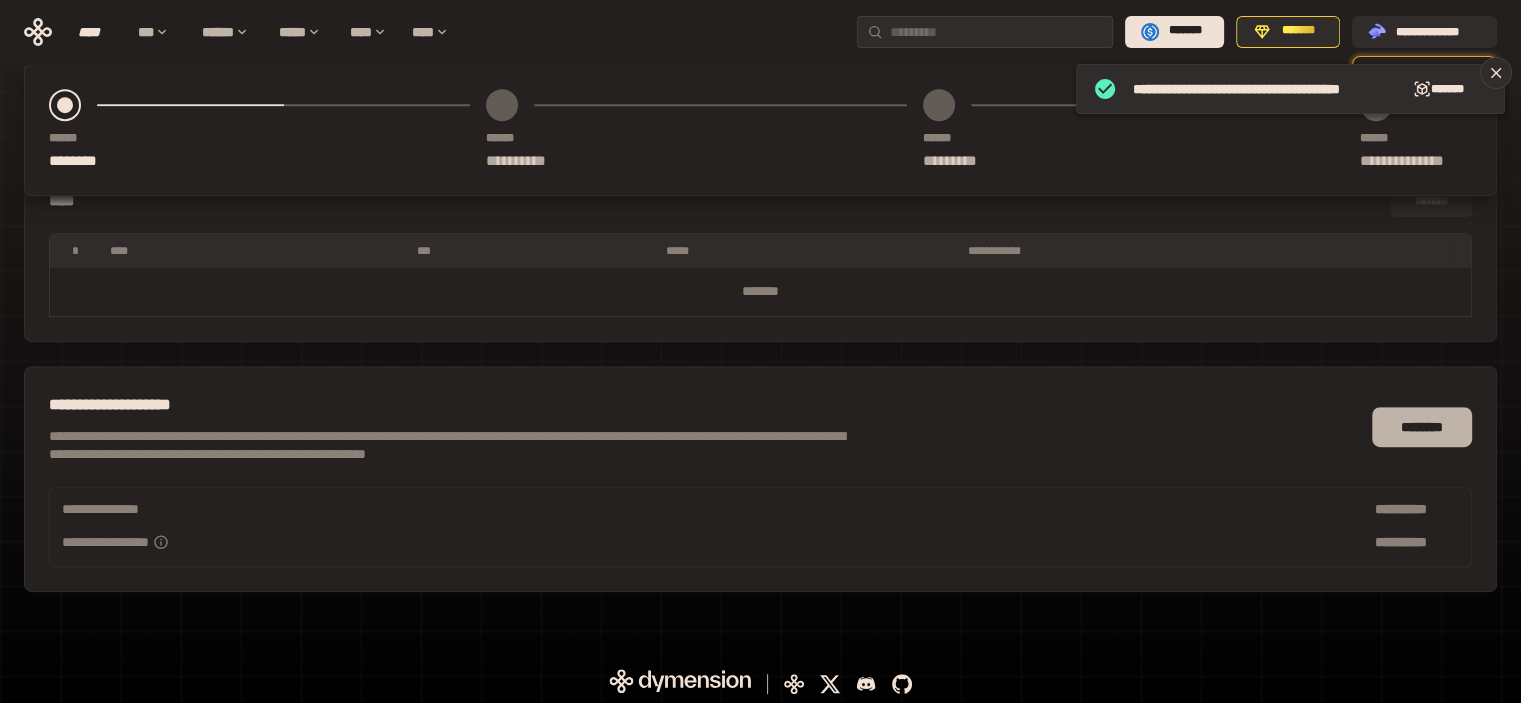 click on "********" at bounding box center [1422, 427] 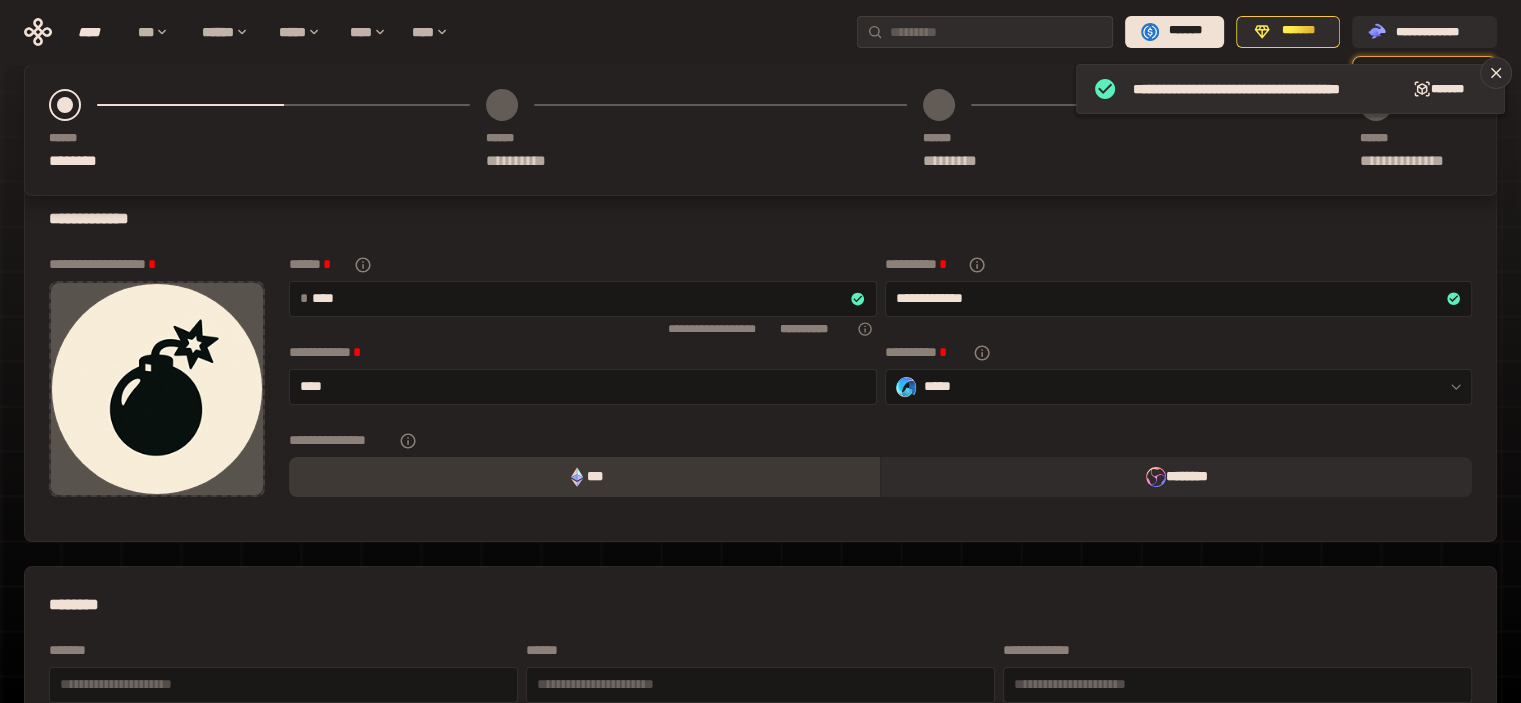 scroll, scrollTop: 0, scrollLeft: 0, axis: both 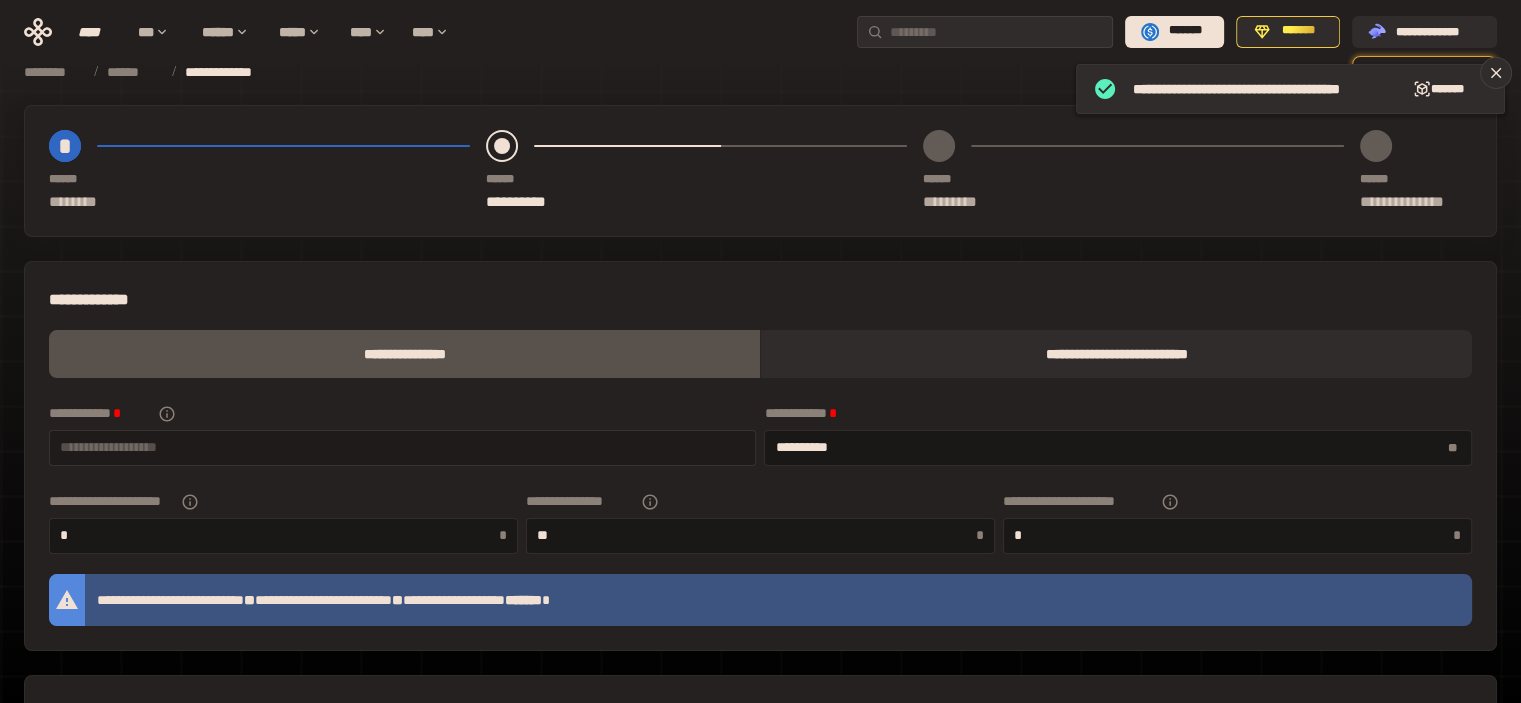 click at bounding box center [402, 448] 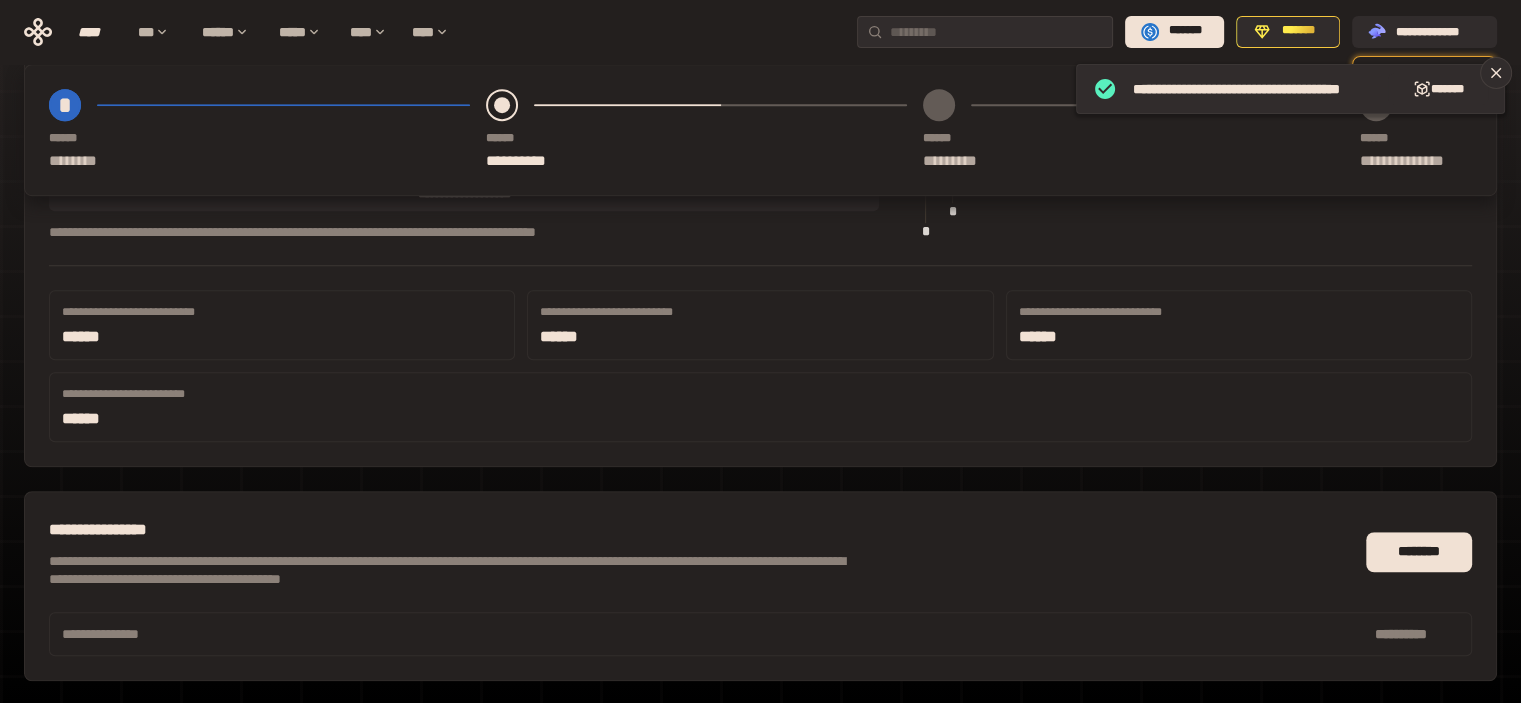 scroll, scrollTop: 1292, scrollLeft: 0, axis: vertical 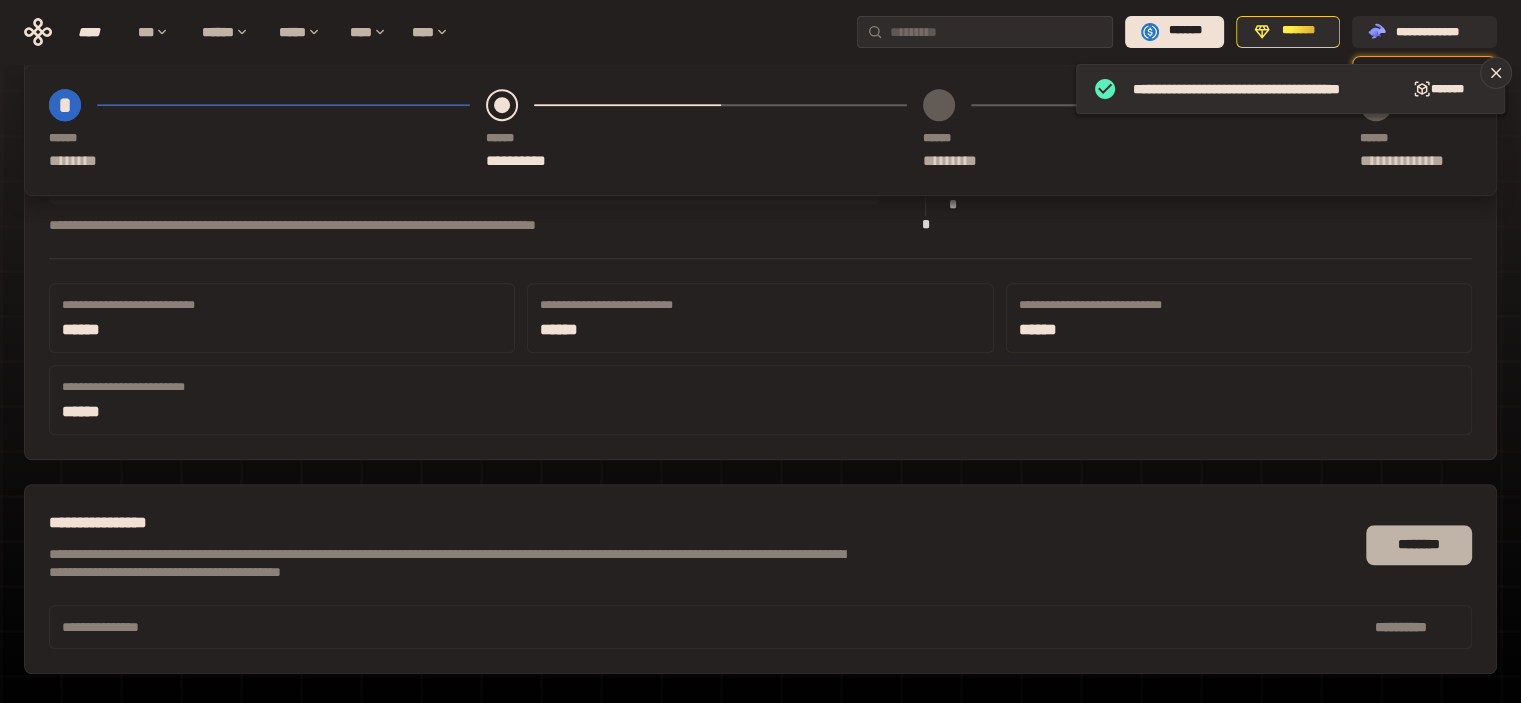 type on "****" 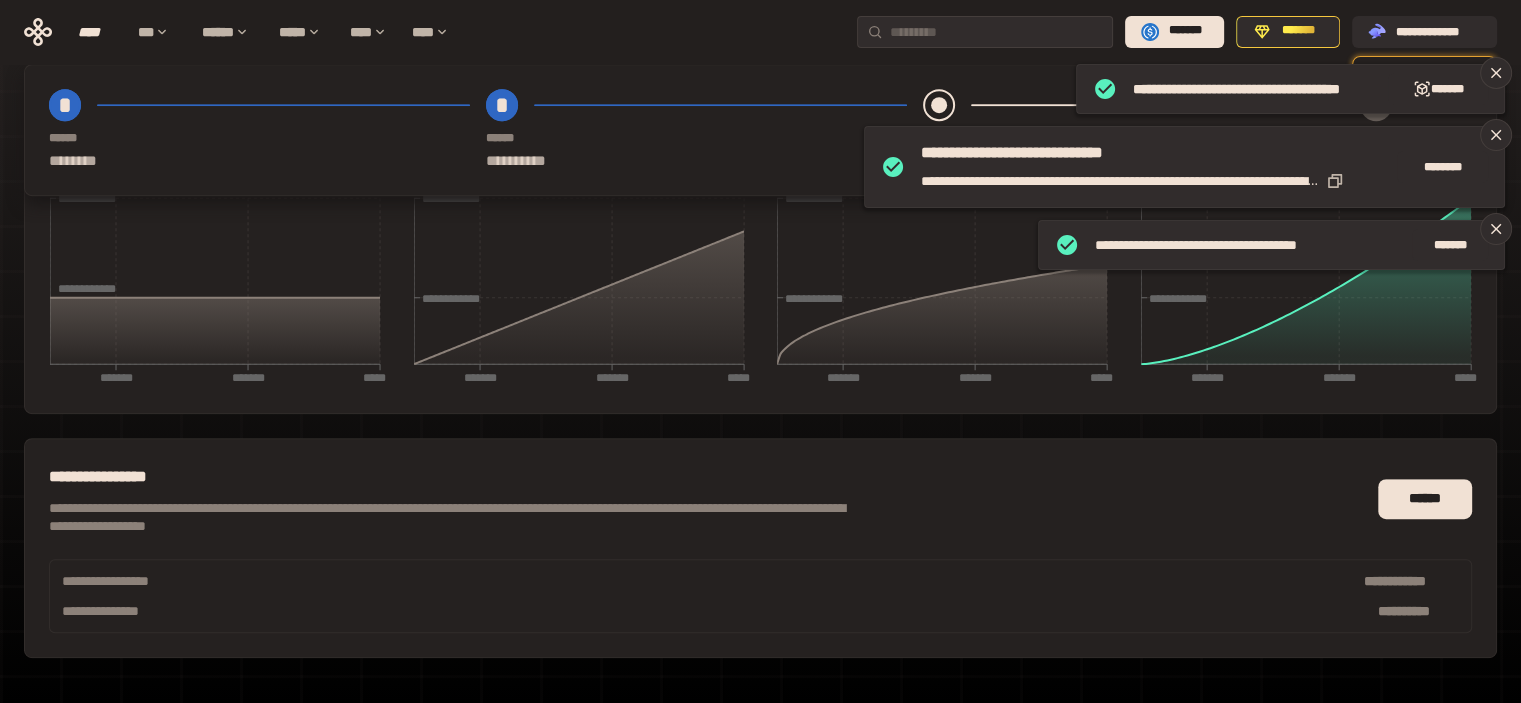 scroll, scrollTop: 975, scrollLeft: 0, axis: vertical 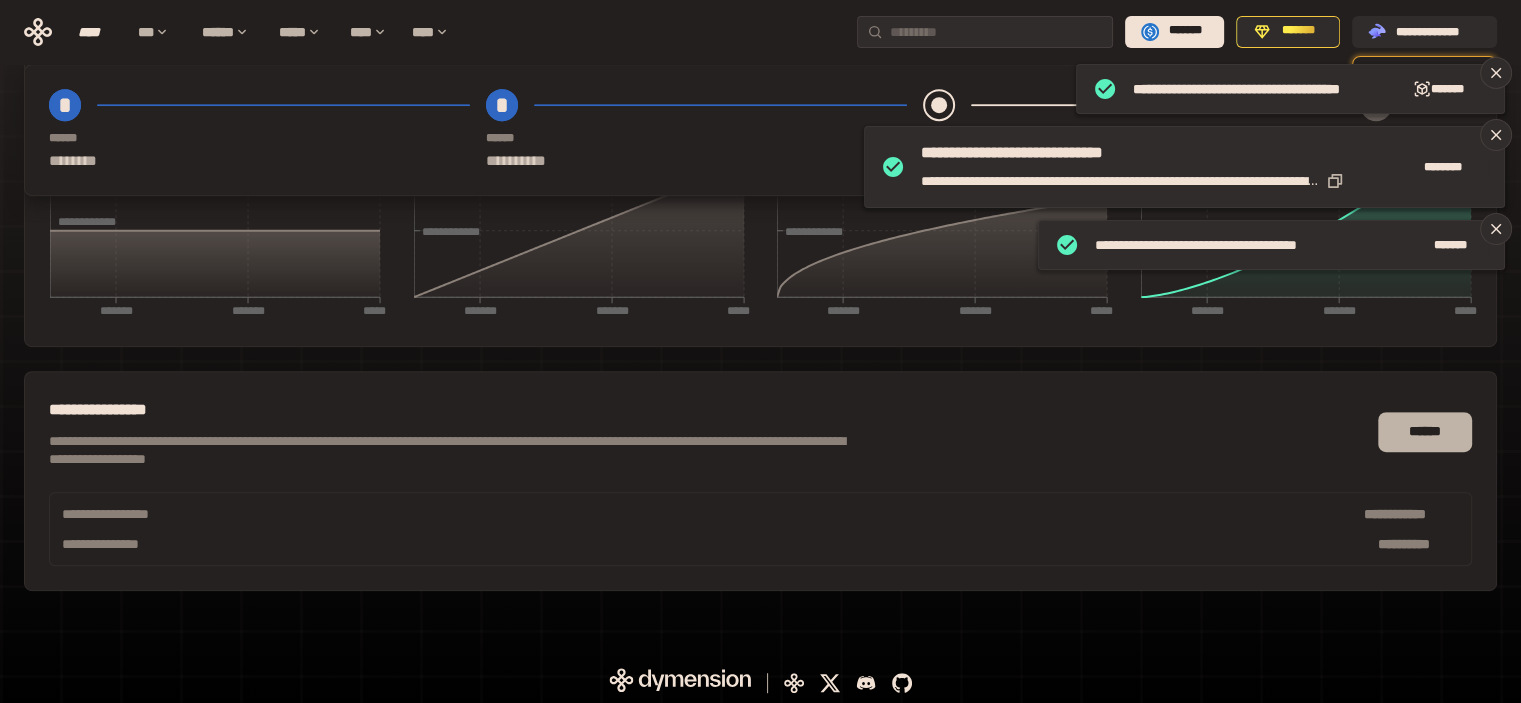 click on "******" at bounding box center [1425, 432] 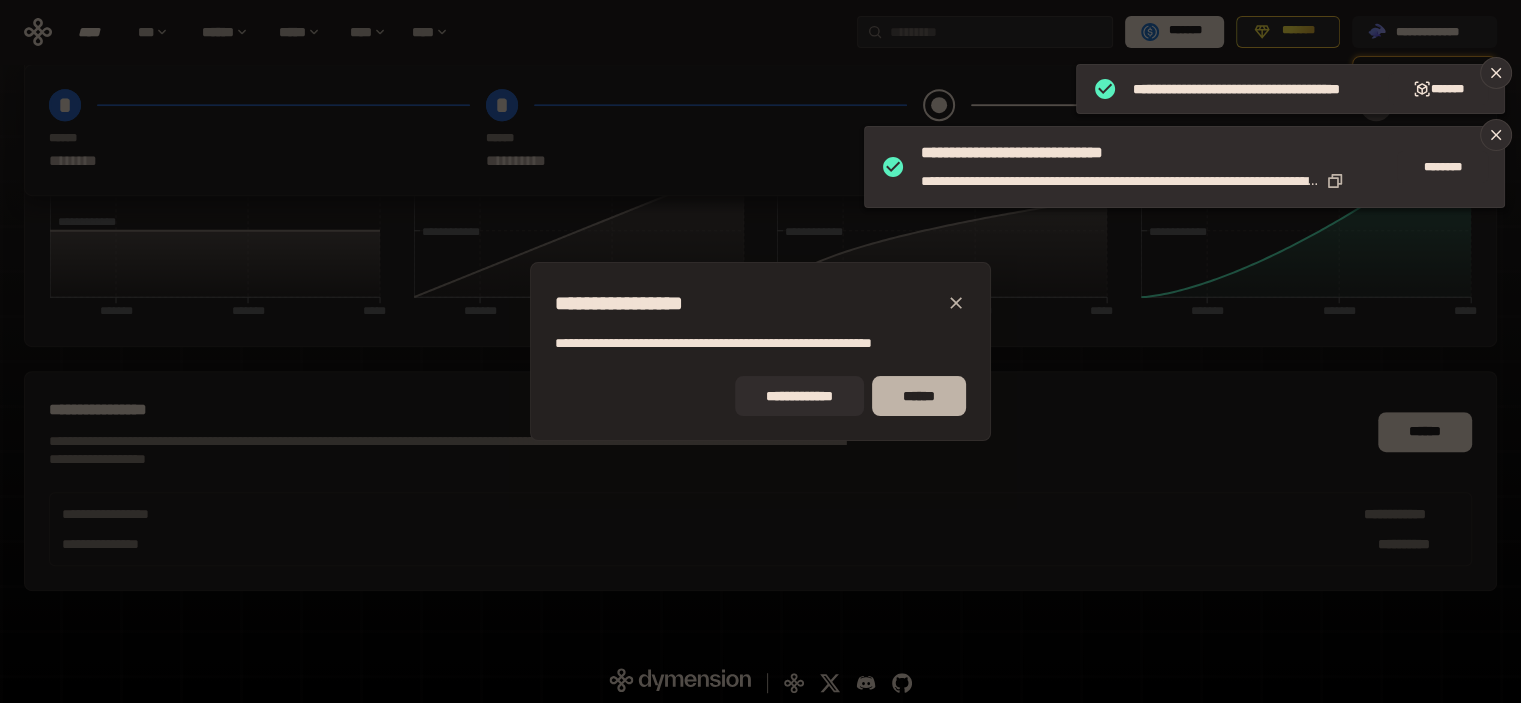 click on "******" at bounding box center (919, 396) 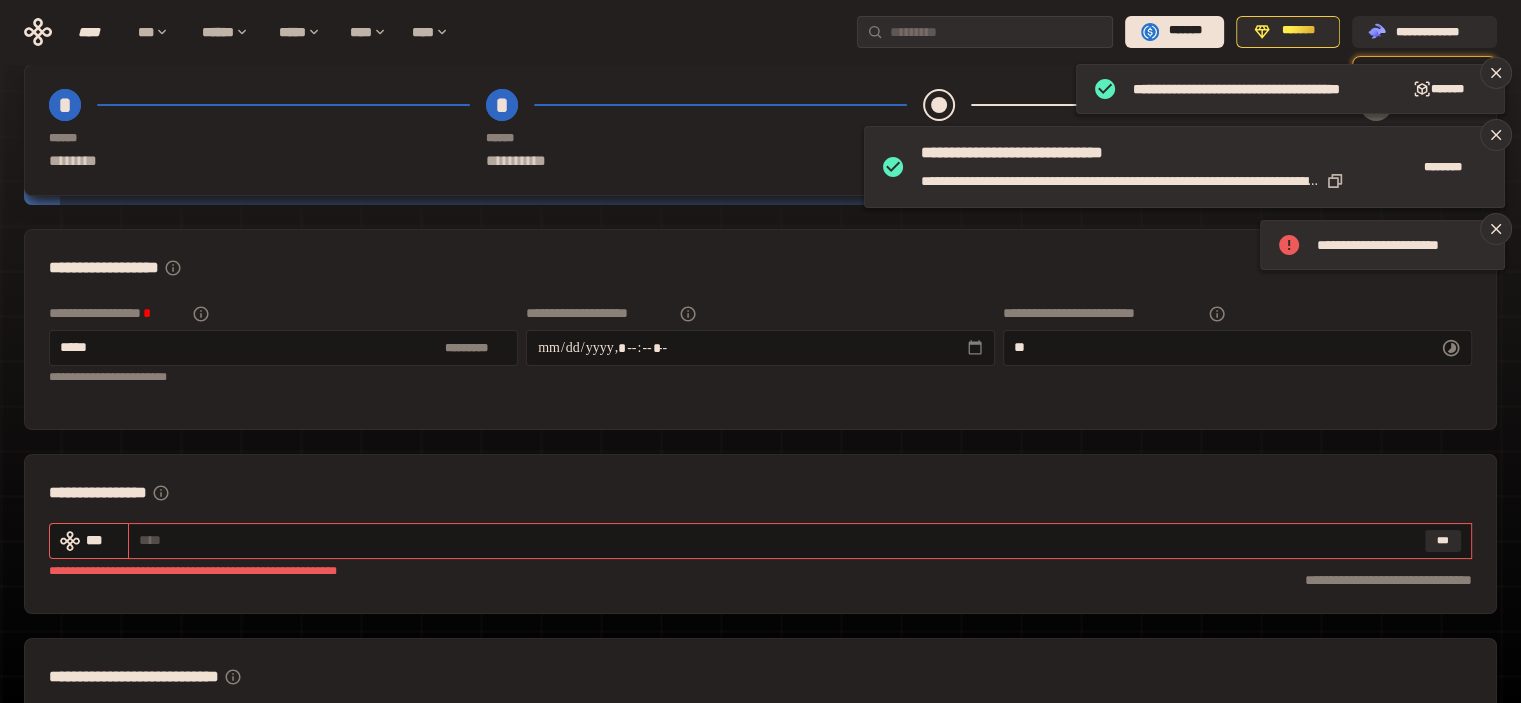 scroll, scrollTop: 141, scrollLeft: 0, axis: vertical 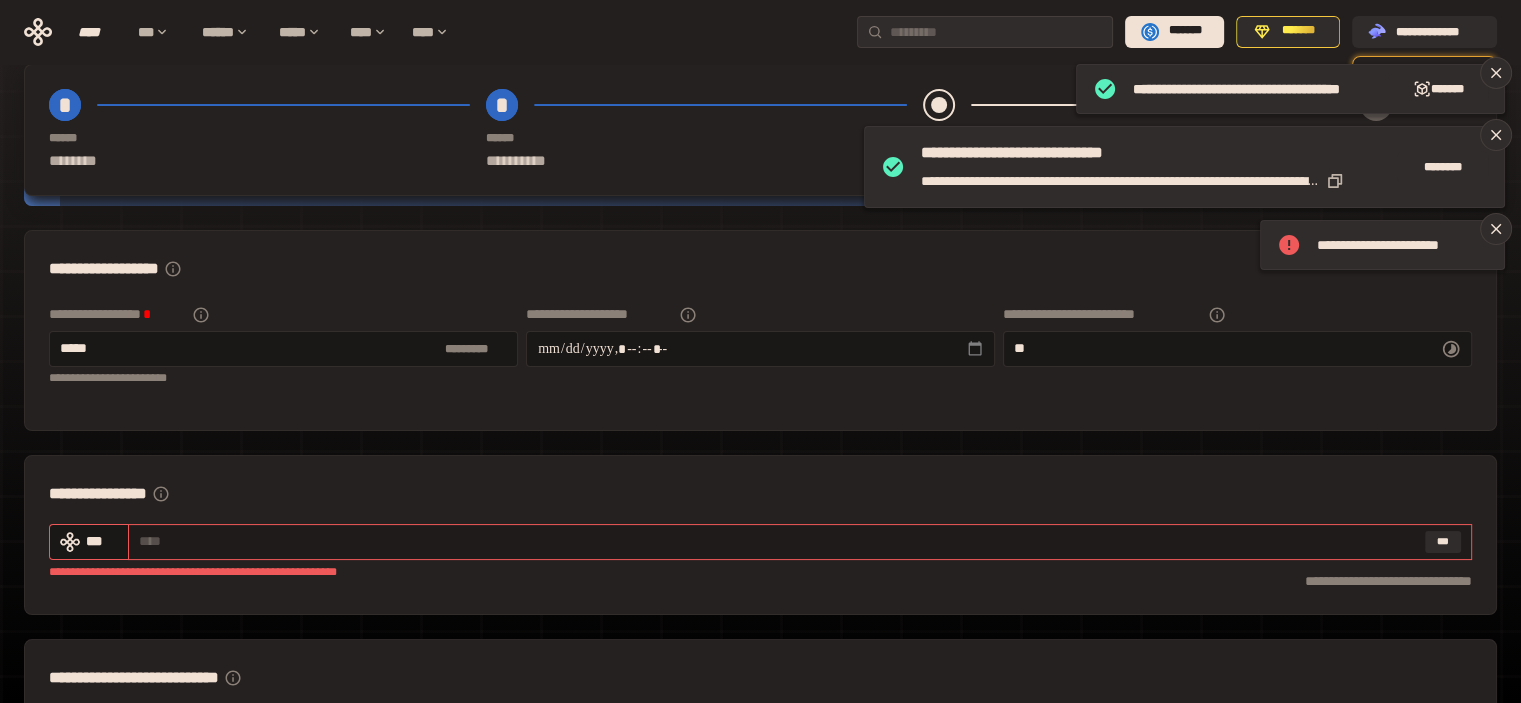 click at bounding box center (778, 541) 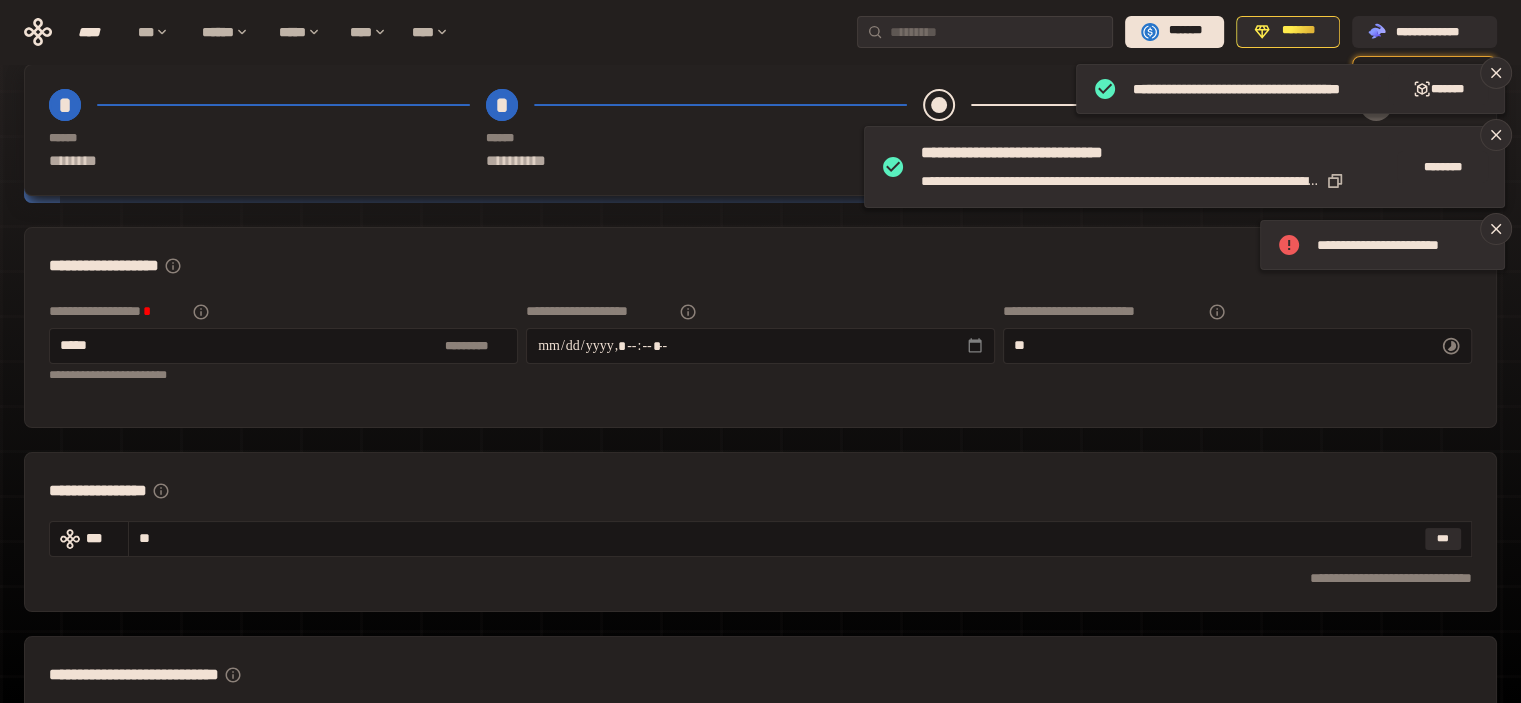 scroll, scrollTop: 808, scrollLeft: 0, axis: vertical 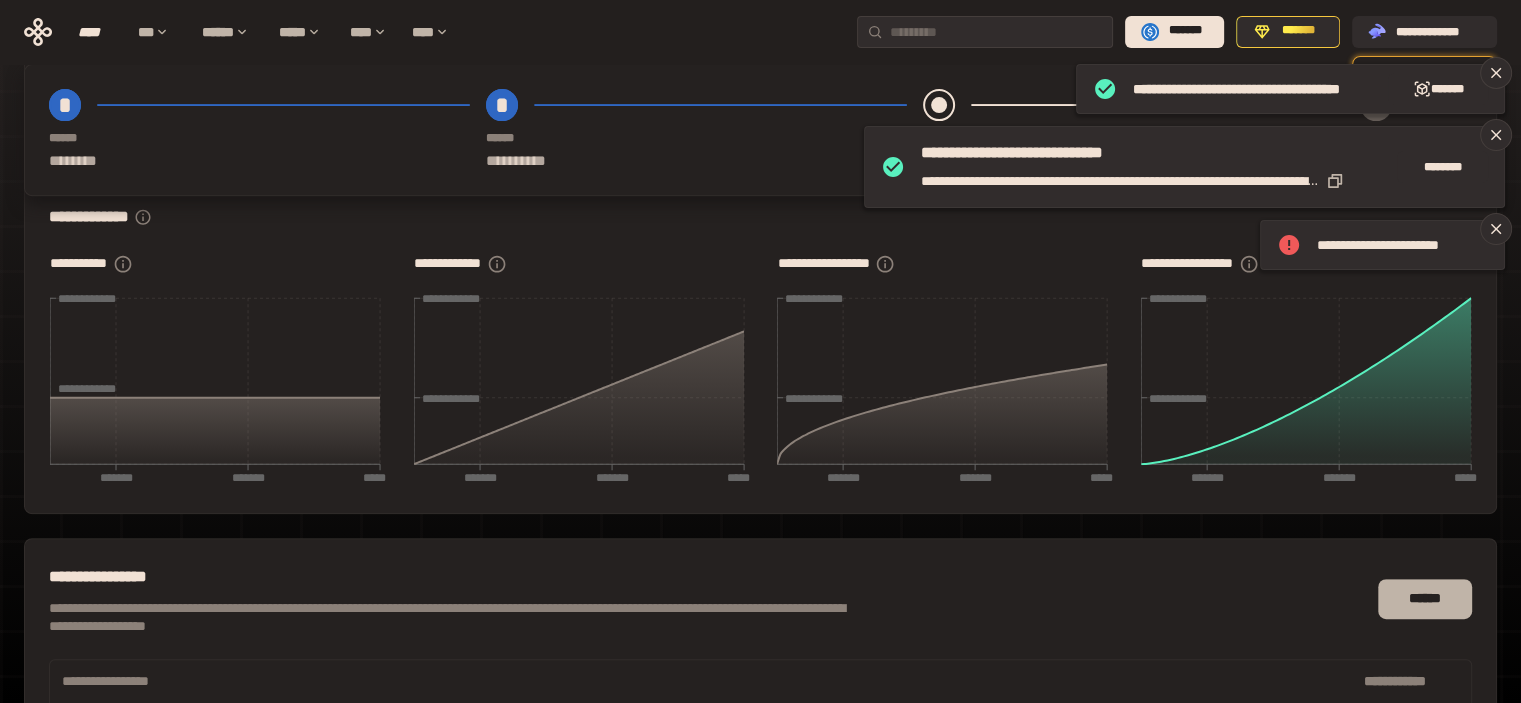 type on "**" 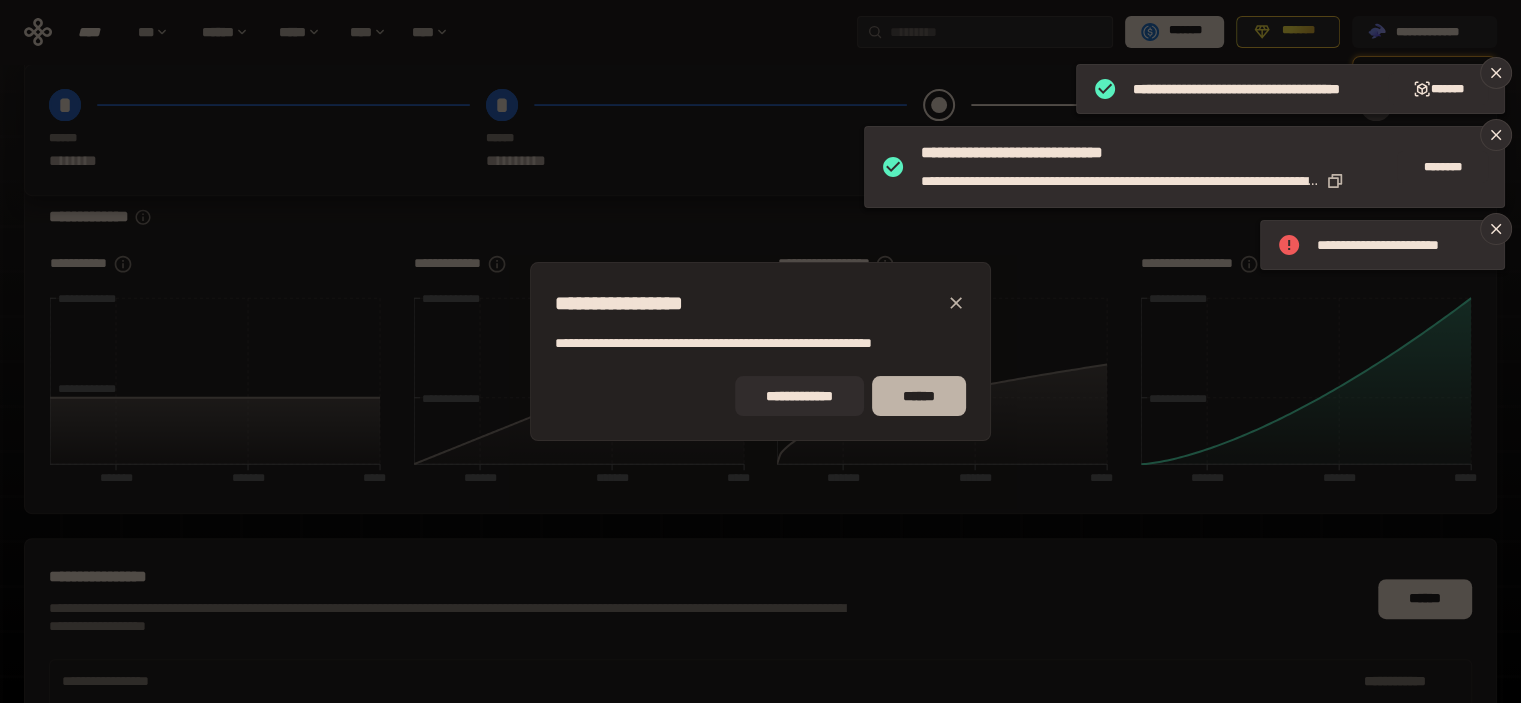 click on "******" at bounding box center [919, 396] 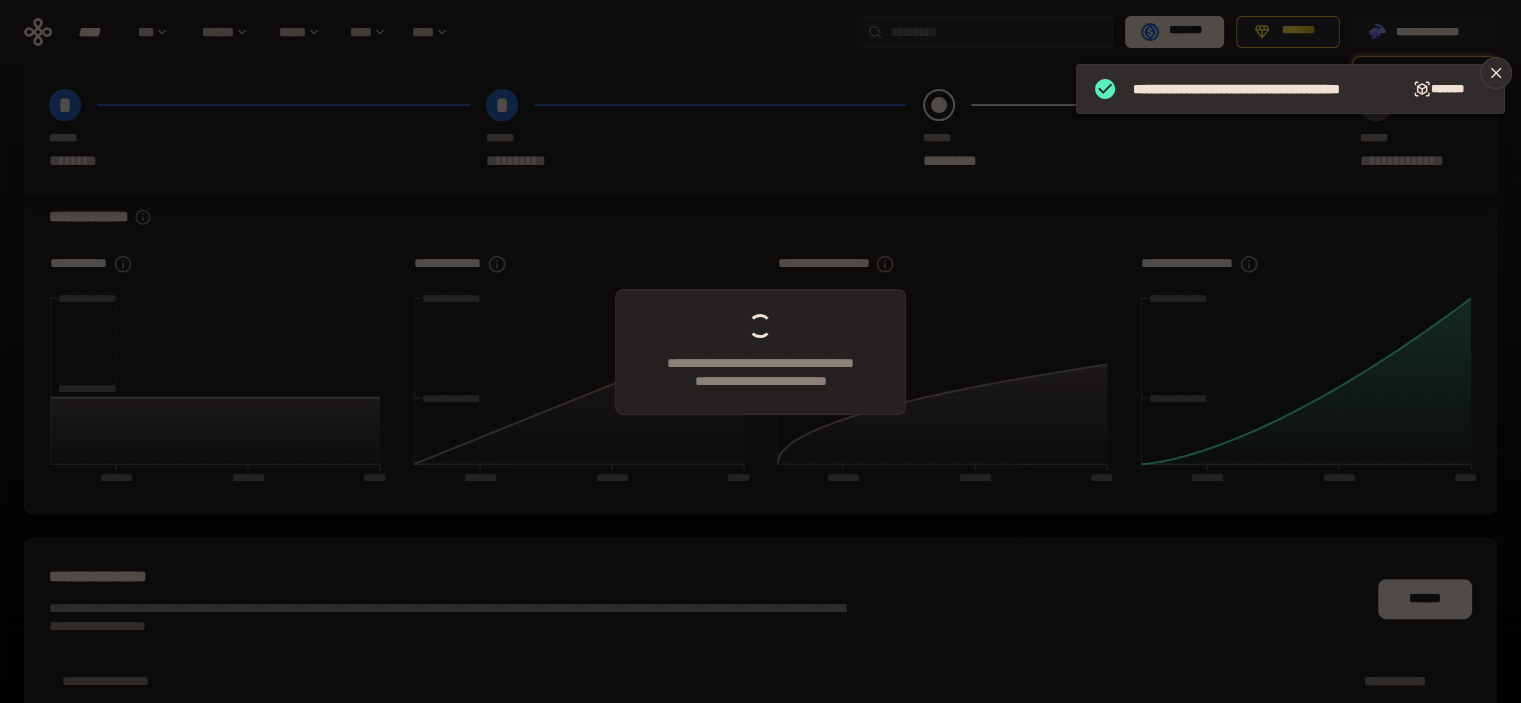 click on "**********" at bounding box center [760, 351] 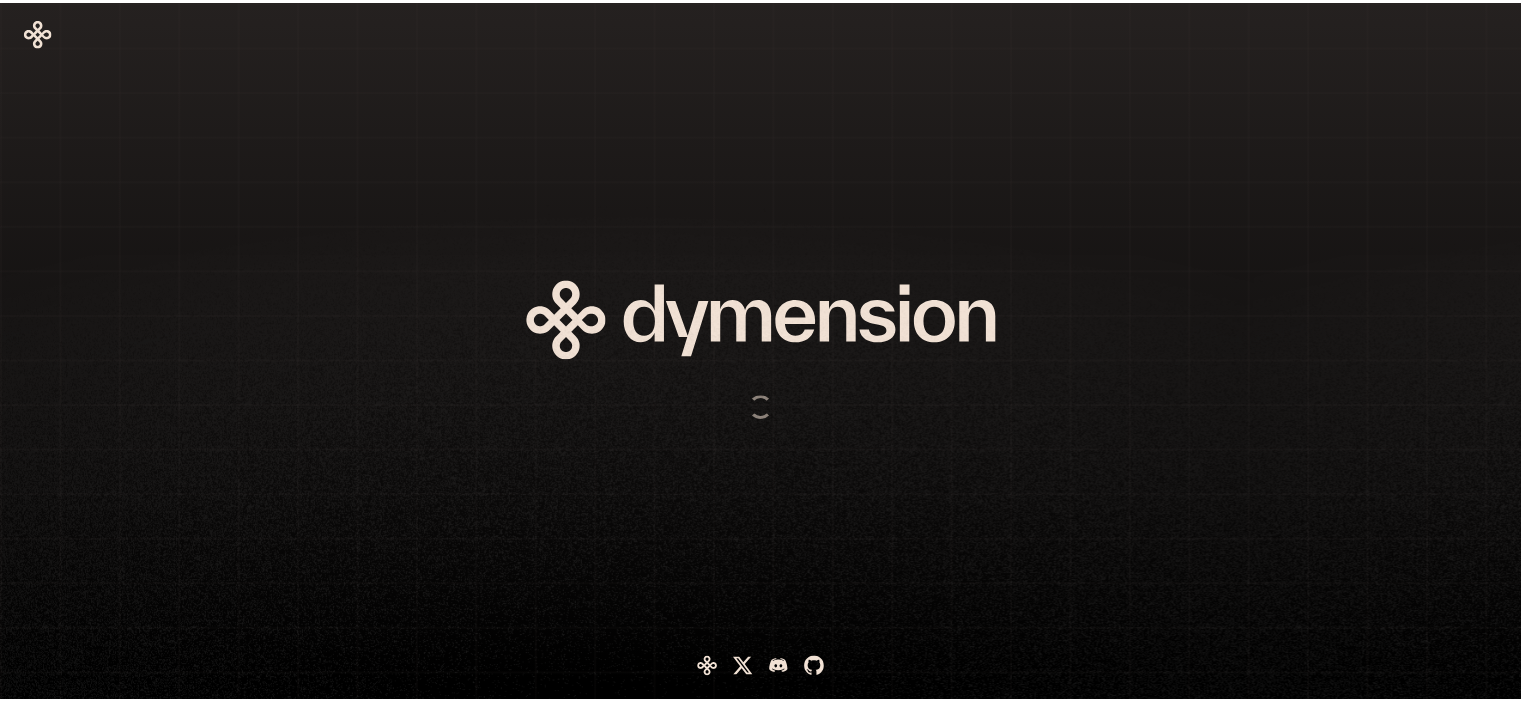 scroll, scrollTop: 0, scrollLeft: 0, axis: both 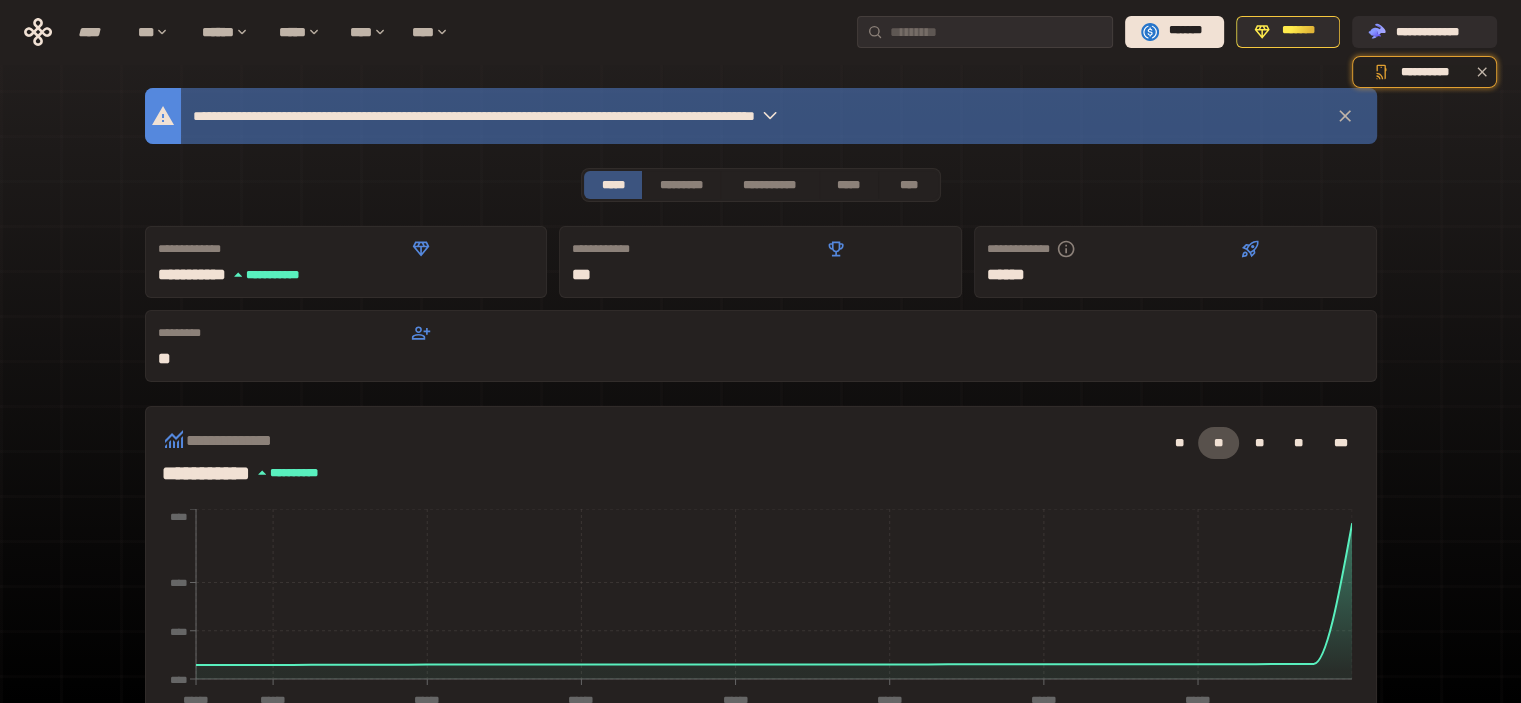 drag, startPoint x: 1278, startPoint y: 25, endPoint x: 1219, endPoint y: 75, distance: 77.33692 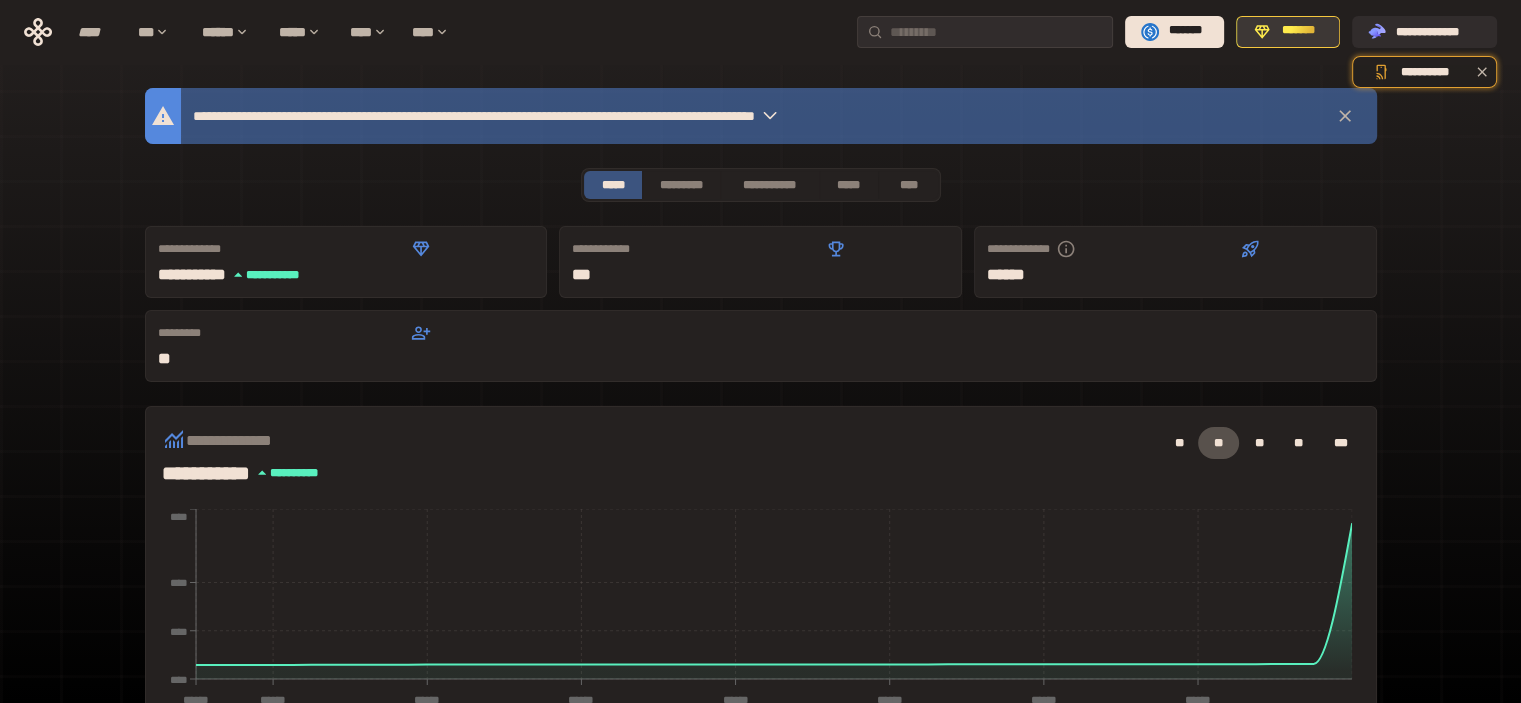 click on "*******" at bounding box center (1288, 32) 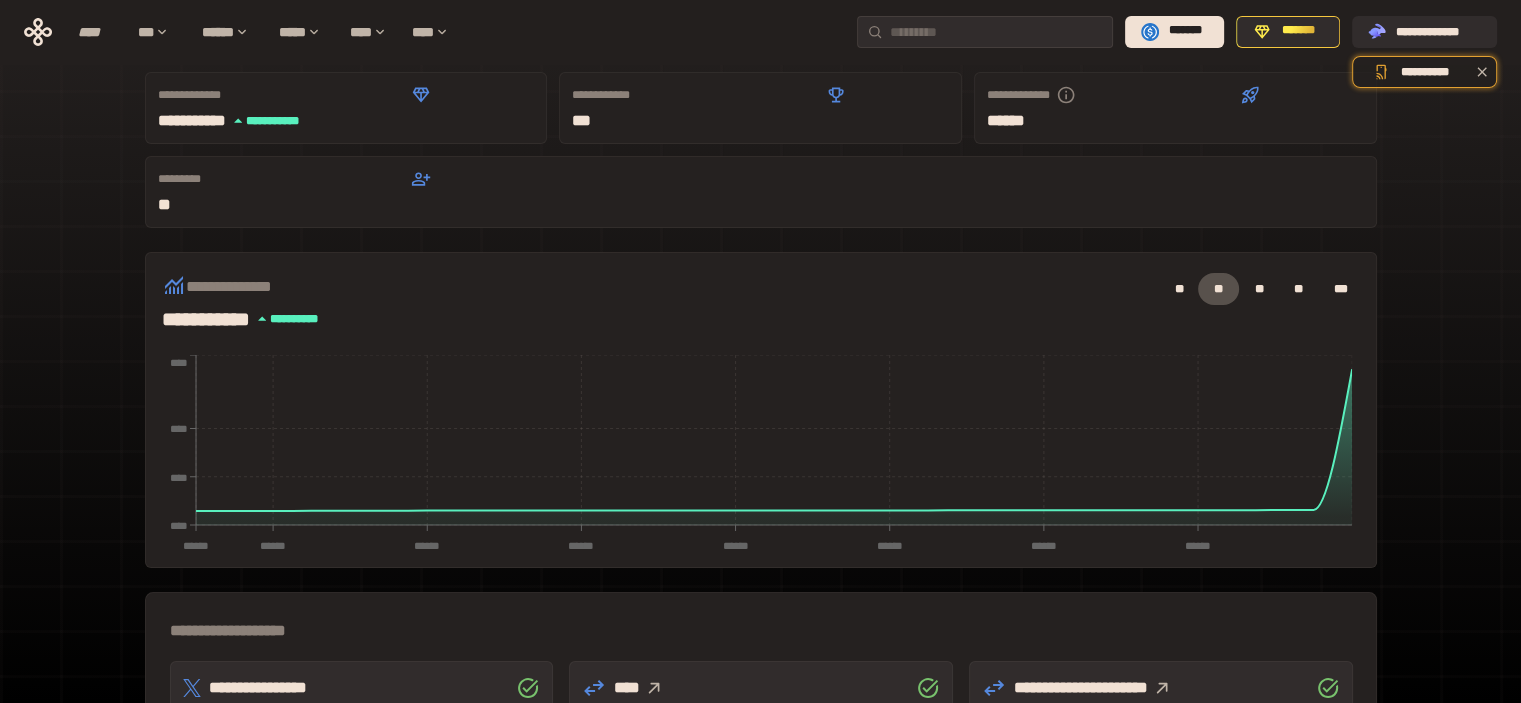 scroll, scrollTop: 0, scrollLeft: 0, axis: both 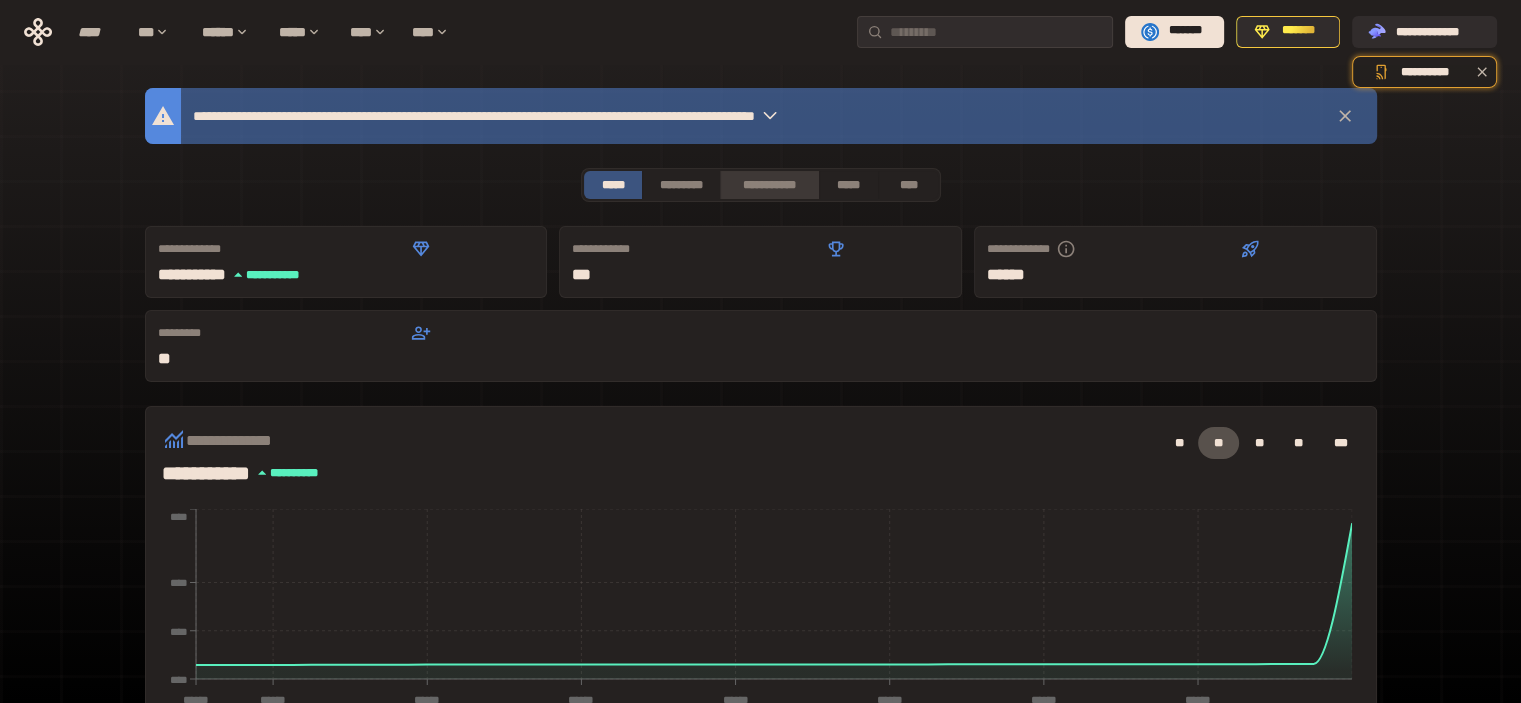 click on "**********" at bounding box center [769, 185] 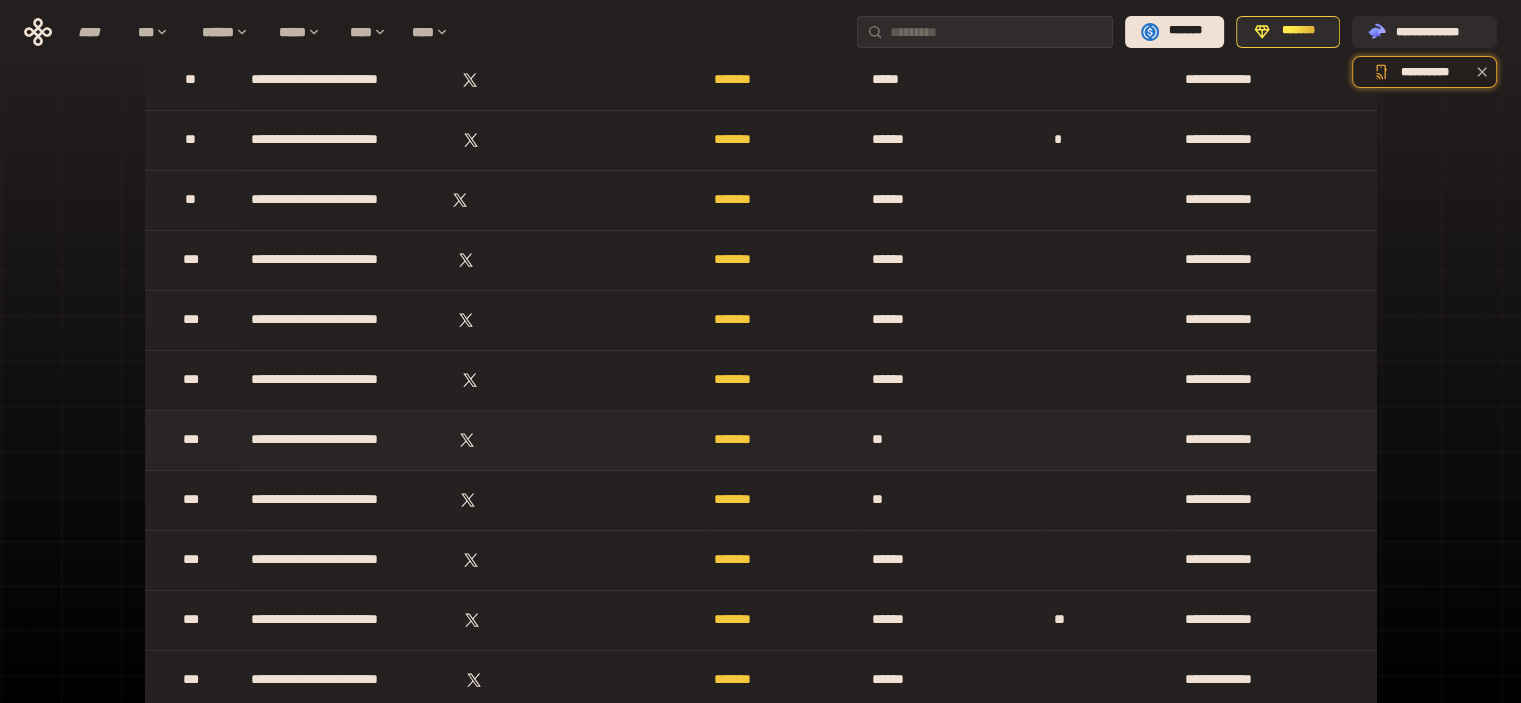 scroll, scrollTop: 0, scrollLeft: 0, axis: both 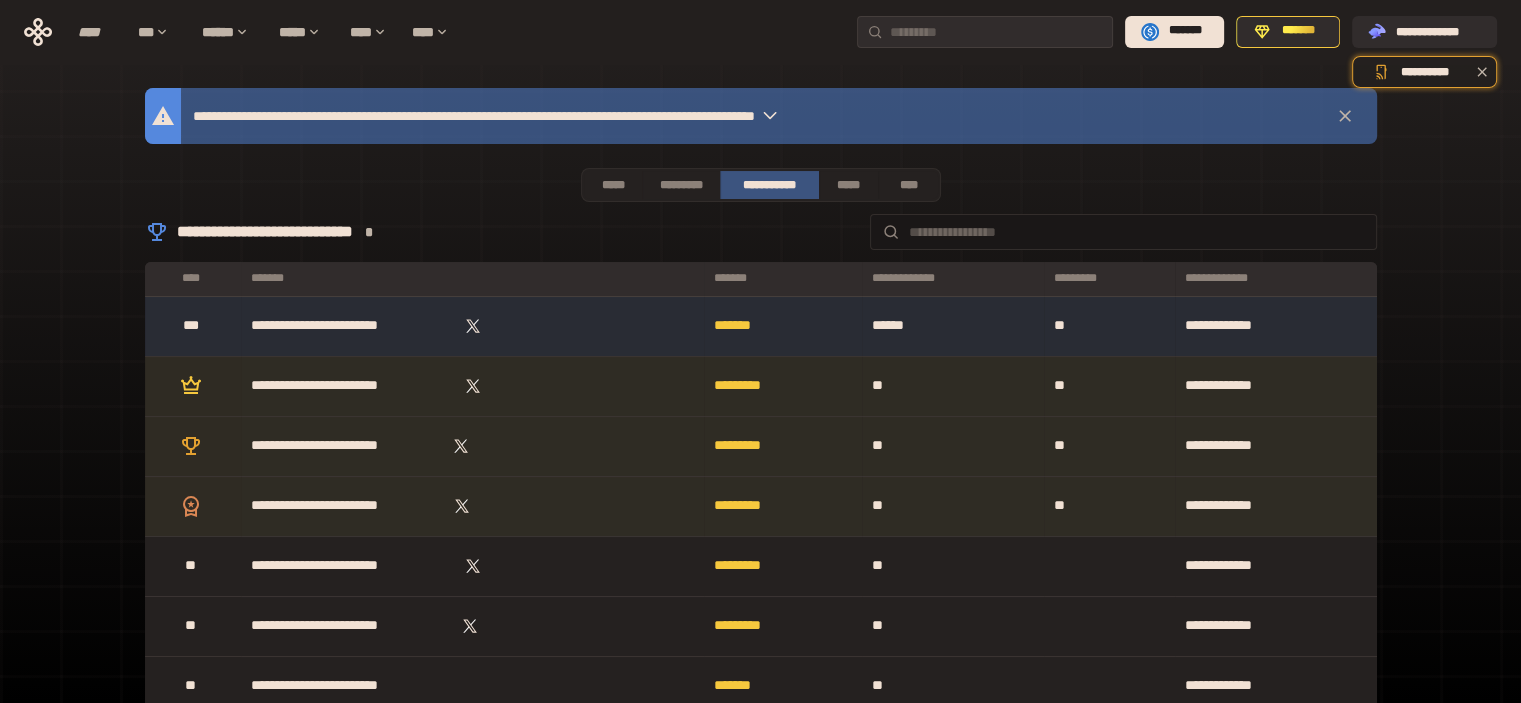 click on "**********" at bounding box center (761, 3202) 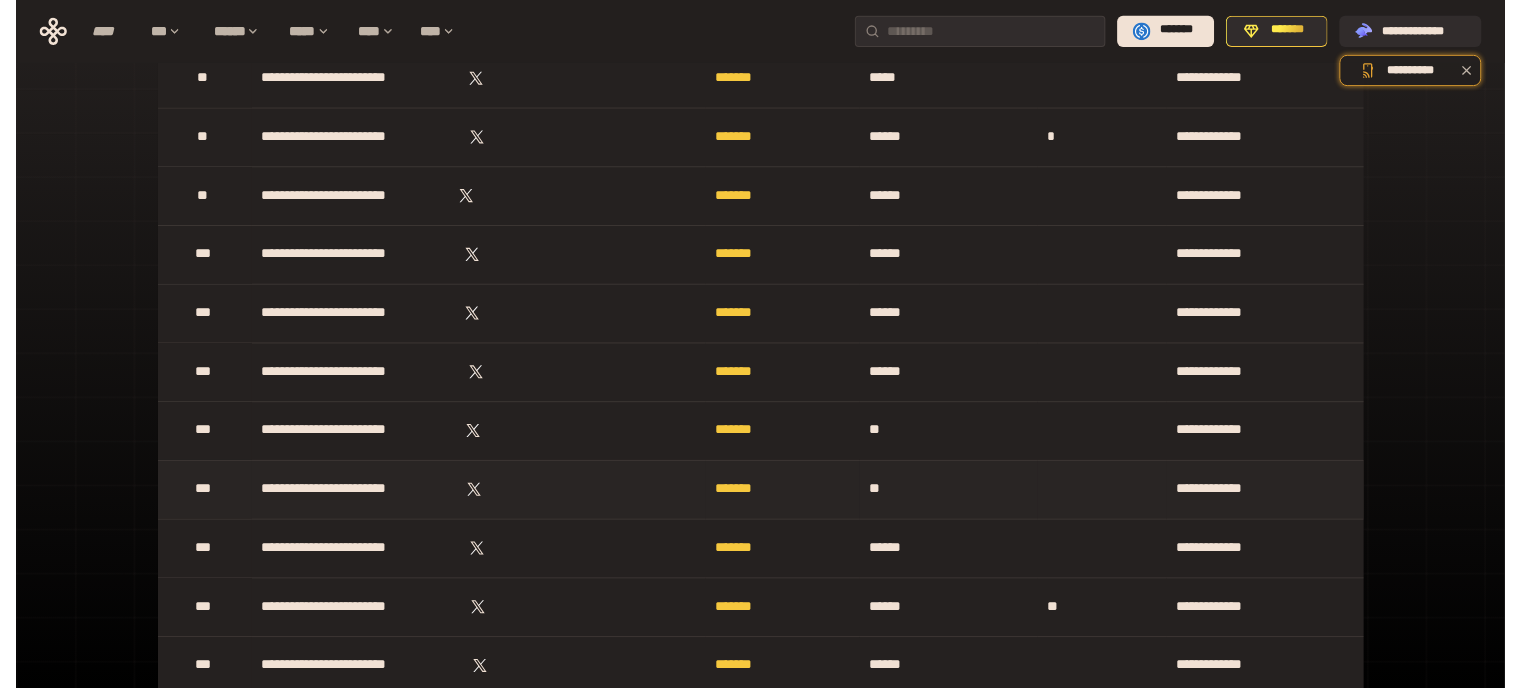 scroll, scrollTop: 0, scrollLeft: 0, axis: both 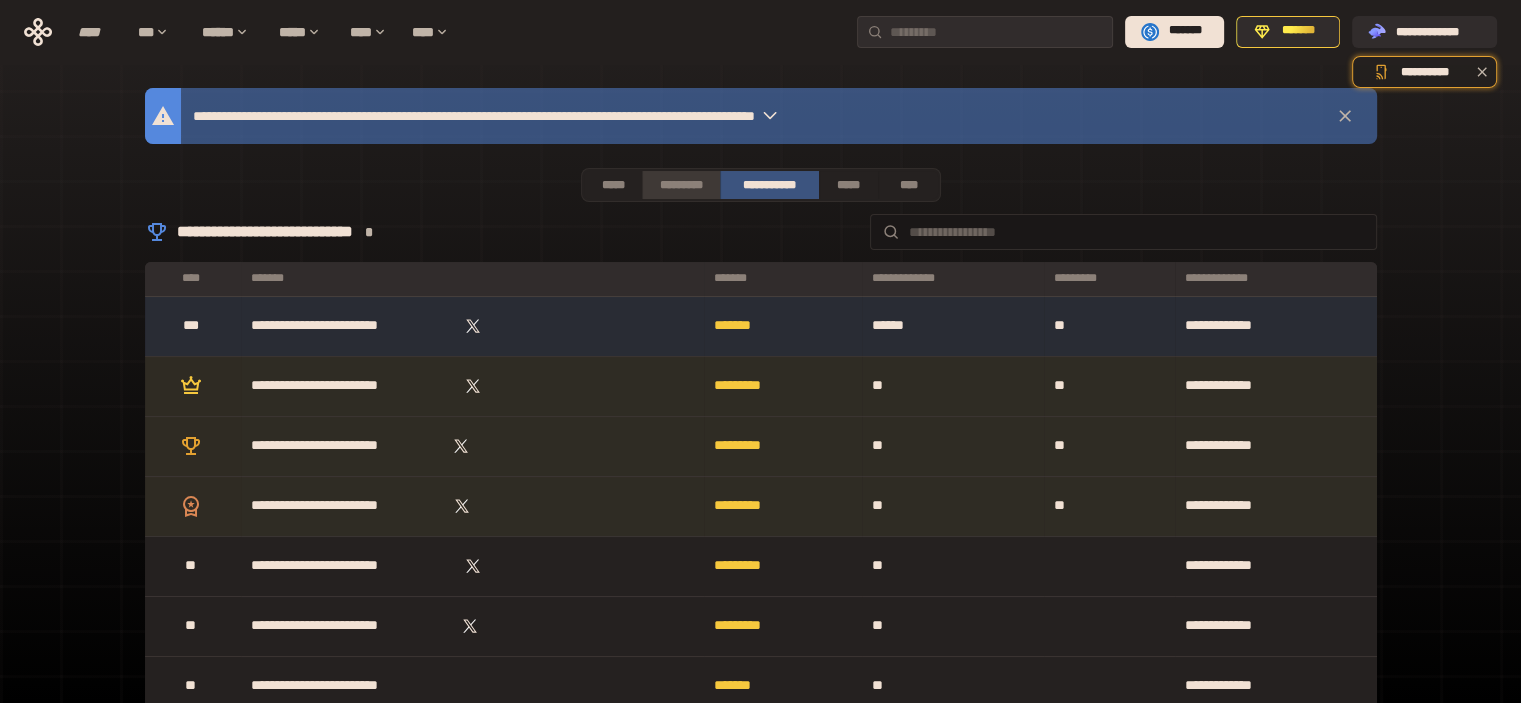 click on "*********" at bounding box center [680, 185] 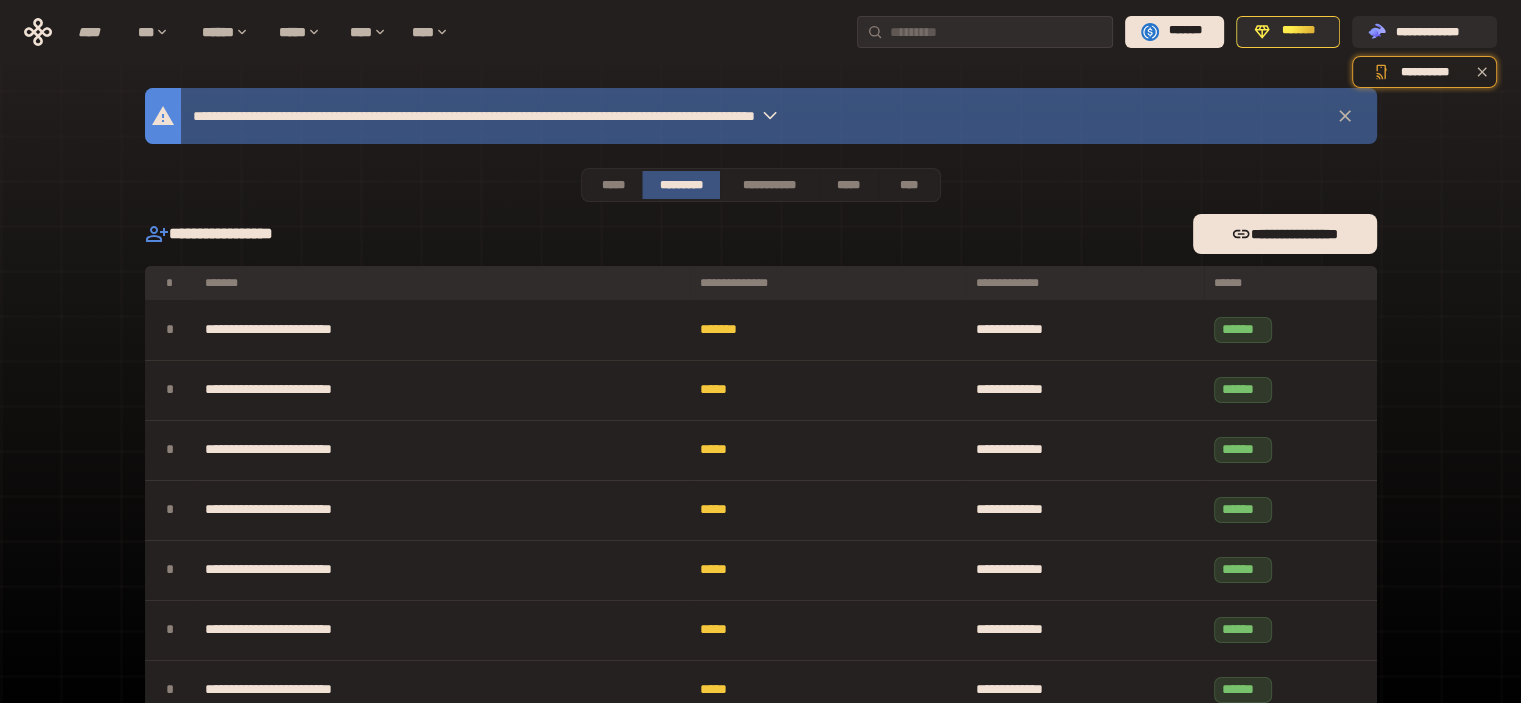 click on "**********" at bounding box center [761, 185] 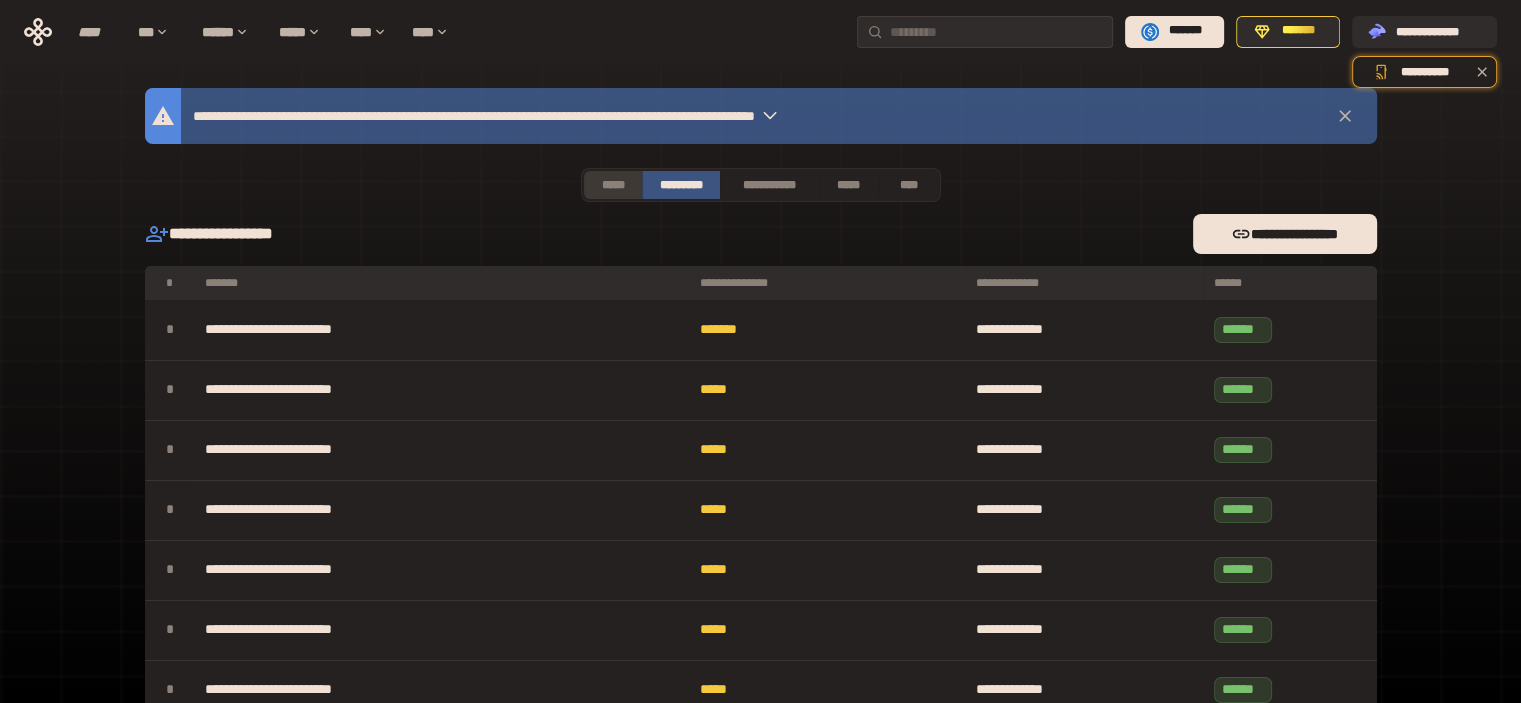 click on "*****" at bounding box center [613, 185] 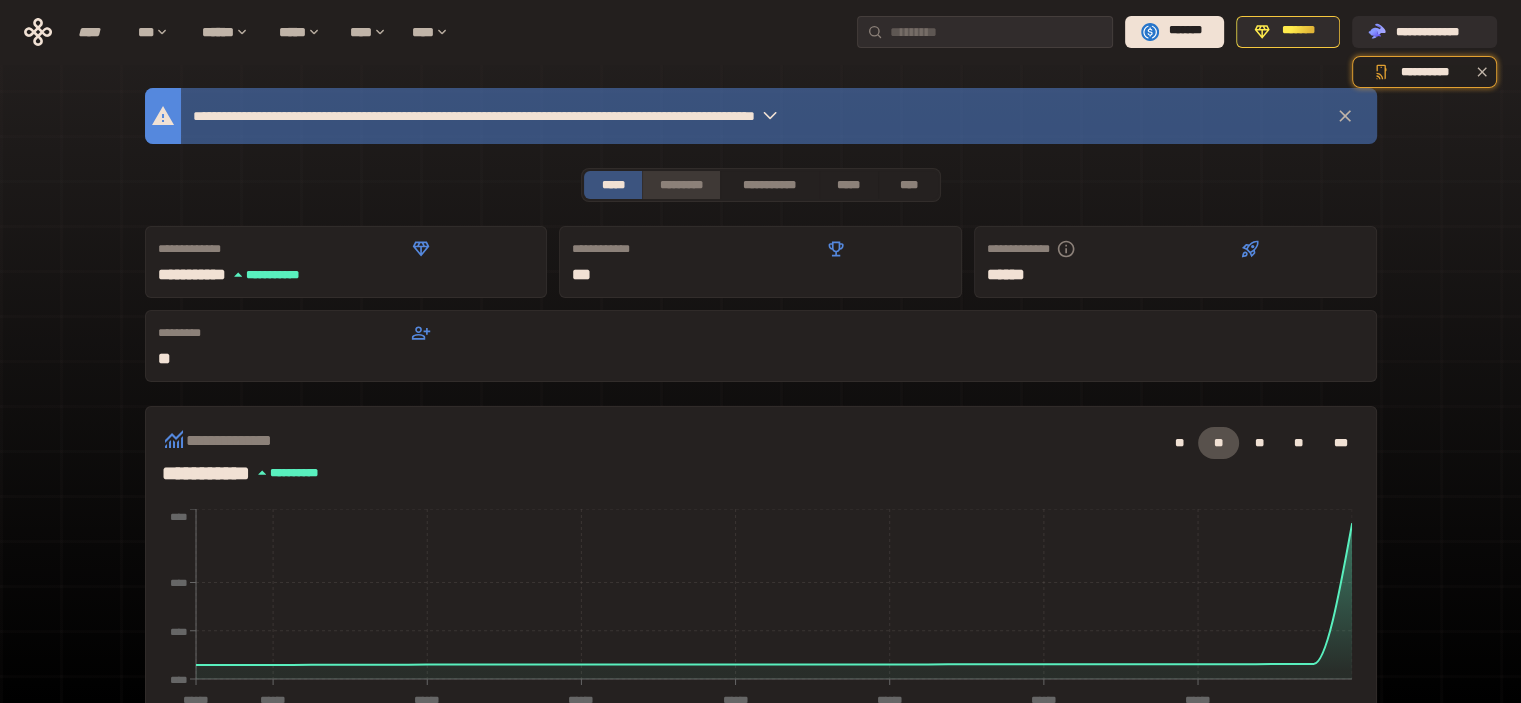click on "*********" at bounding box center (680, 185) 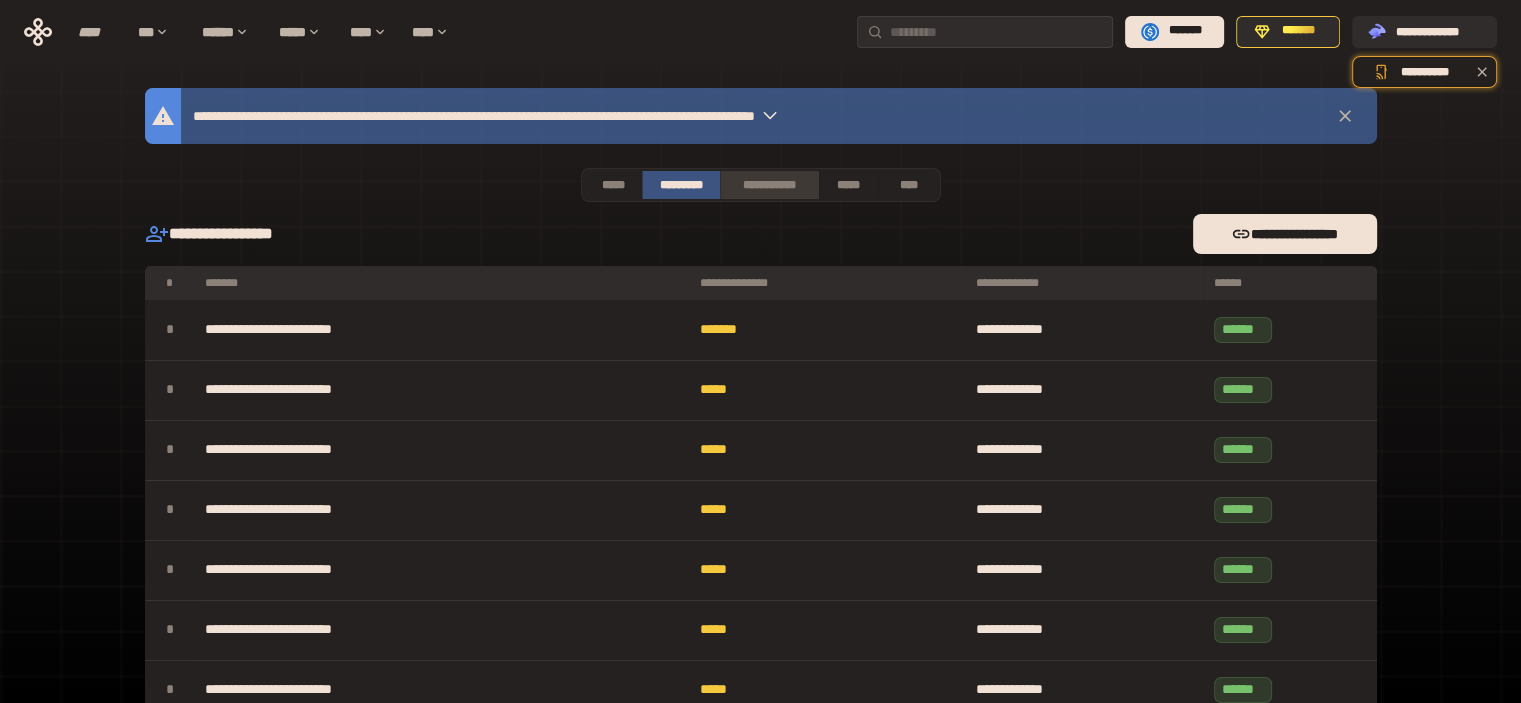 click on "**********" at bounding box center (769, 185) 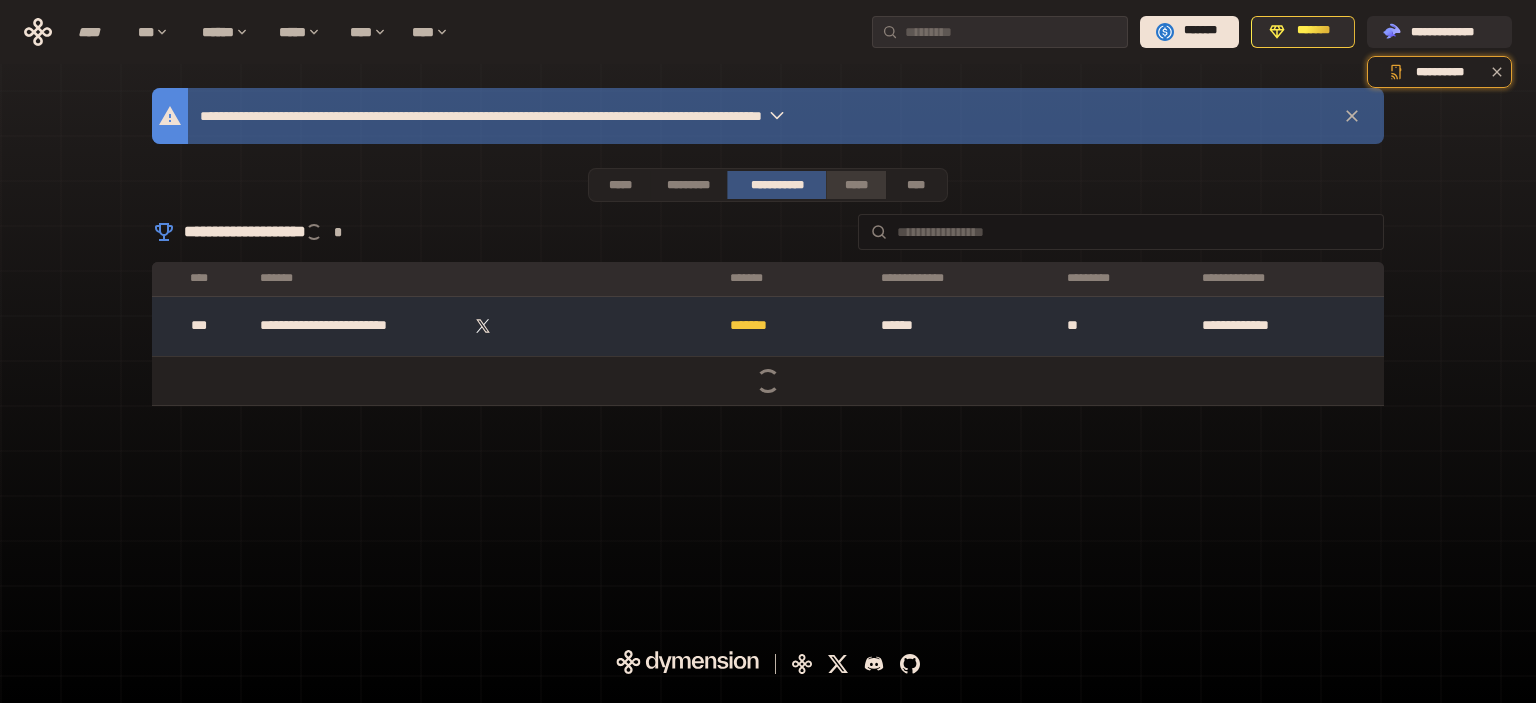 click on "*****" at bounding box center (856, 185) 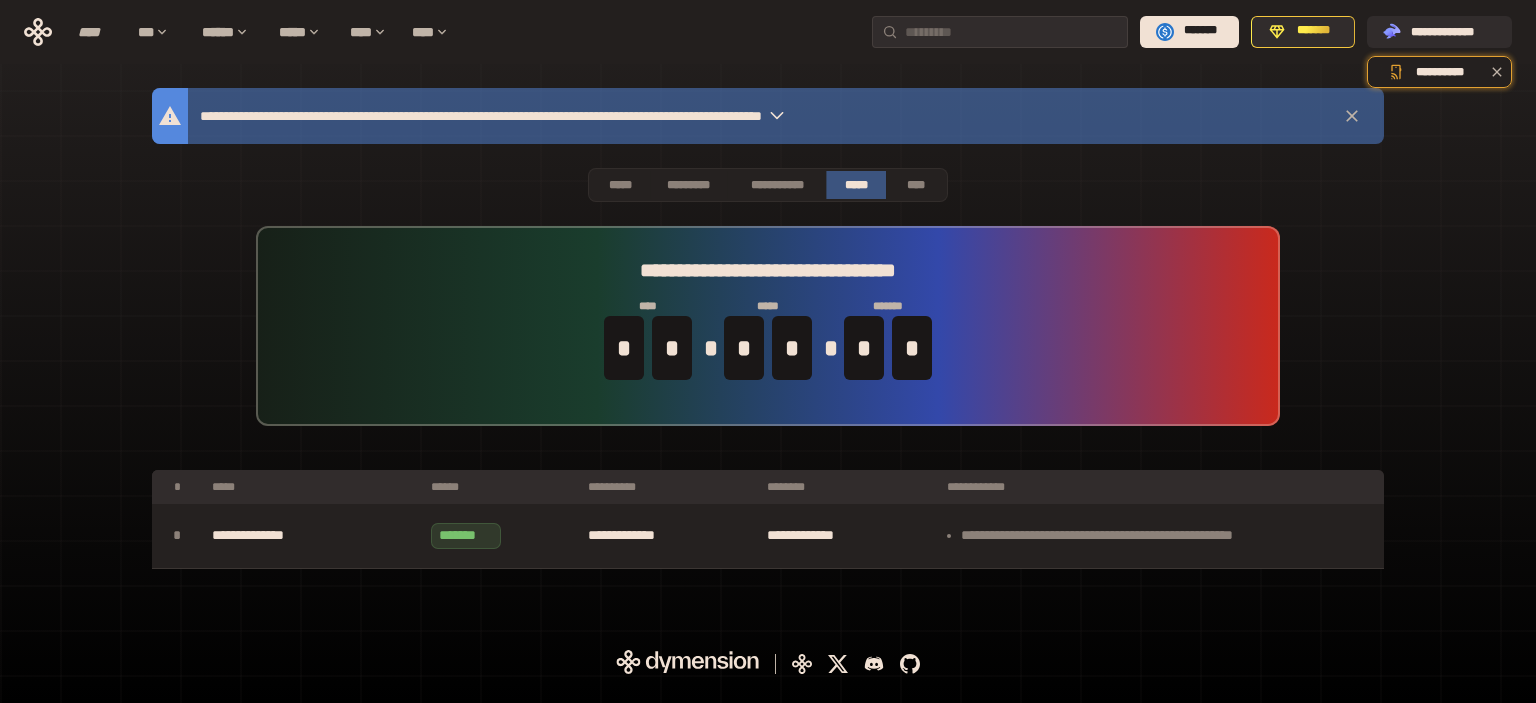 click on "**********" at bounding box center [768, 116] 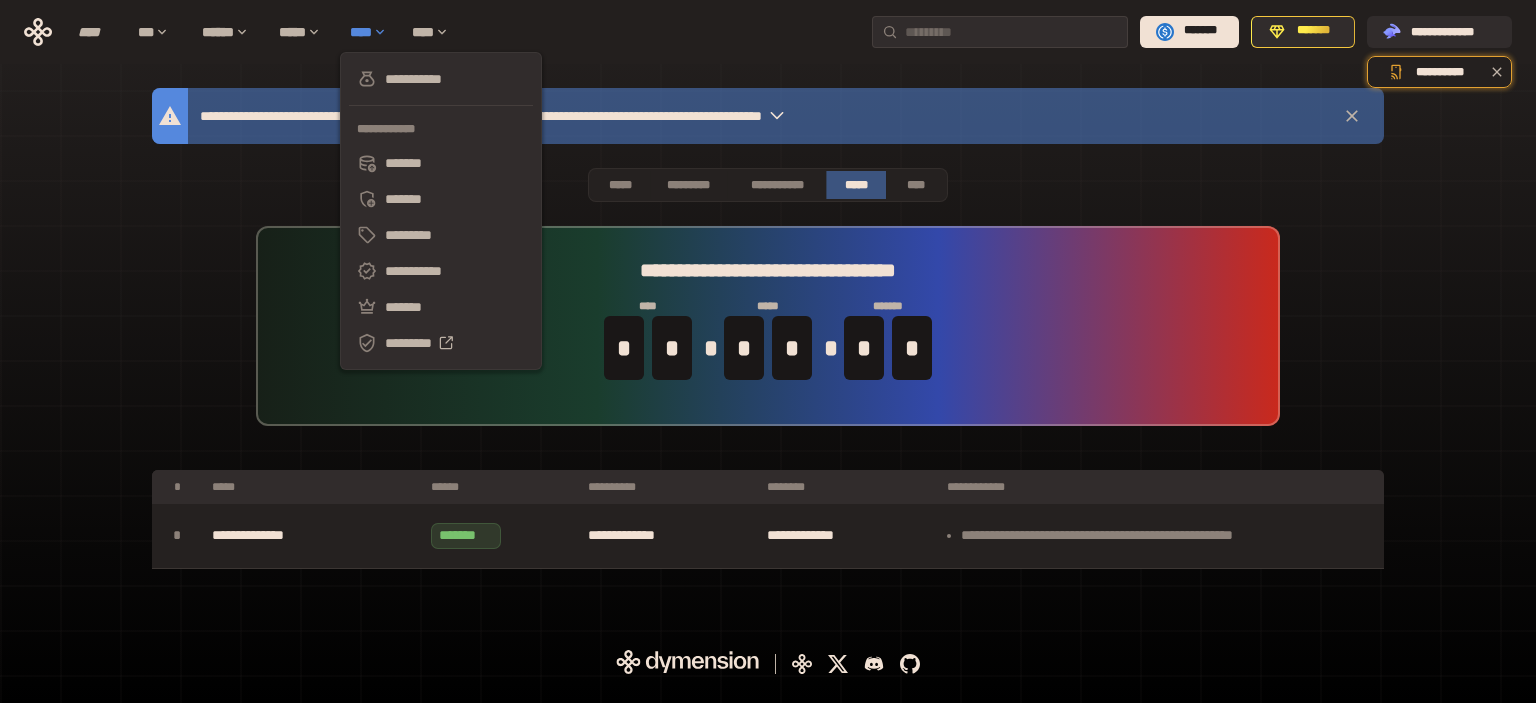 click on "****" at bounding box center [371, 32] 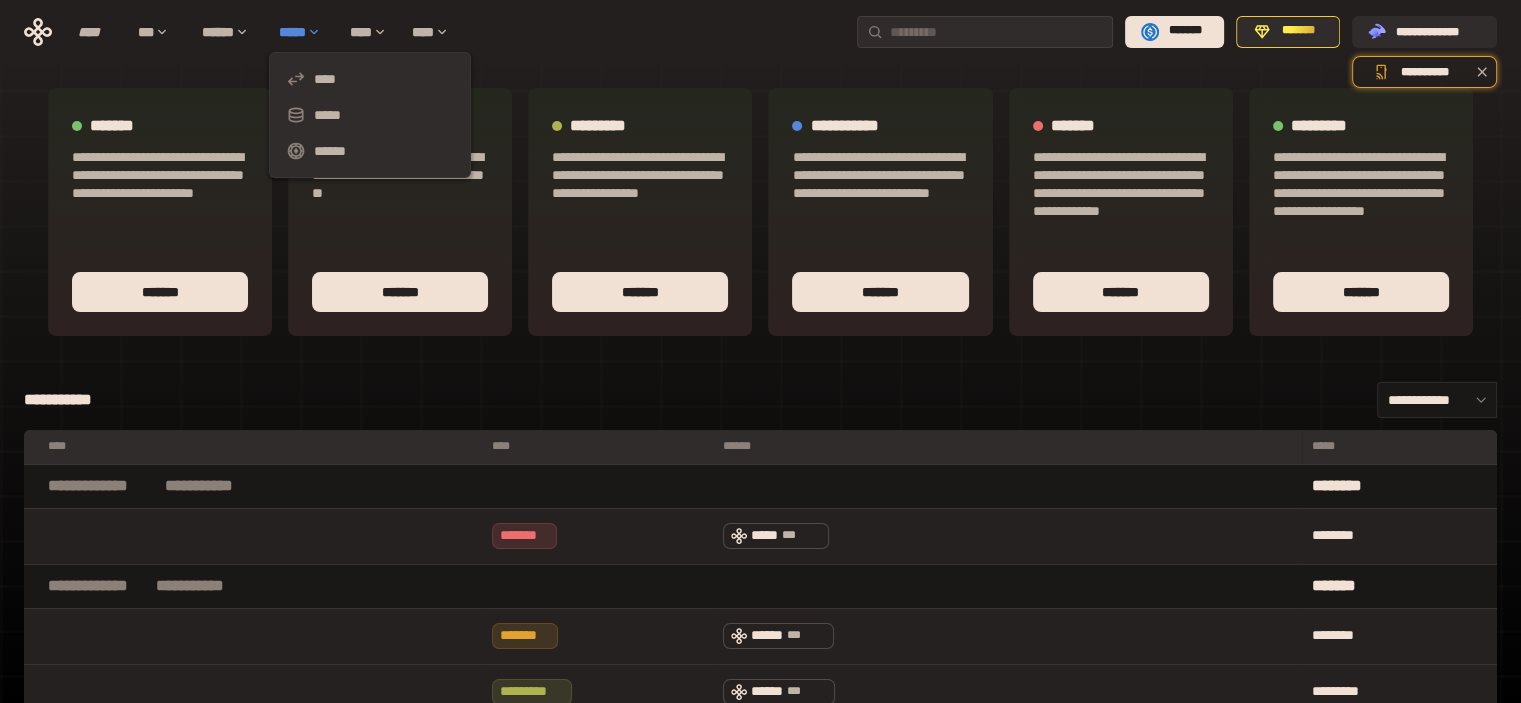 click on "*****" at bounding box center (304, 32) 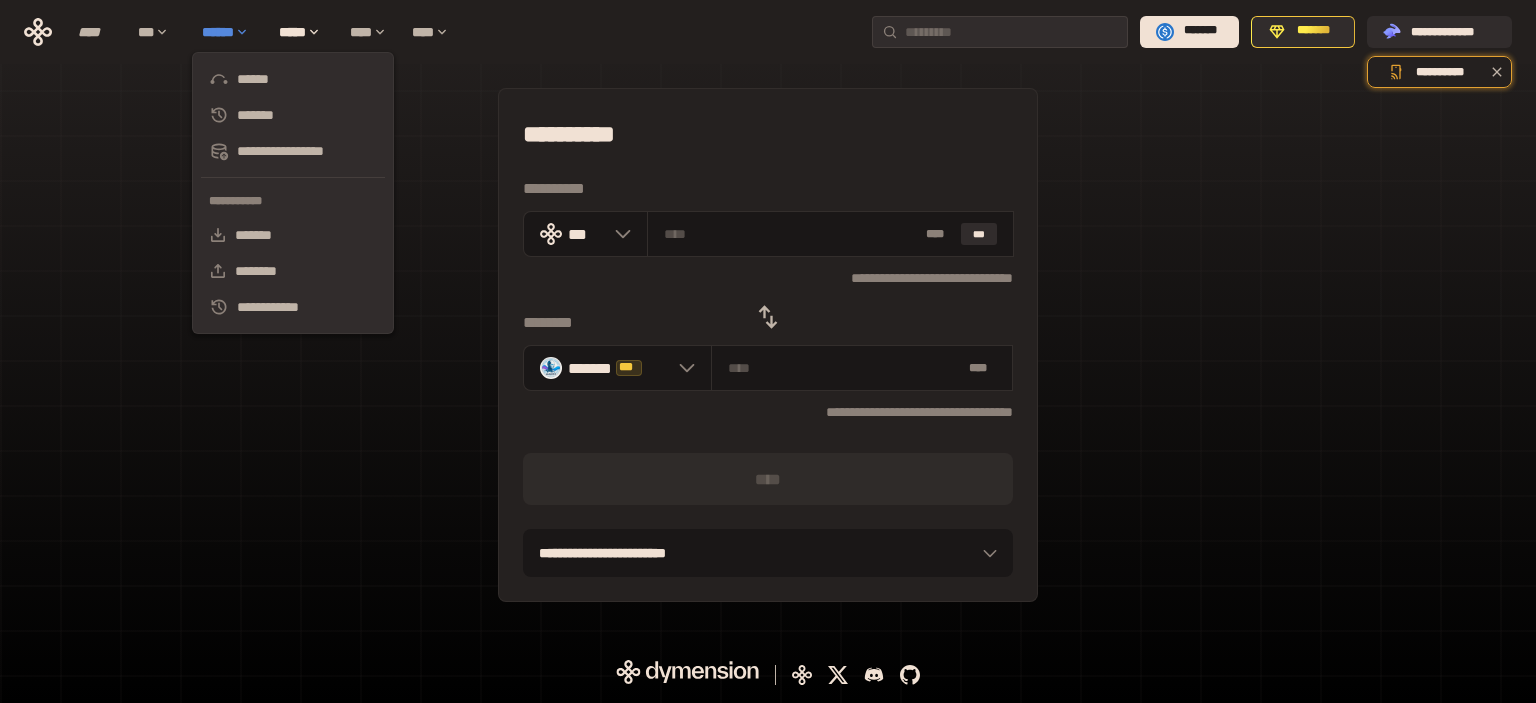 click on "******" at bounding box center [230, 32] 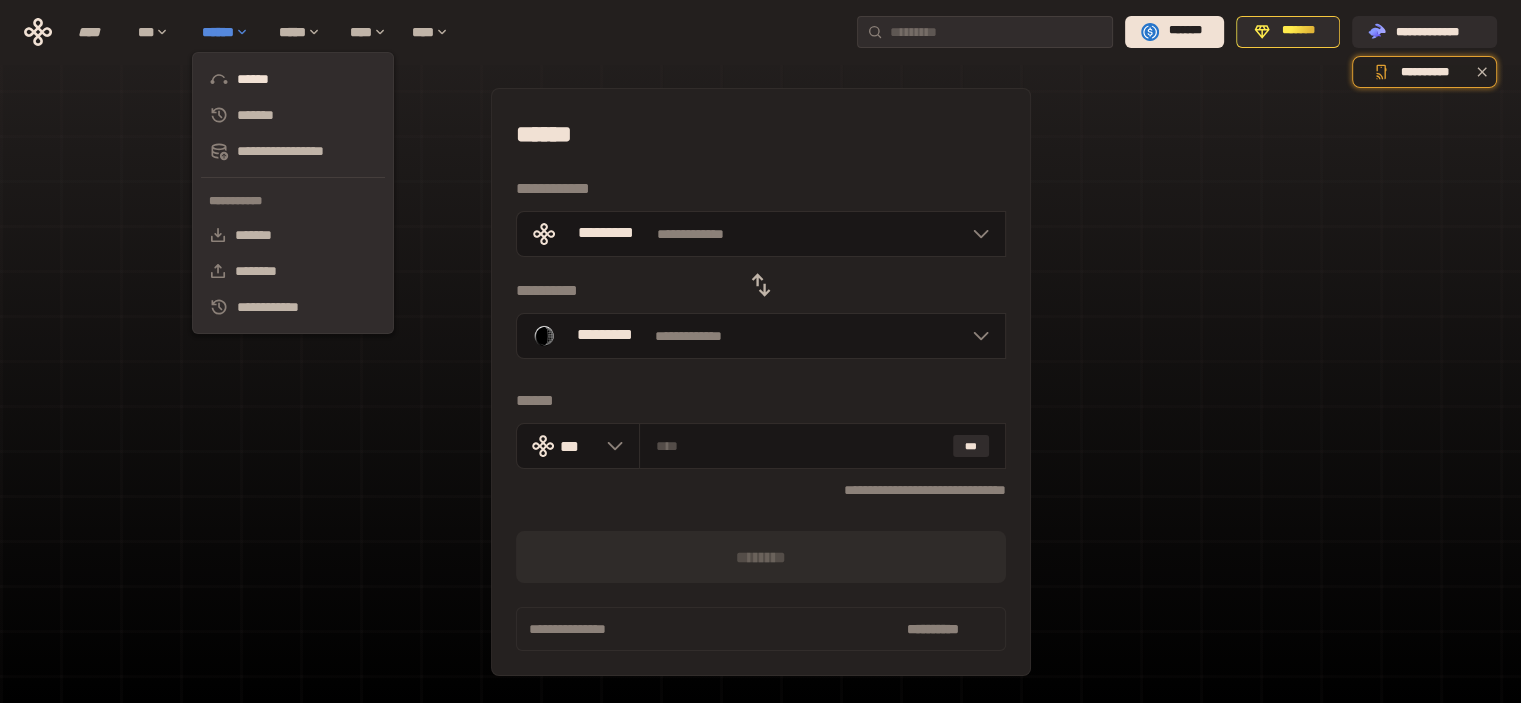 click on "******" at bounding box center (230, 32) 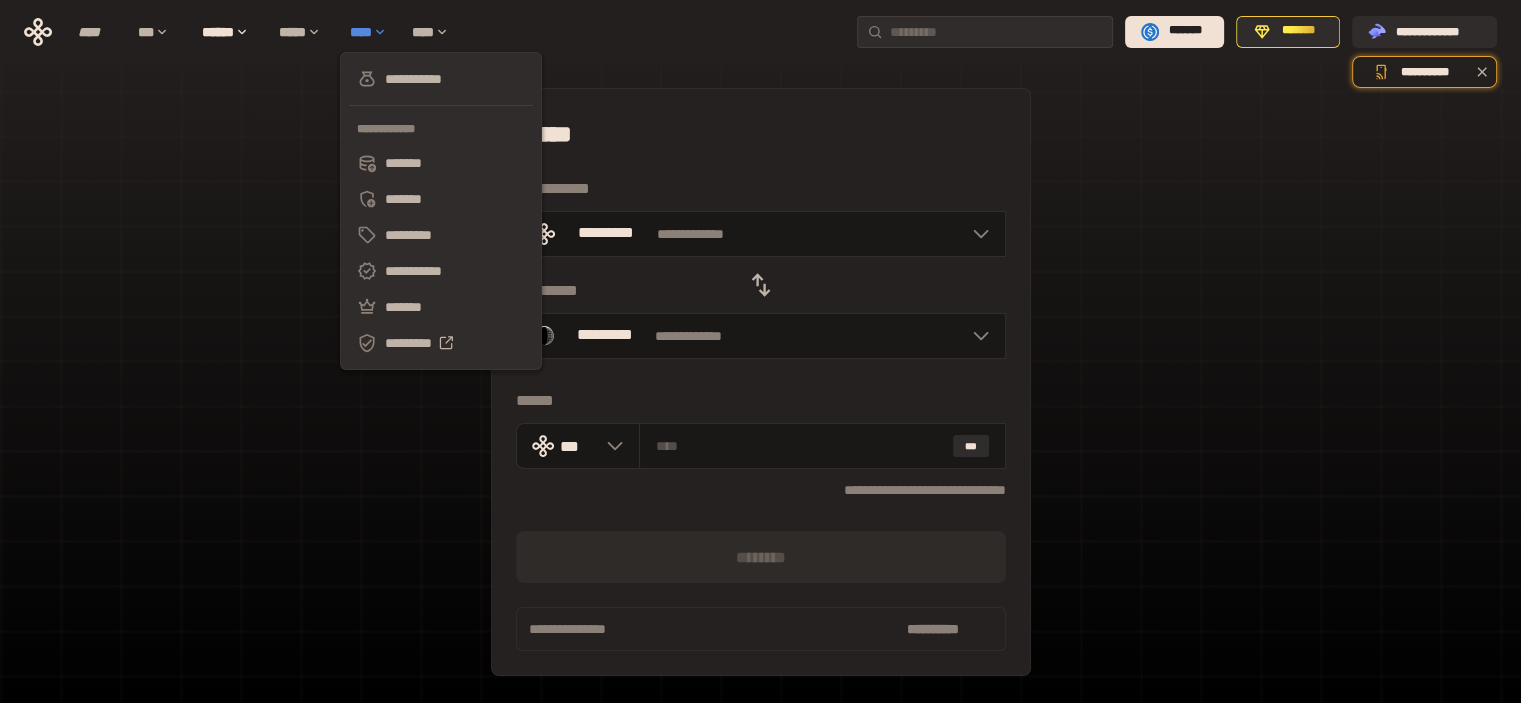 click on "****" at bounding box center [371, 32] 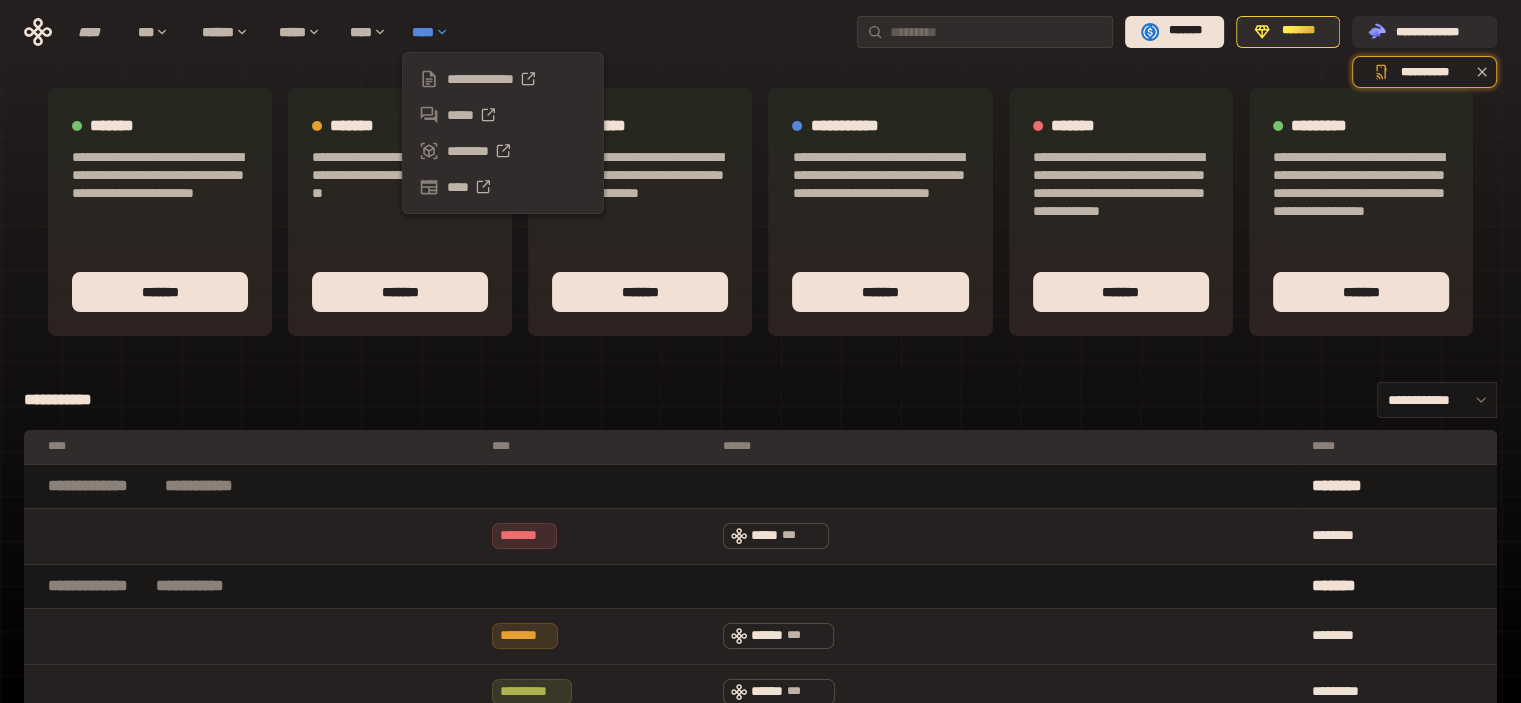 click on "****" at bounding box center [435, 32] 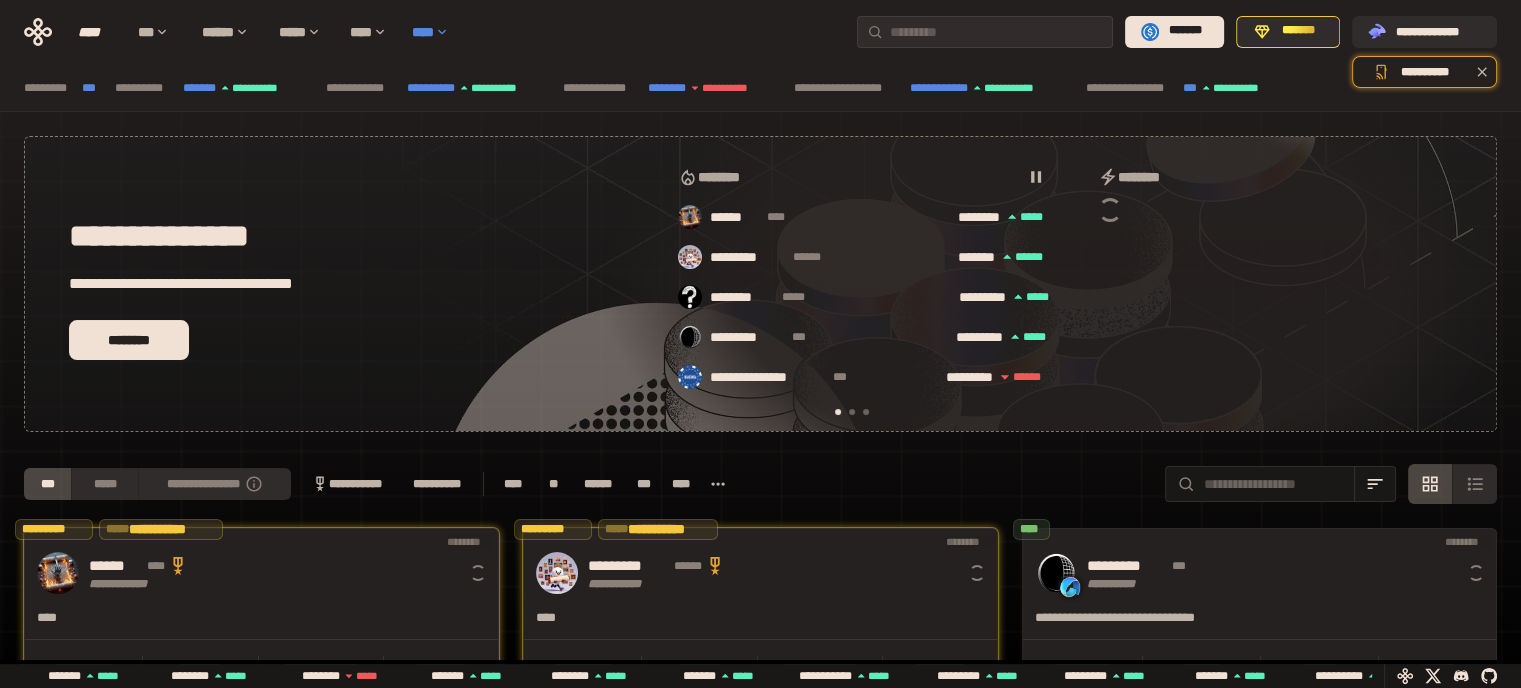 scroll, scrollTop: 0, scrollLeft: 16, axis: horizontal 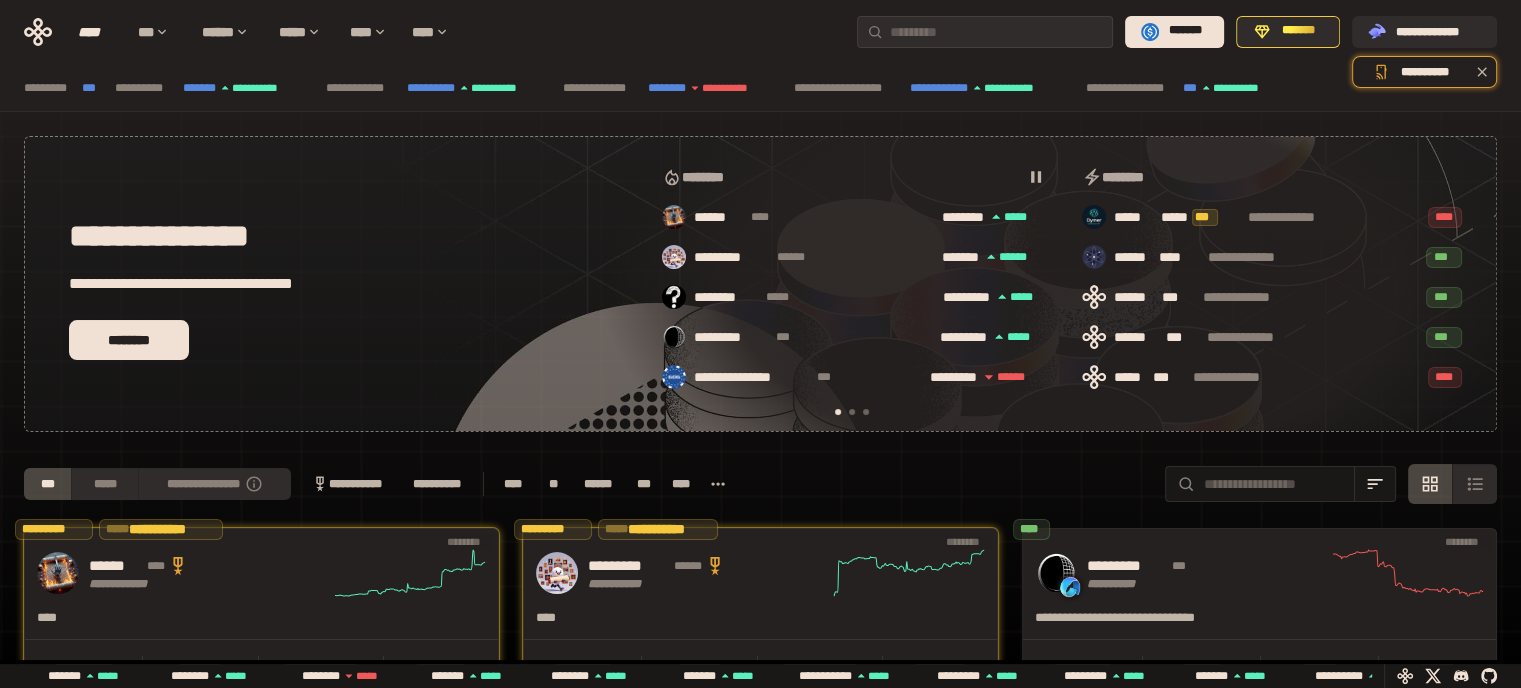 click at bounding box center [852, 412] 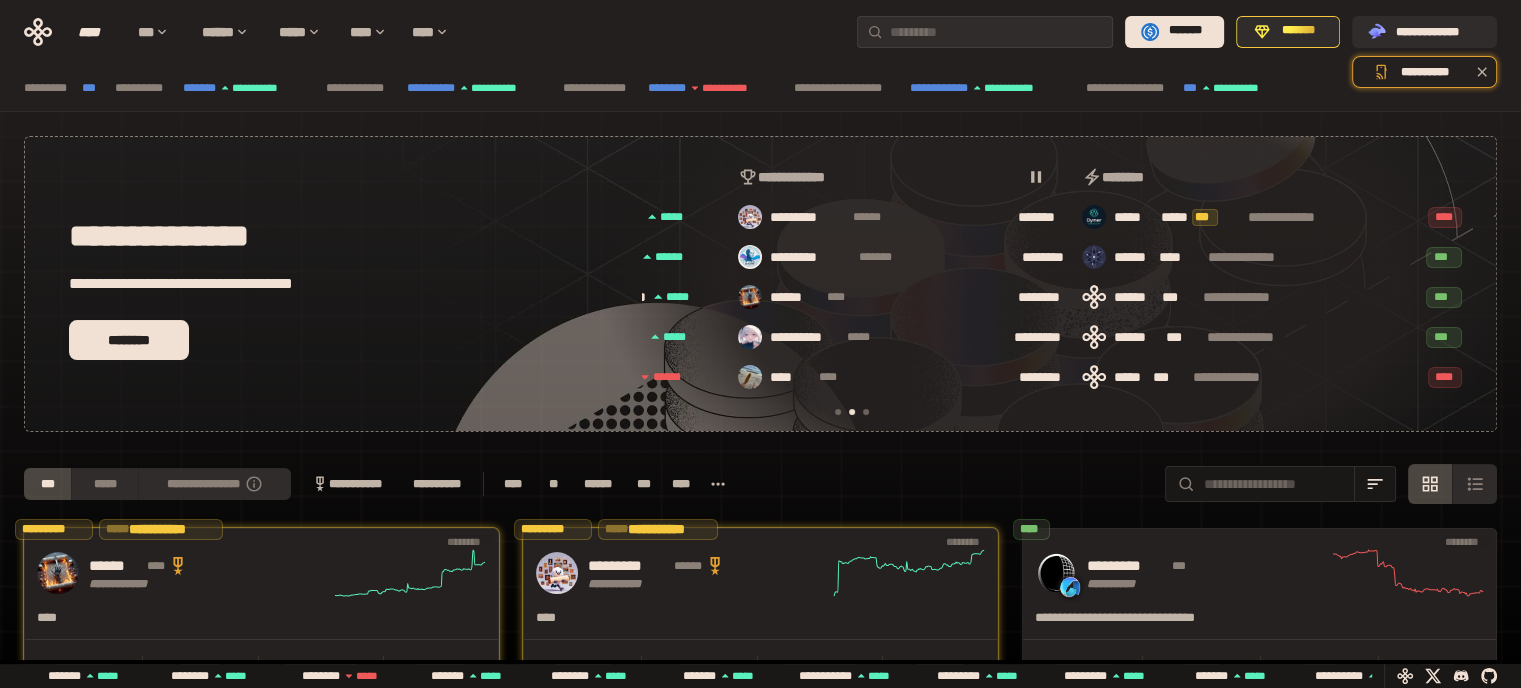 scroll, scrollTop: 0, scrollLeft: 436, axis: horizontal 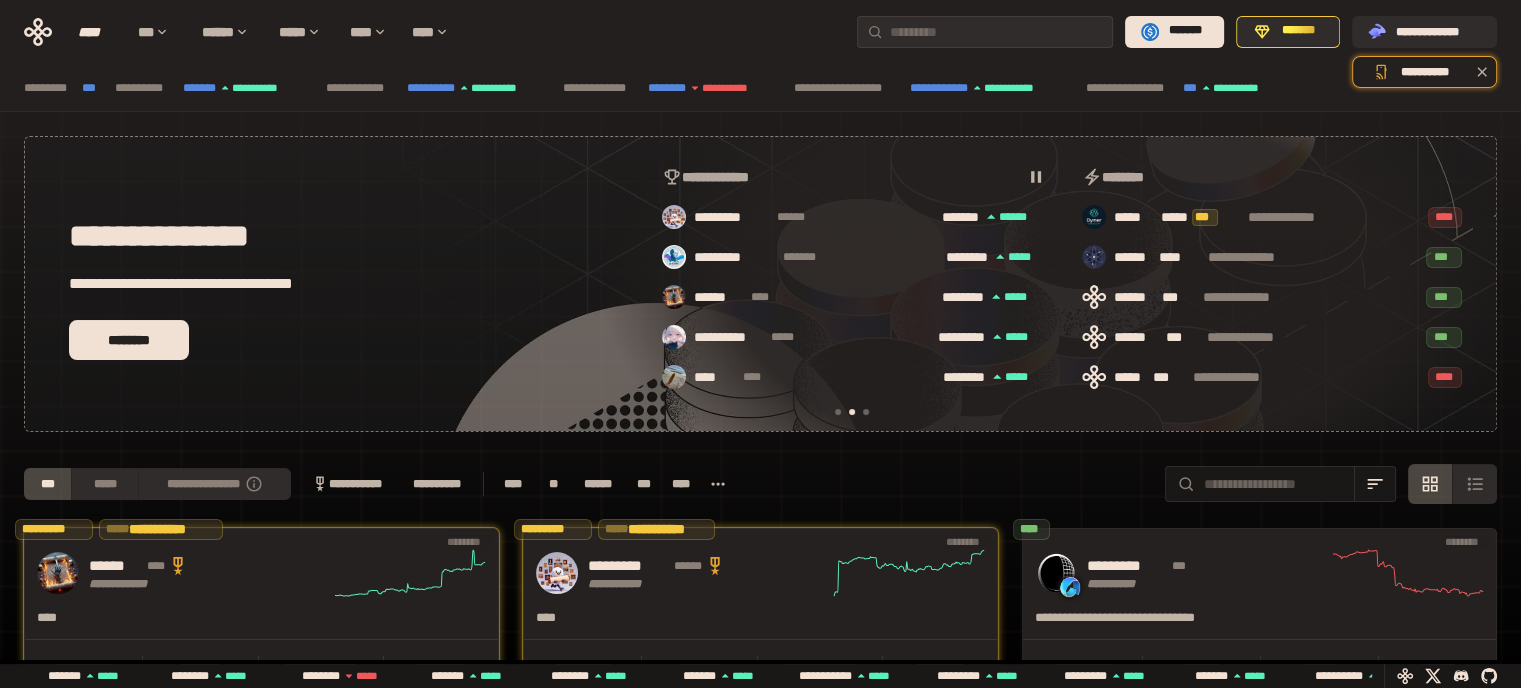 click at bounding box center [866, 412] 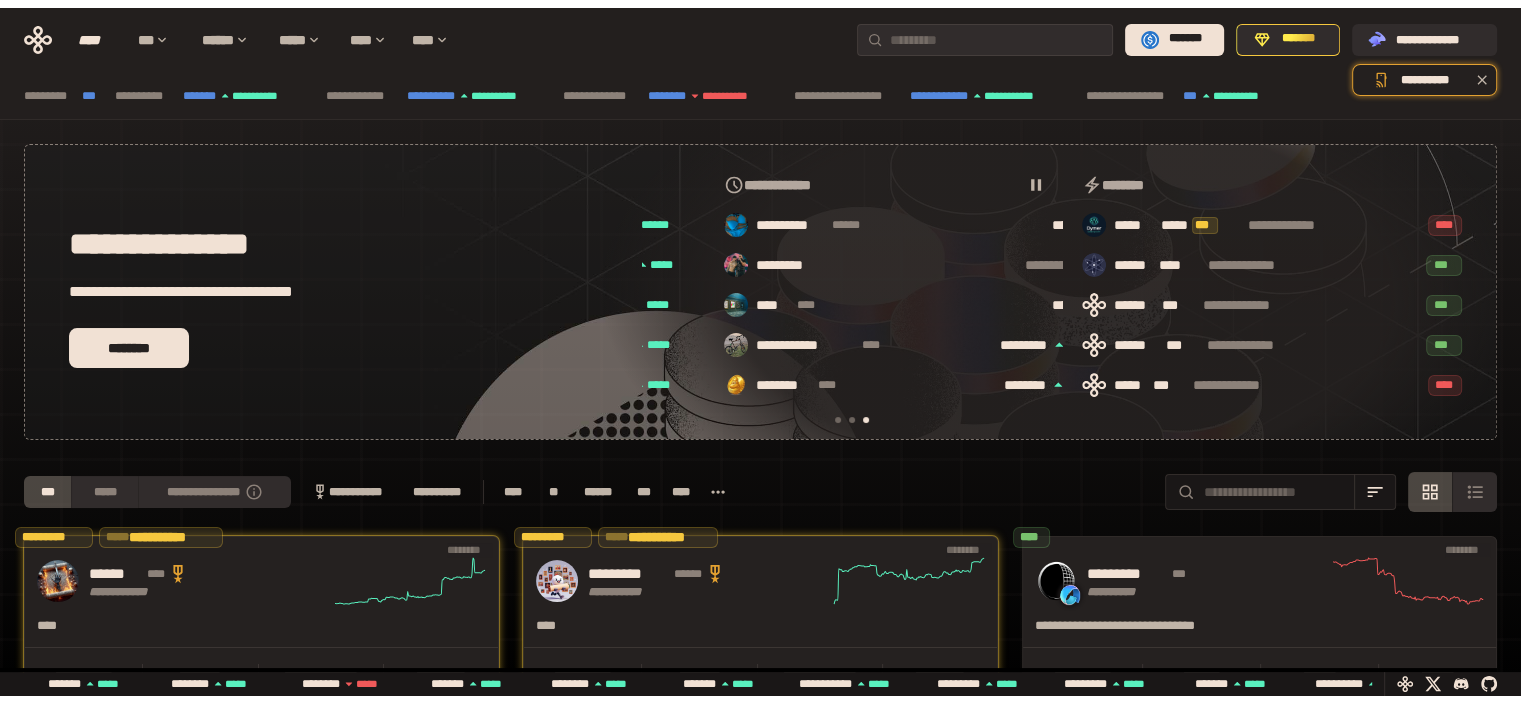 scroll, scrollTop: 0, scrollLeft: 856, axis: horizontal 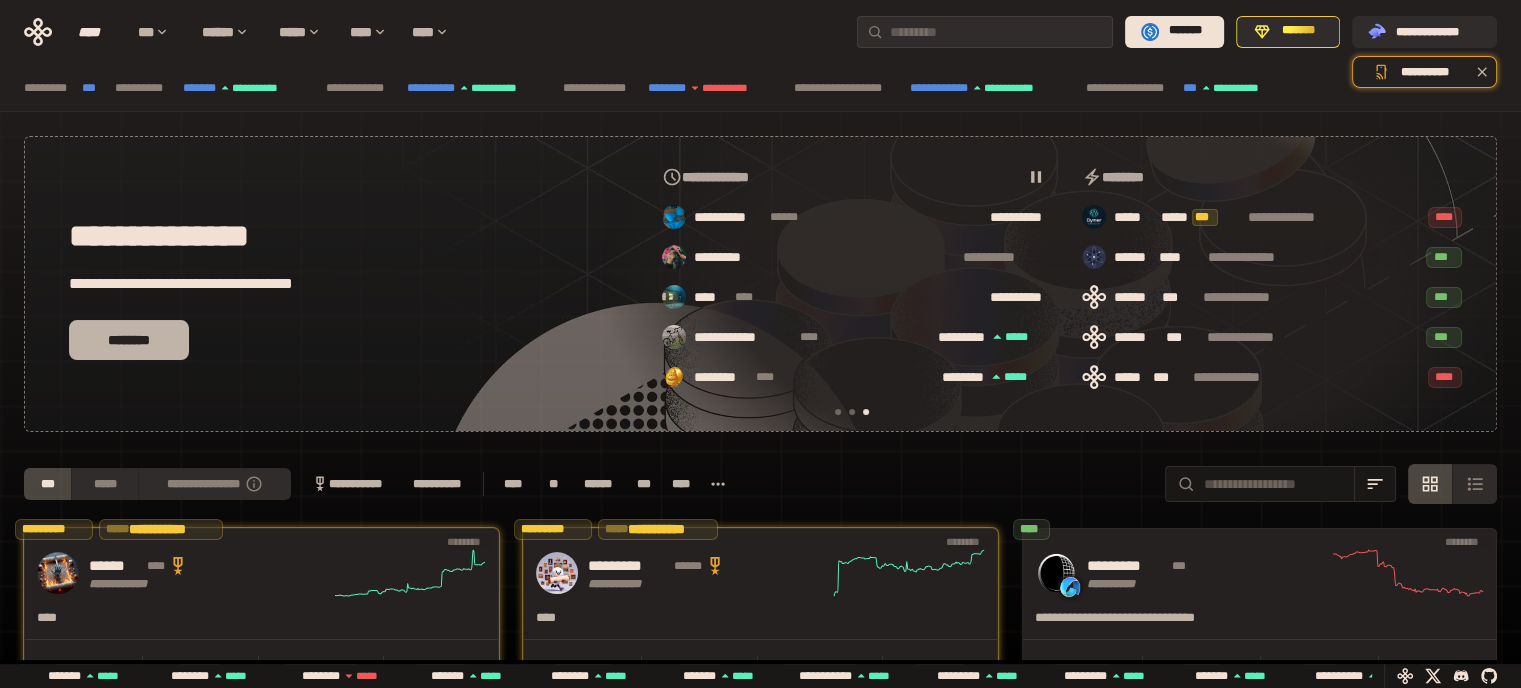 click on "********" at bounding box center (129, 340) 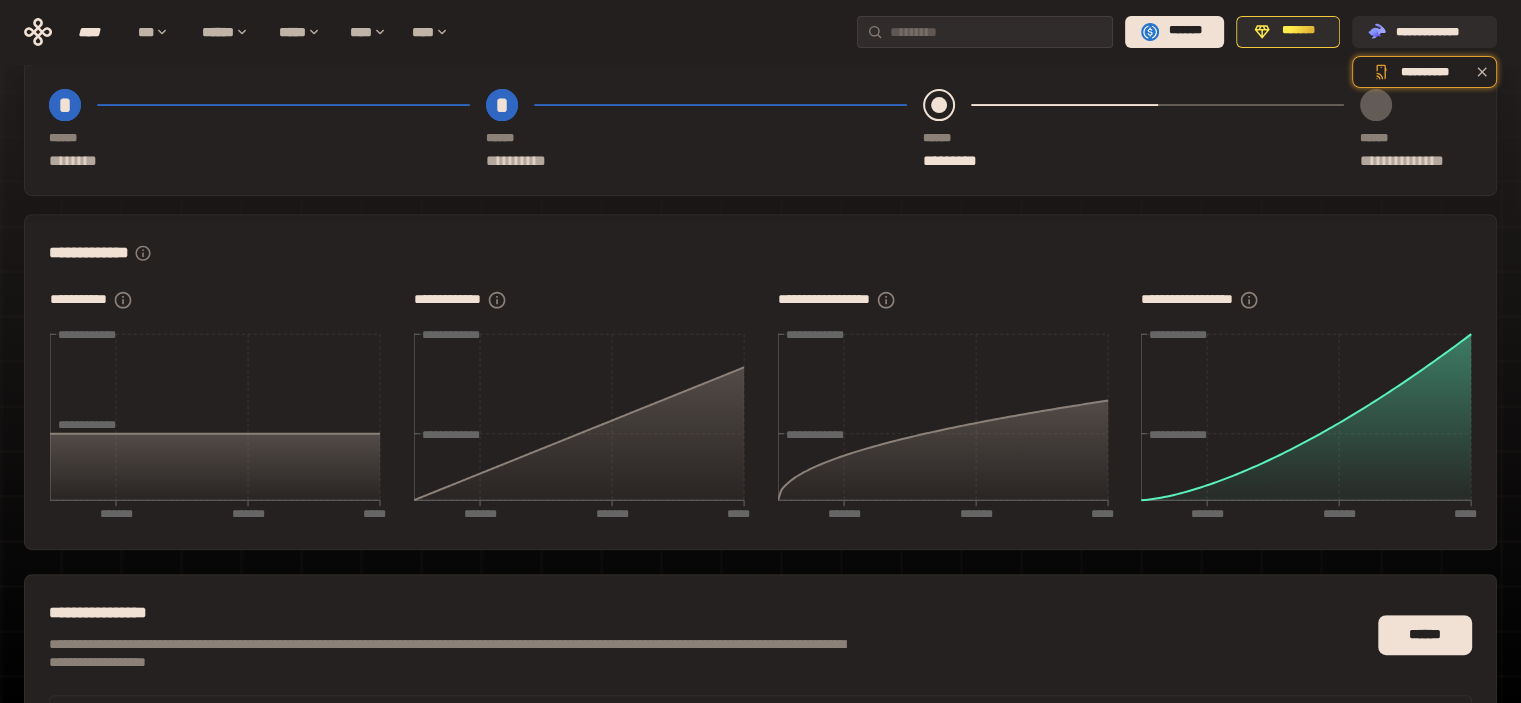 scroll, scrollTop: 975, scrollLeft: 0, axis: vertical 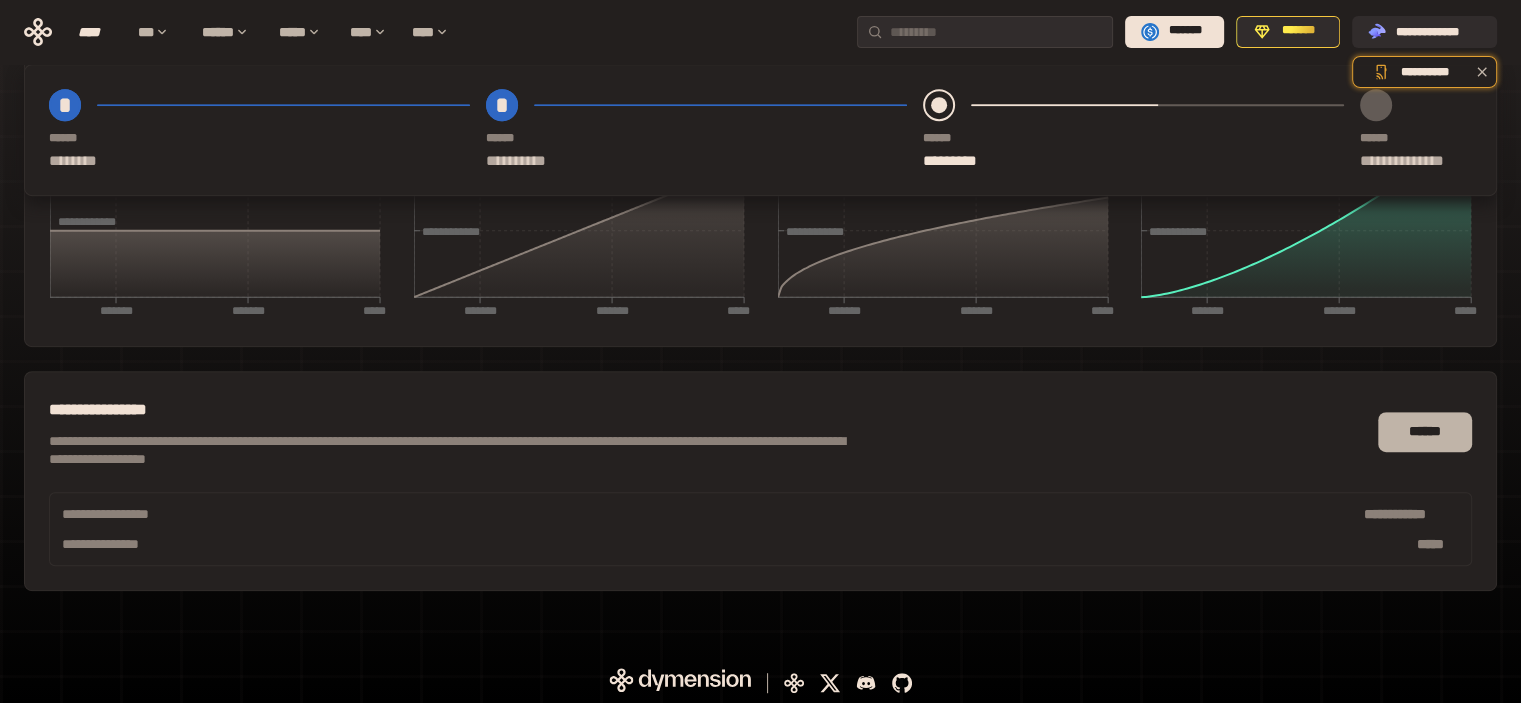 click on "******" at bounding box center [1425, 432] 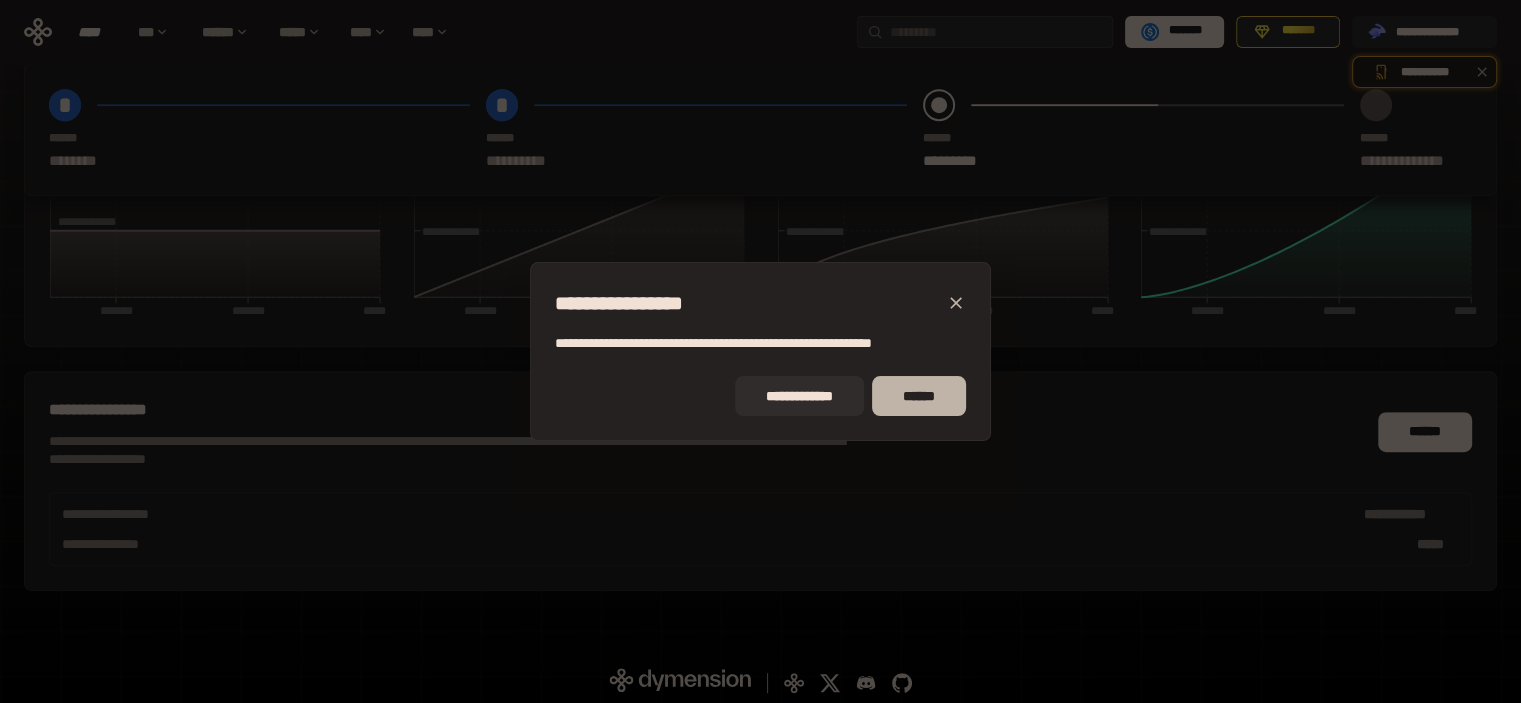 click on "******" at bounding box center (919, 396) 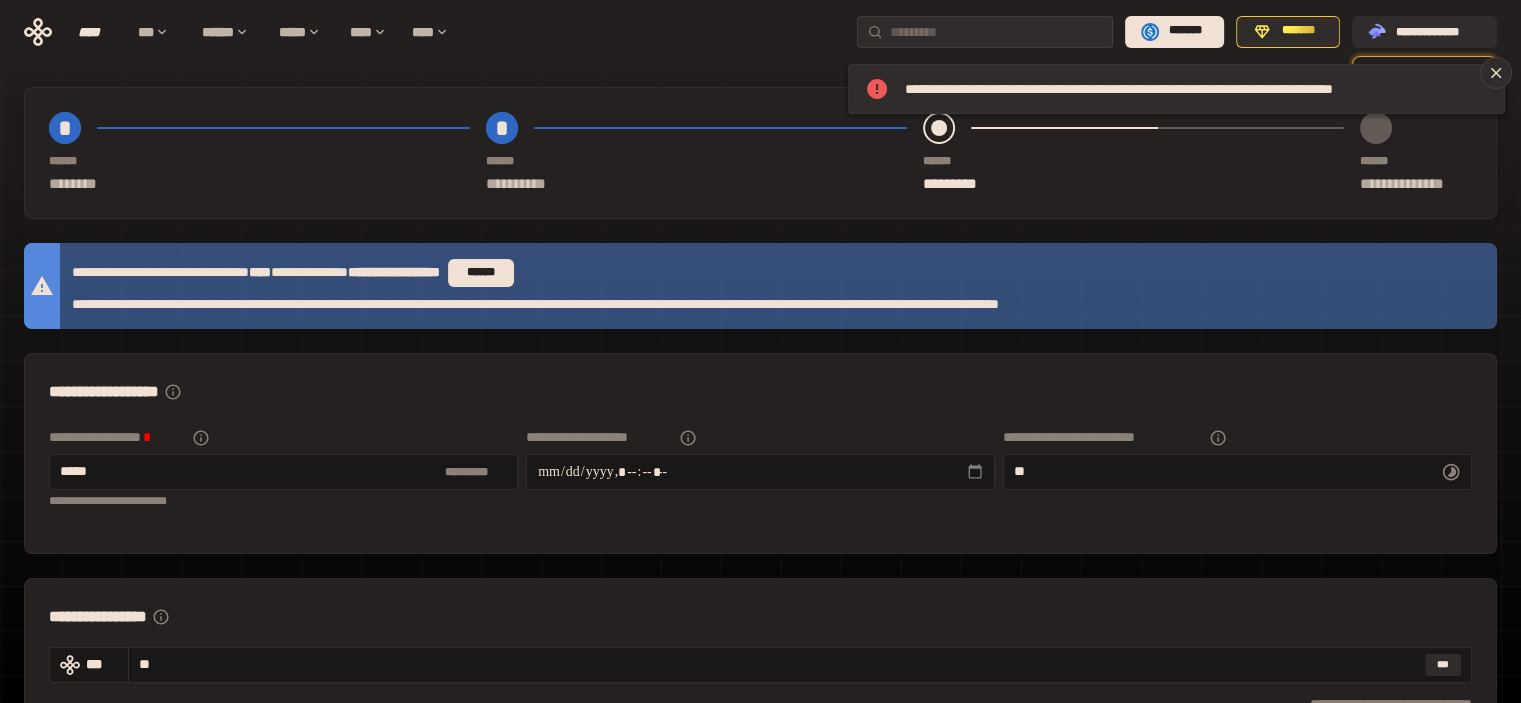 scroll, scrollTop: 0, scrollLeft: 0, axis: both 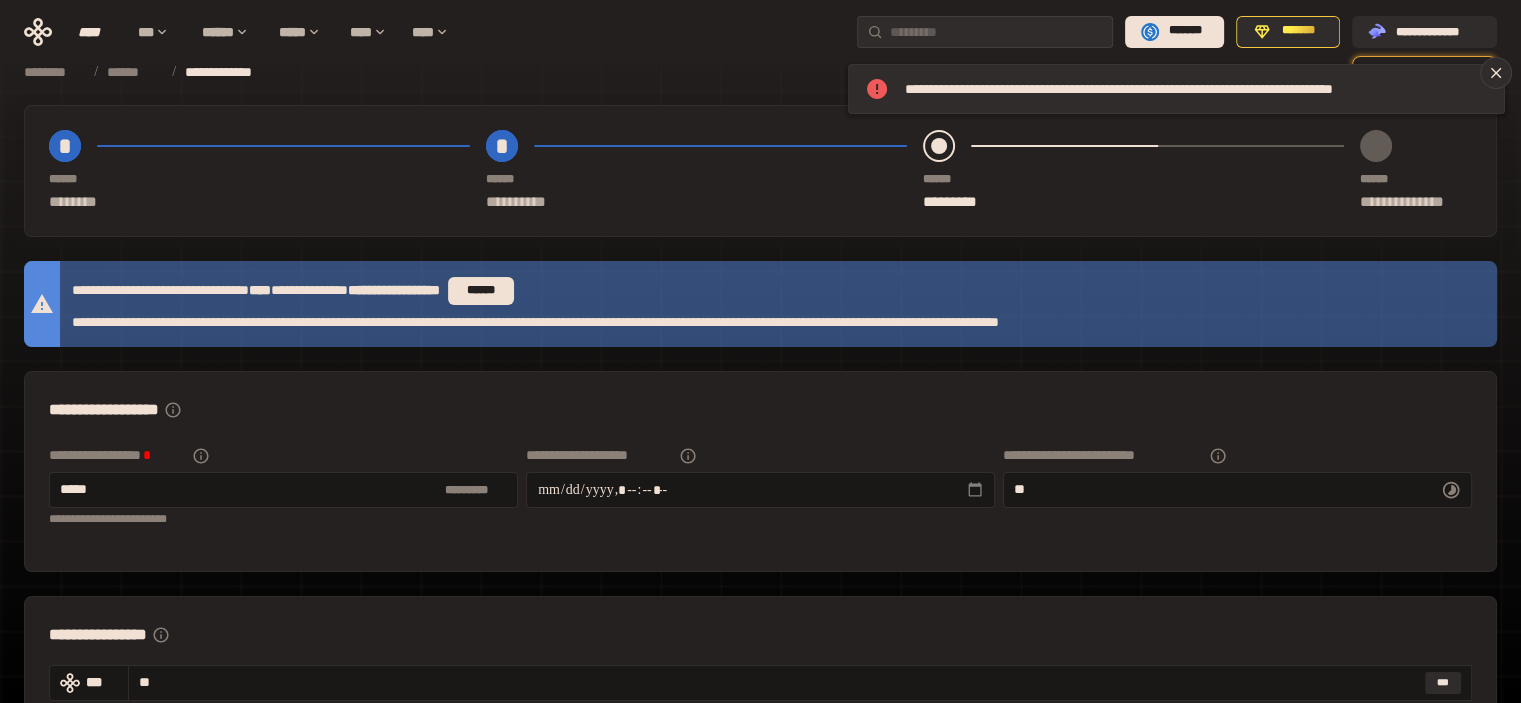 click on "*" at bounding box center [502, 146] 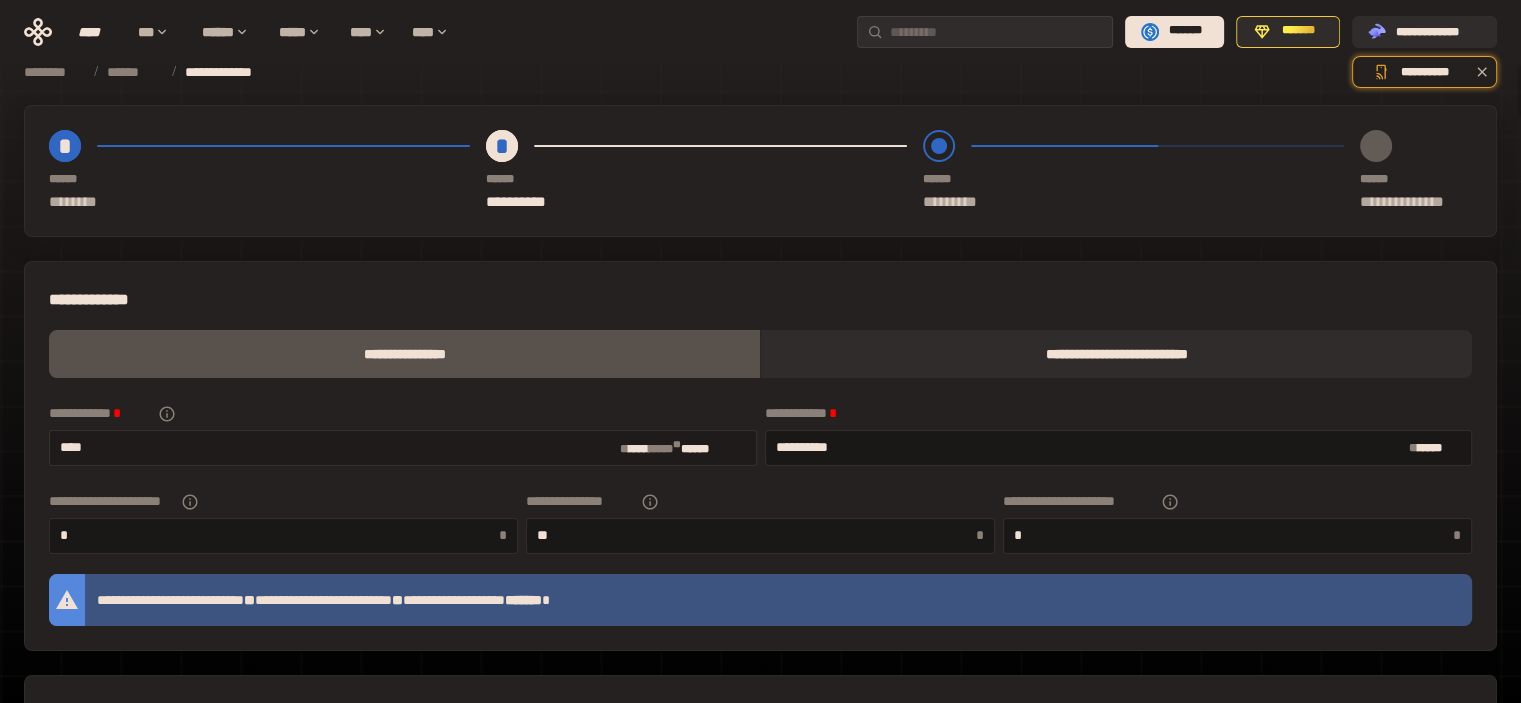 click on "****" at bounding box center (340, 447) 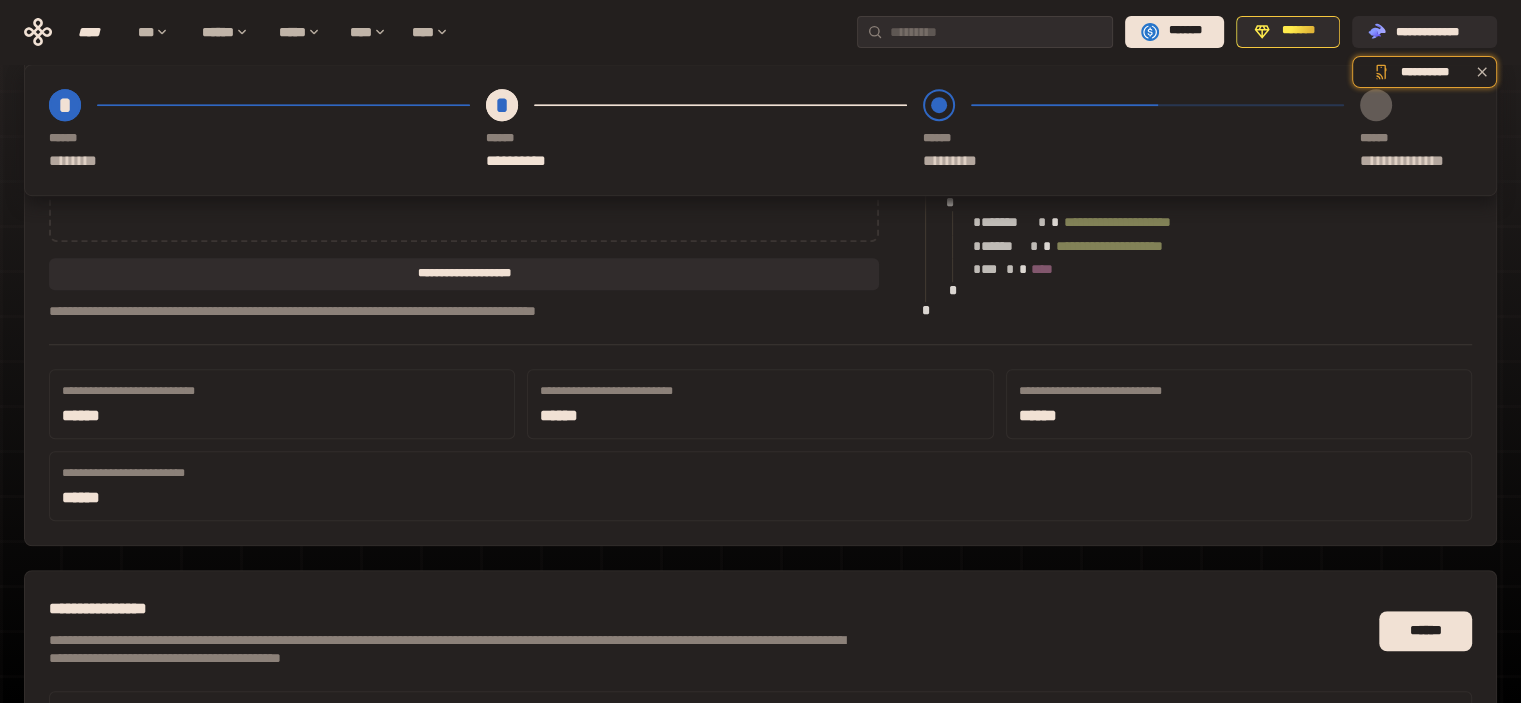 scroll, scrollTop: 1292, scrollLeft: 0, axis: vertical 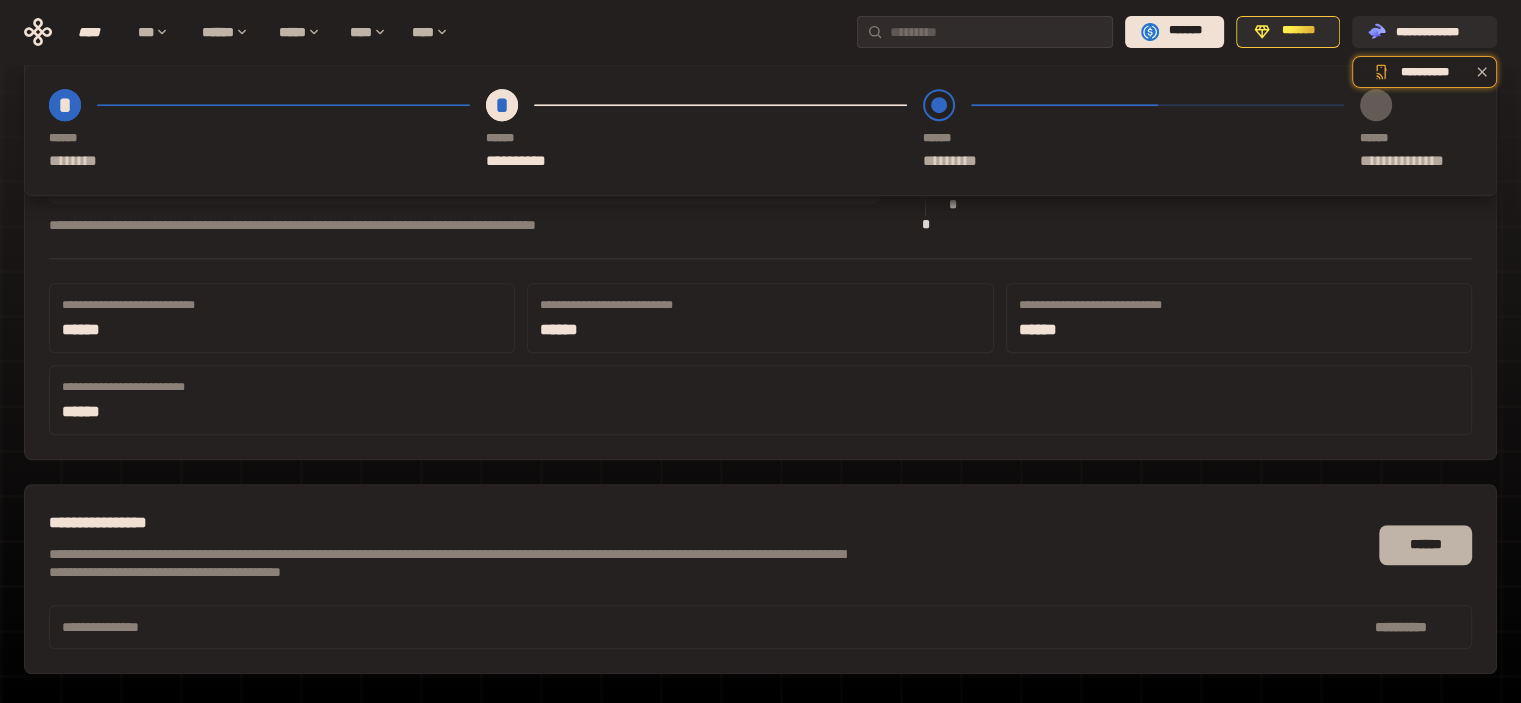 click on "******" at bounding box center (1425, 545) 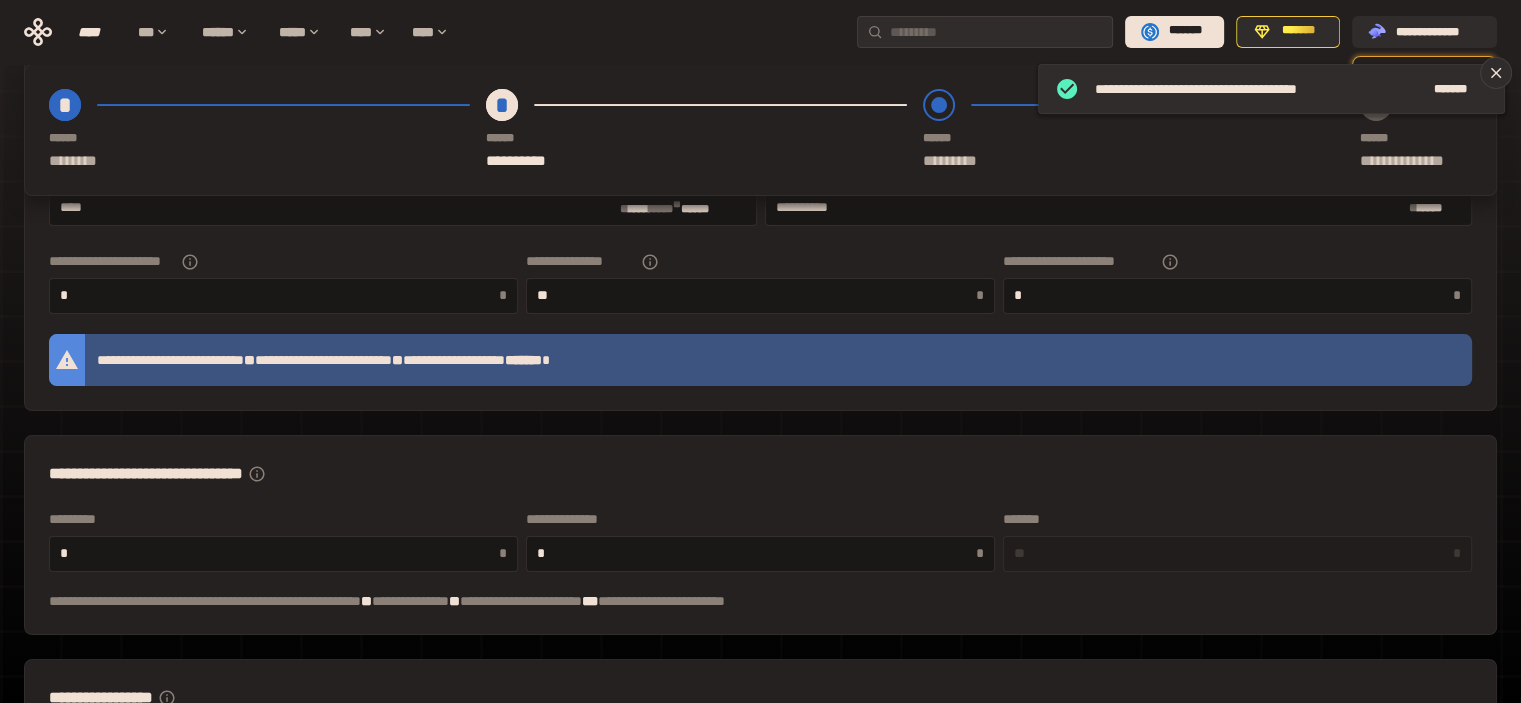 scroll, scrollTop: 0, scrollLeft: 0, axis: both 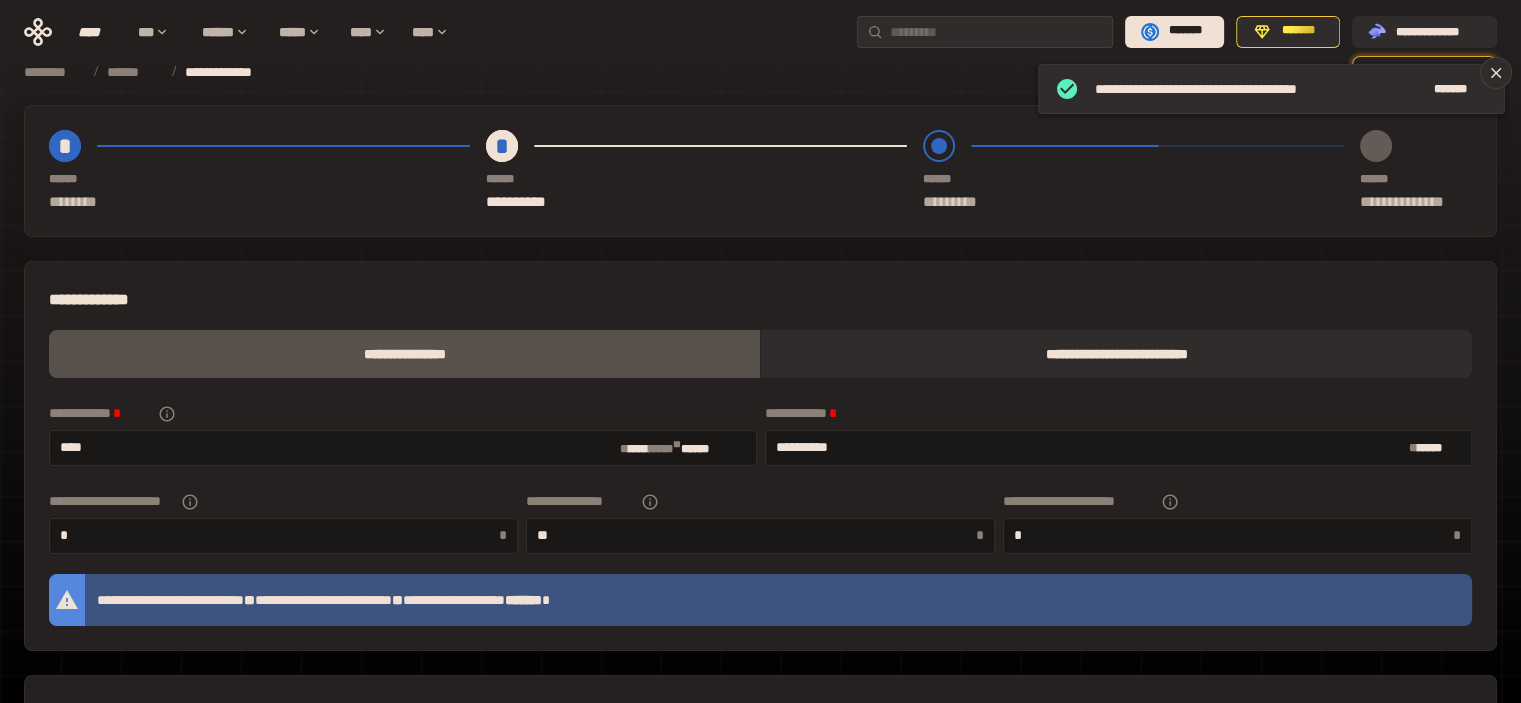 click on "**** *" at bounding box center (1416, 179) 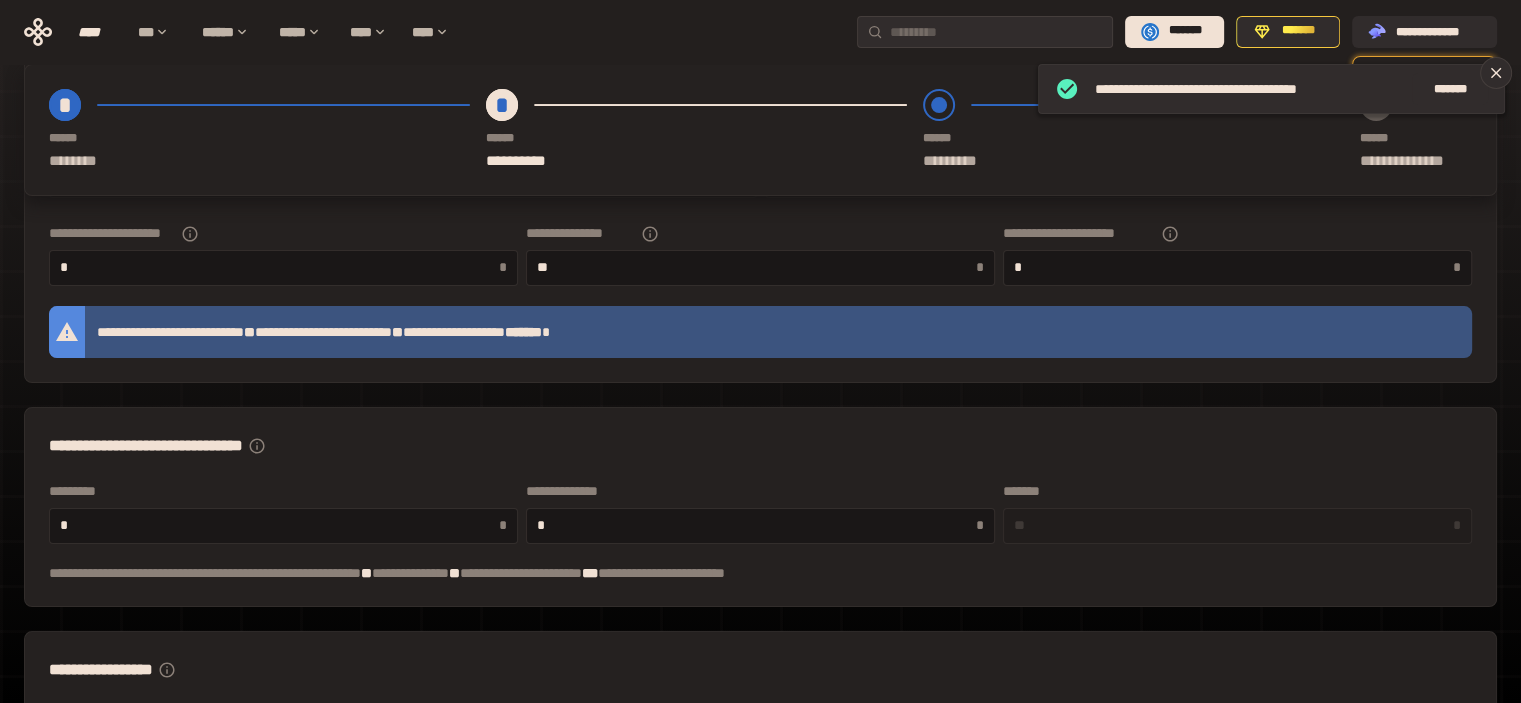 scroll, scrollTop: 0, scrollLeft: 0, axis: both 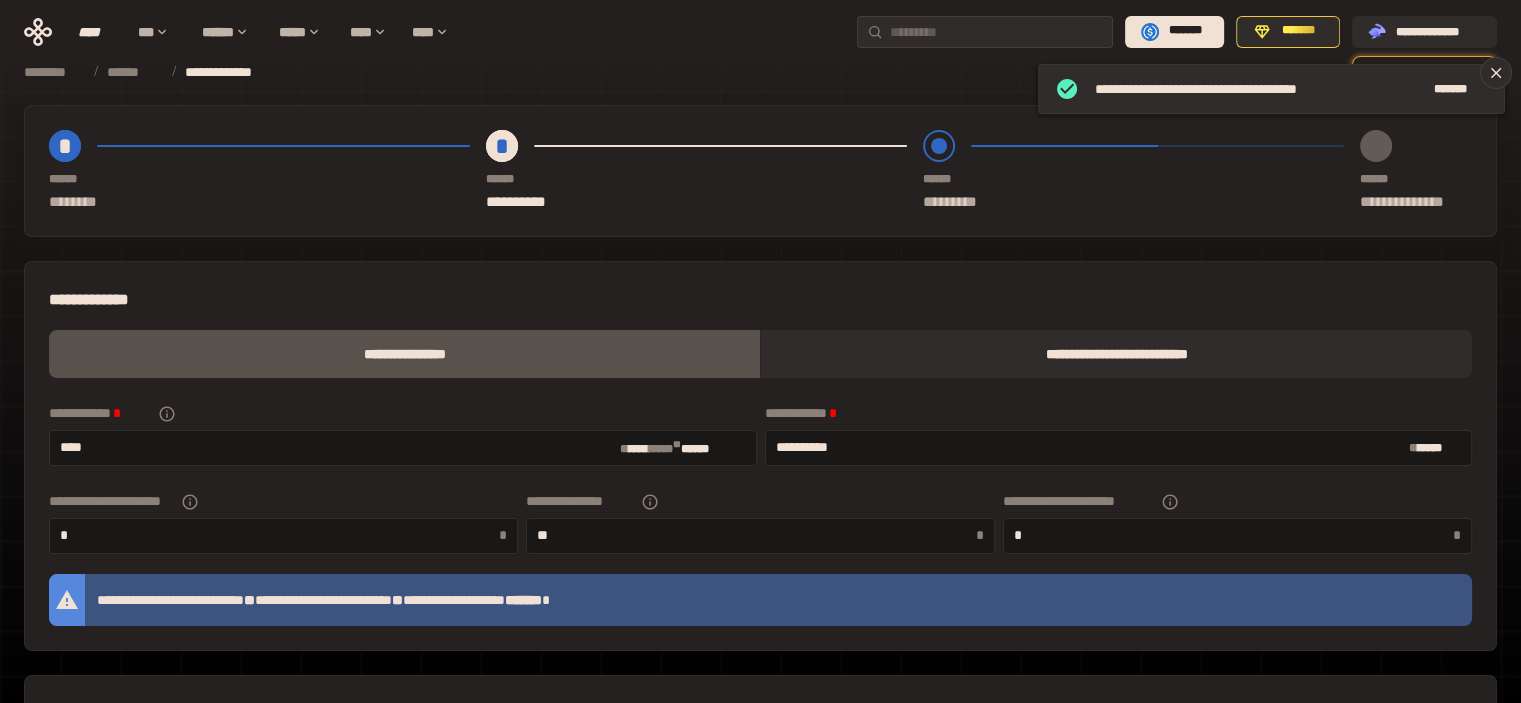 click at bounding box center (939, 146) 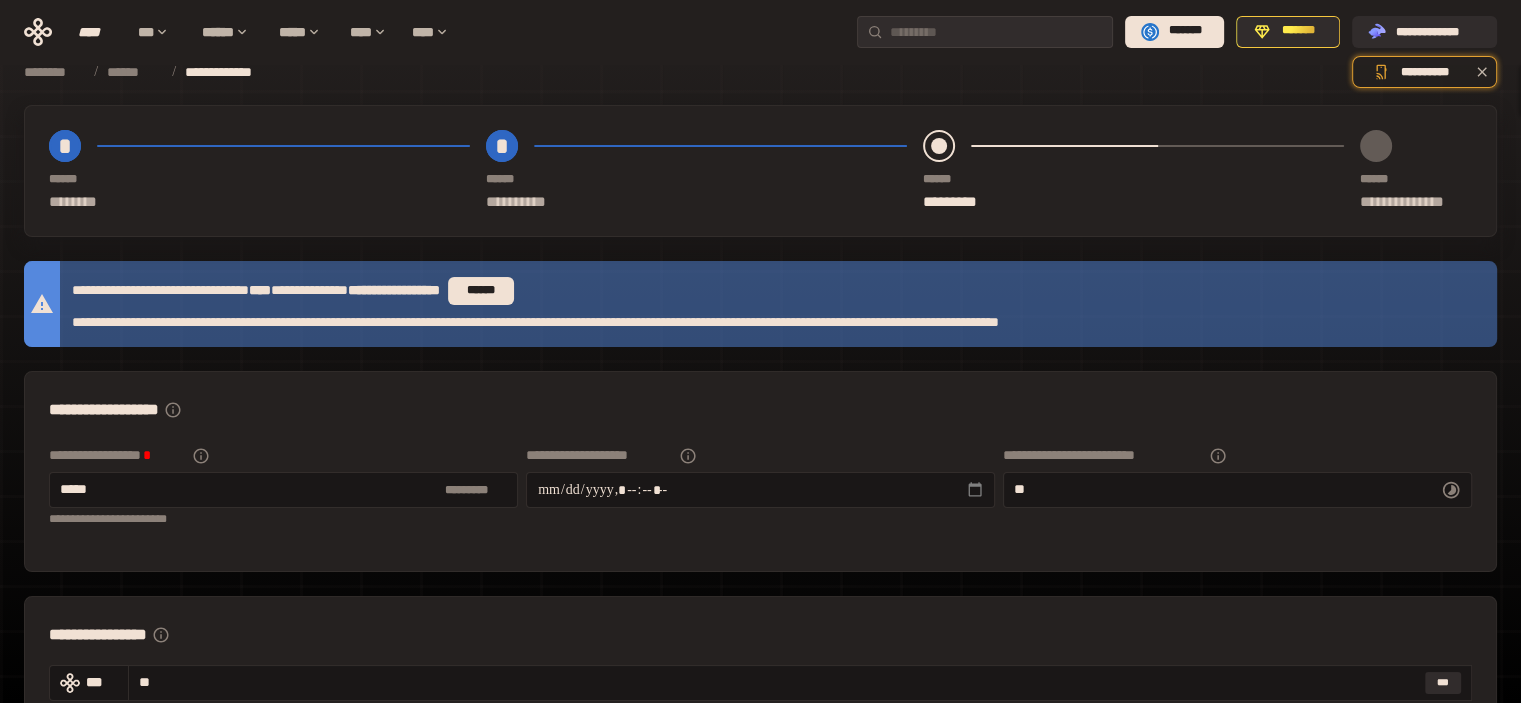 click at bounding box center (1416, 146) 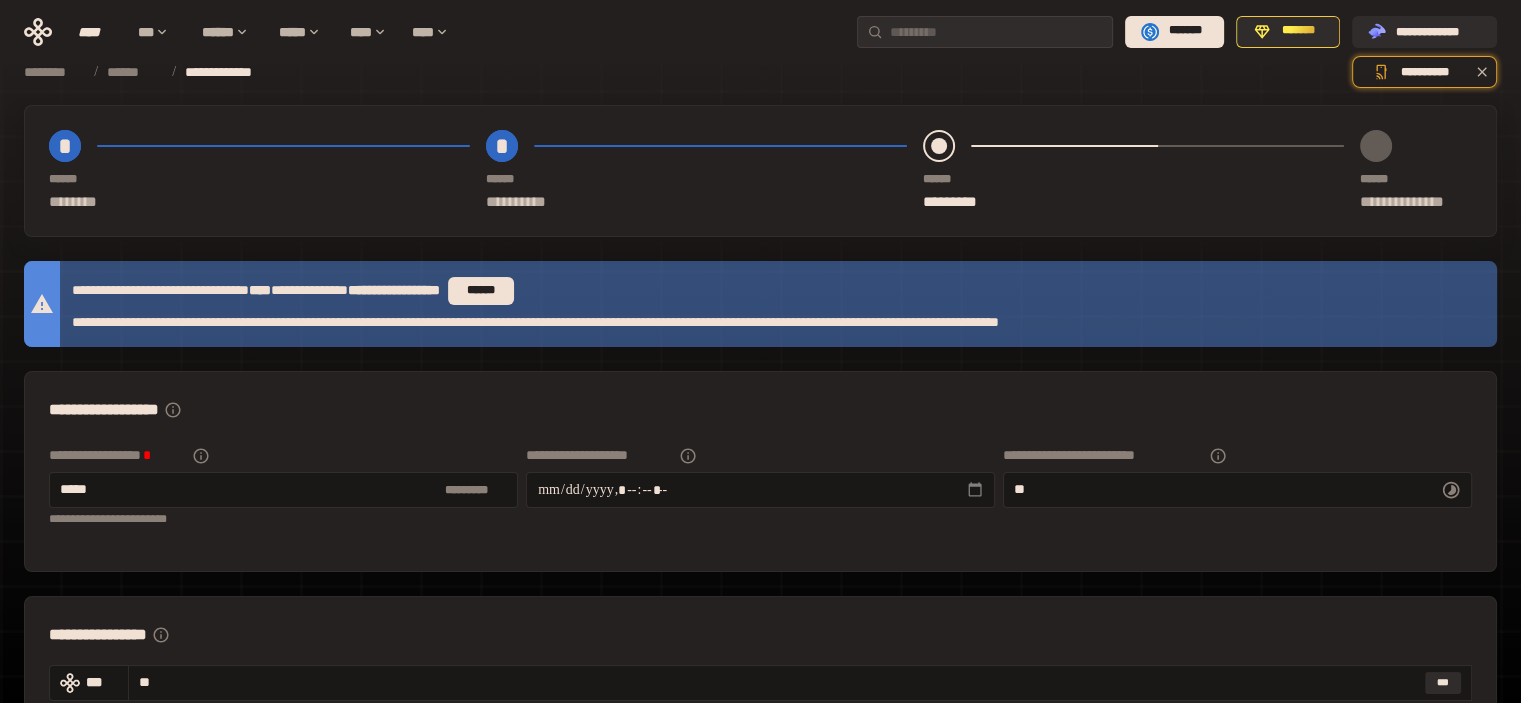 click on "**********" at bounding box center [760, 171] 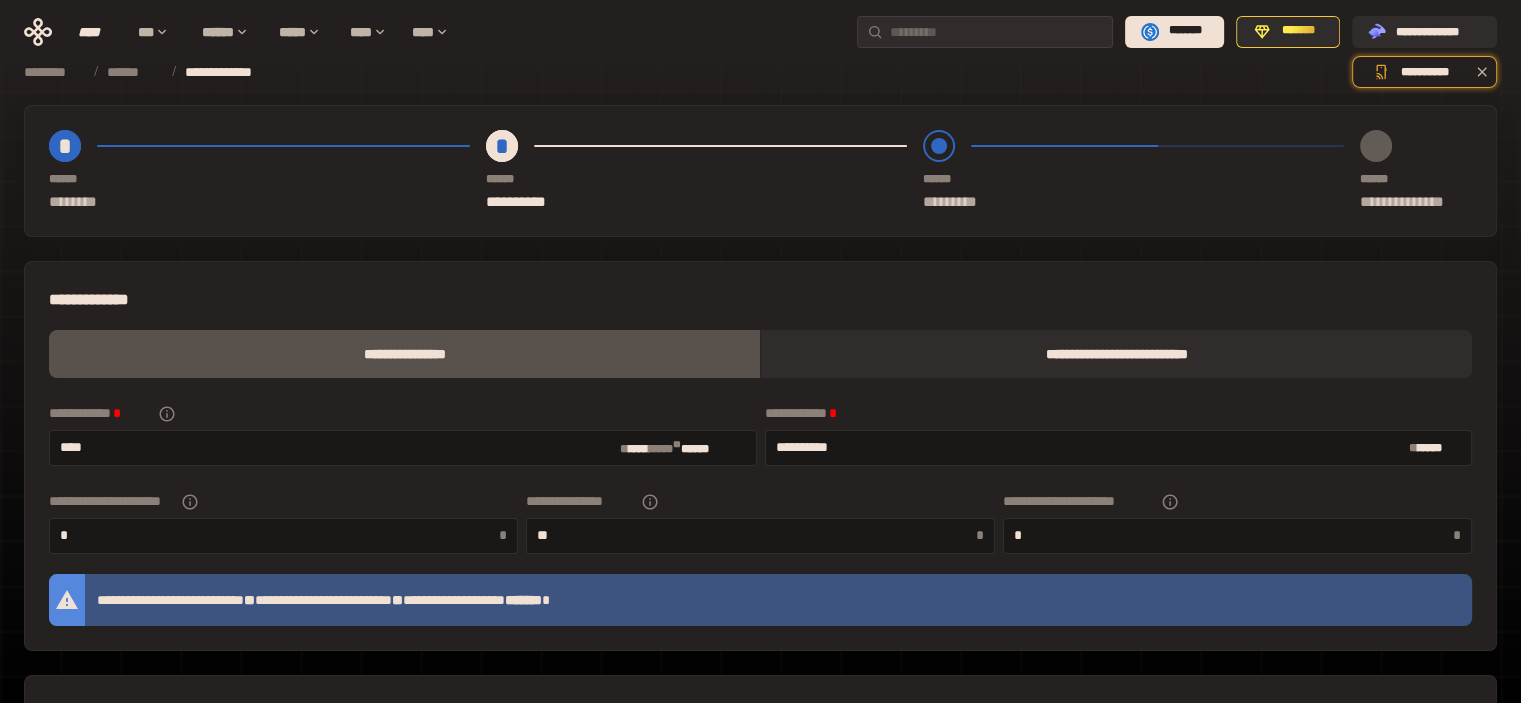 click at bounding box center (939, 146) 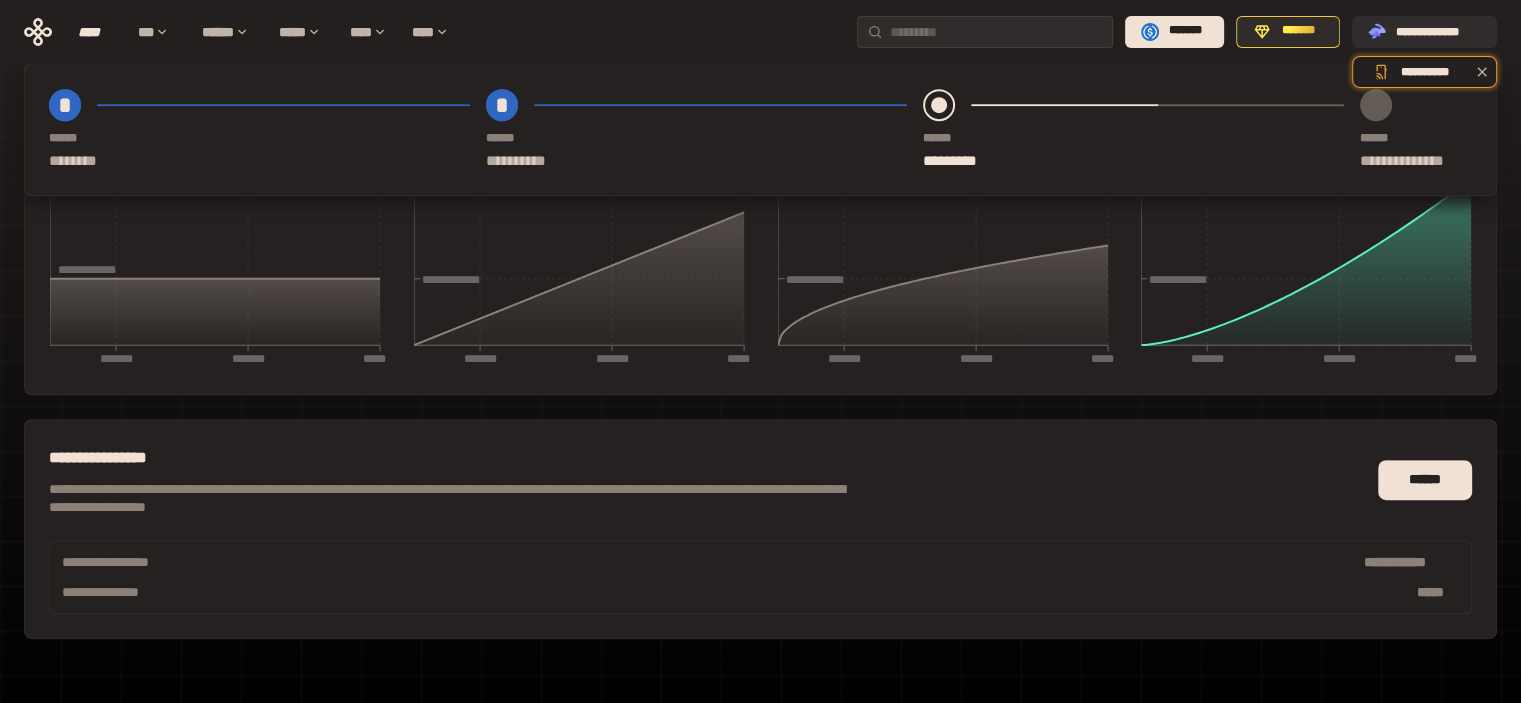 scroll, scrollTop: 975, scrollLeft: 0, axis: vertical 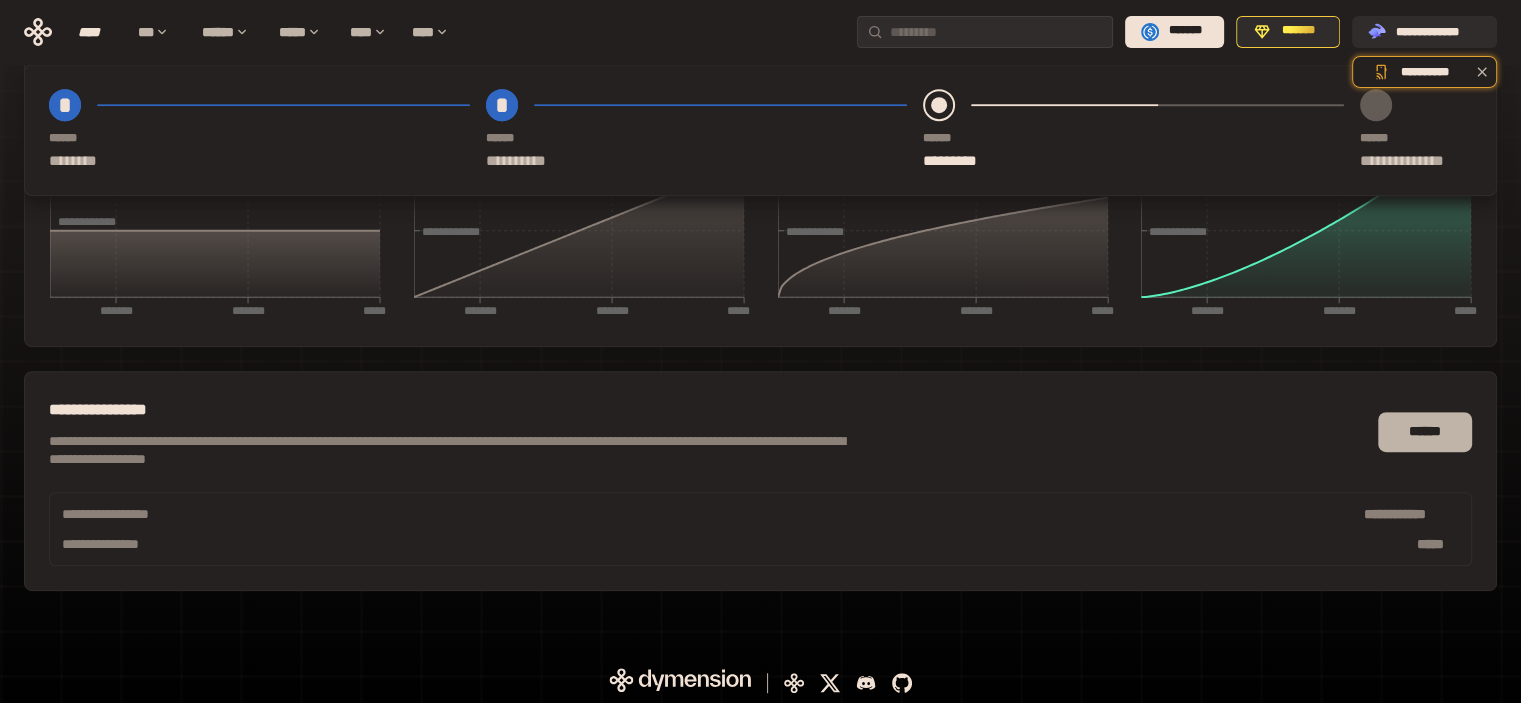 click on "******" at bounding box center [1425, 432] 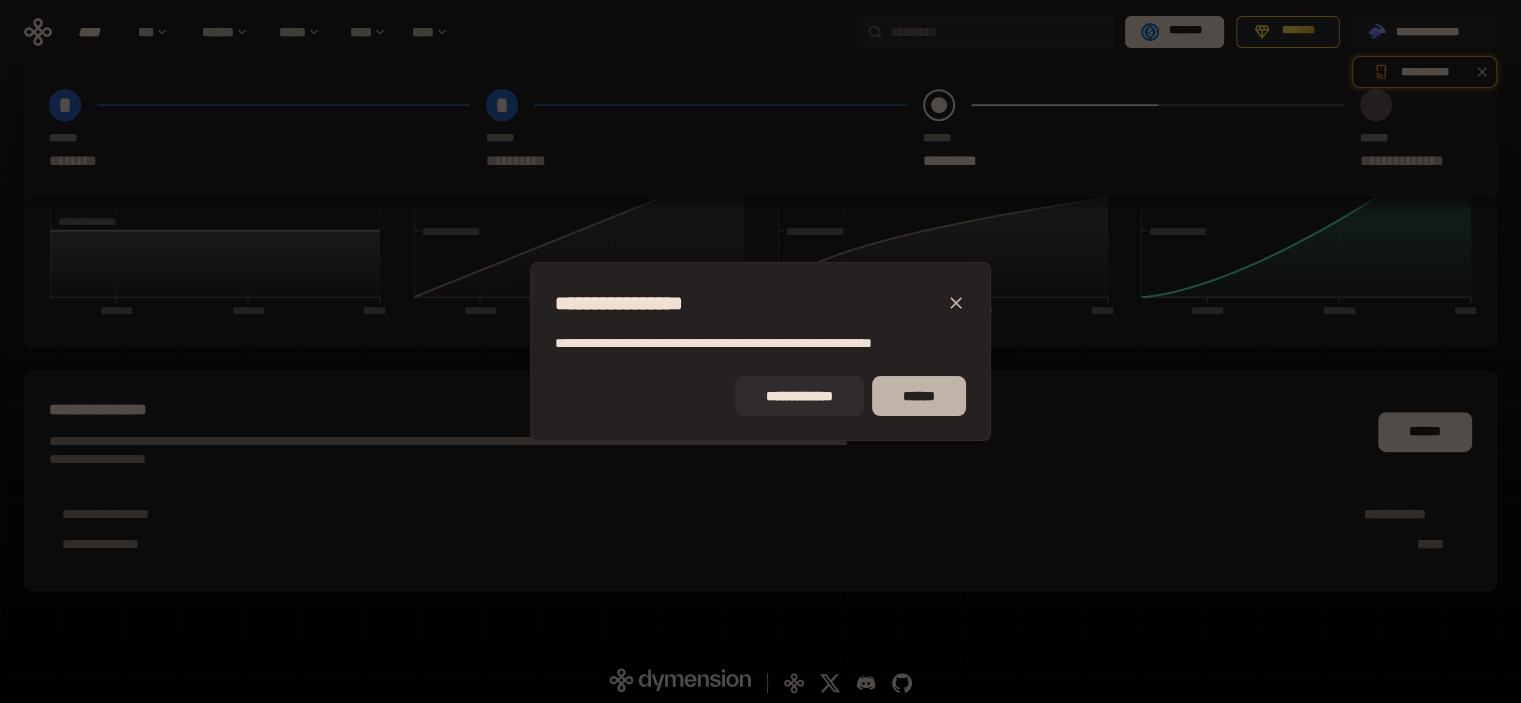 click on "******" at bounding box center (919, 396) 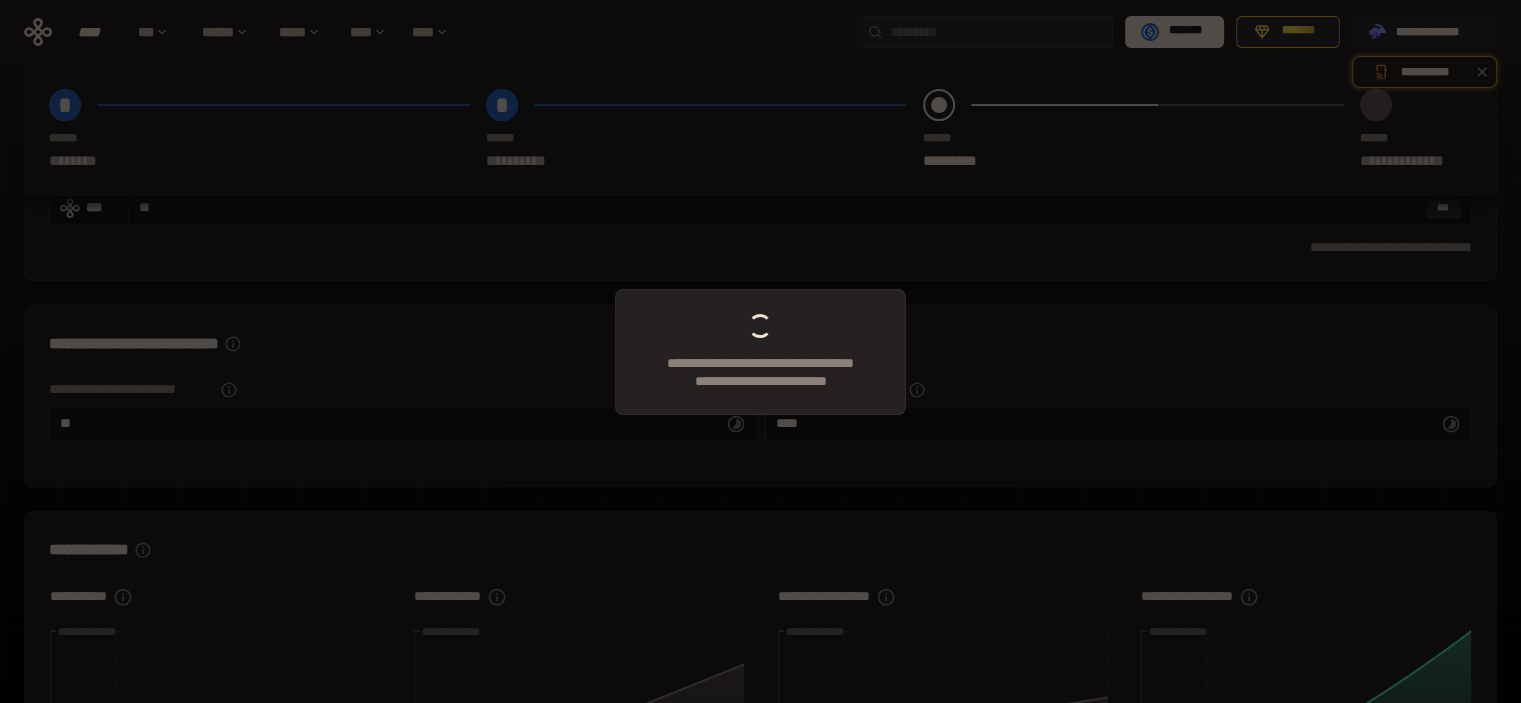 scroll, scrollTop: 0, scrollLeft: 0, axis: both 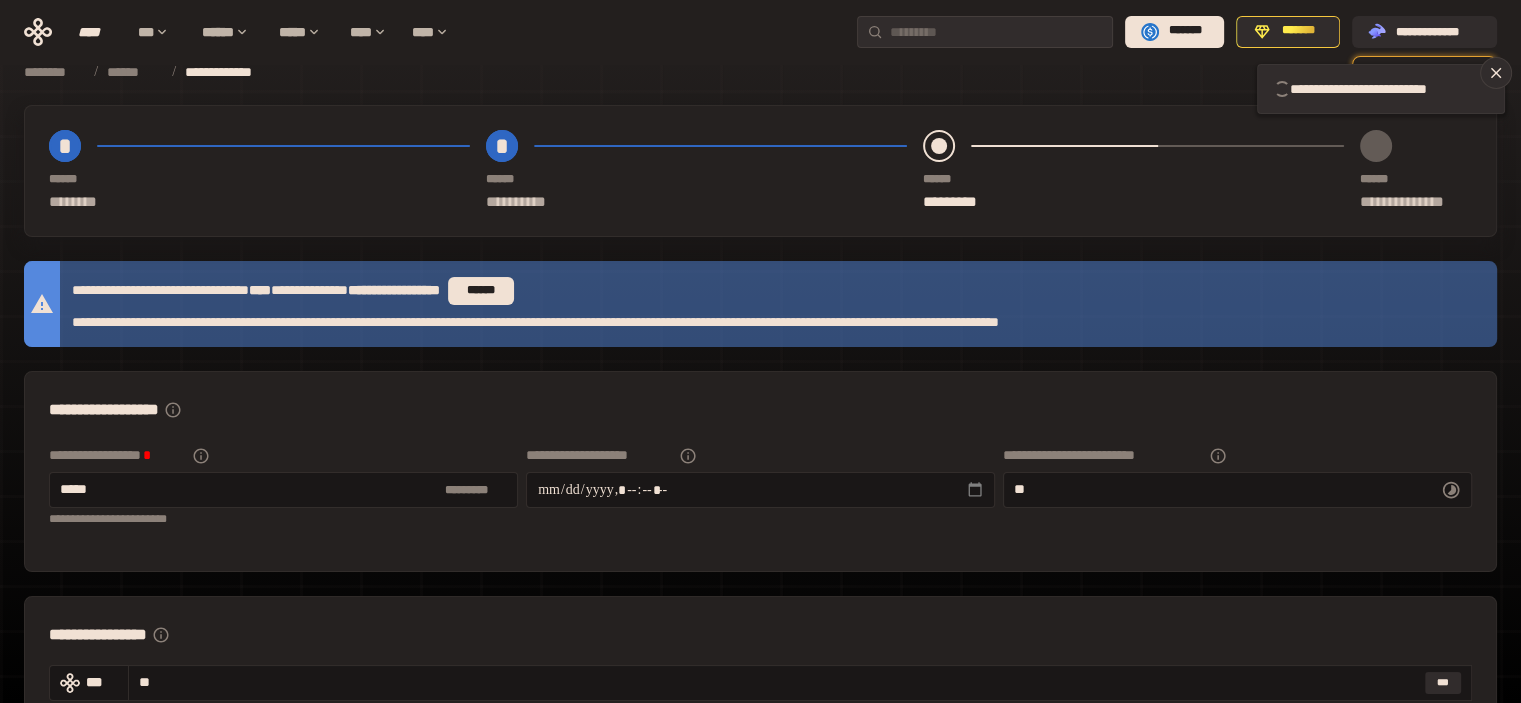 type on "**********" 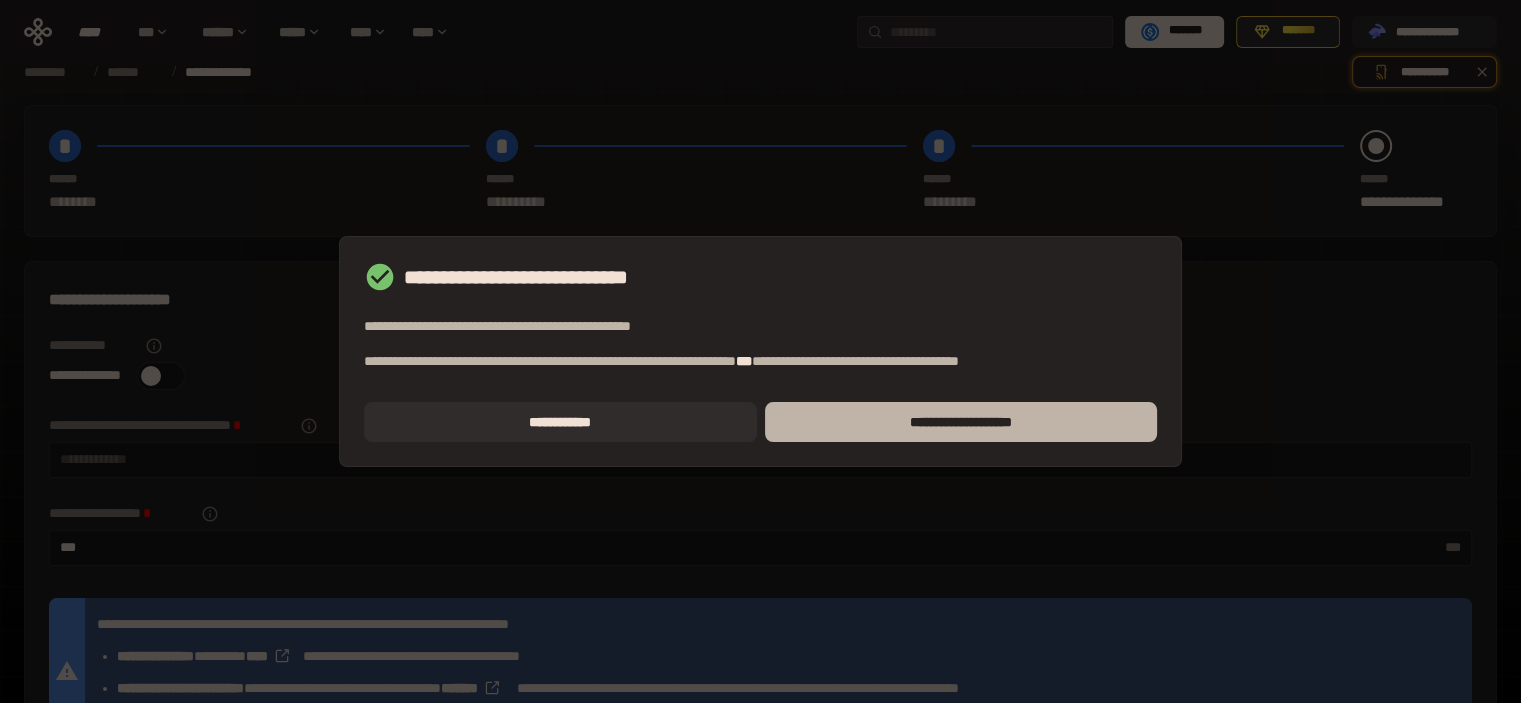 click on "**********" at bounding box center (961, 422) 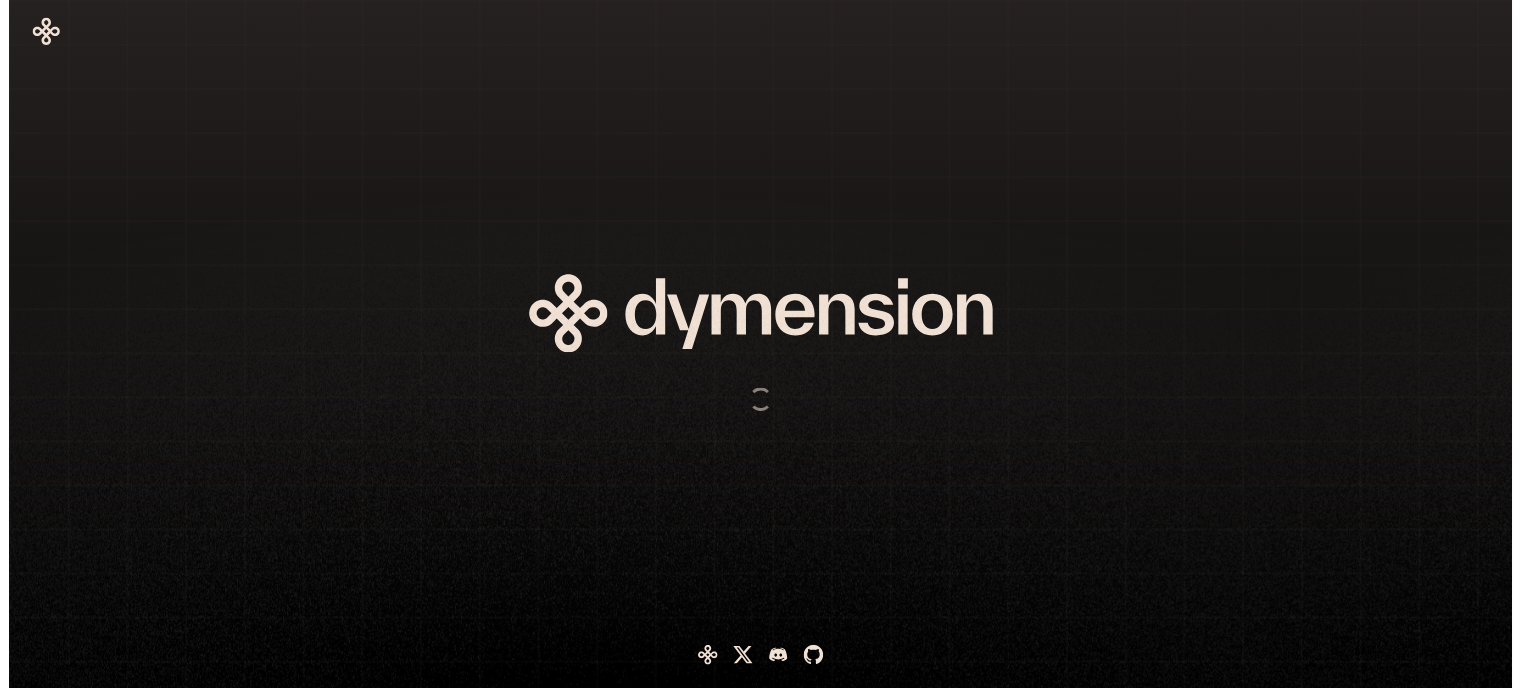 scroll, scrollTop: 0, scrollLeft: 0, axis: both 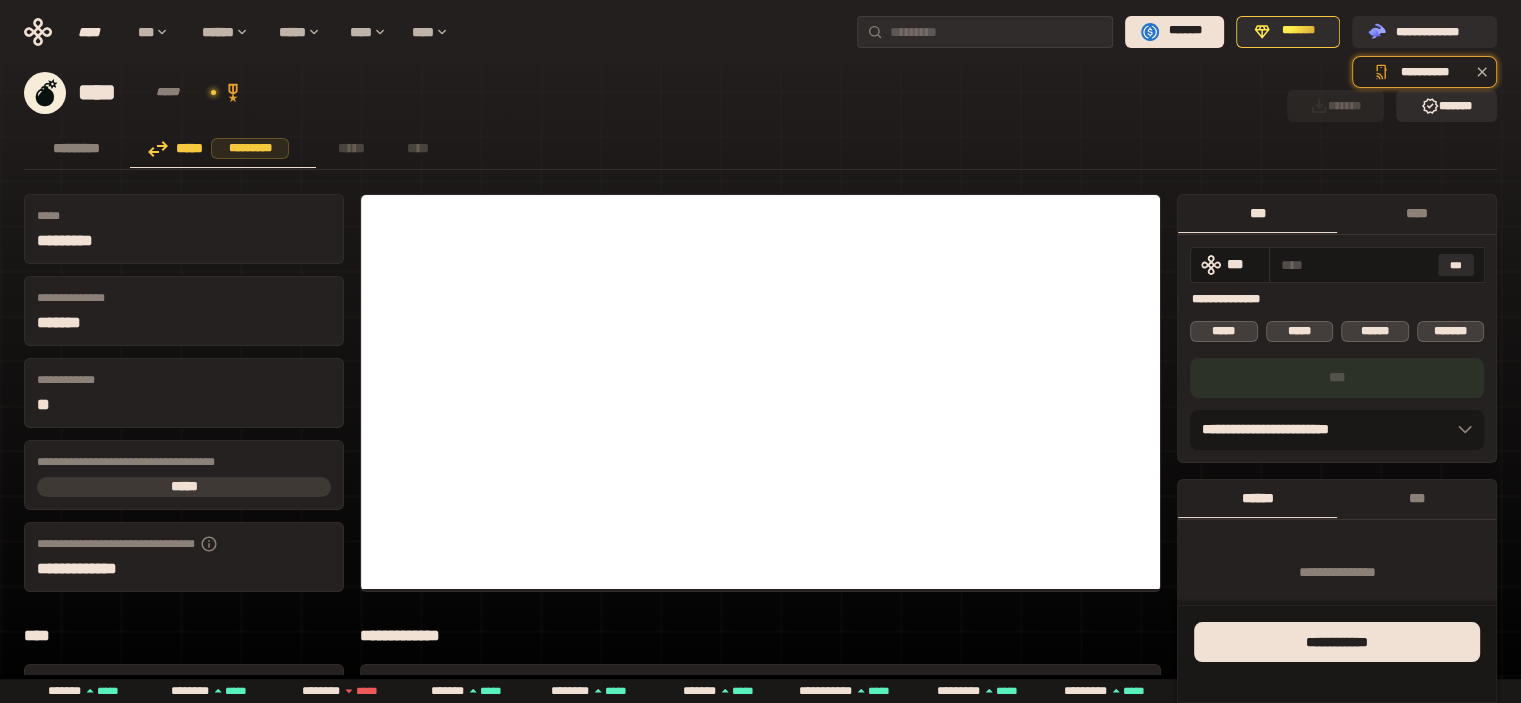 click on "*****" at bounding box center [1224, 331] 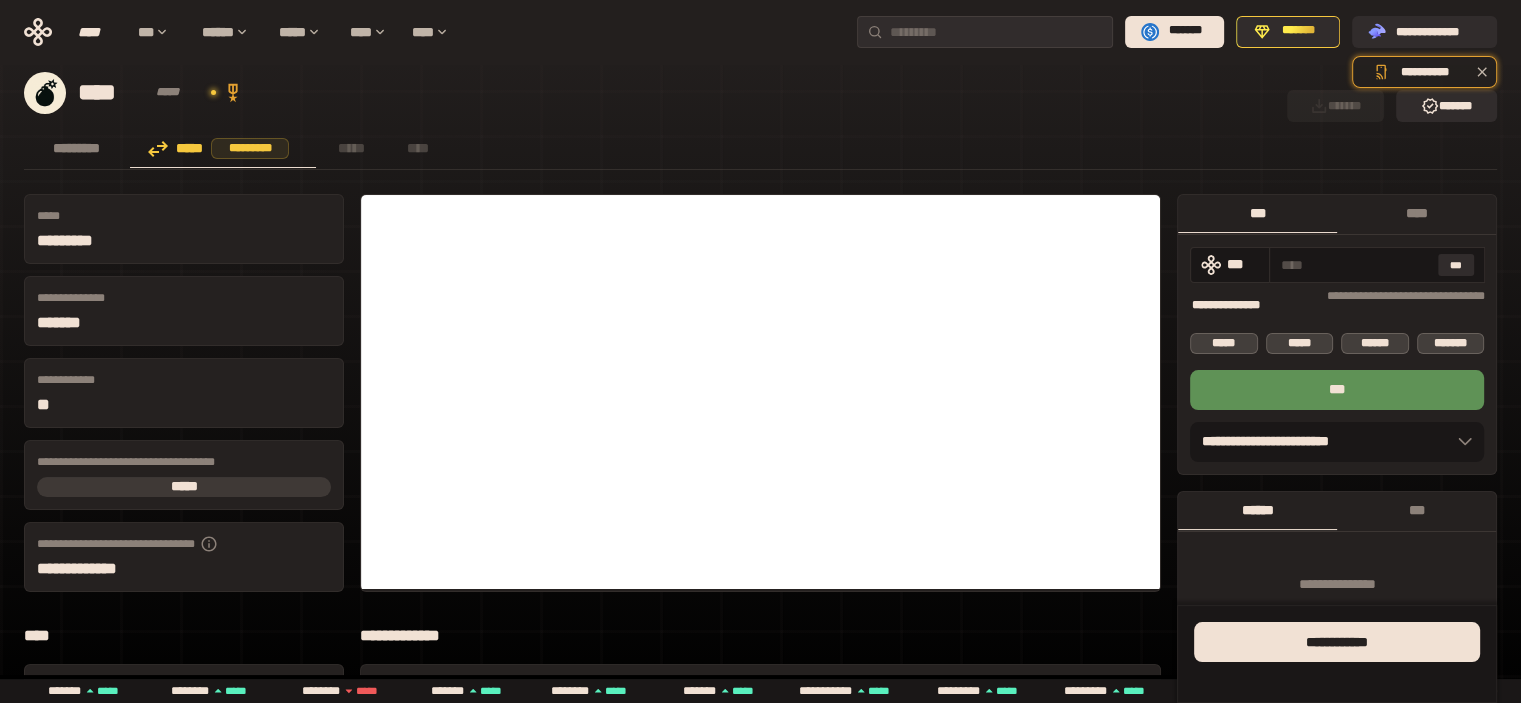 type on "*" 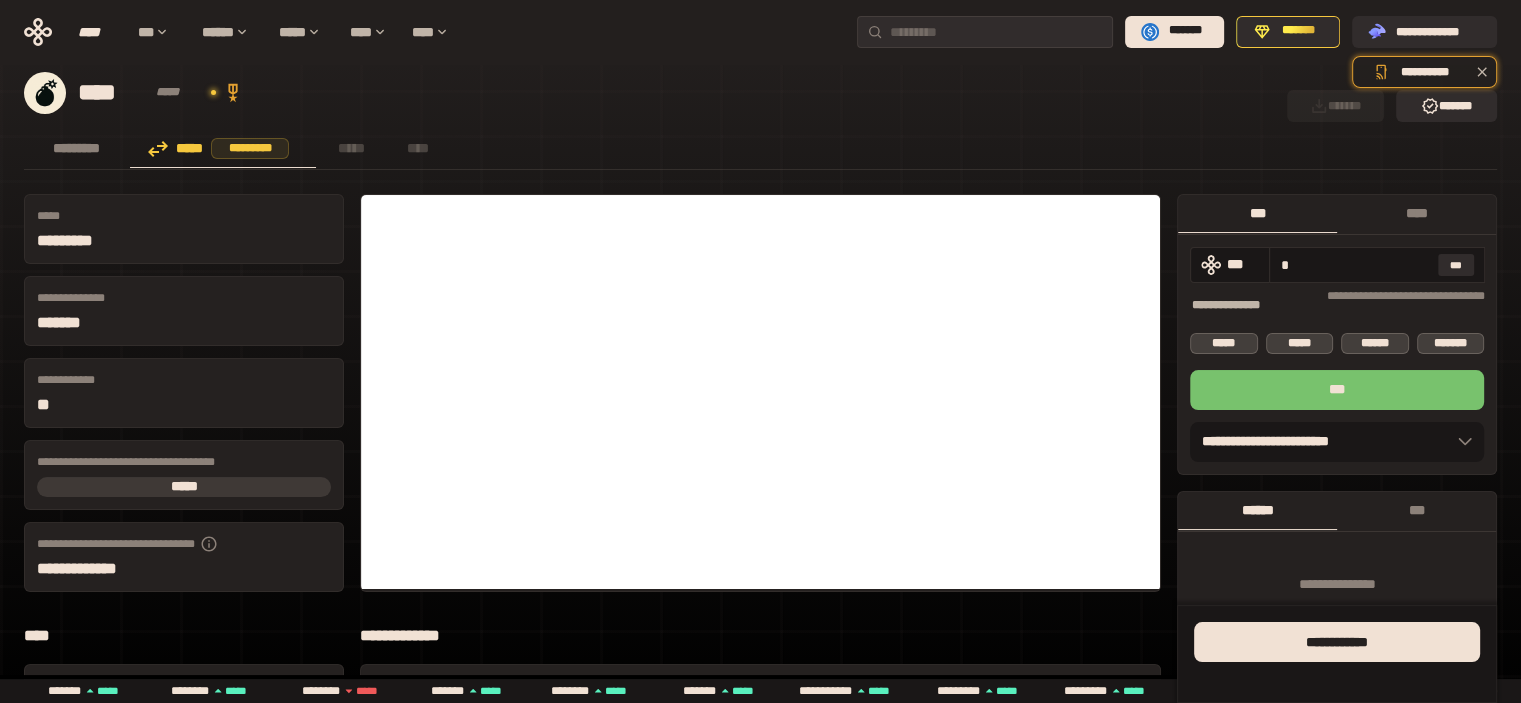 click on "**********" at bounding box center [1337, 334] 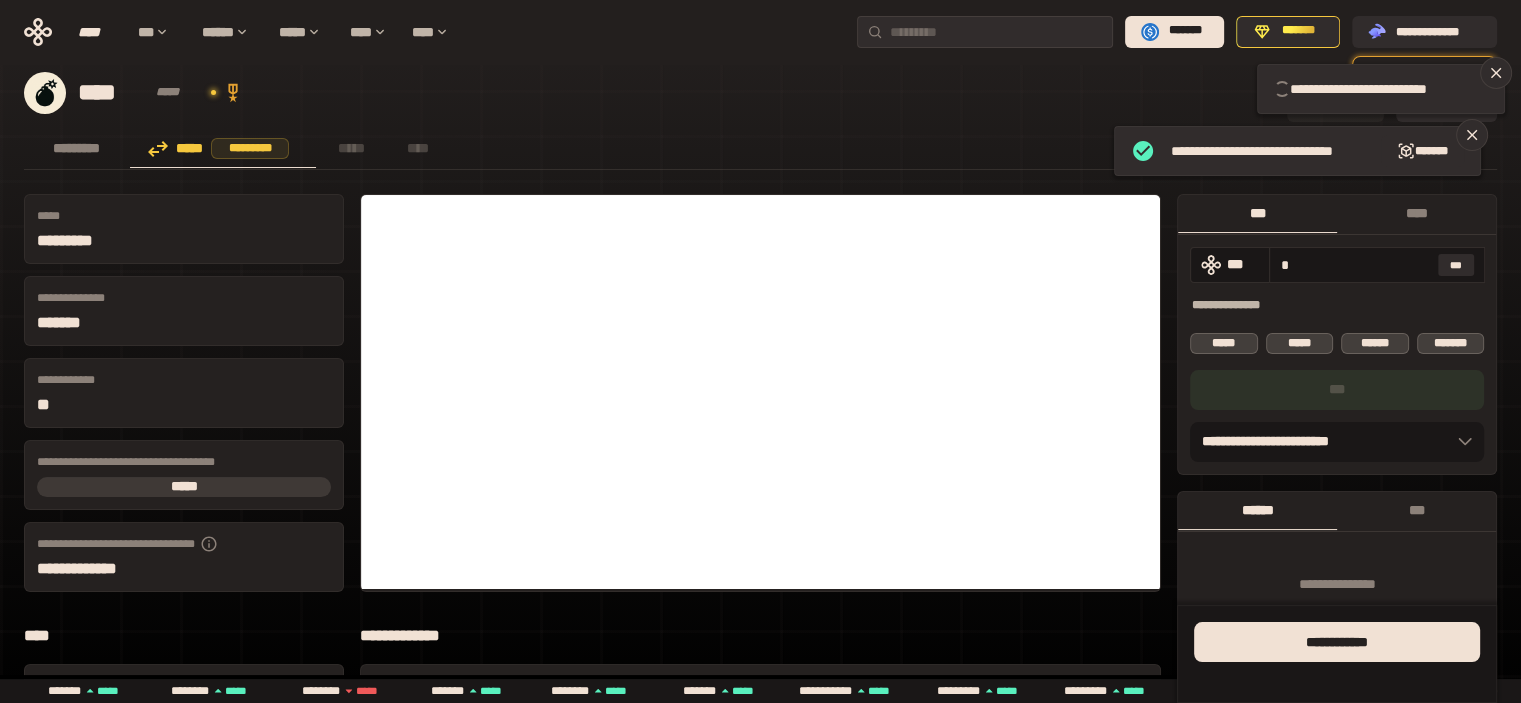 type 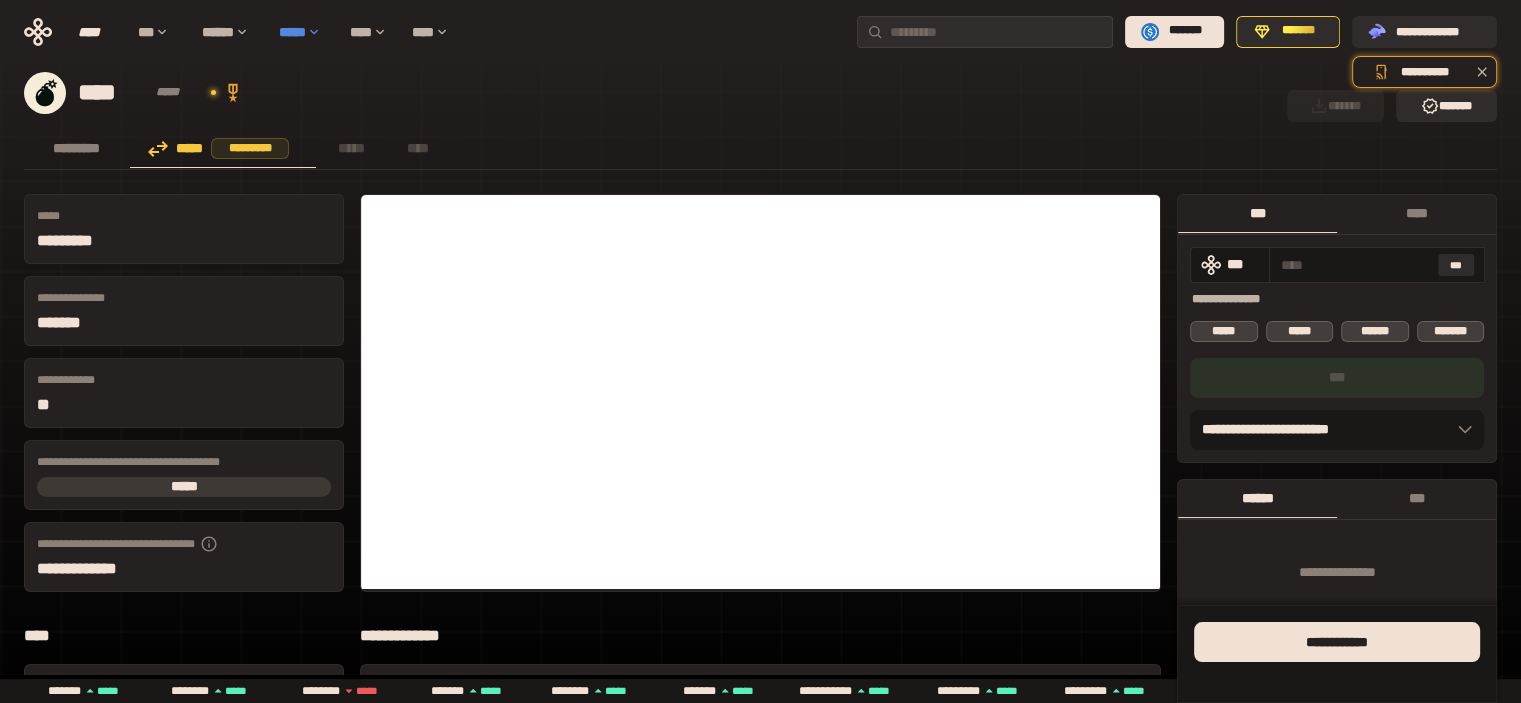 click on "*****" at bounding box center (304, 32) 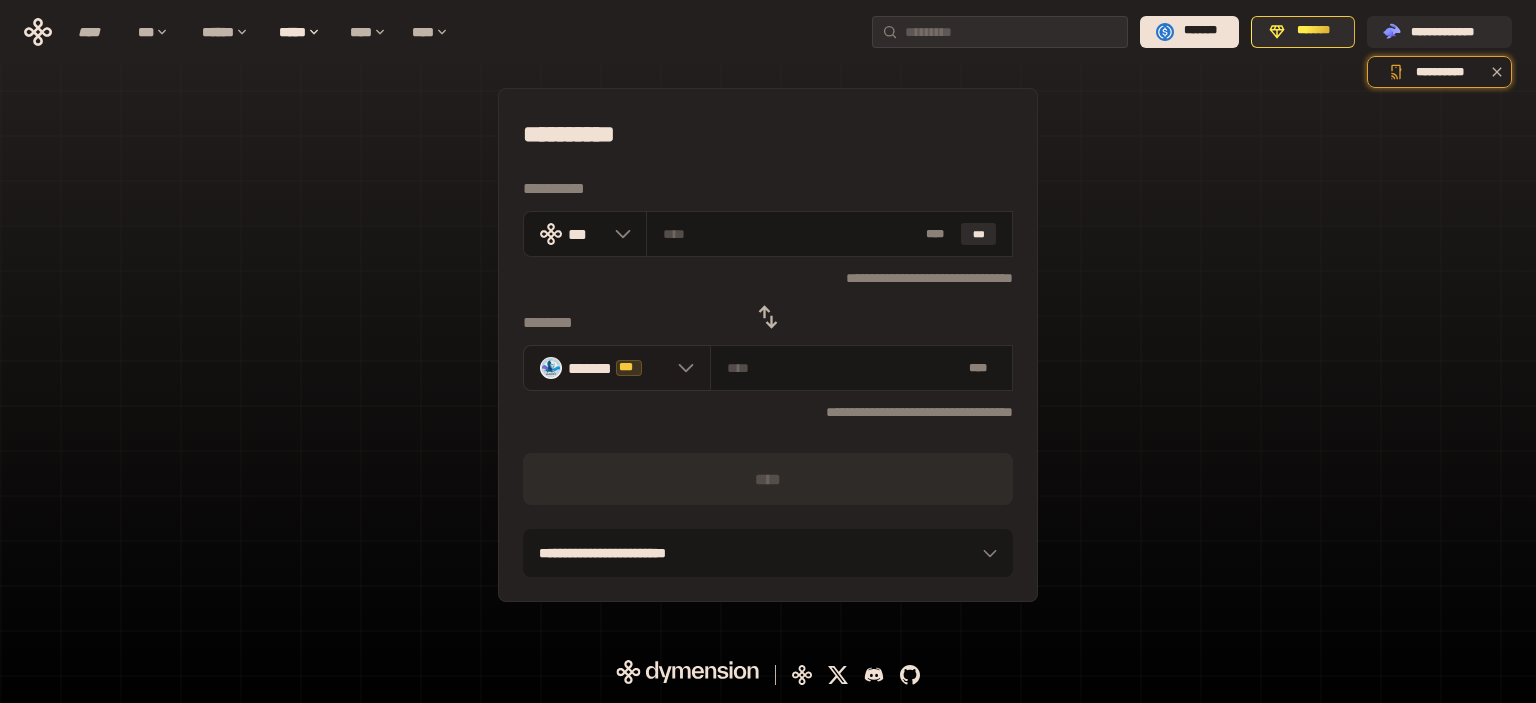 click on "*******   ***" at bounding box center [617, 368] 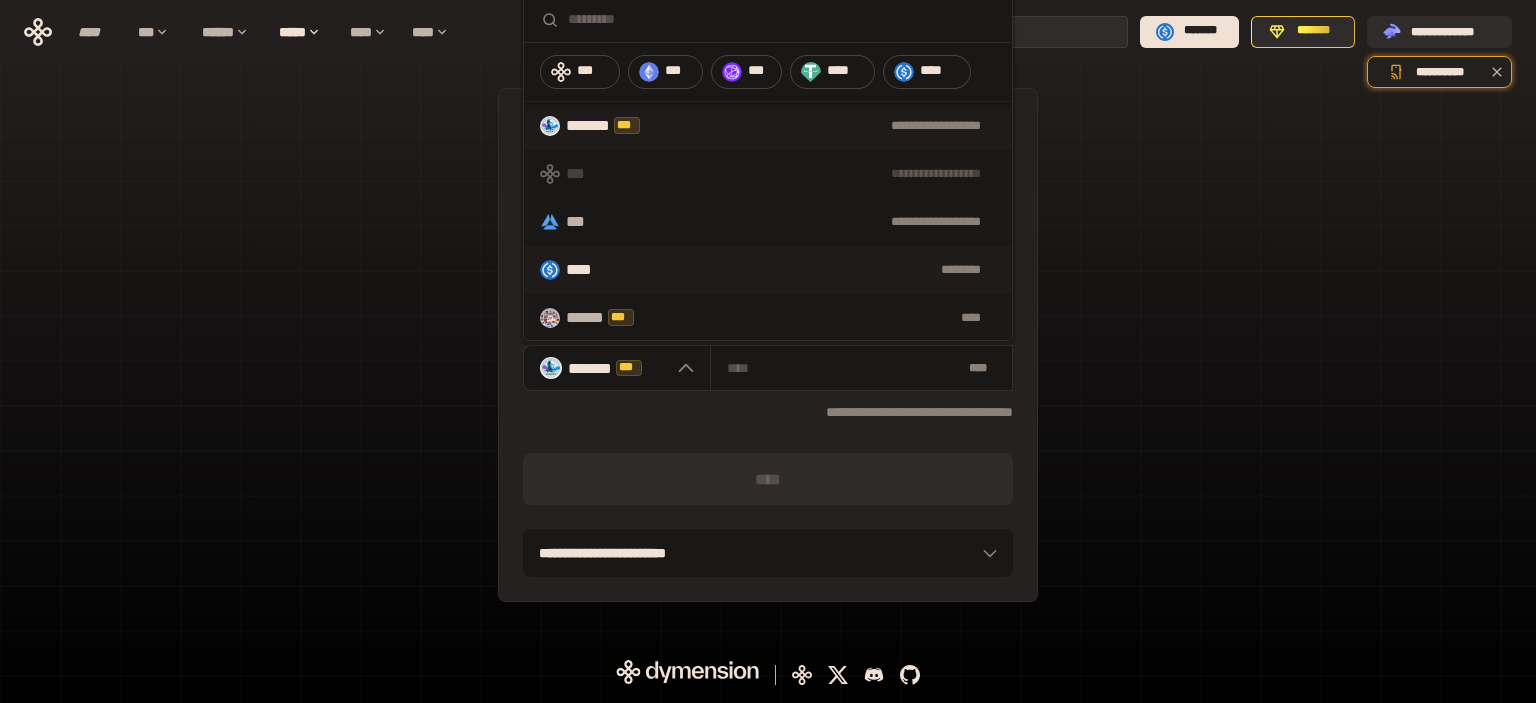 click on "********" at bounding box center [808, 270] 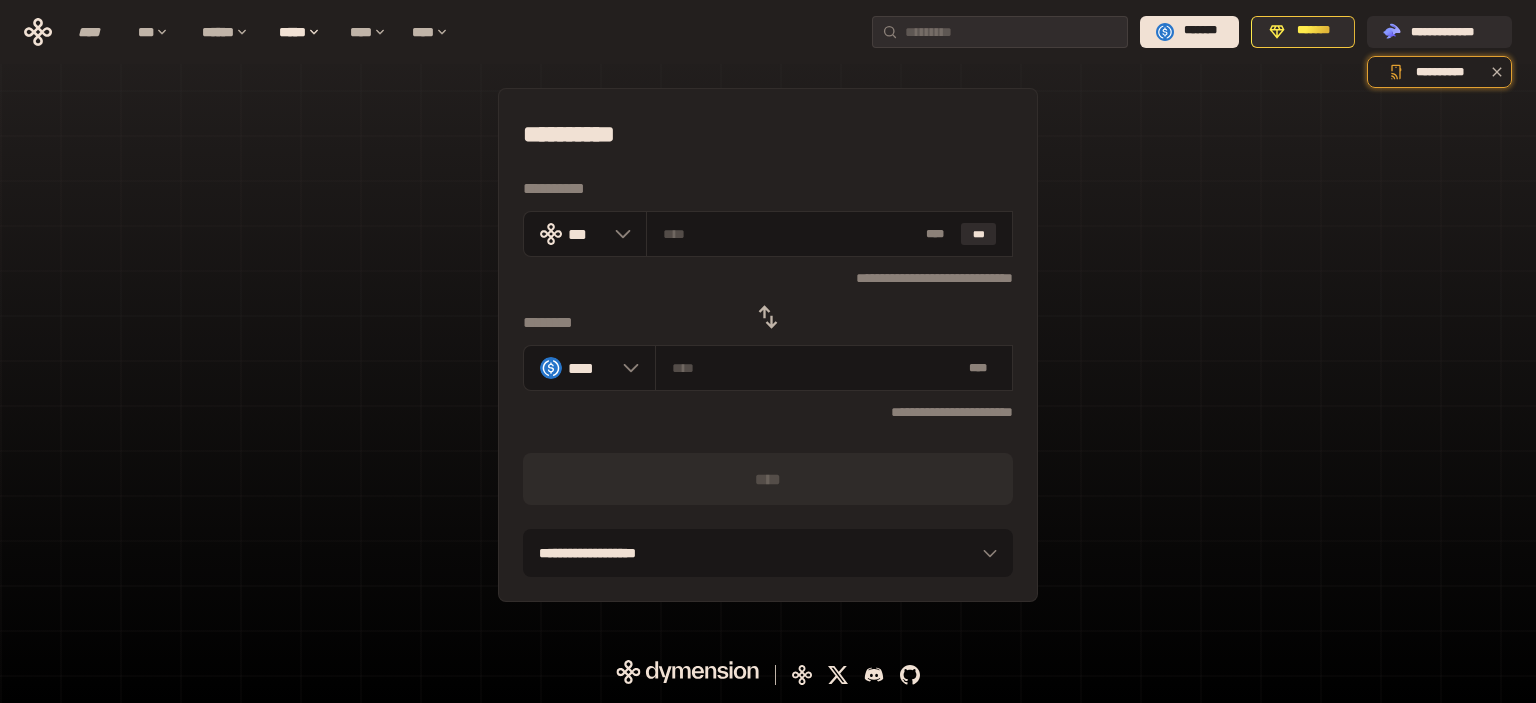 click on "**********" at bounding box center (768, 355) 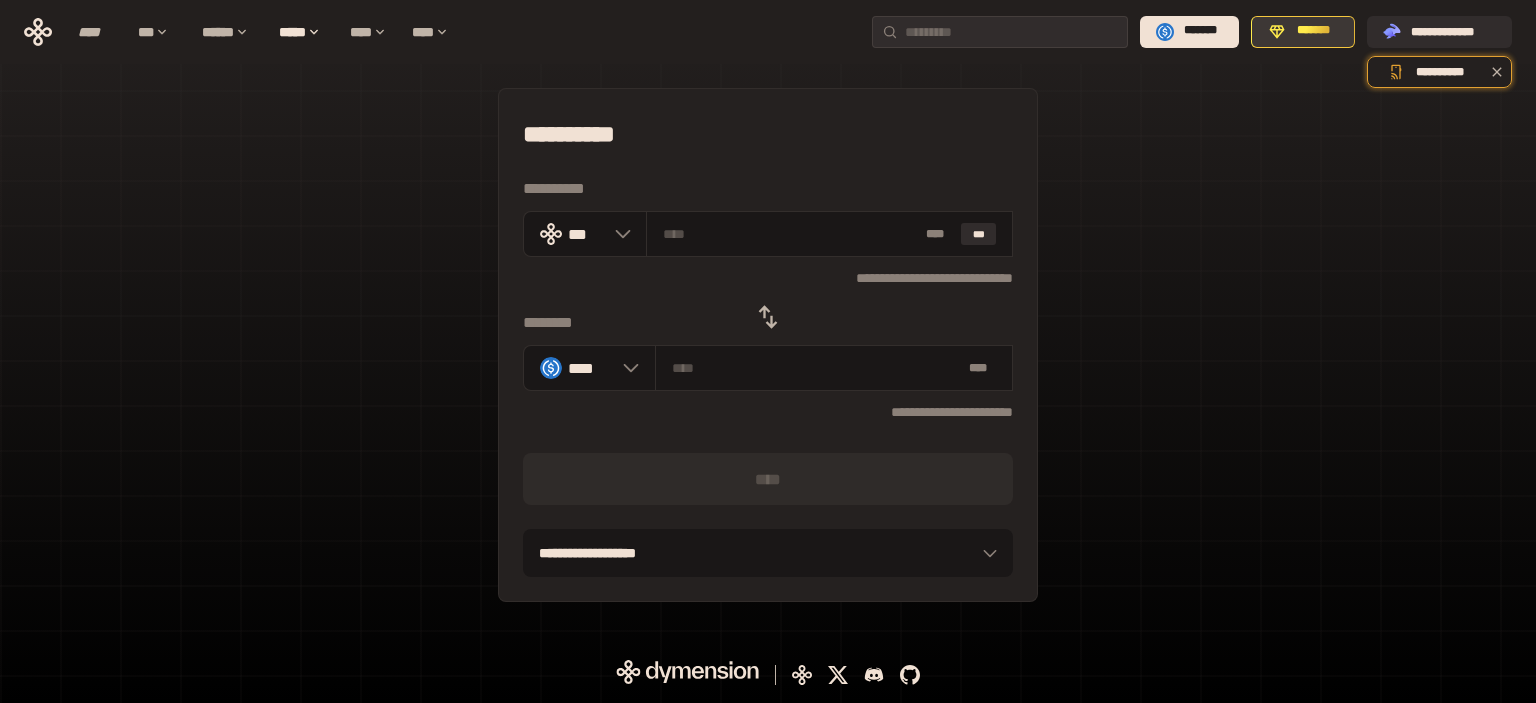 click 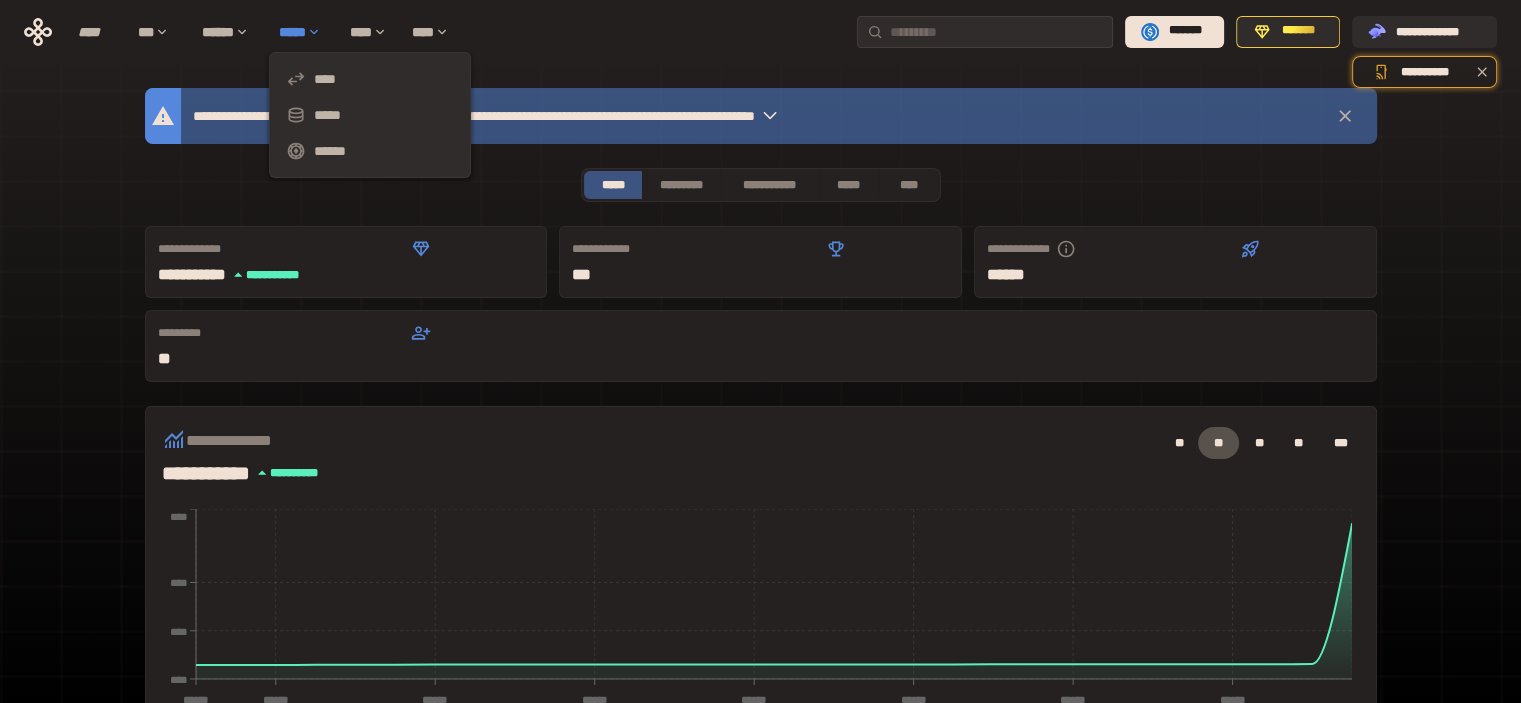 click on "*****" at bounding box center [304, 32] 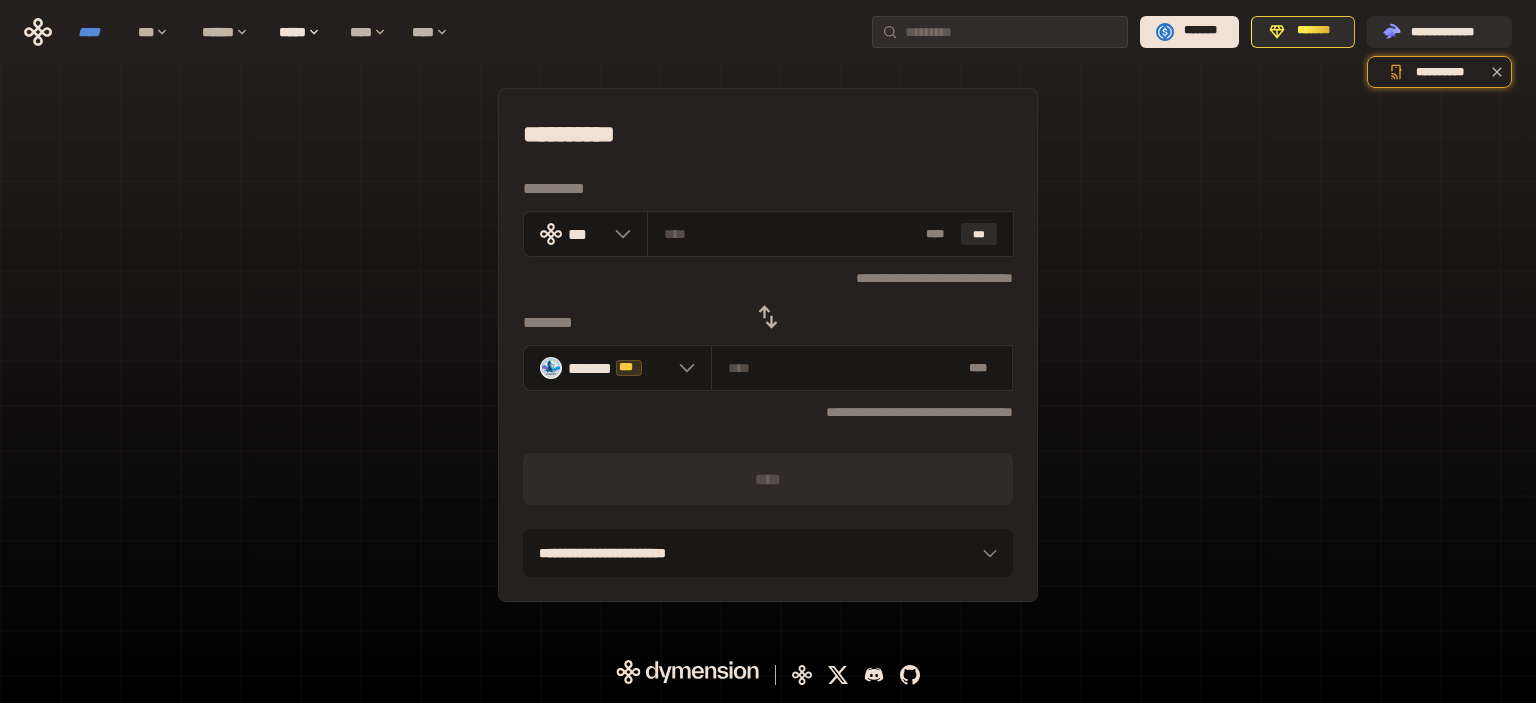 click on "****" at bounding box center [98, 32] 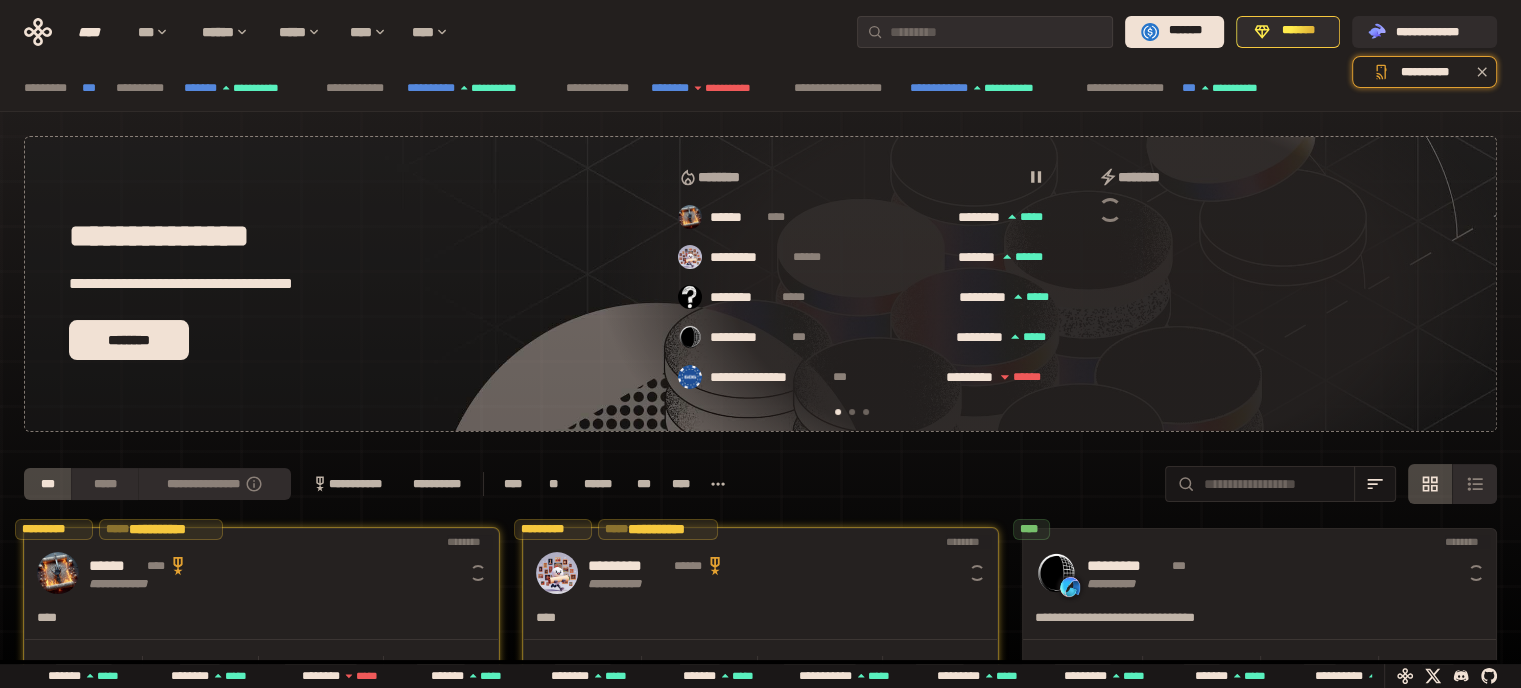 scroll, scrollTop: 0, scrollLeft: 16, axis: horizontal 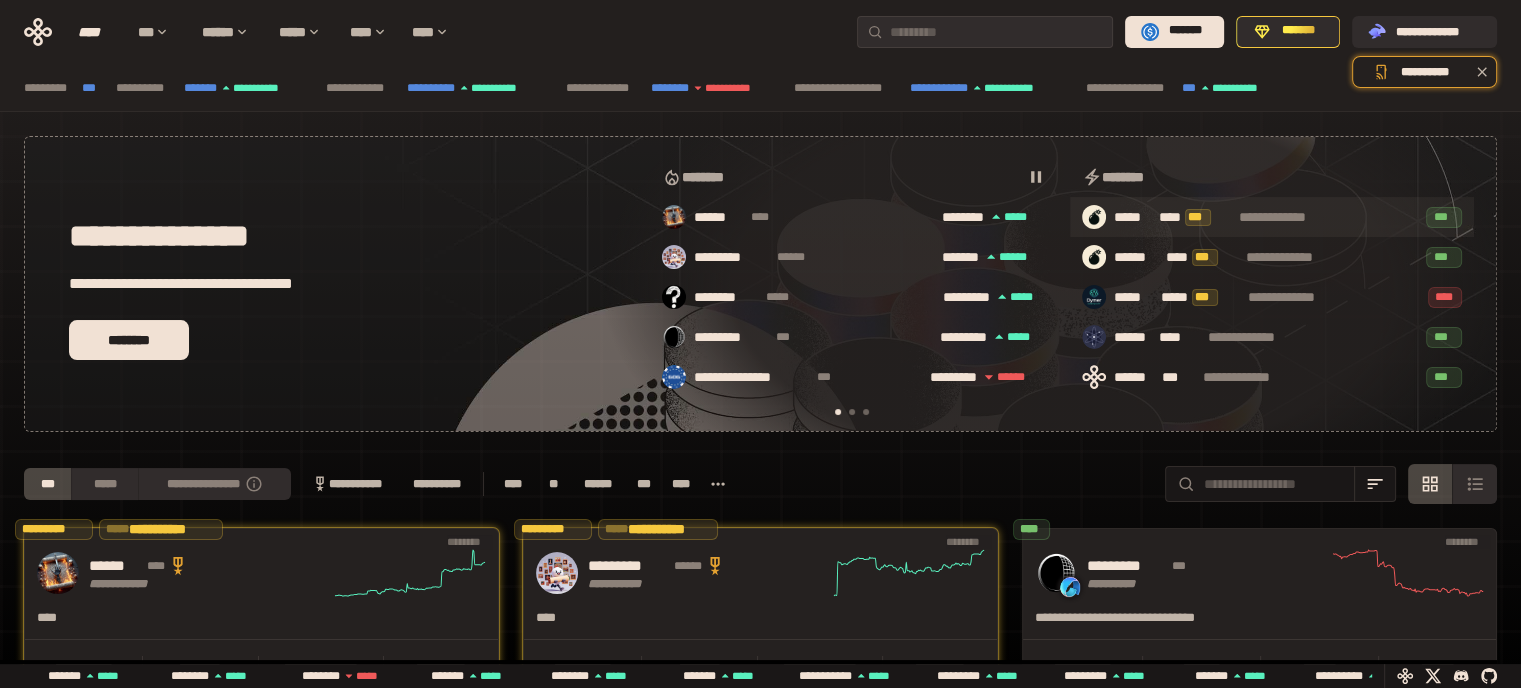click on "****   ***" at bounding box center (1195, 218) 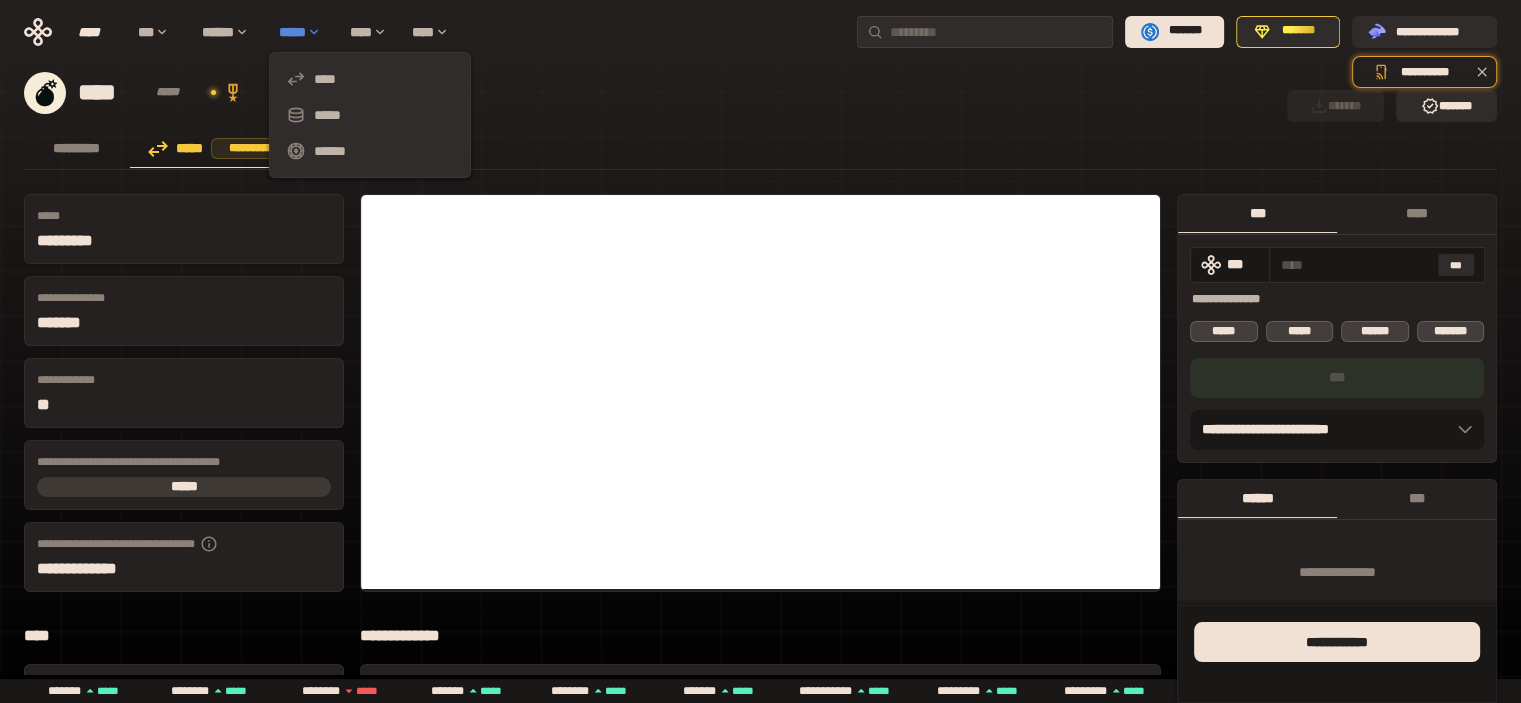click on "*****" at bounding box center [304, 32] 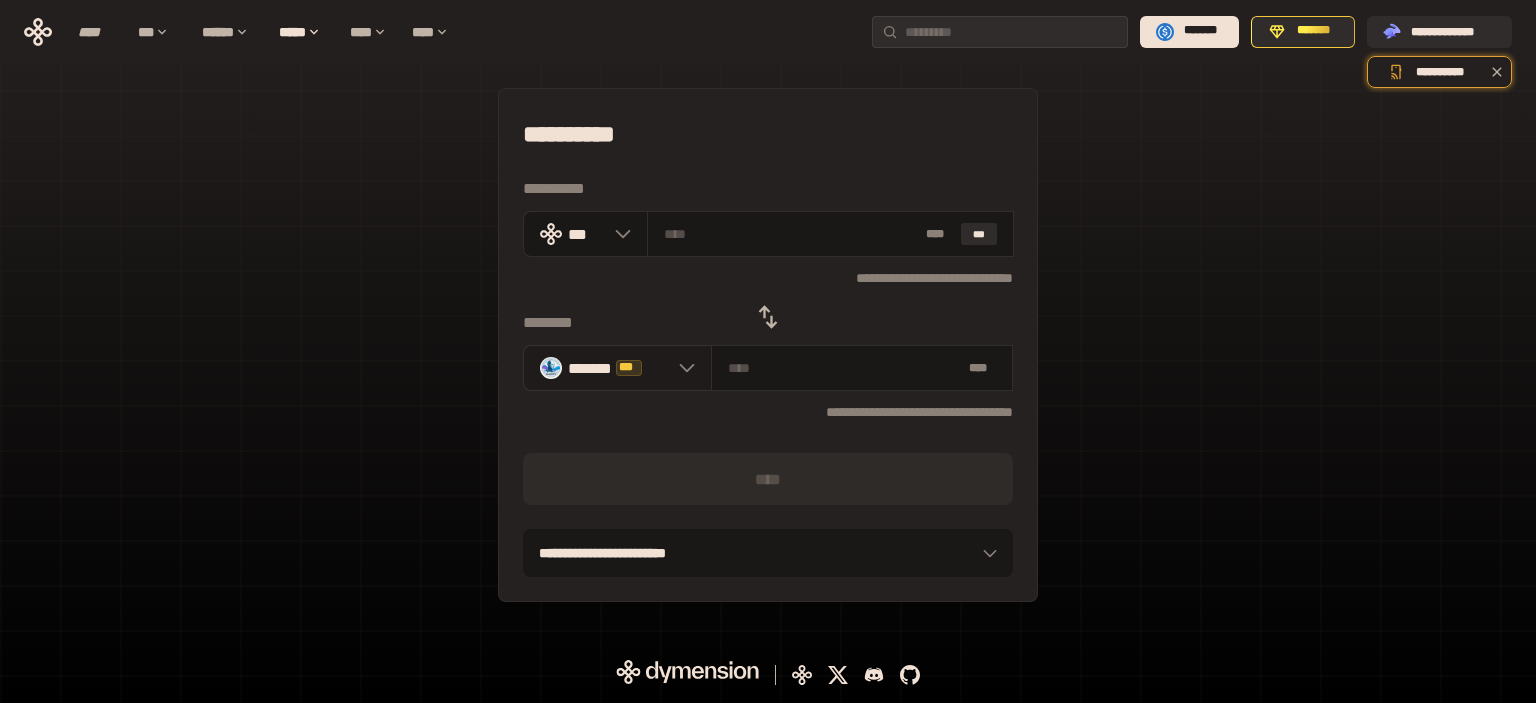 click on "*******   ***" at bounding box center (617, 368) 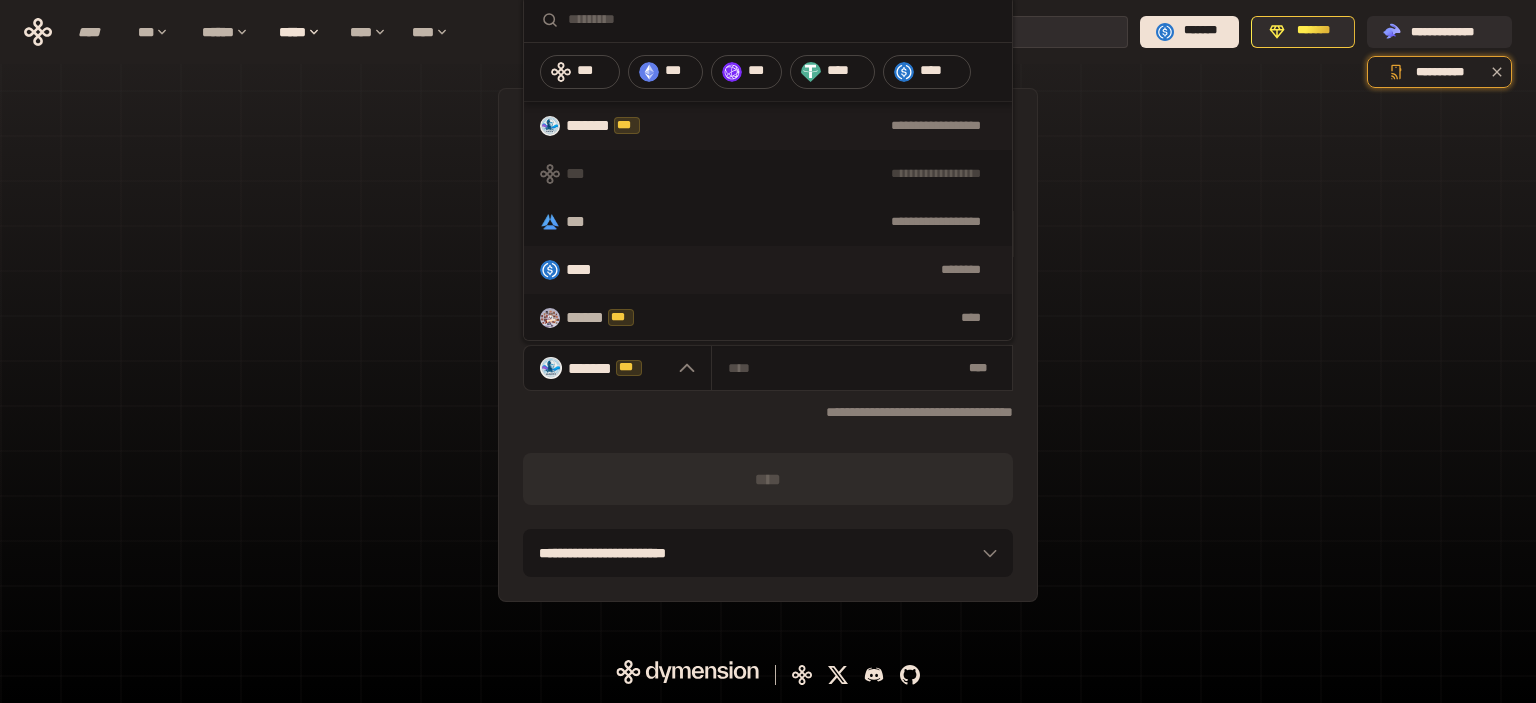 click on "********" at bounding box center (808, 270) 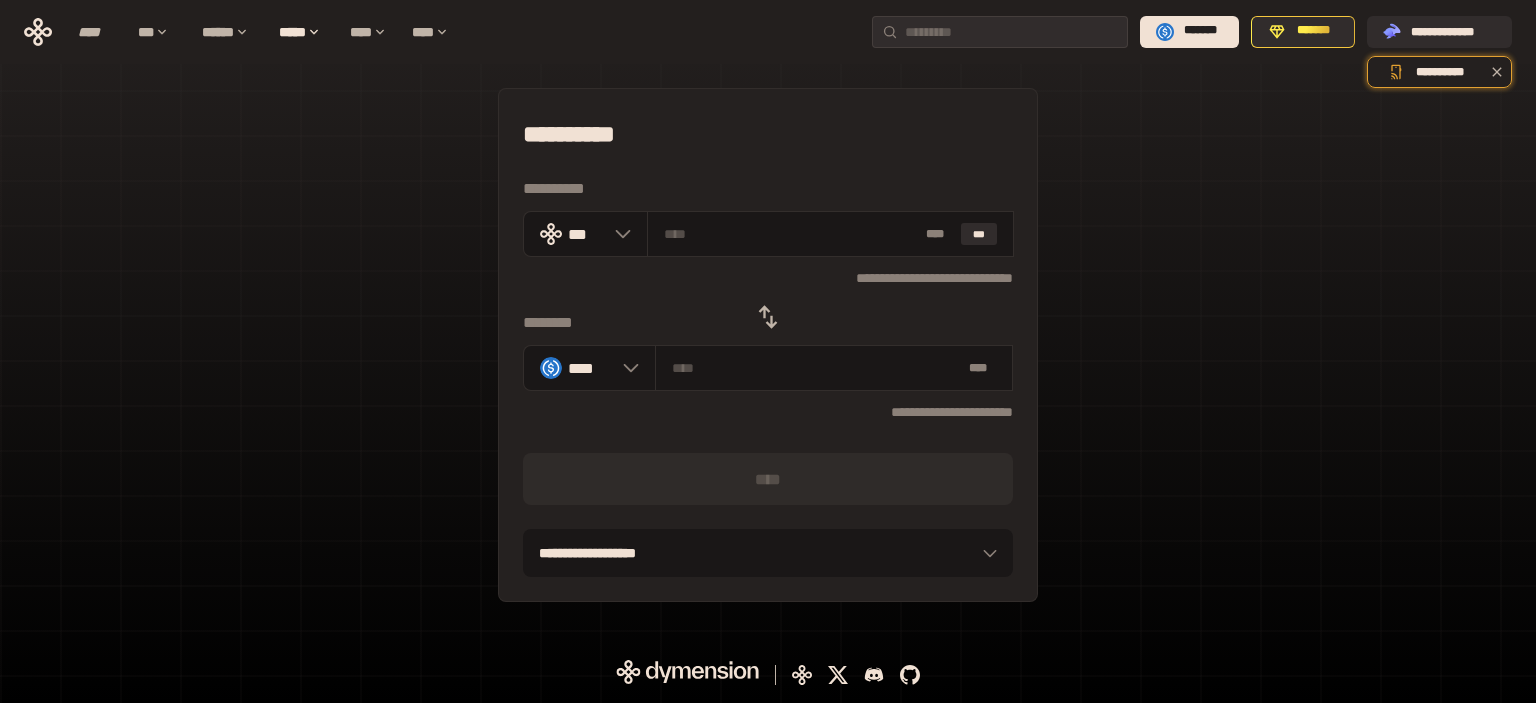 click 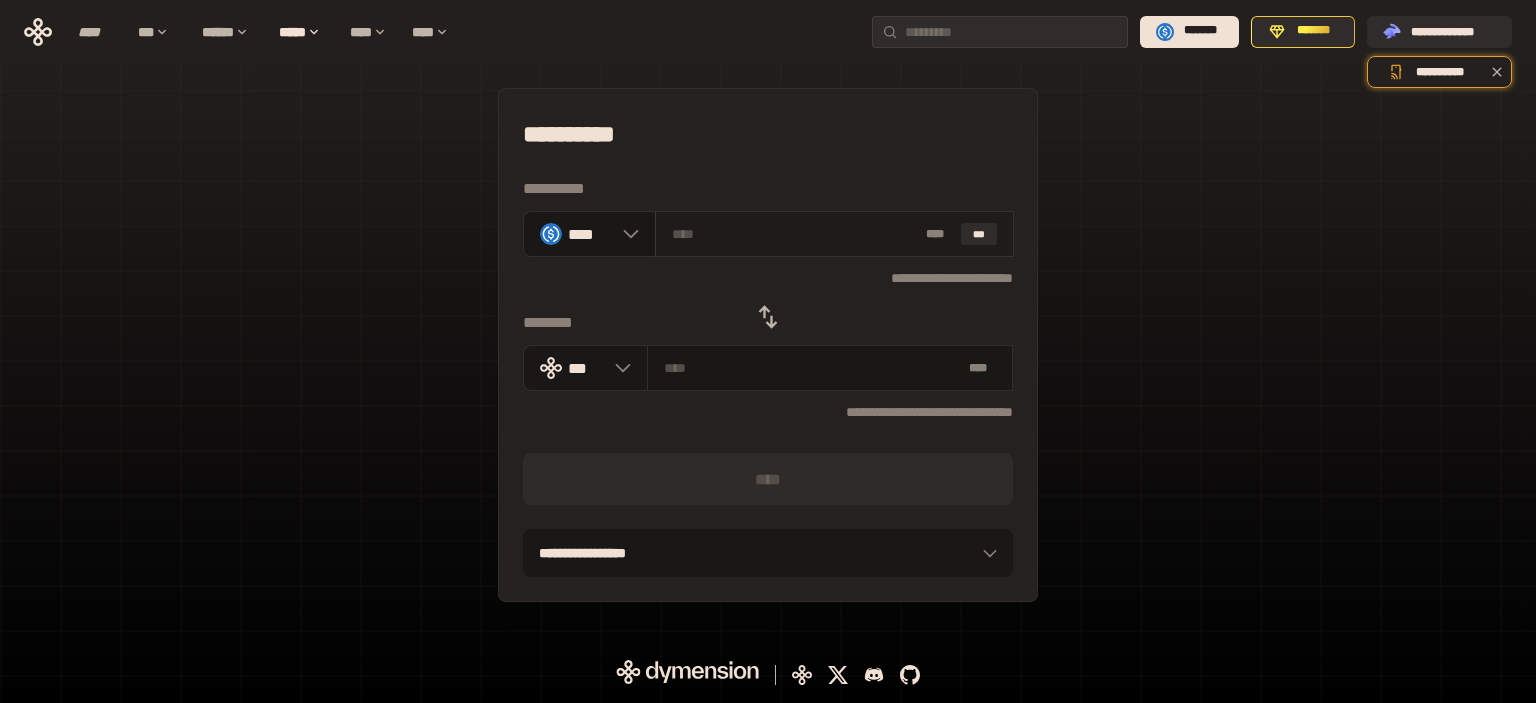 click at bounding box center (795, 234) 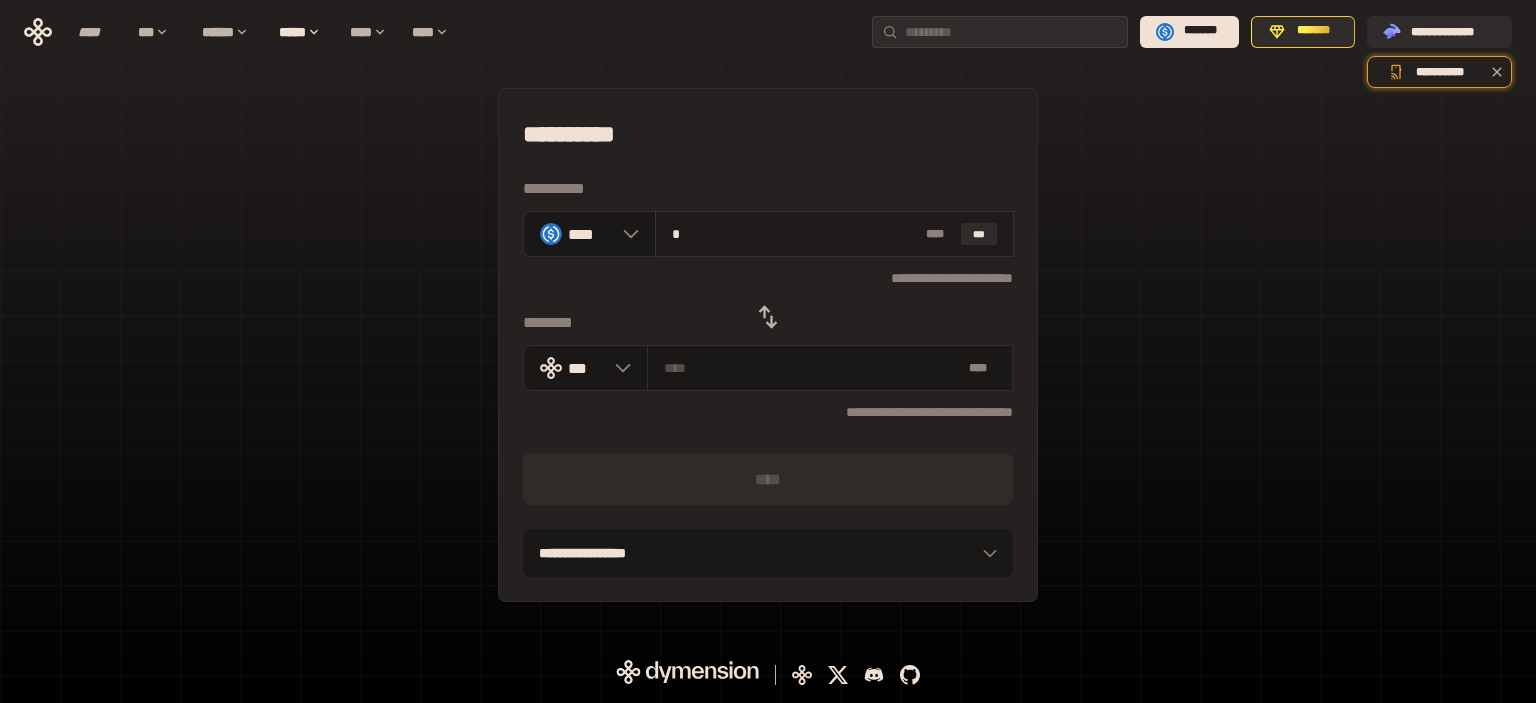 type on "**********" 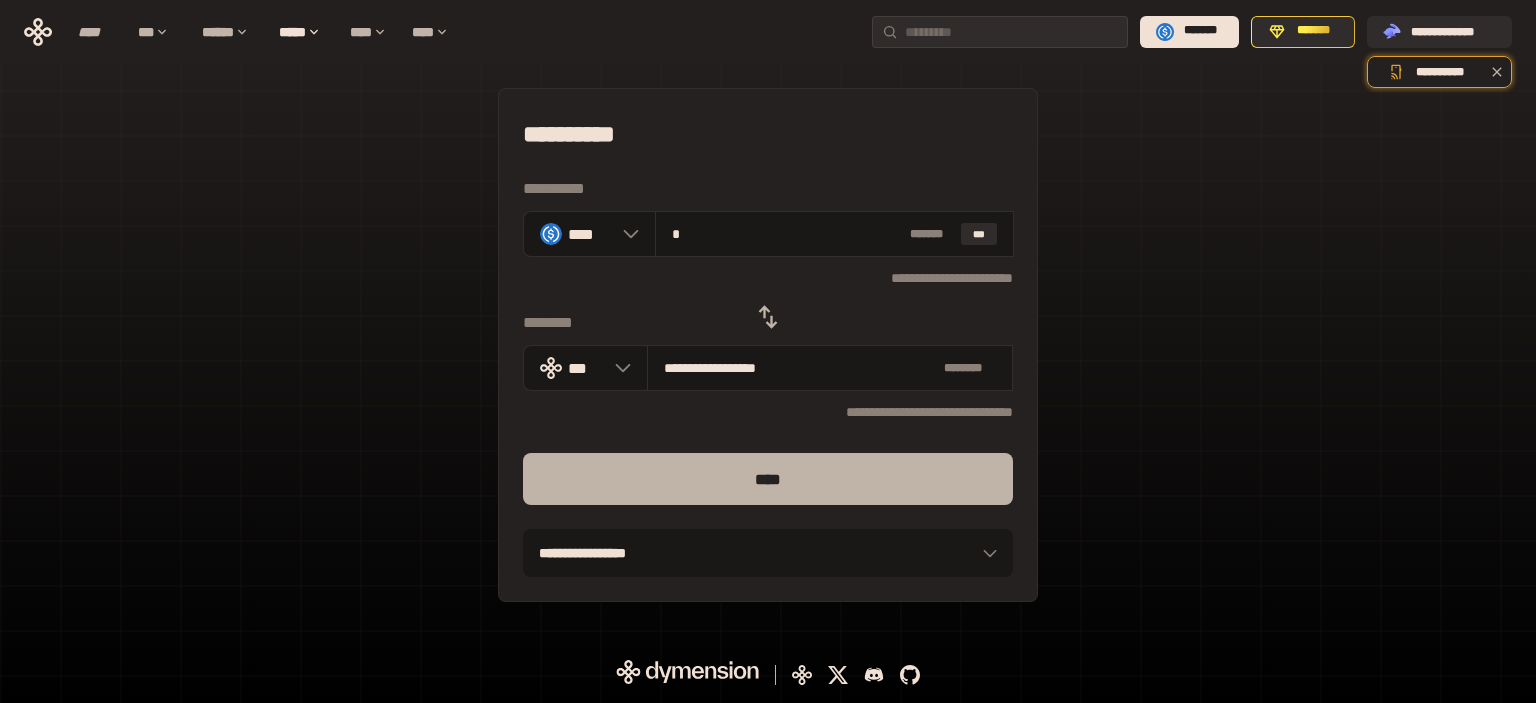 type on "*" 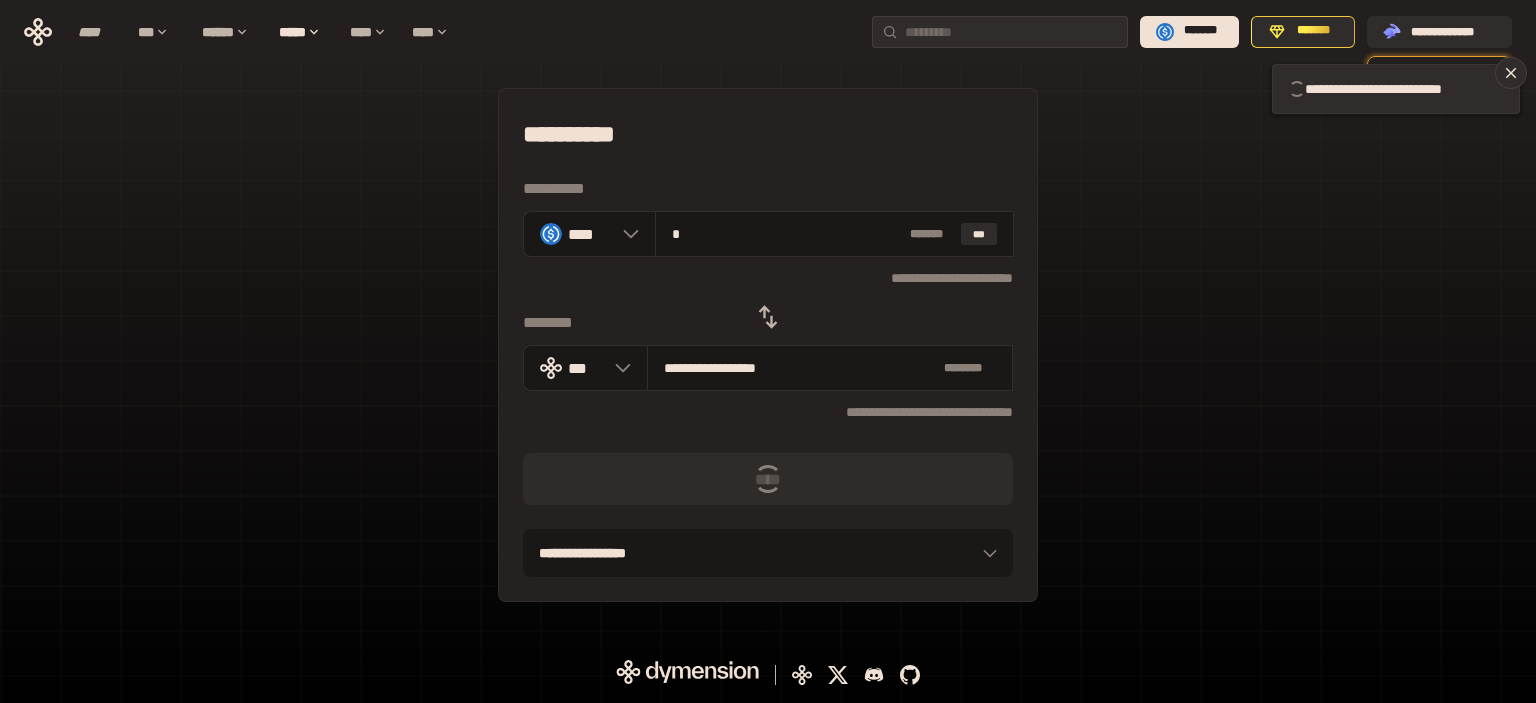 type 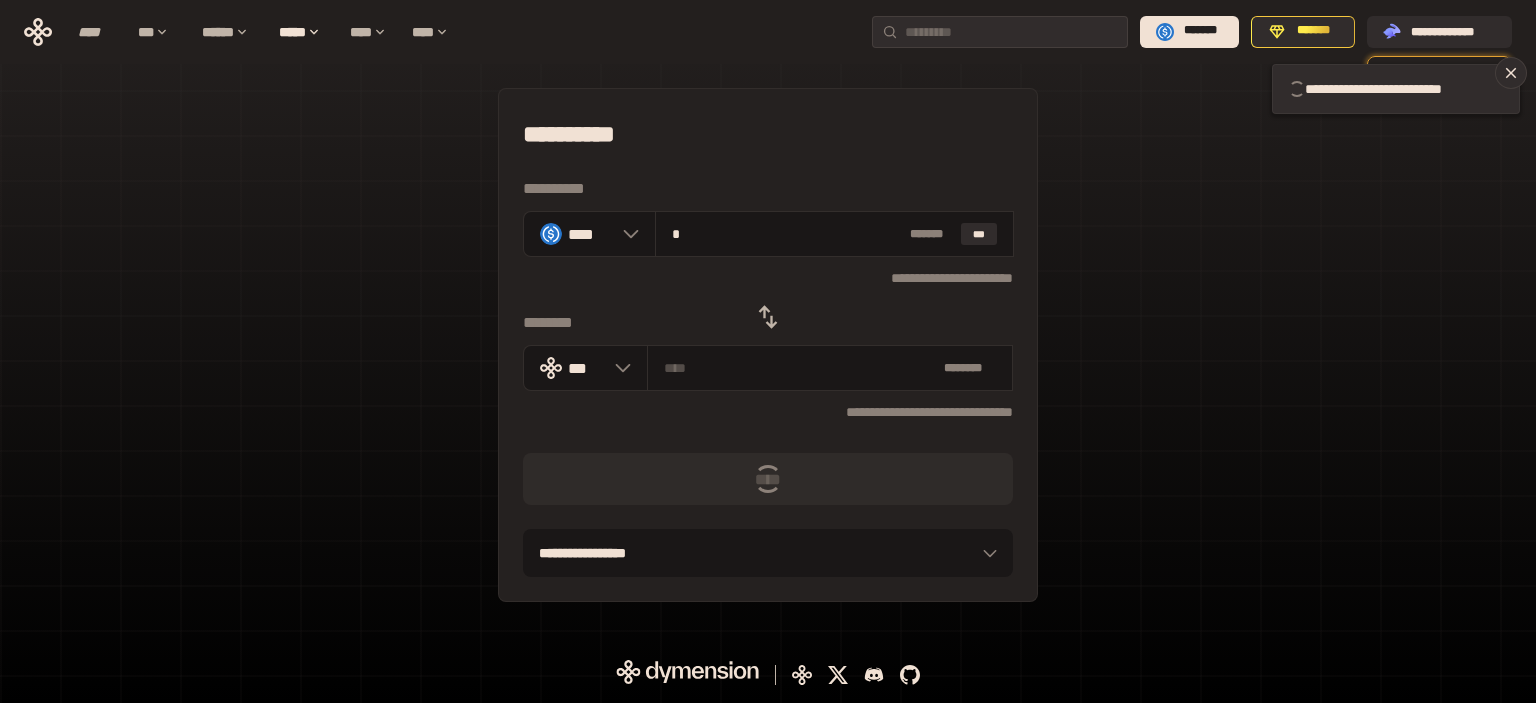 type 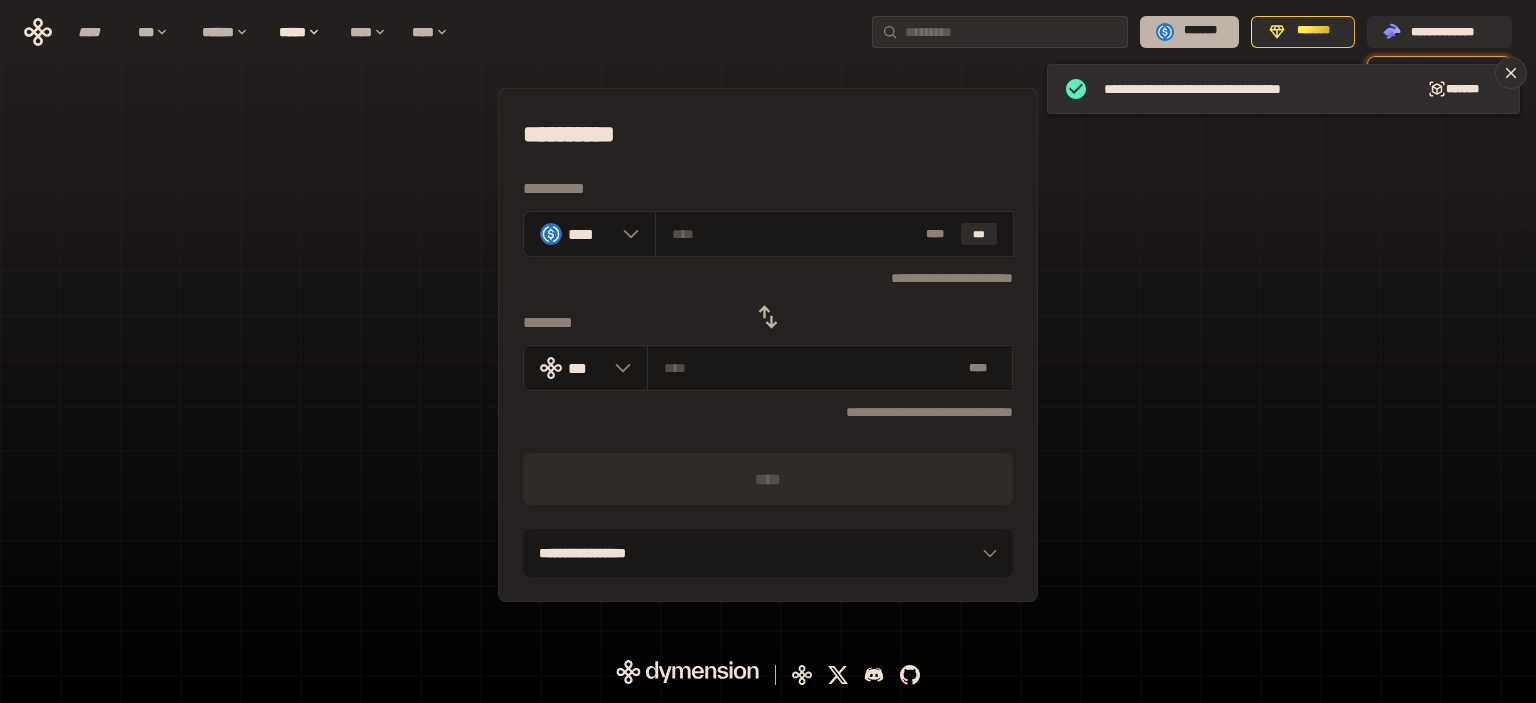 click on "*******" at bounding box center [1200, 31] 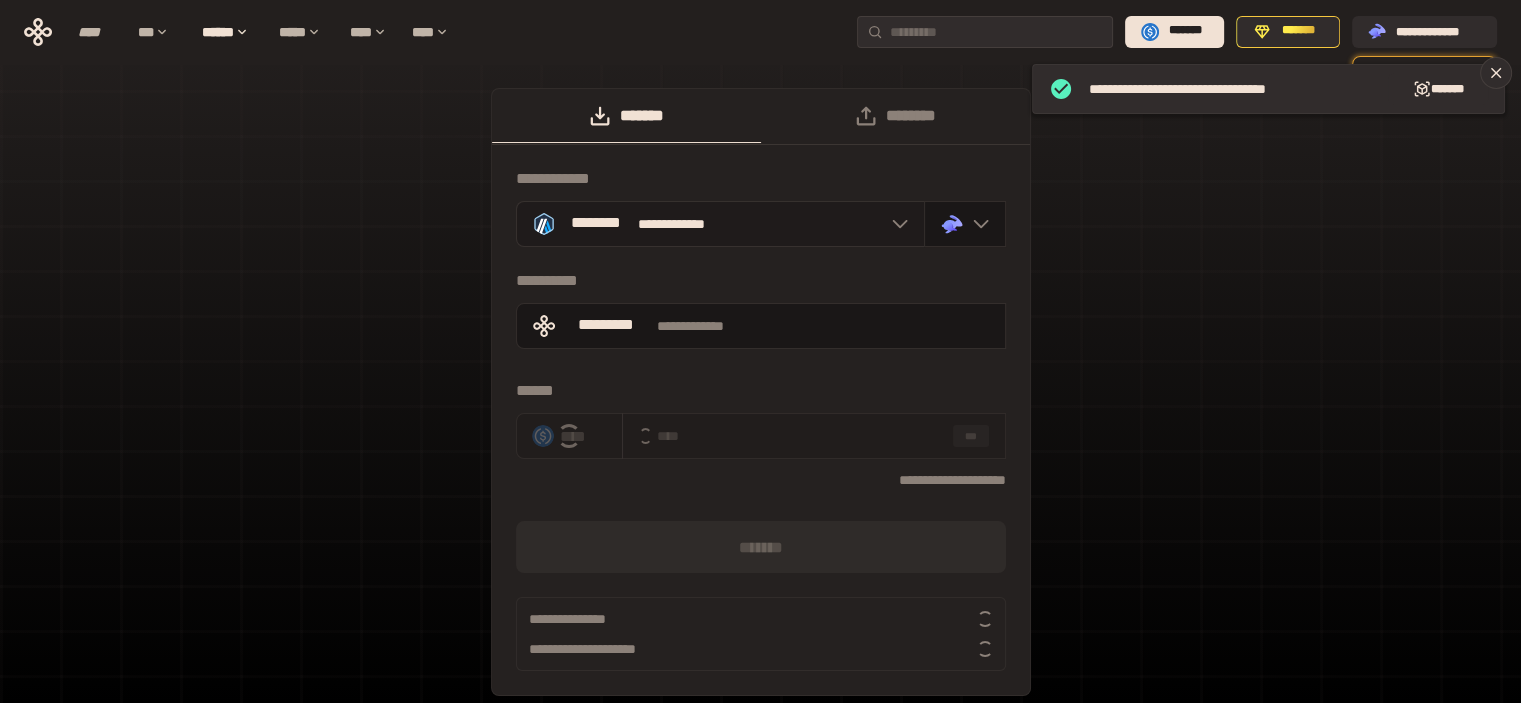 click on "**********" at bounding box center [686, 224] 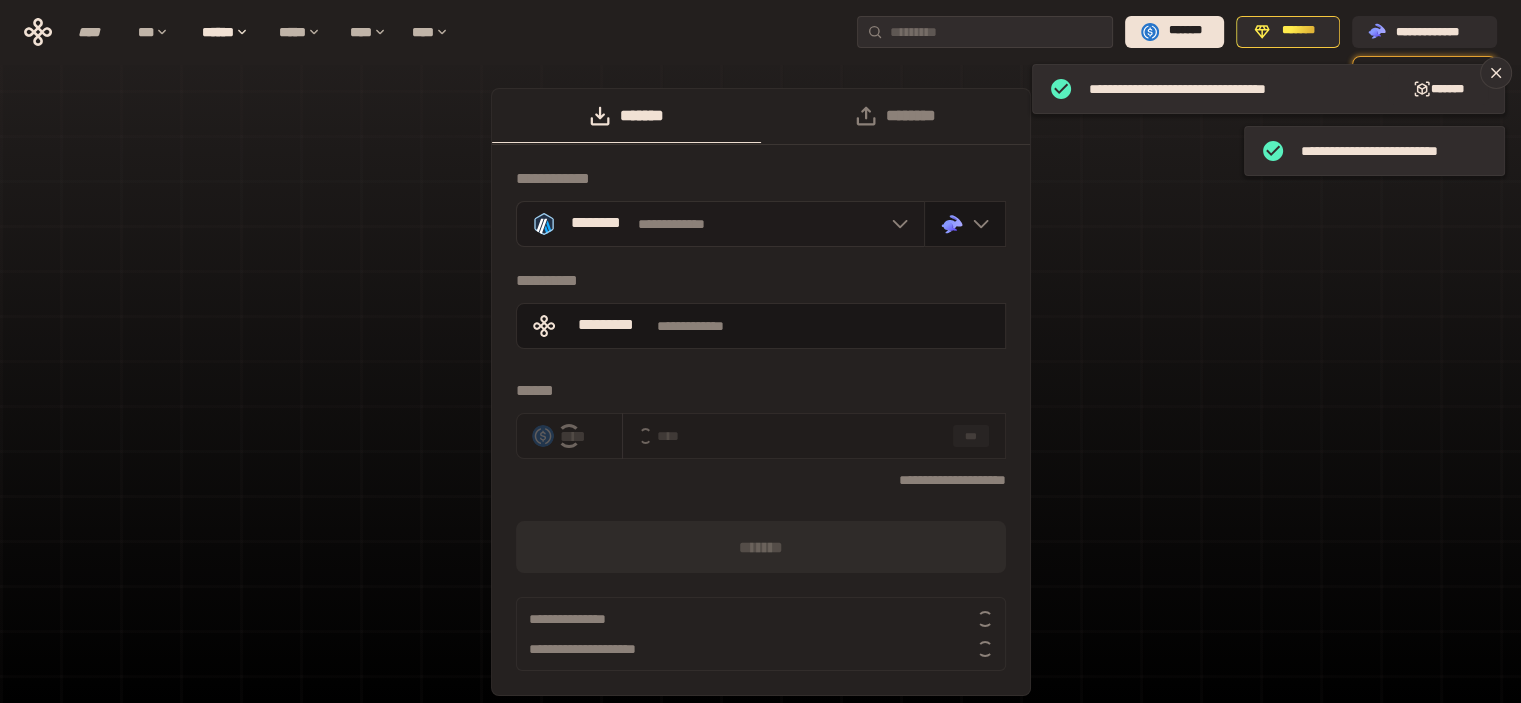 click on "**********" at bounding box center (721, 224) 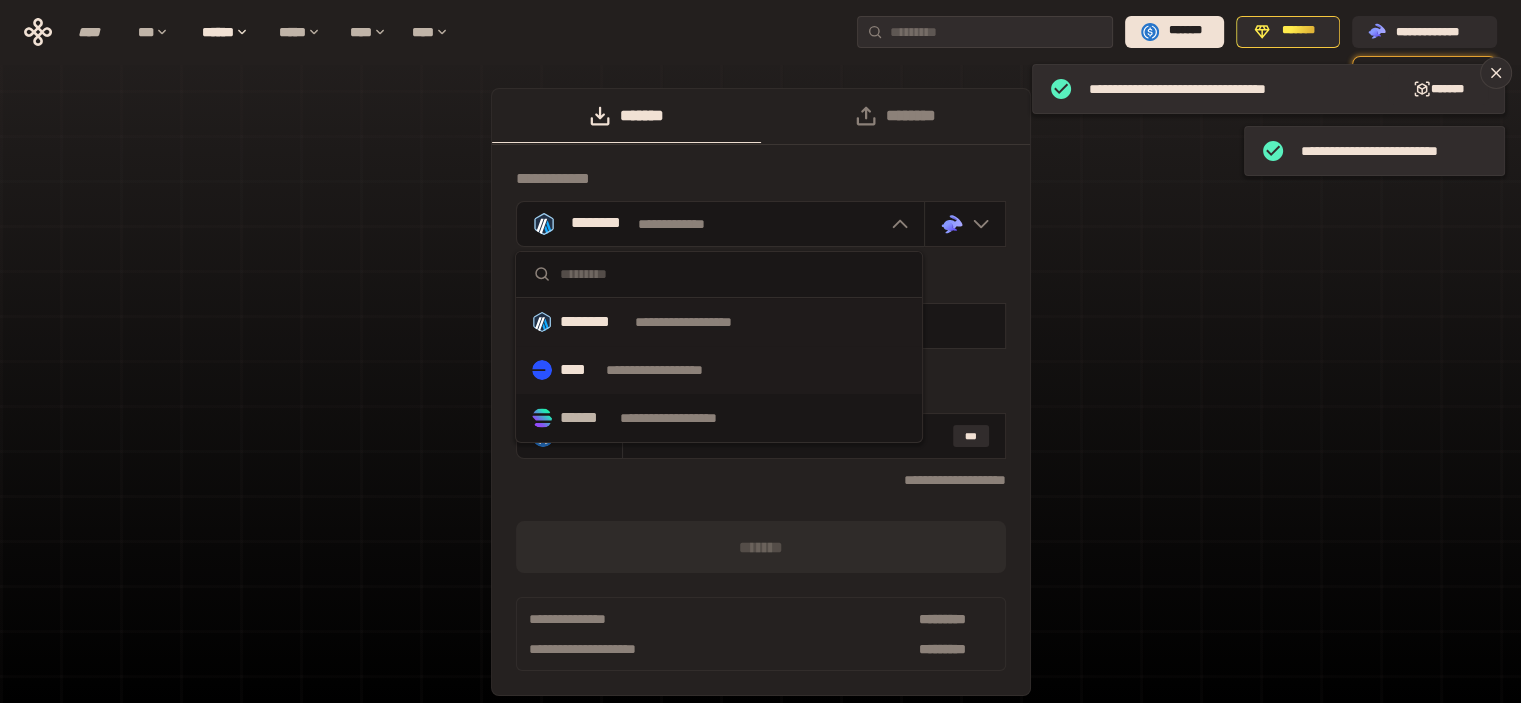 click on "**********" at bounding box center (673, 370) 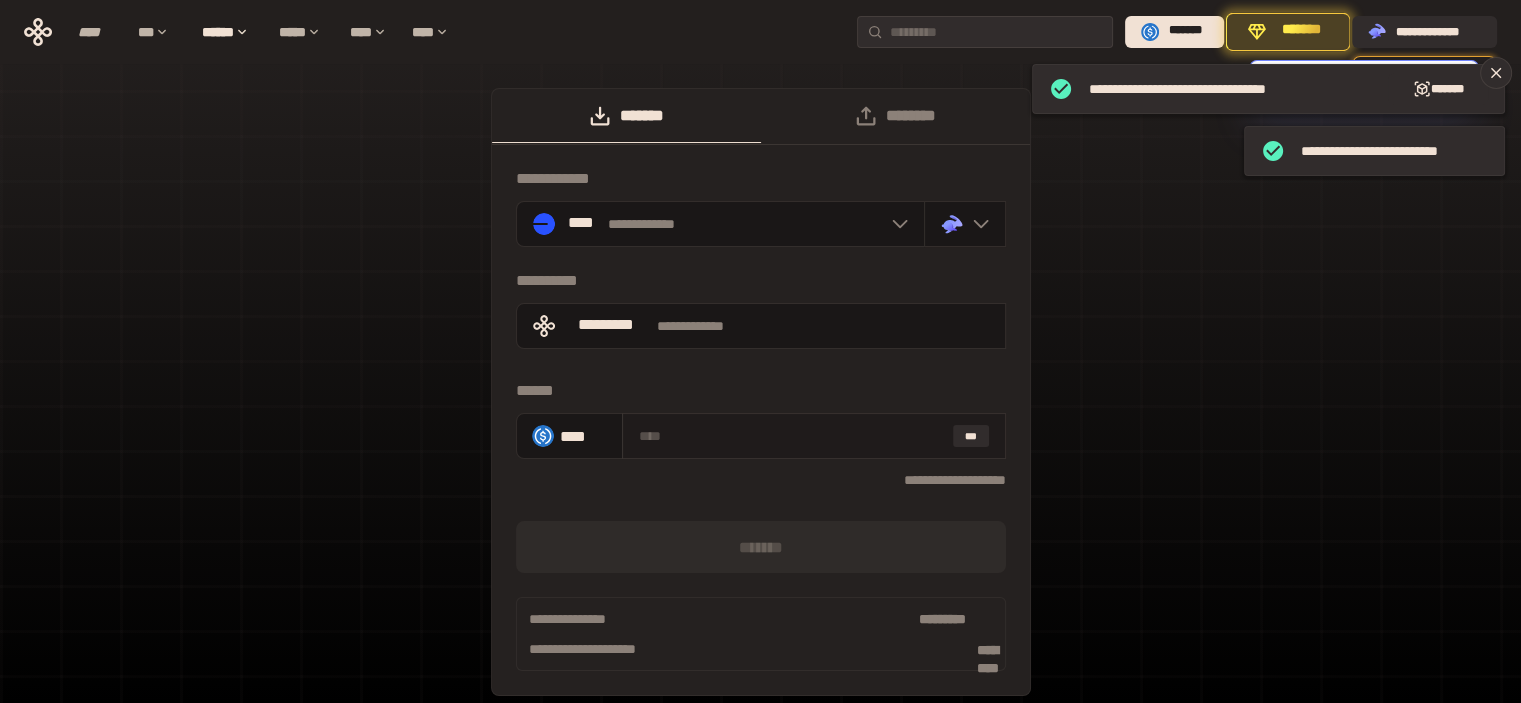 click on "***" at bounding box center (814, 436) 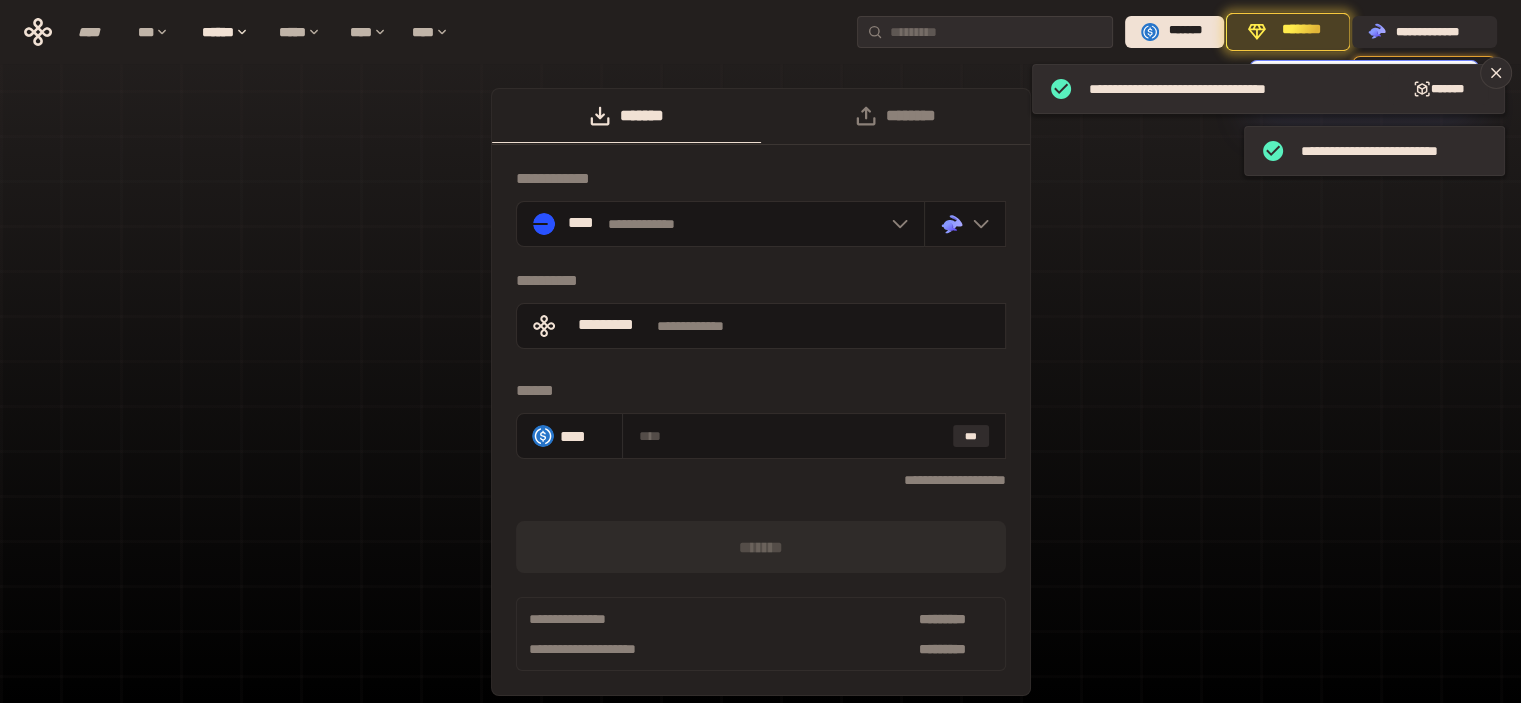 click on "**********" at bounding box center [760, 402] 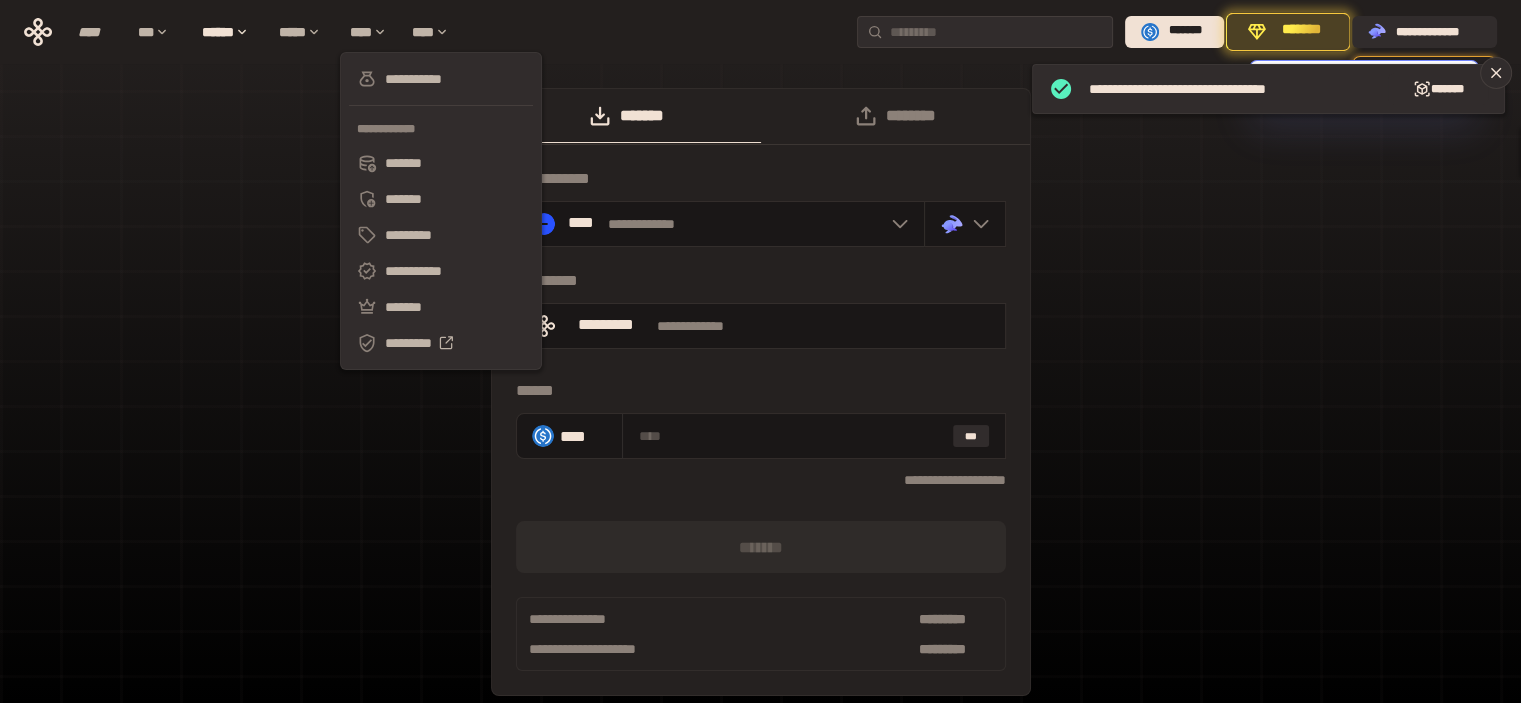 click on "**********" at bounding box center (760, 32) 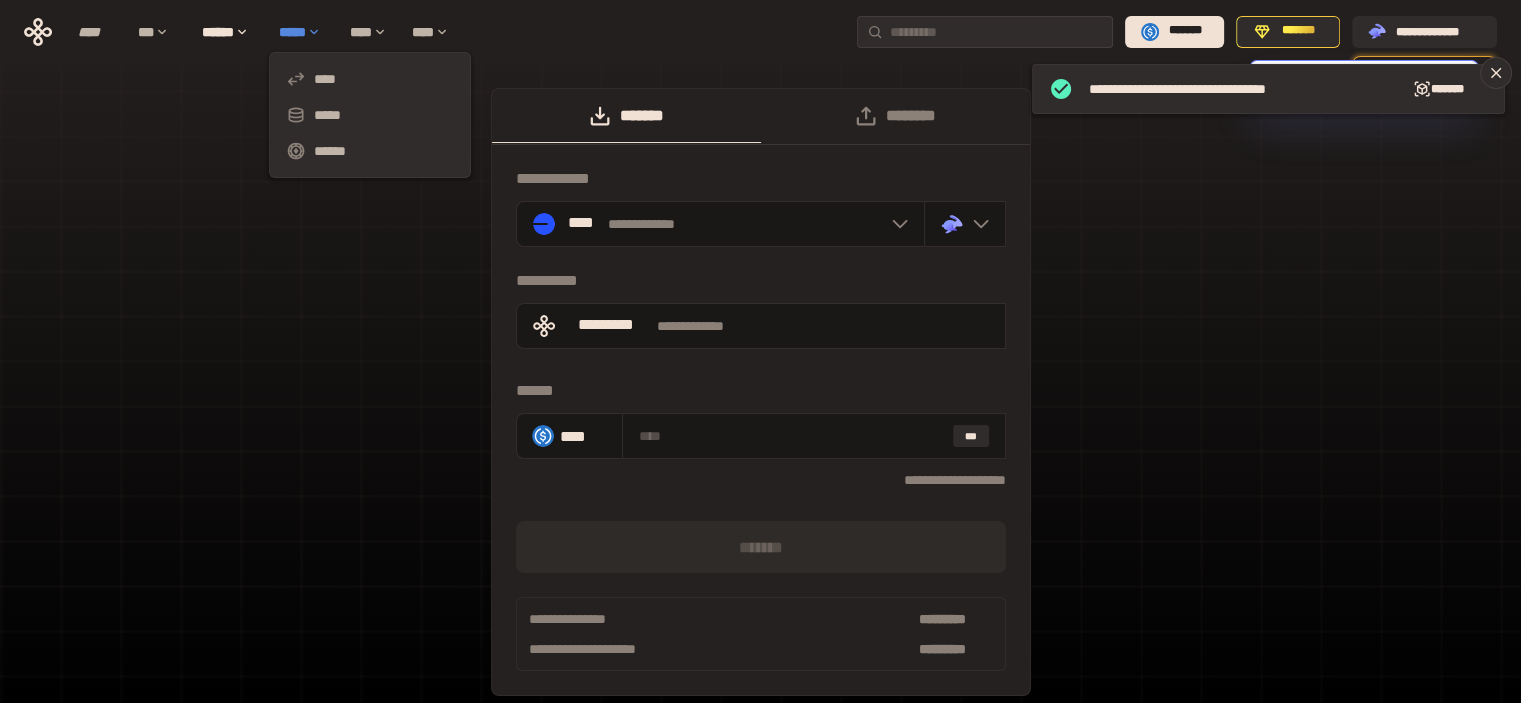 click on "*****" at bounding box center (304, 32) 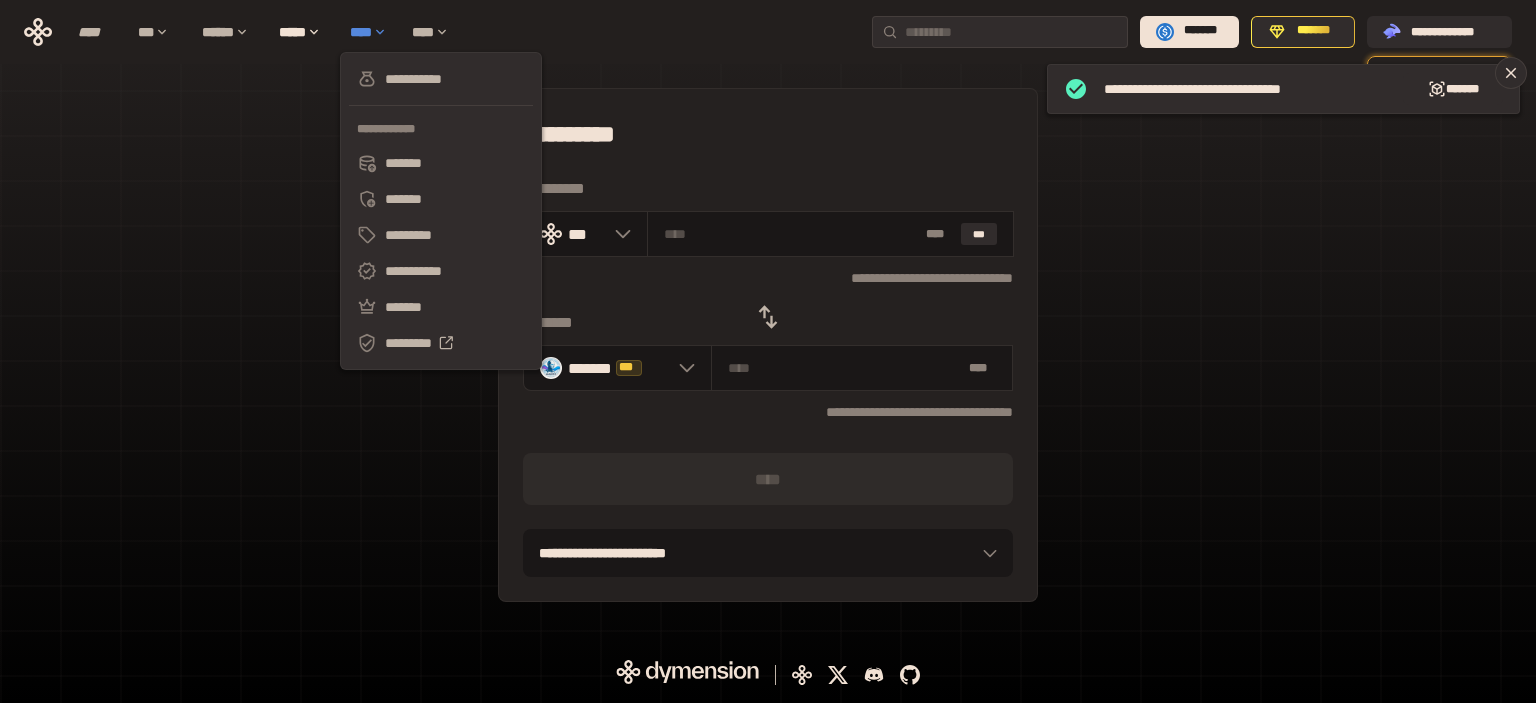 click on "****" at bounding box center (371, 32) 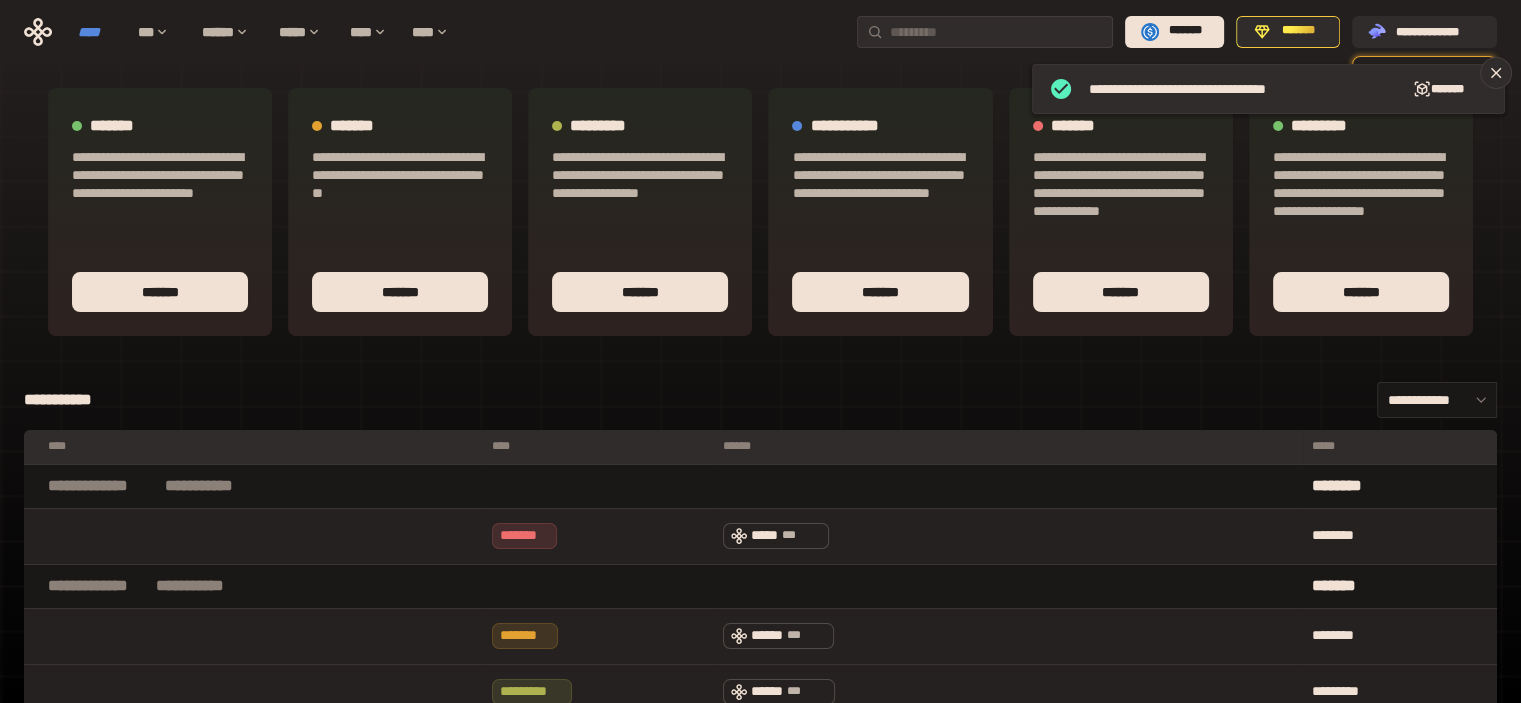 click on "****" at bounding box center [98, 32] 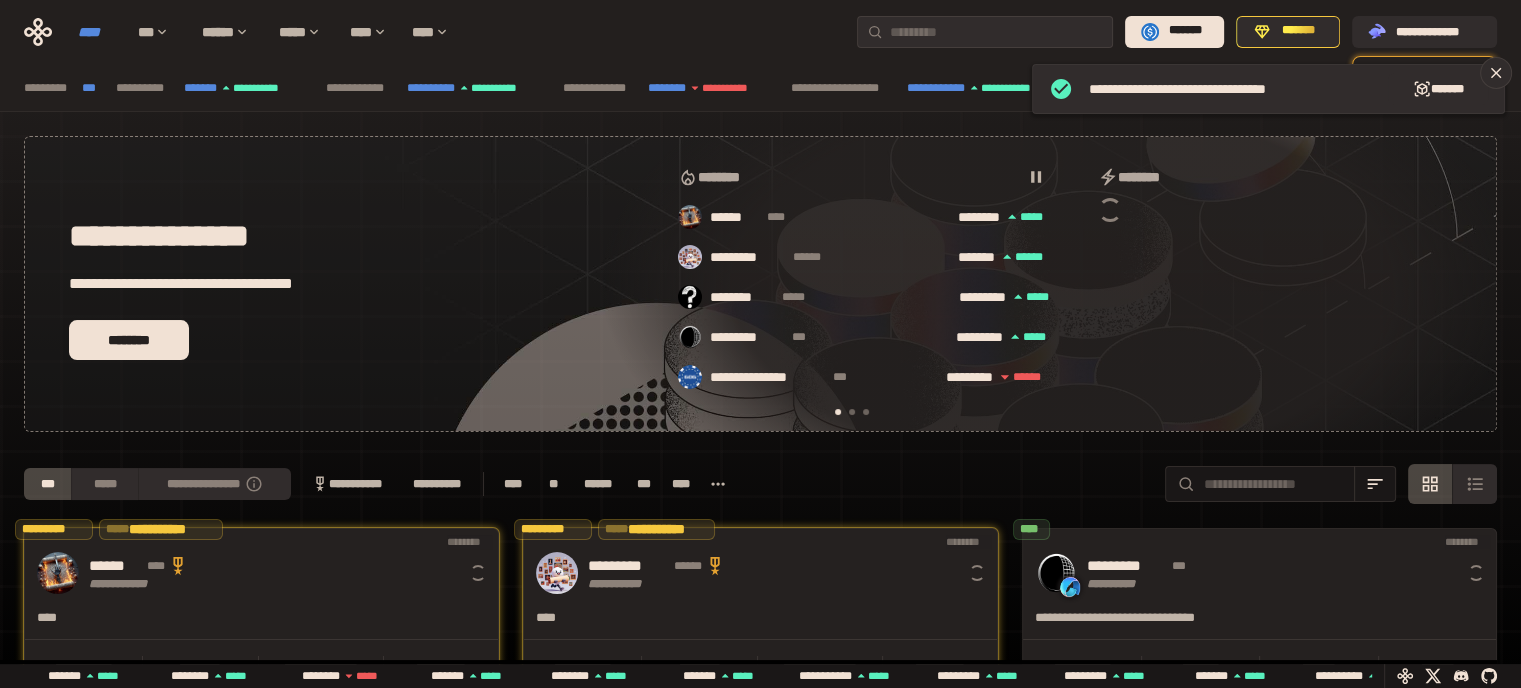 scroll, scrollTop: 0, scrollLeft: 16, axis: horizontal 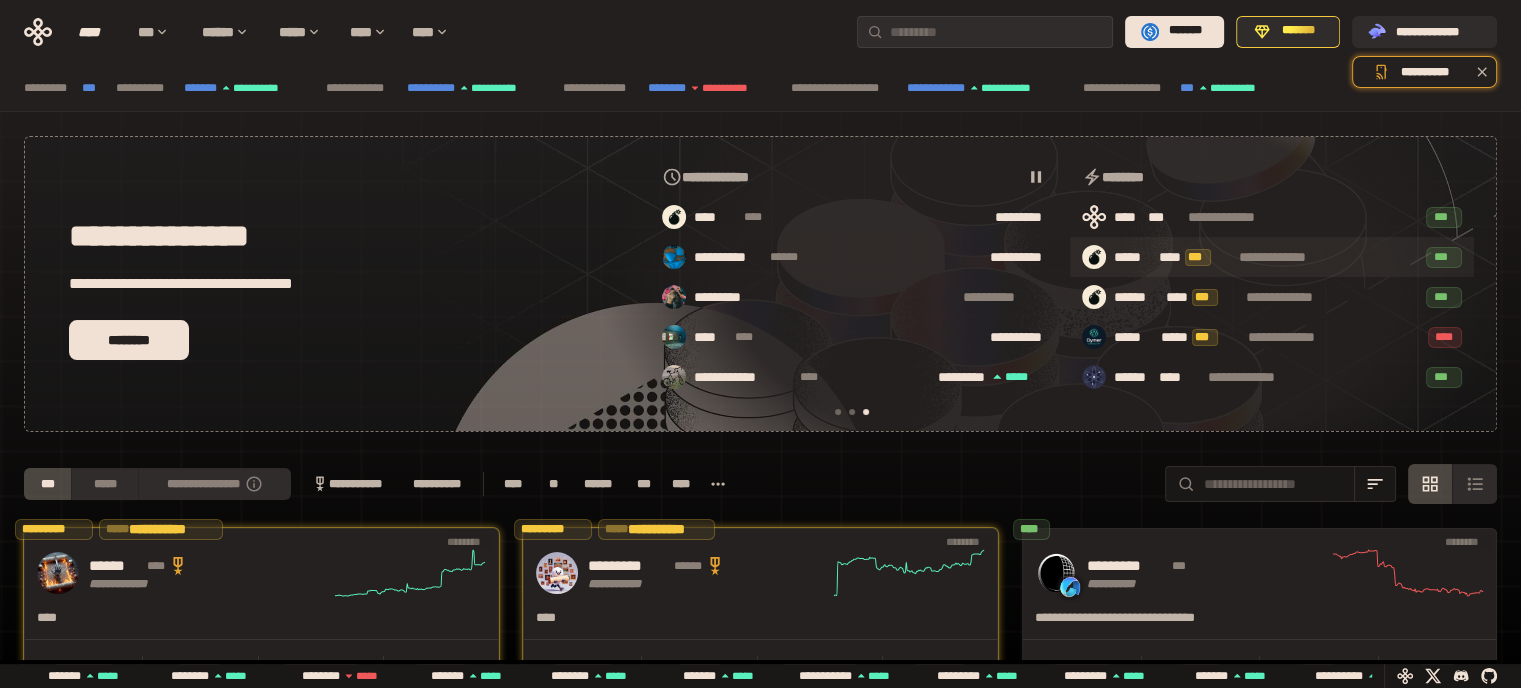 click on "**********" at bounding box center (1272, 257) 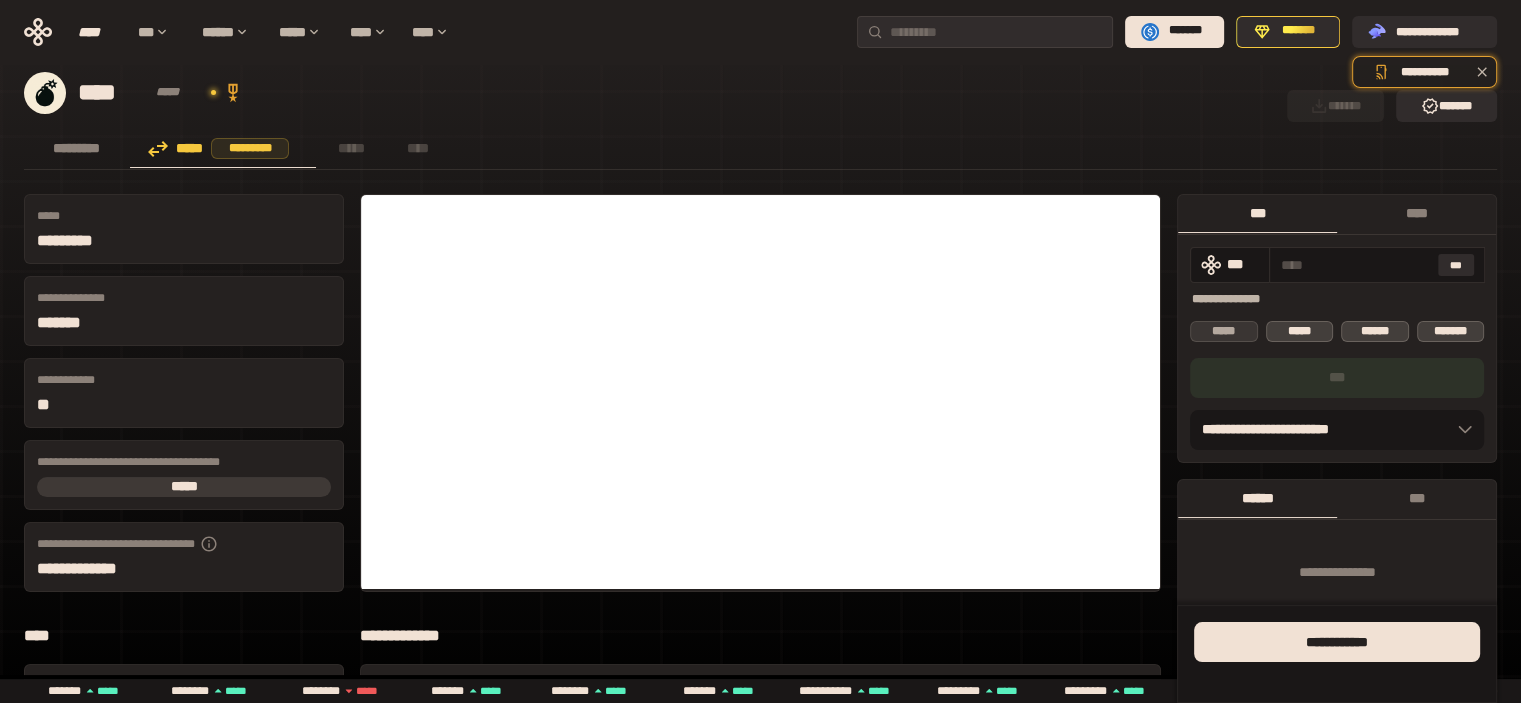 click on "*****" at bounding box center [1224, 331] 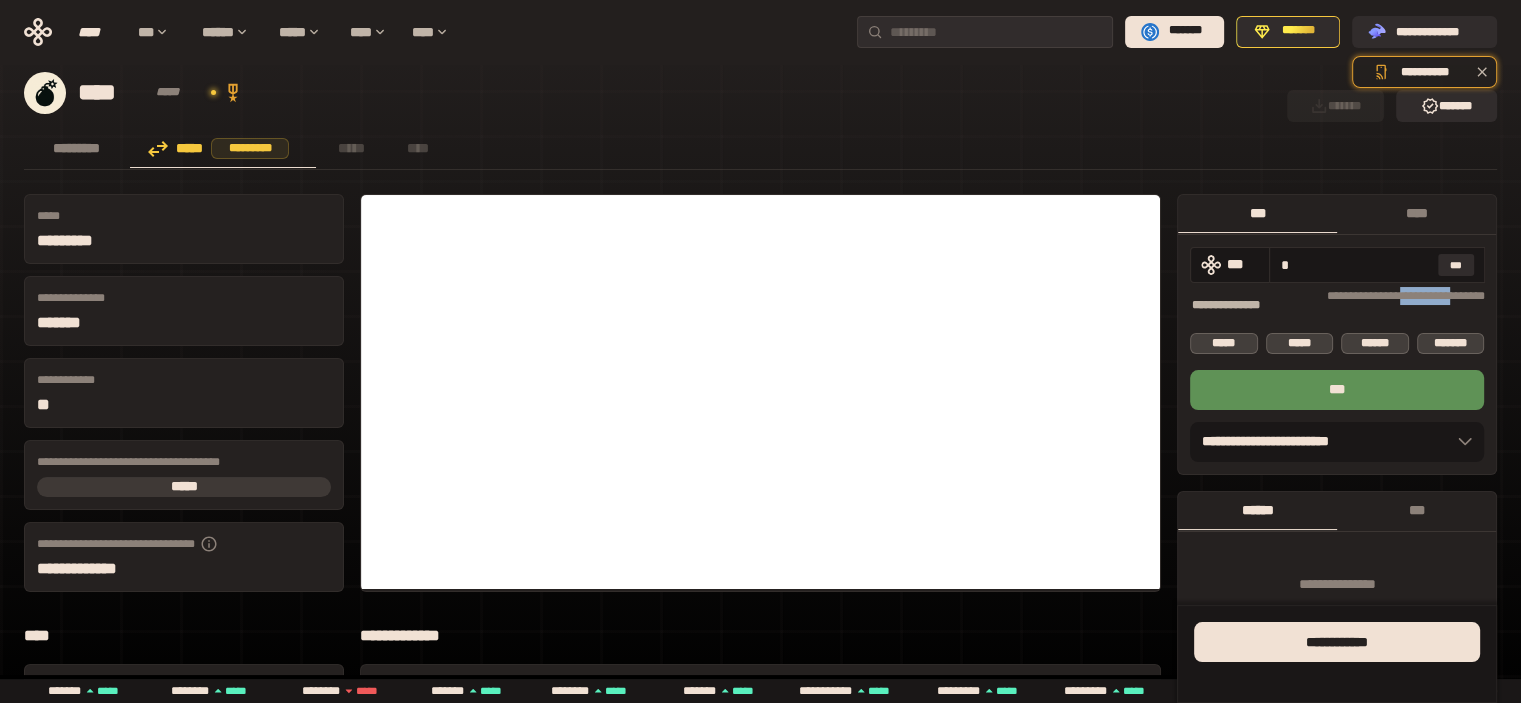 drag, startPoint x: 1368, startPoint y: 311, endPoint x: 1428, endPoint y: 316, distance: 60.207973 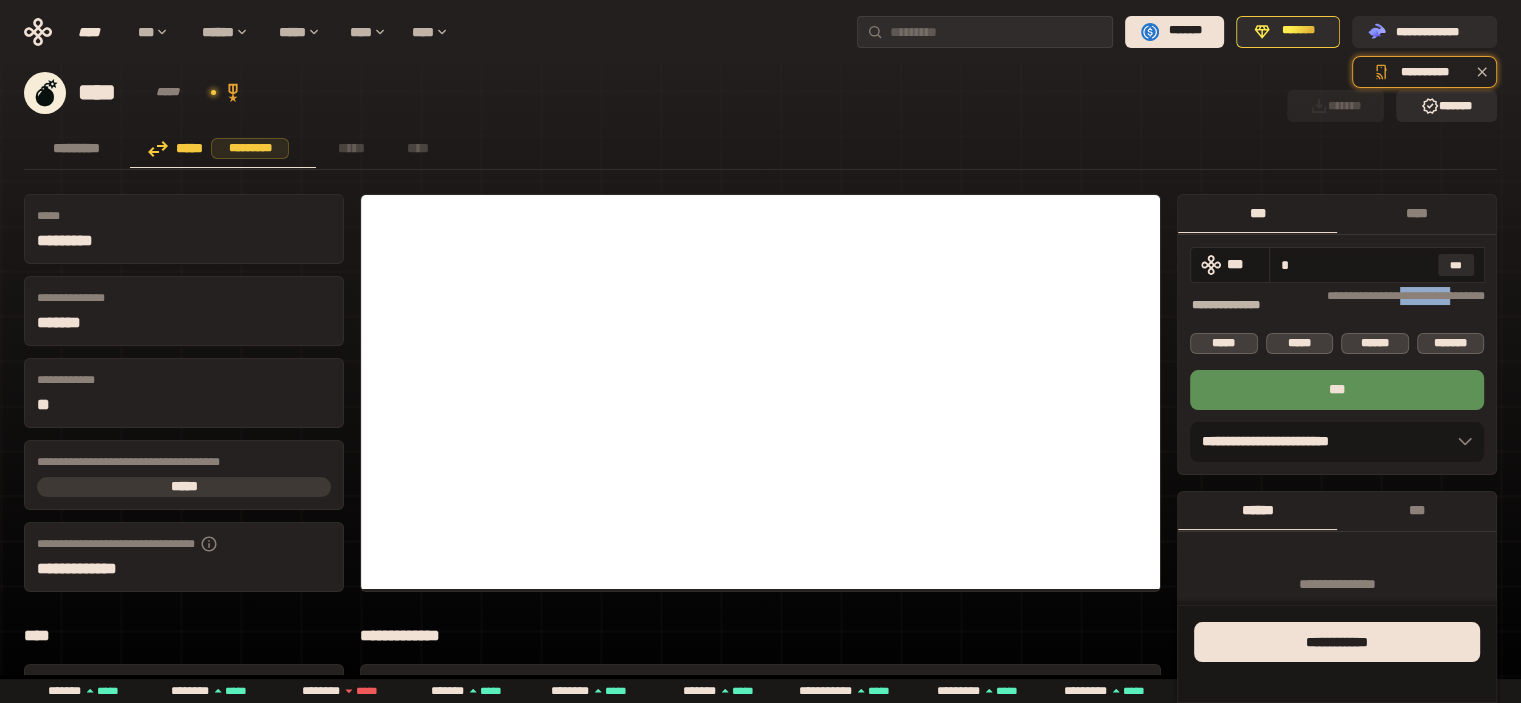 click on "**********" at bounding box center [1390, 305] 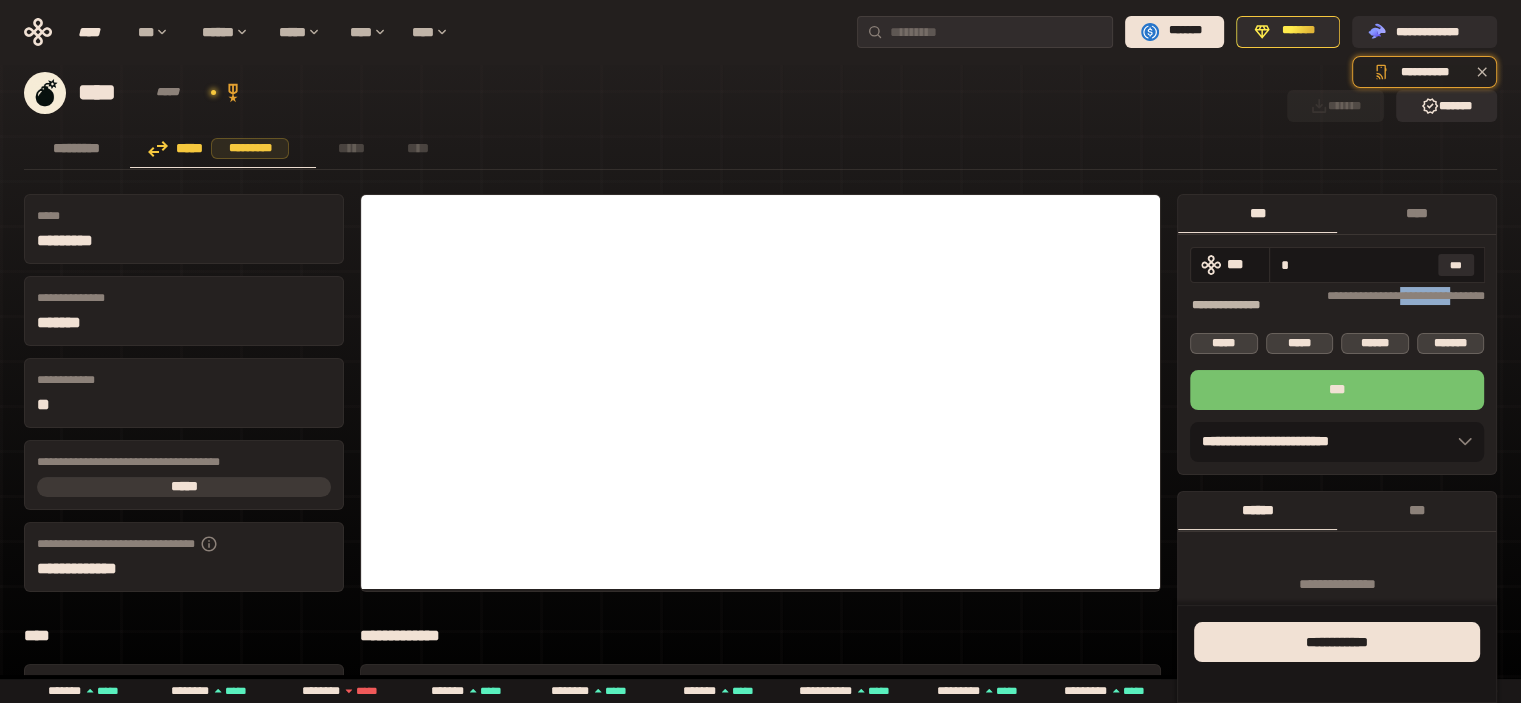 copy on "**********" 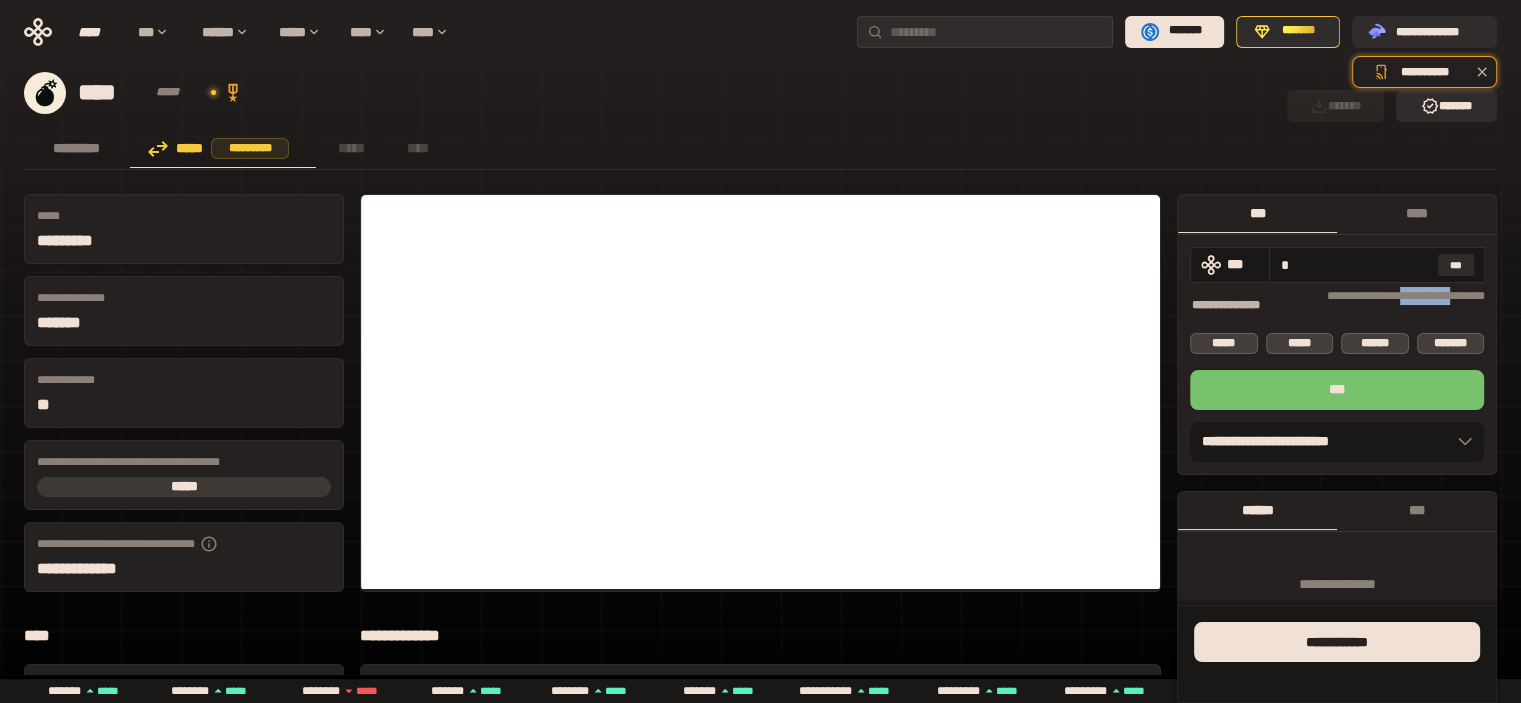 click on "***" at bounding box center [1337, 390] 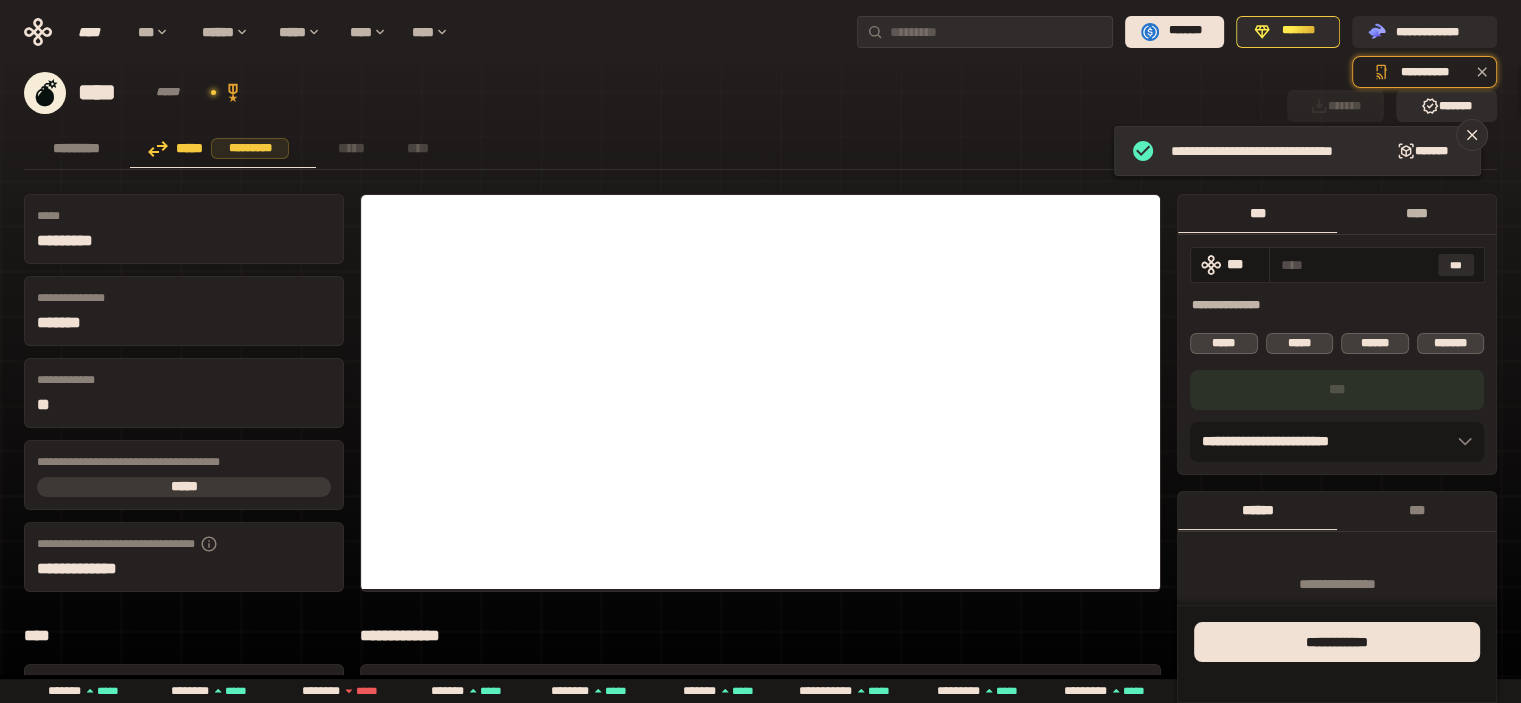 click on "****" at bounding box center (1416, 213) 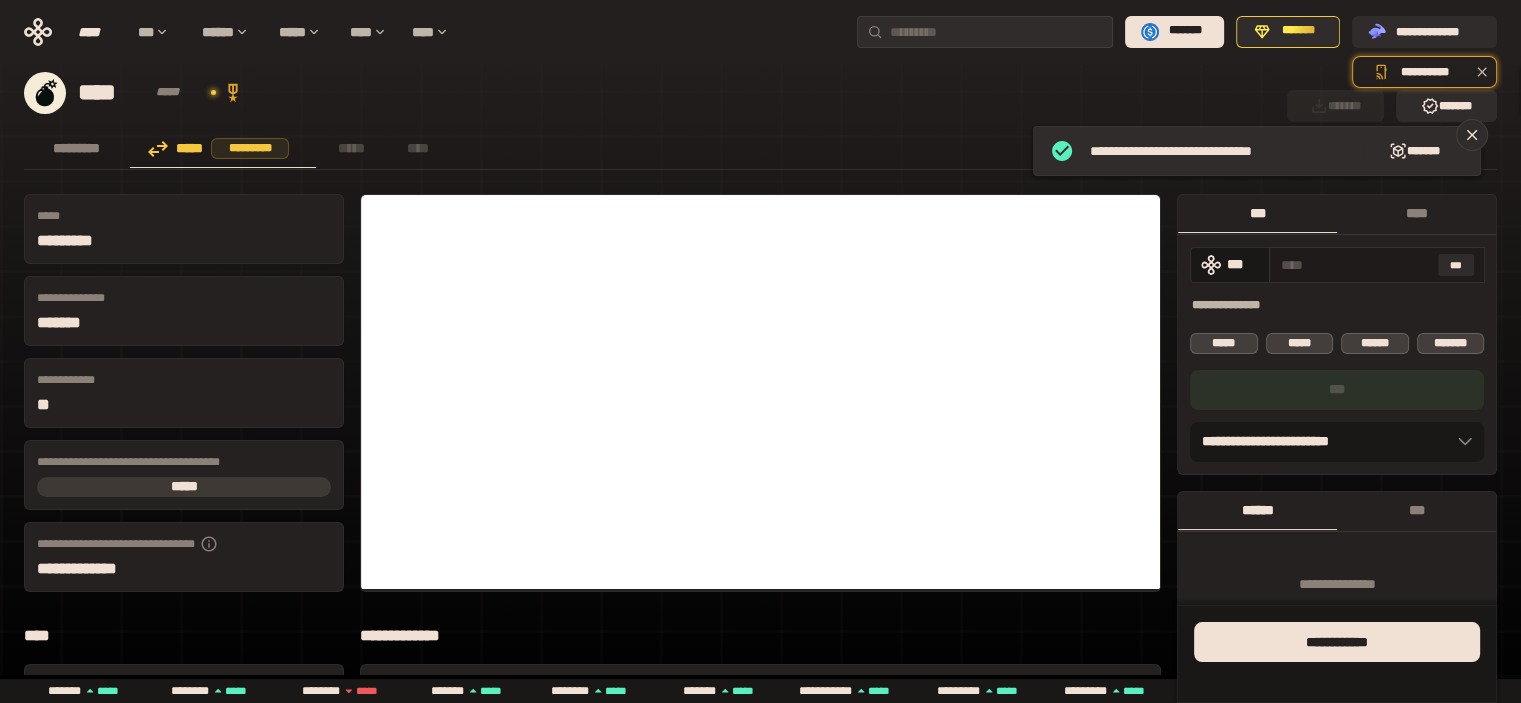 click at bounding box center [1355, 265] 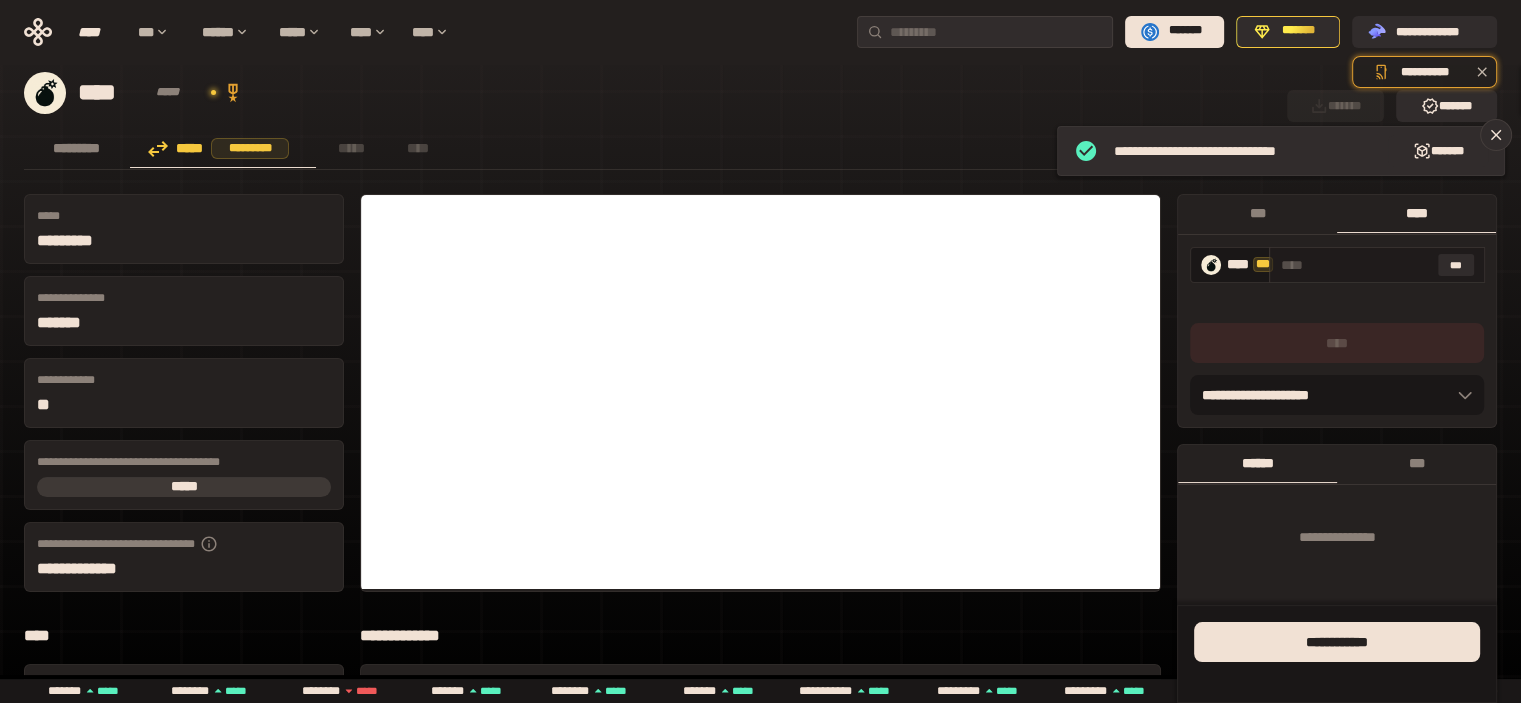 paste 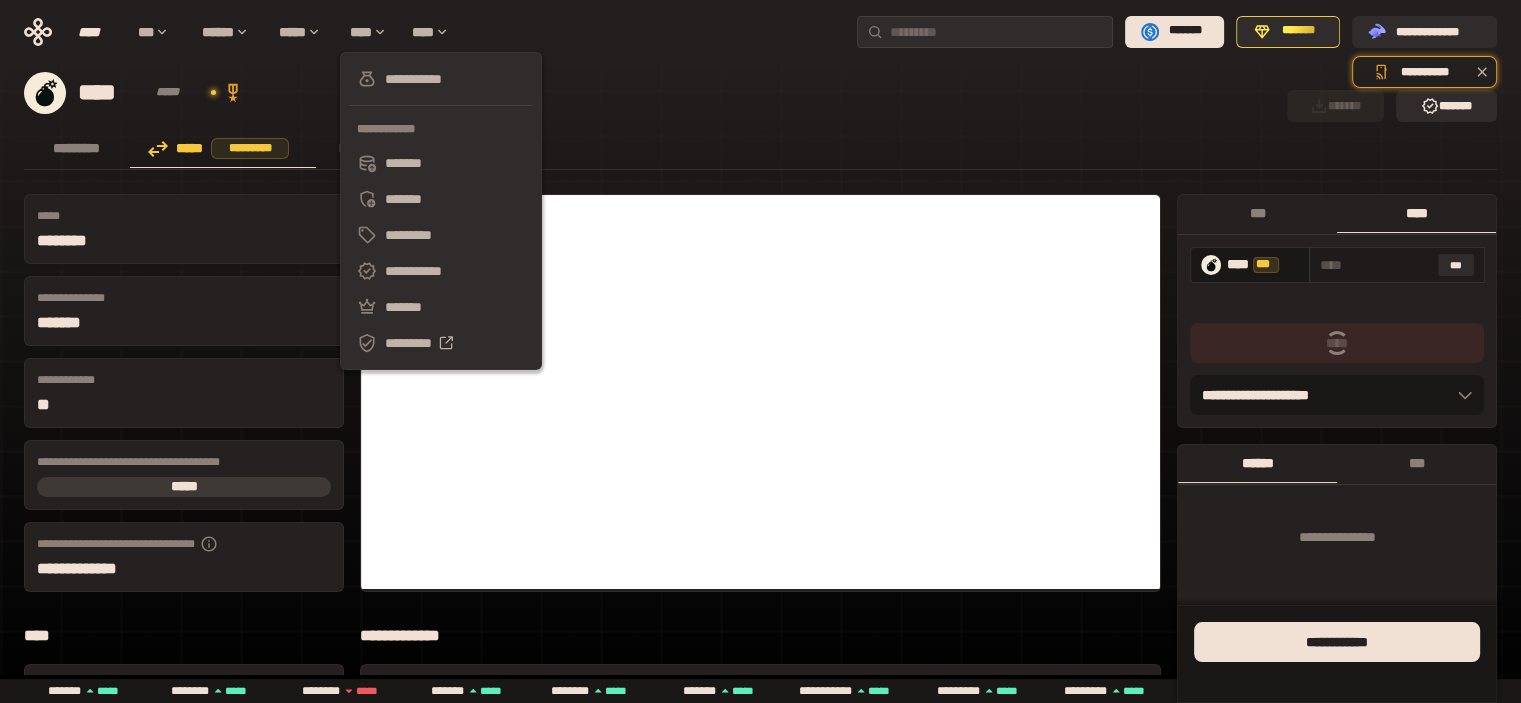 click at bounding box center [1375, 265] 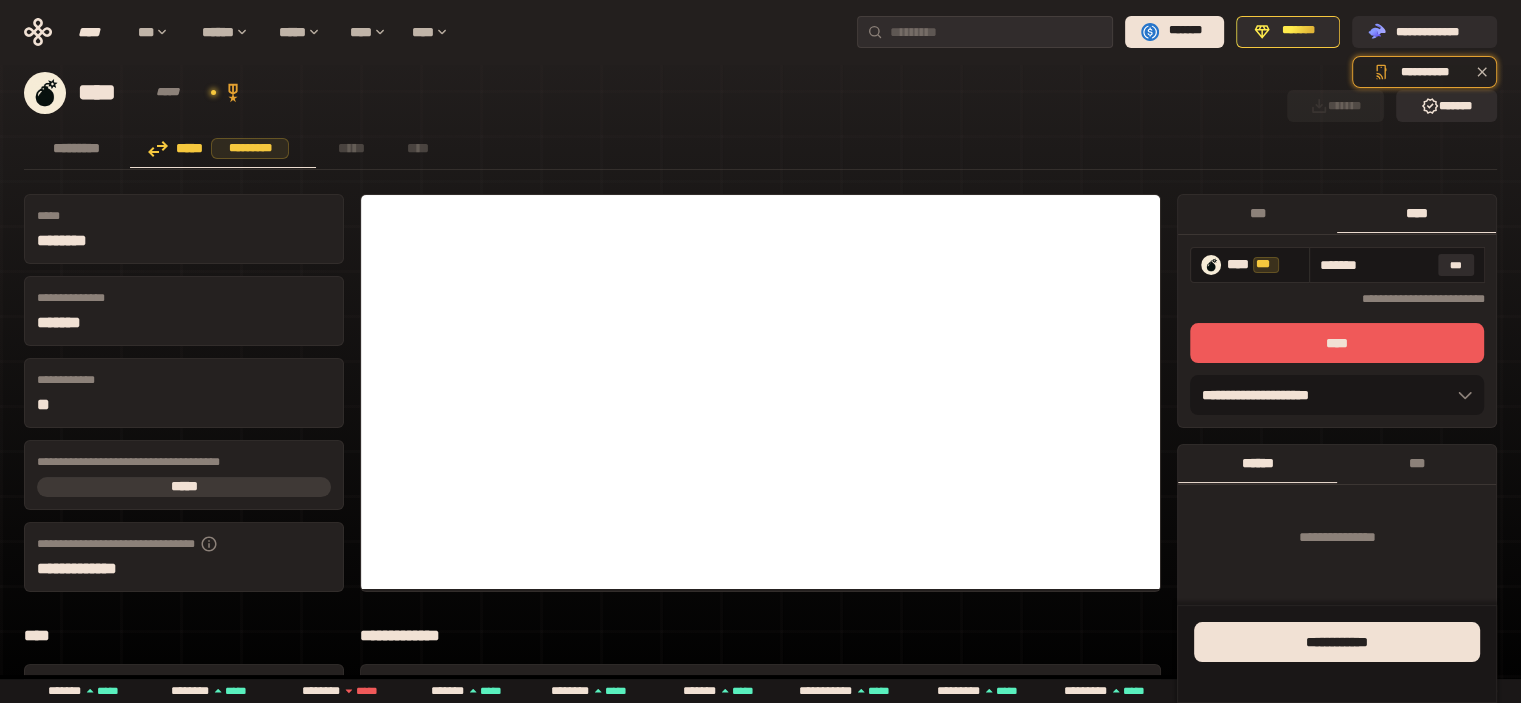 type on "*******" 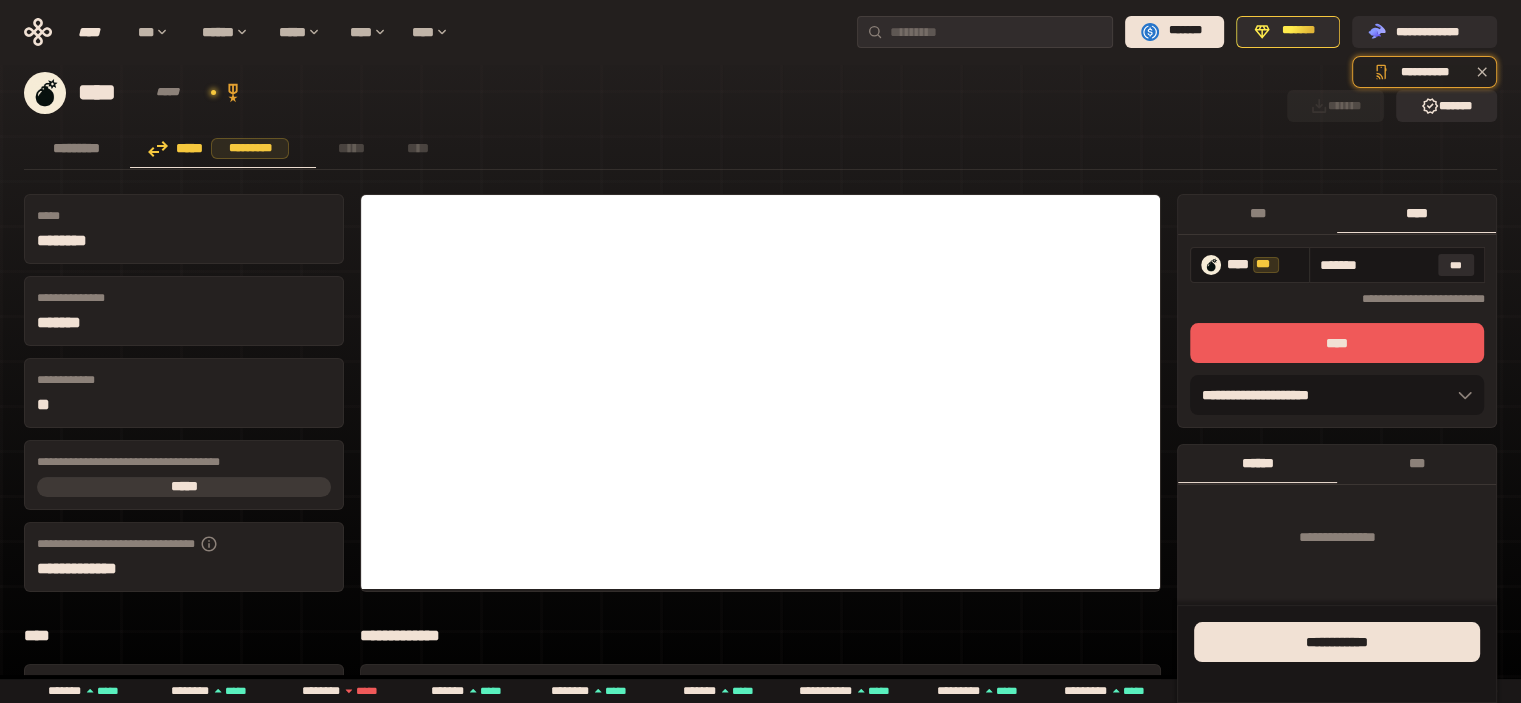 click on "****" at bounding box center (1337, 343) 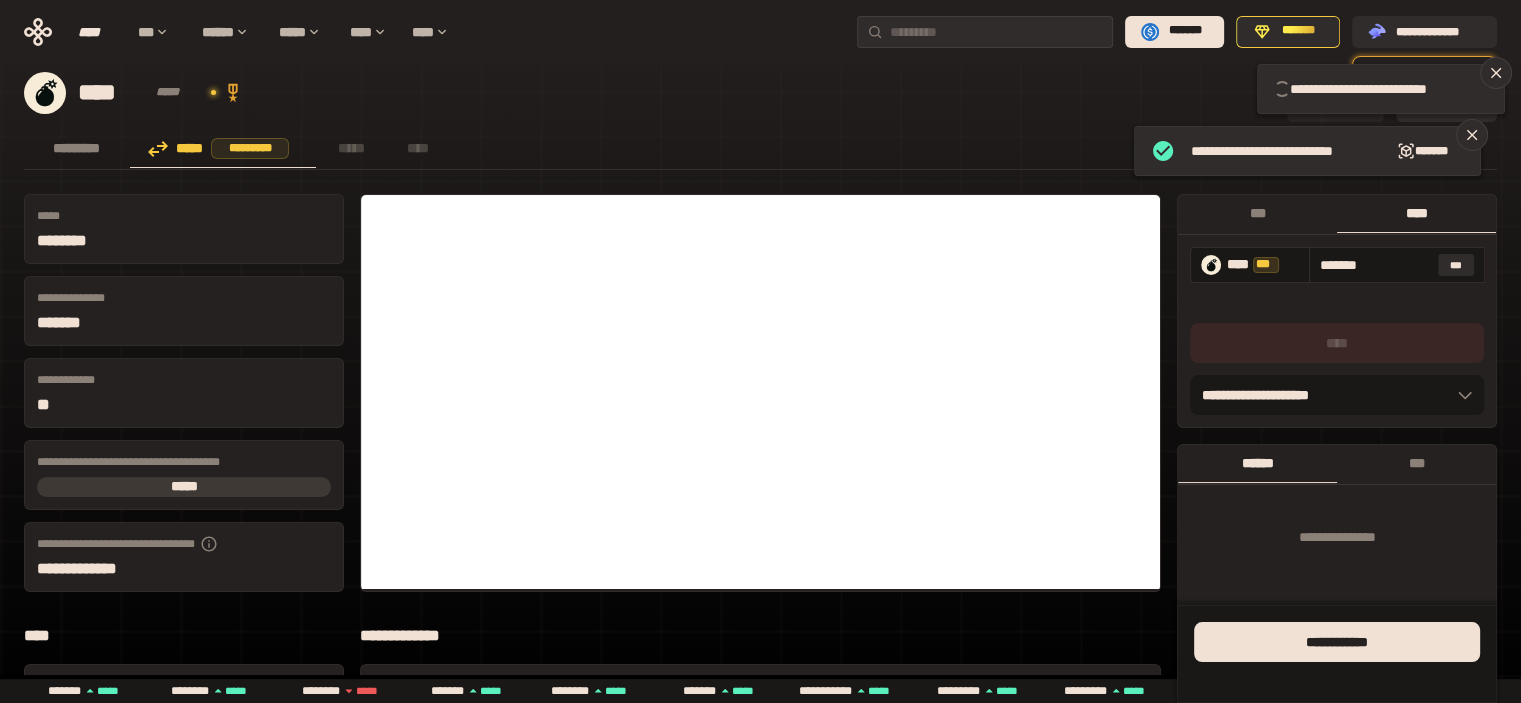 type 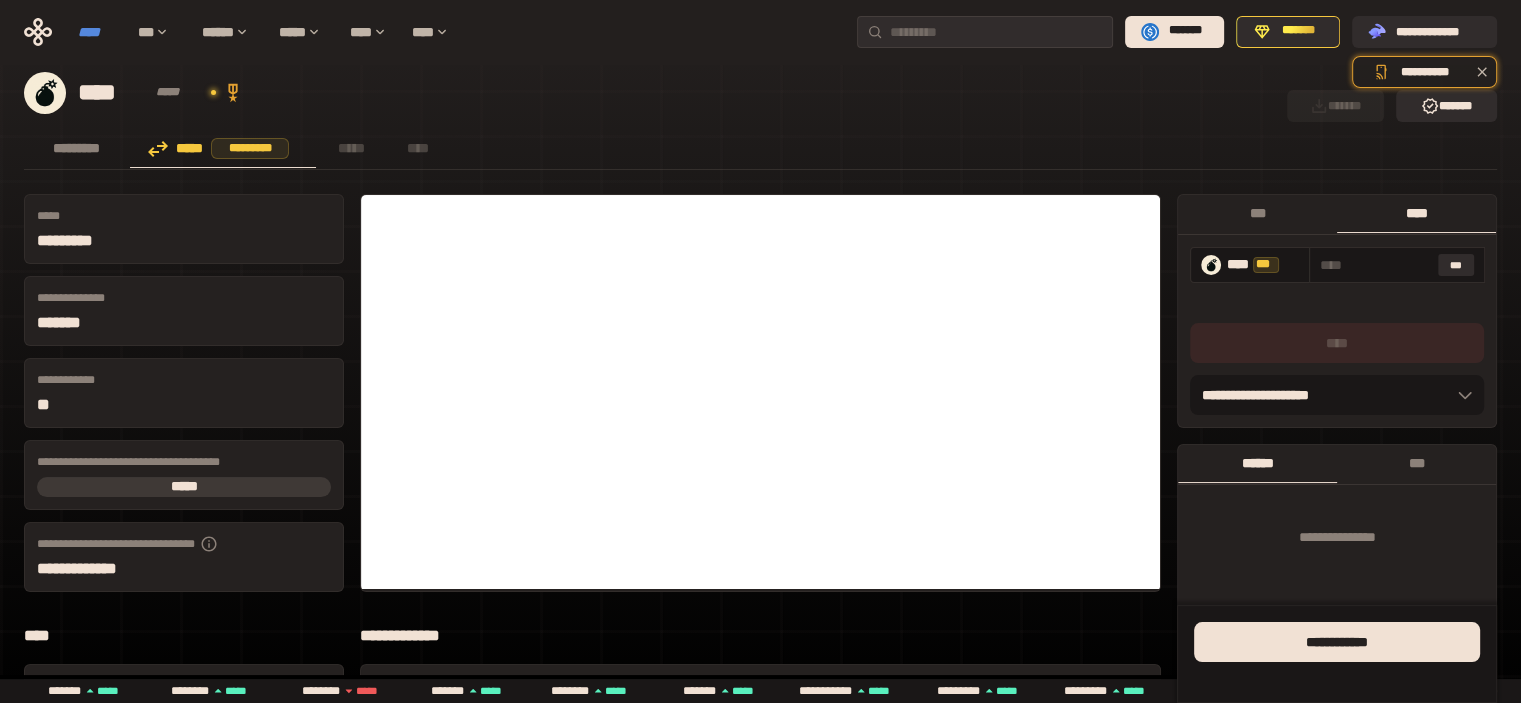click on "****" at bounding box center (98, 32) 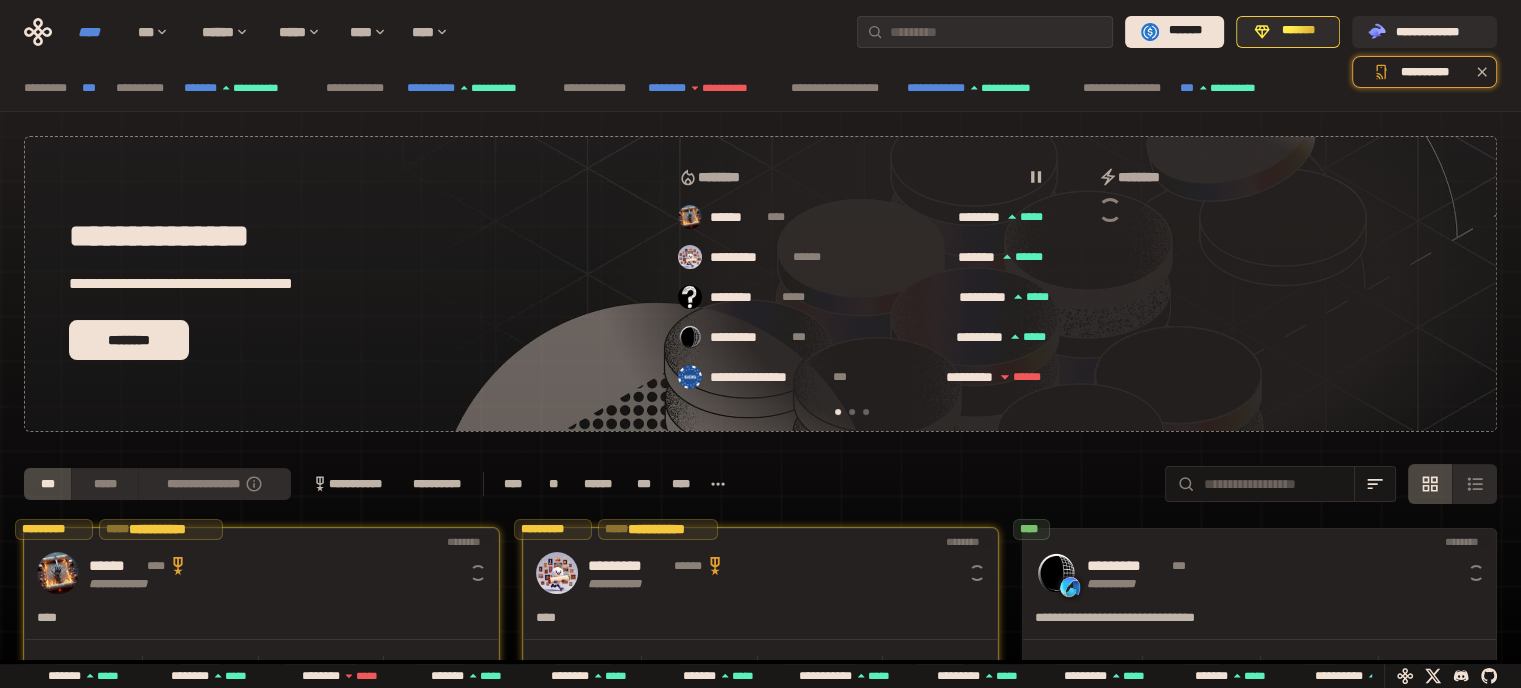 scroll, scrollTop: 0, scrollLeft: 16, axis: horizontal 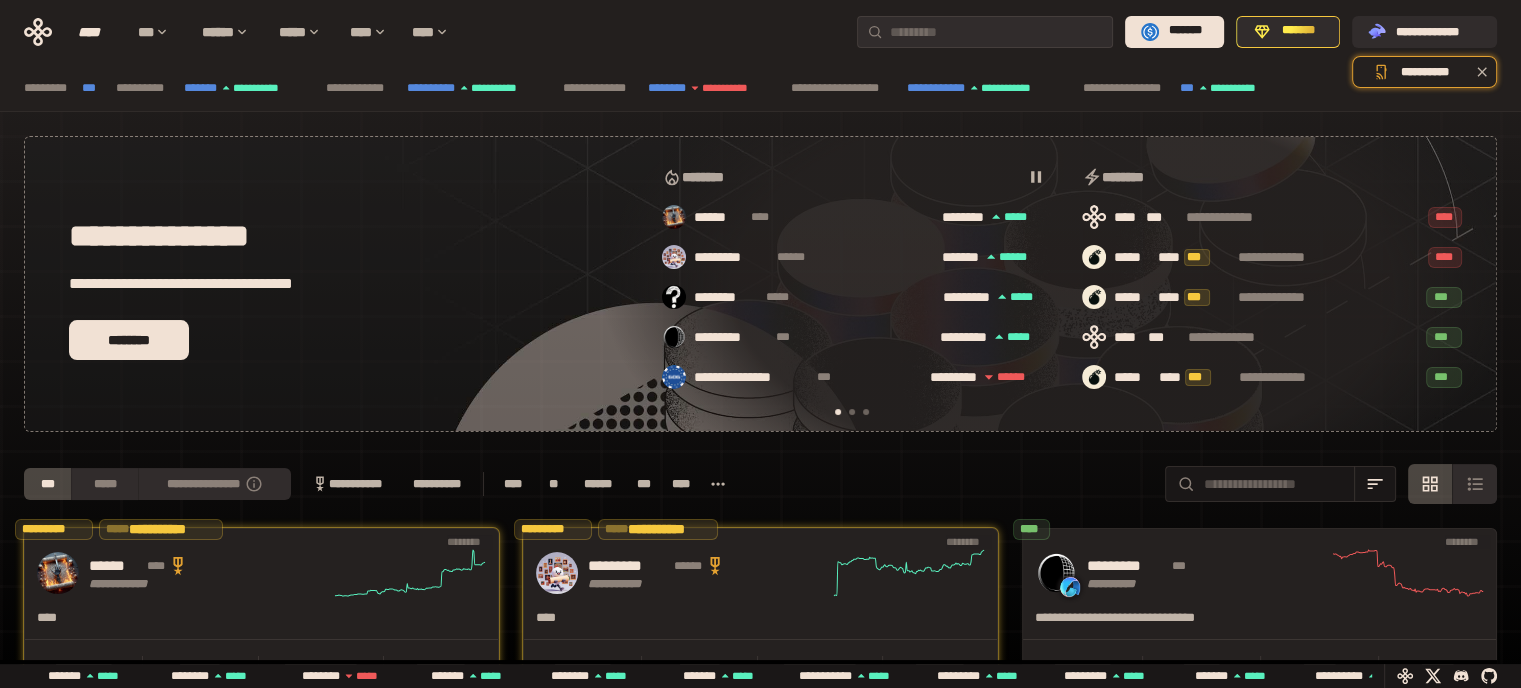 click on "********" at bounding box center [1272, 177] 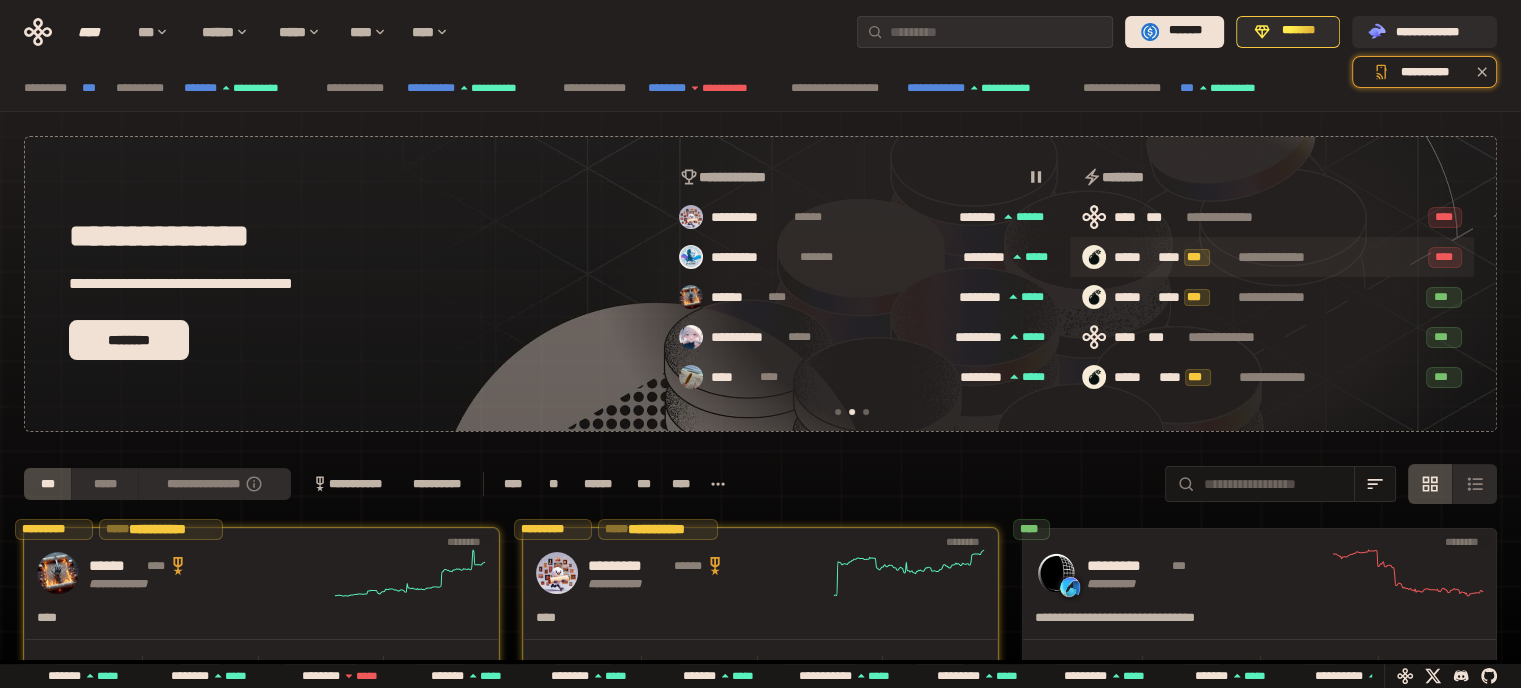 scroll, scrollTop: 0, scrollLeft: 436, axis: horizontal 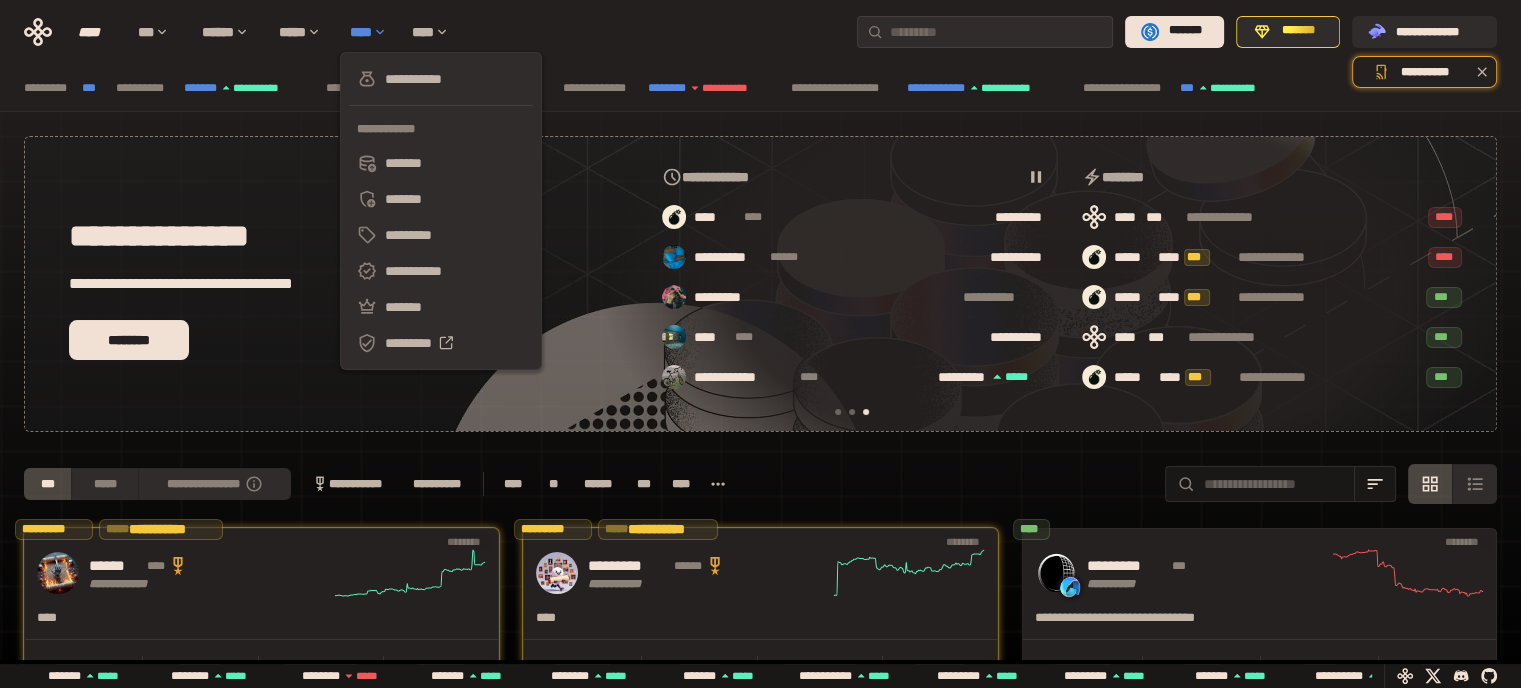 click on "****" at bounding box center [371, 32] 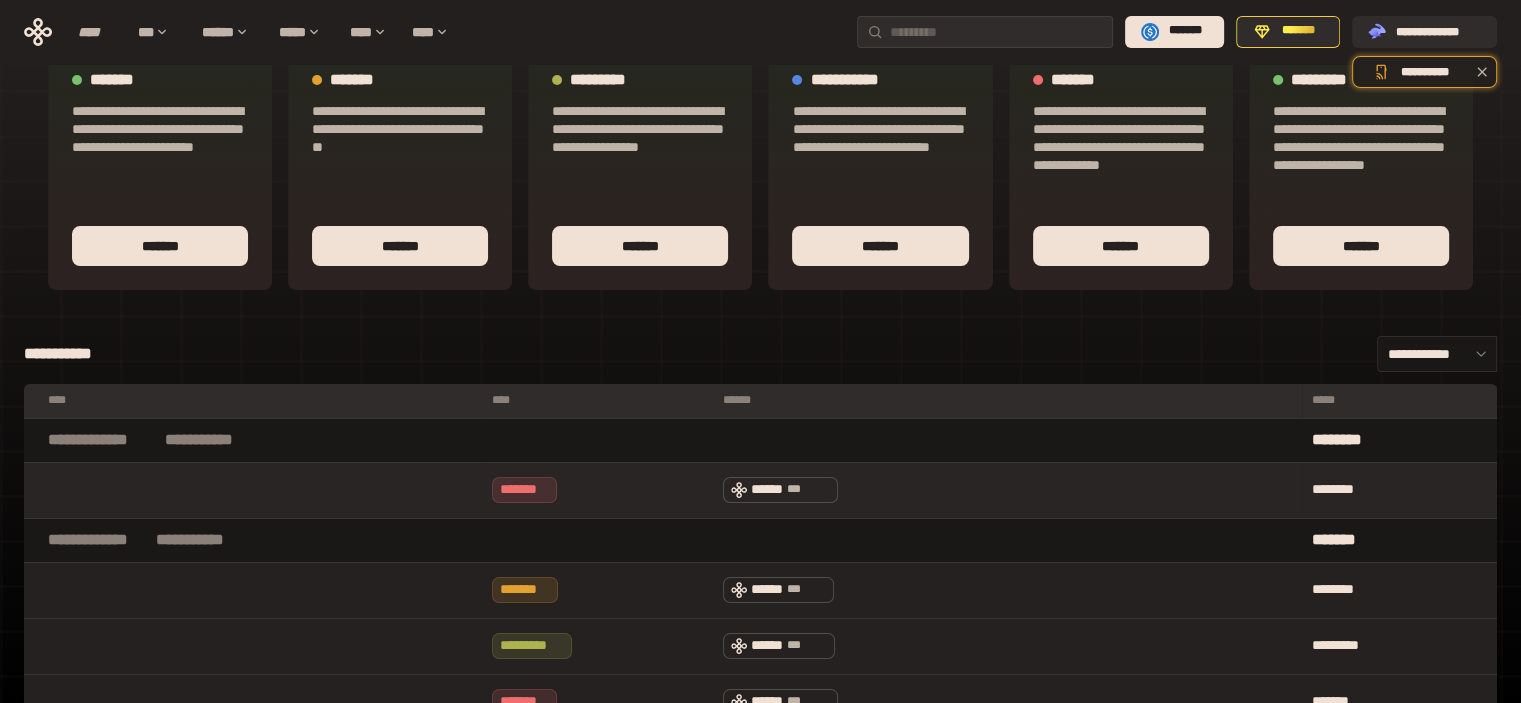 scroll, scrollTop: 0, scrollLeft: 0, axis: both 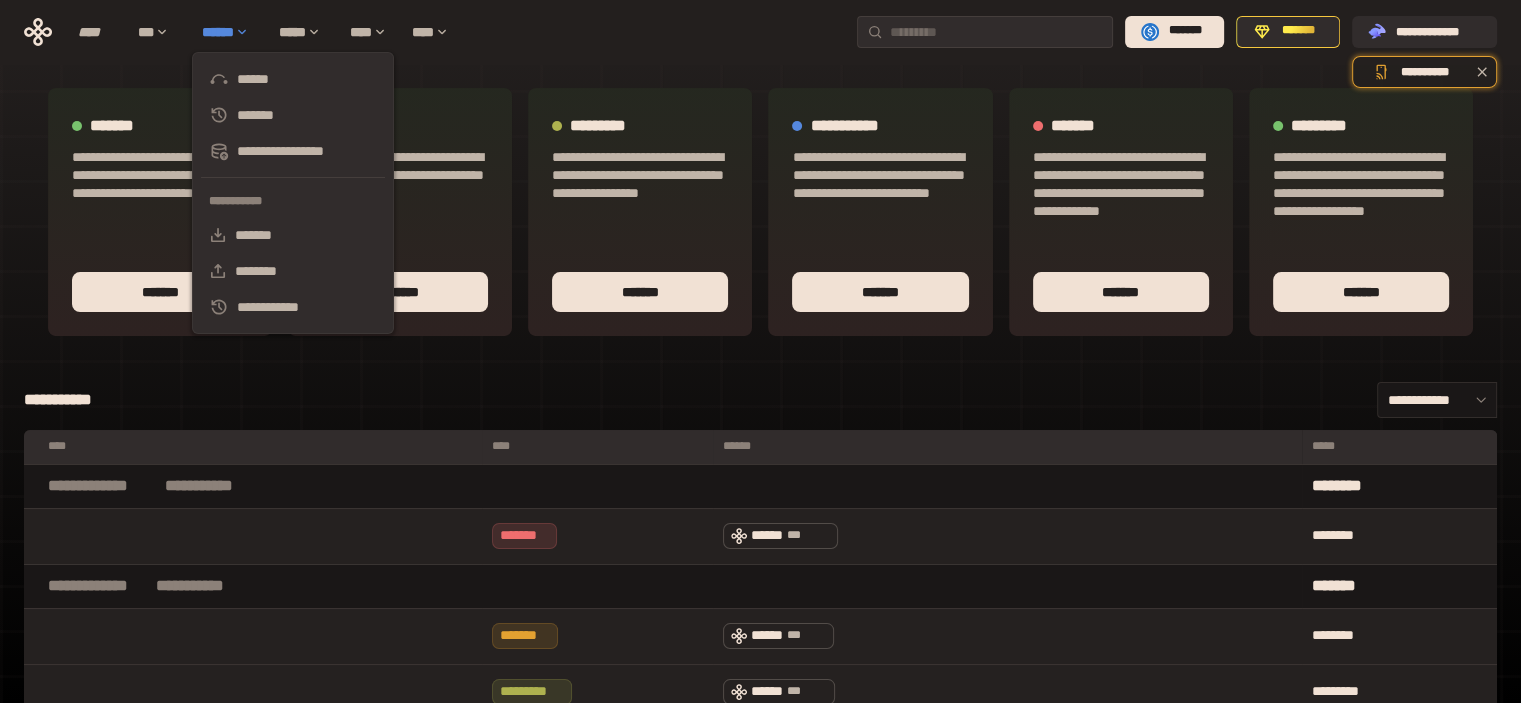 click on "******" at bounding box center [230, 32] 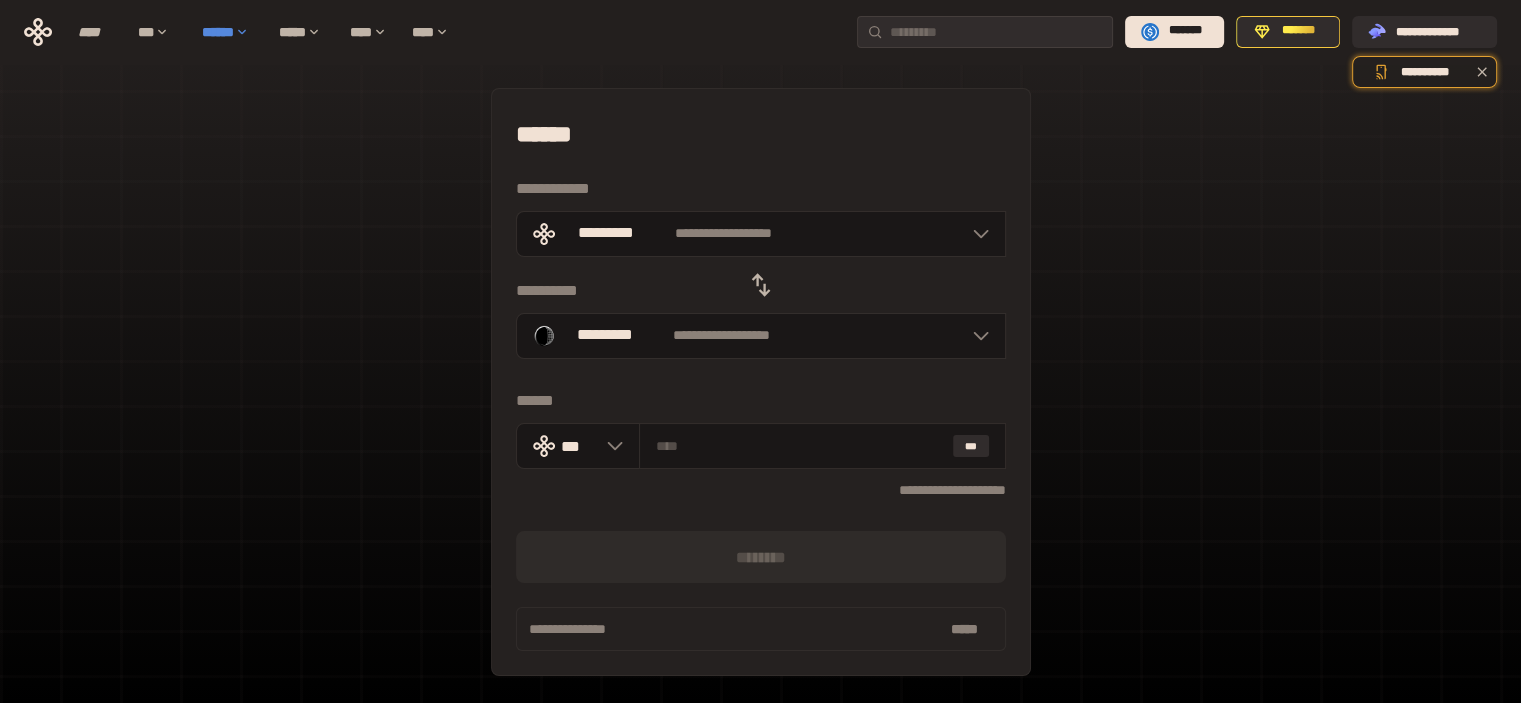 drag, startPoint x: 237, startPoint y: 32, endPoint x: 248, endPoint y: 21, distance: 15.556349 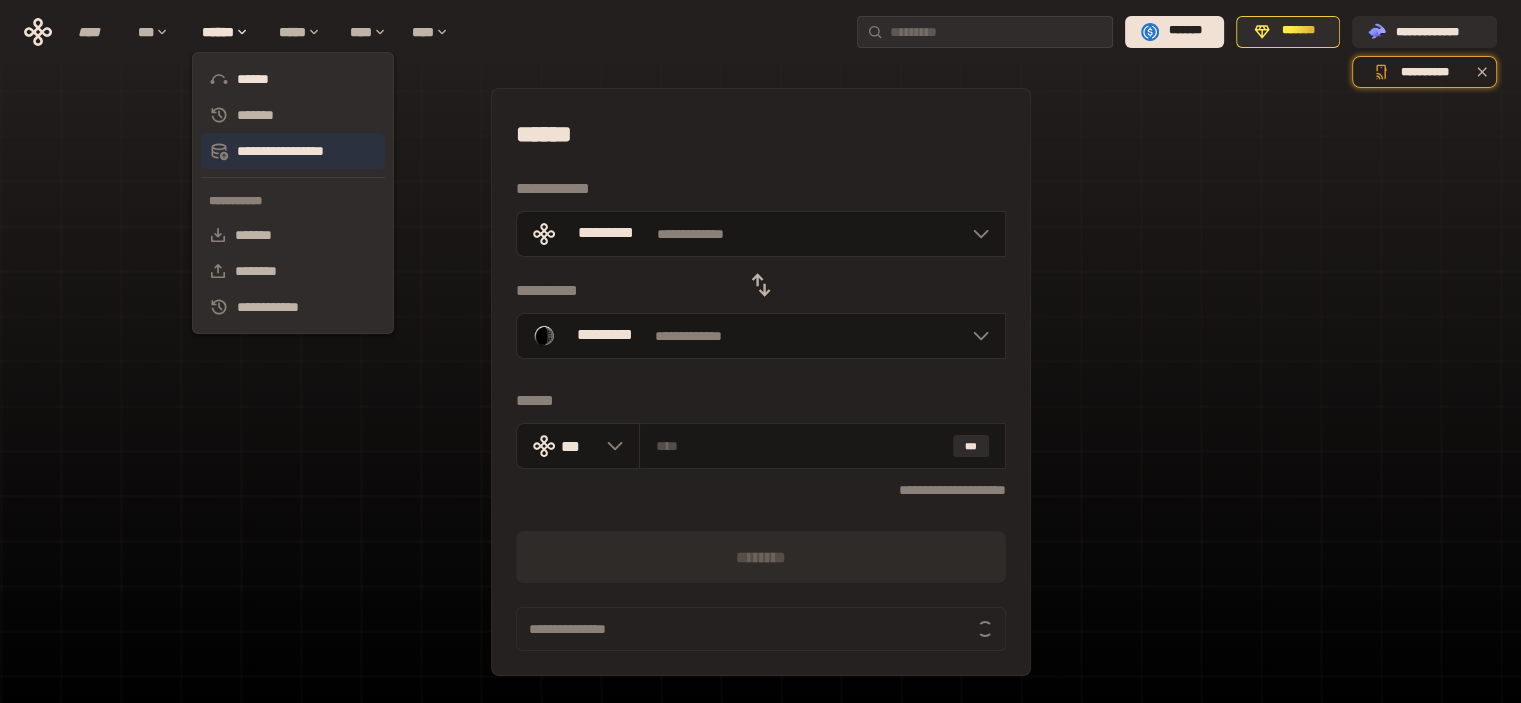 click on "**********" at bounding box center (293, 151) 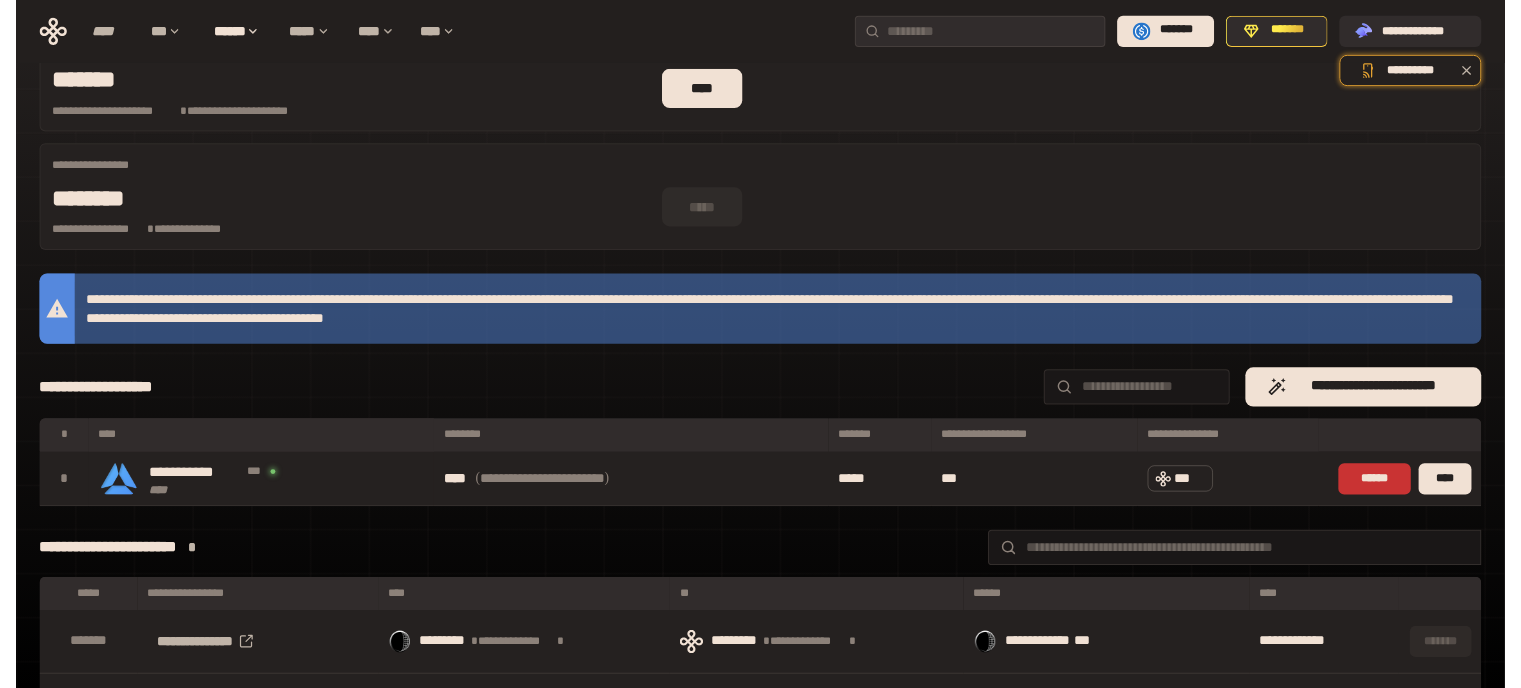 scroll, scrollTop: 0, scrollLeft: 0, axis: both 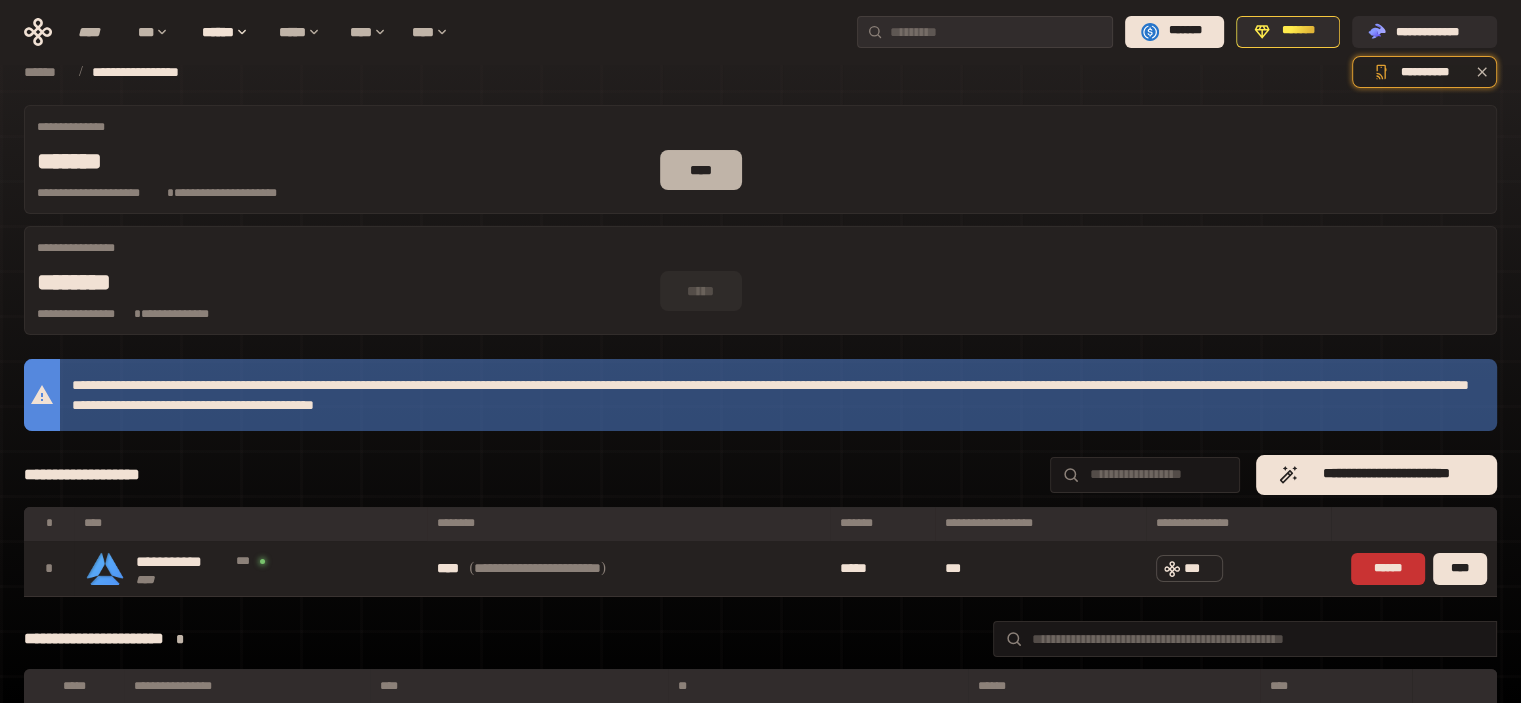click on "****" at bounding box center [701, 170] 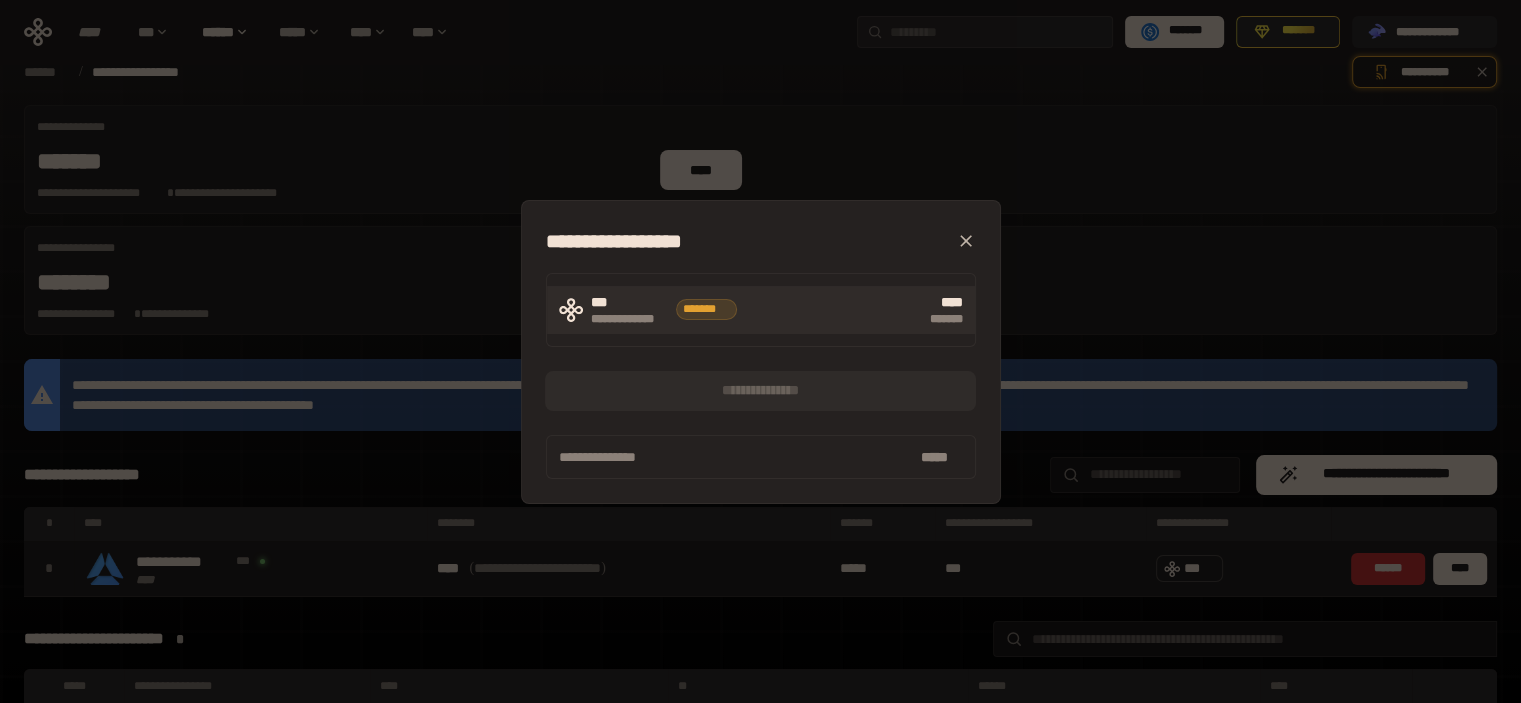 click on "**** *******" at bounding box center [854, 310] 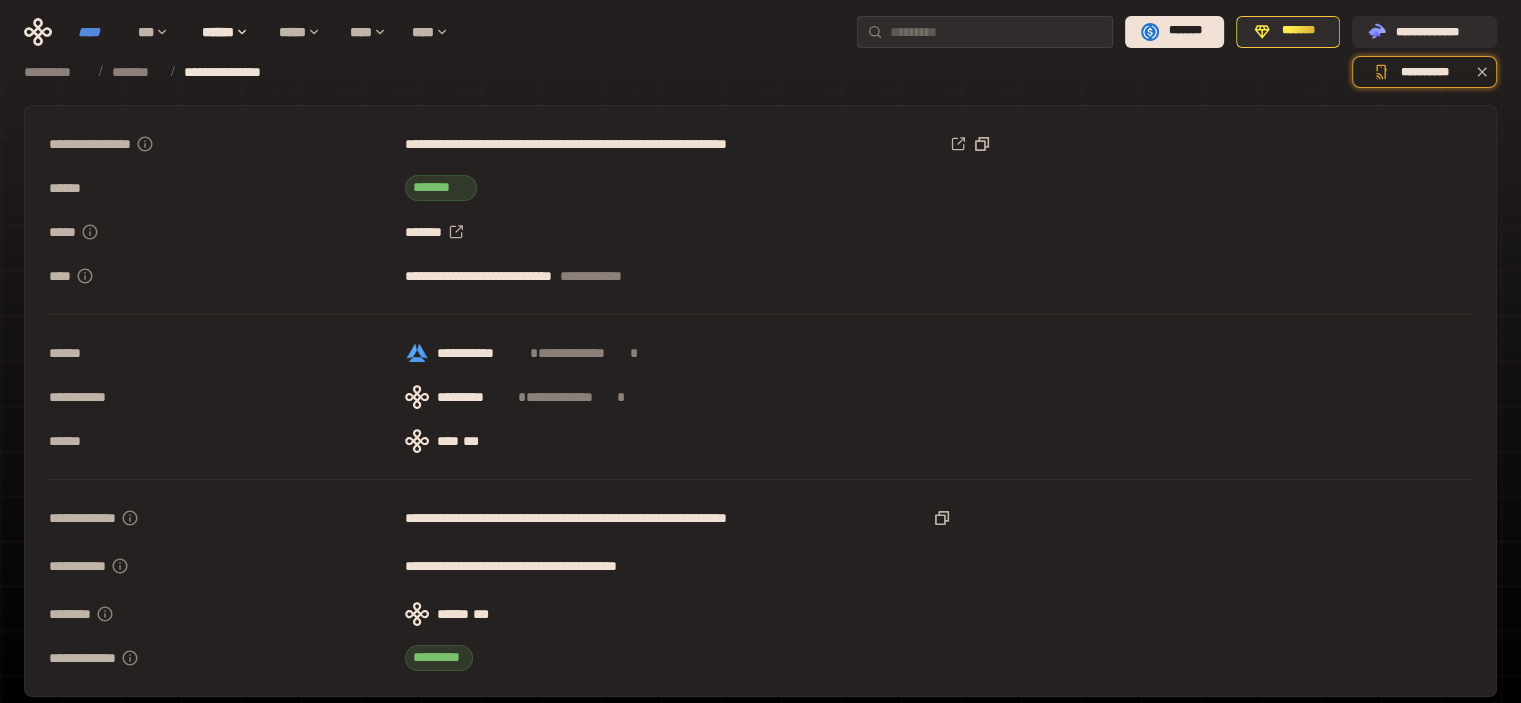 click on "****" at bounding box center [98, 32] 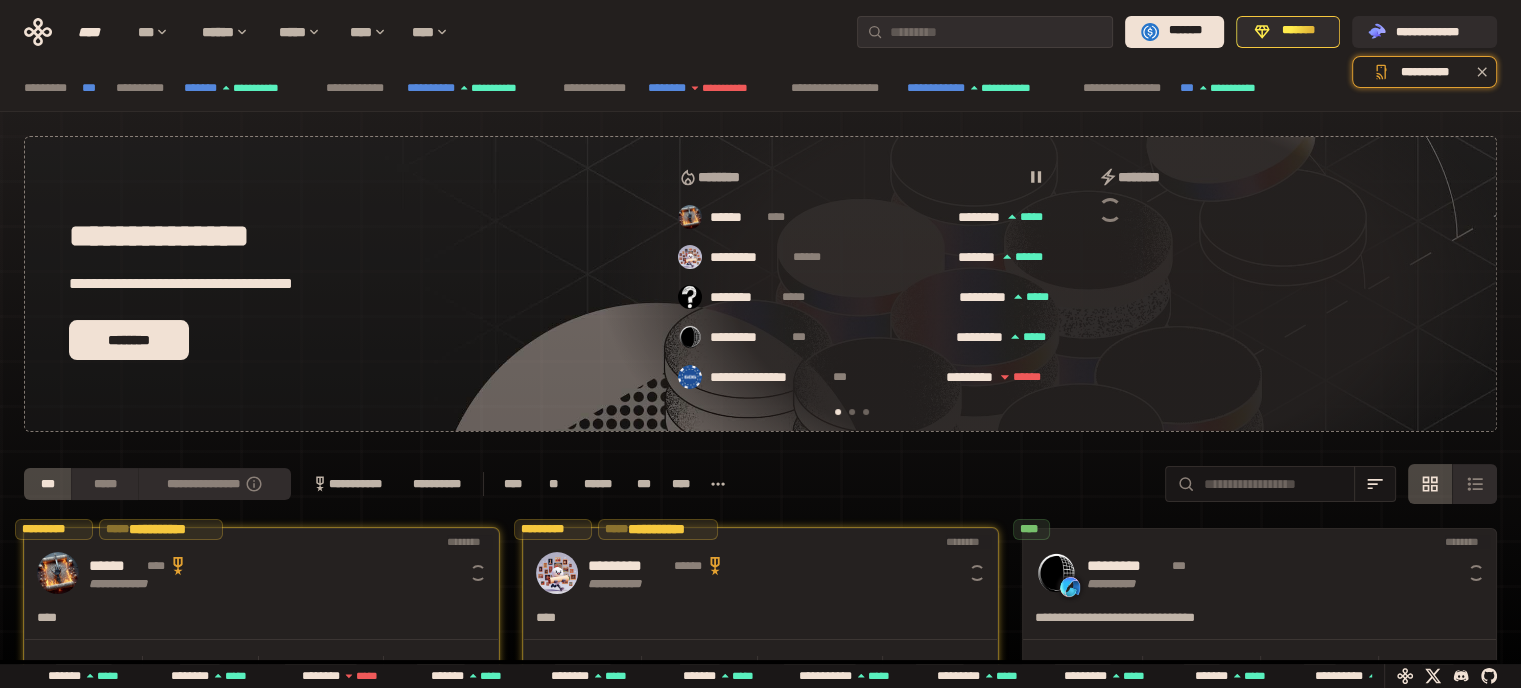 scroll, scrollTop: 0, scrollLeft: 16, axis: horizontal 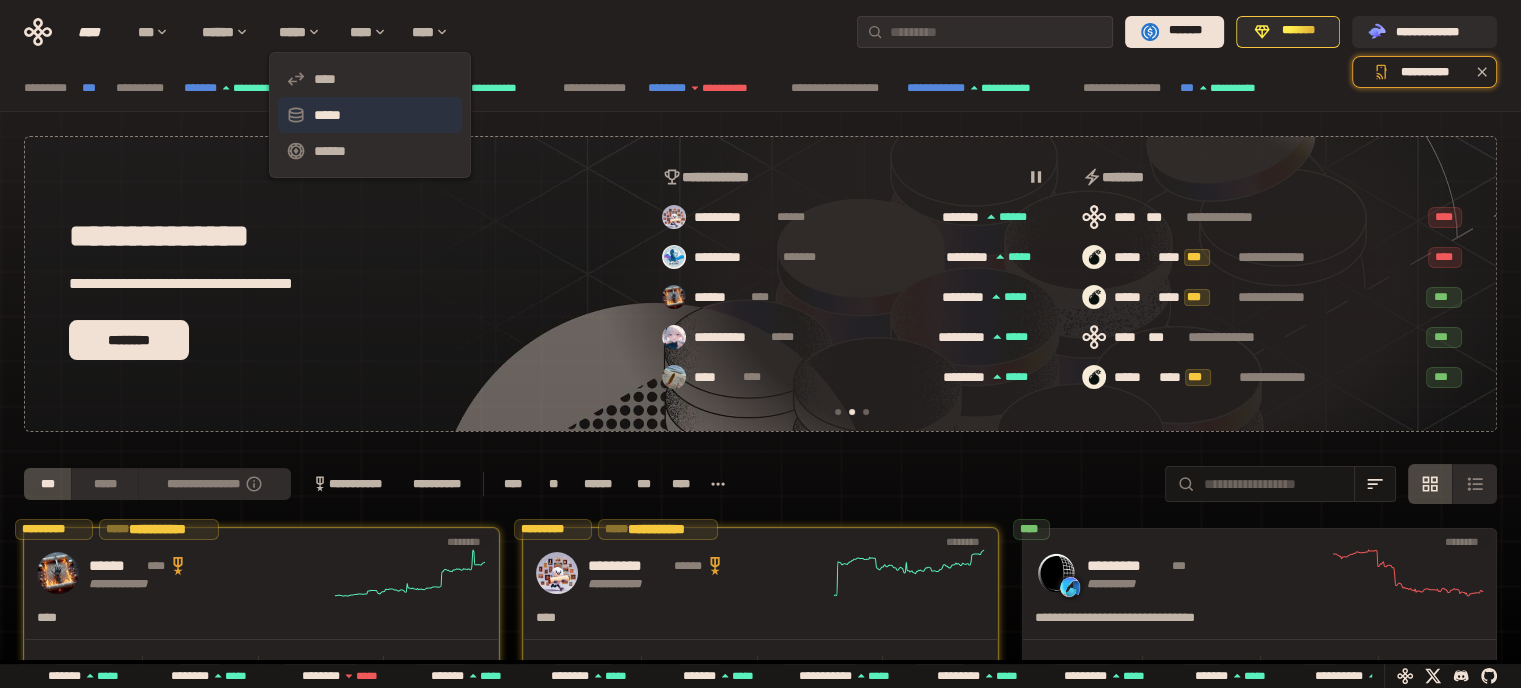 click on "*****" at bounding box center (370, 115) 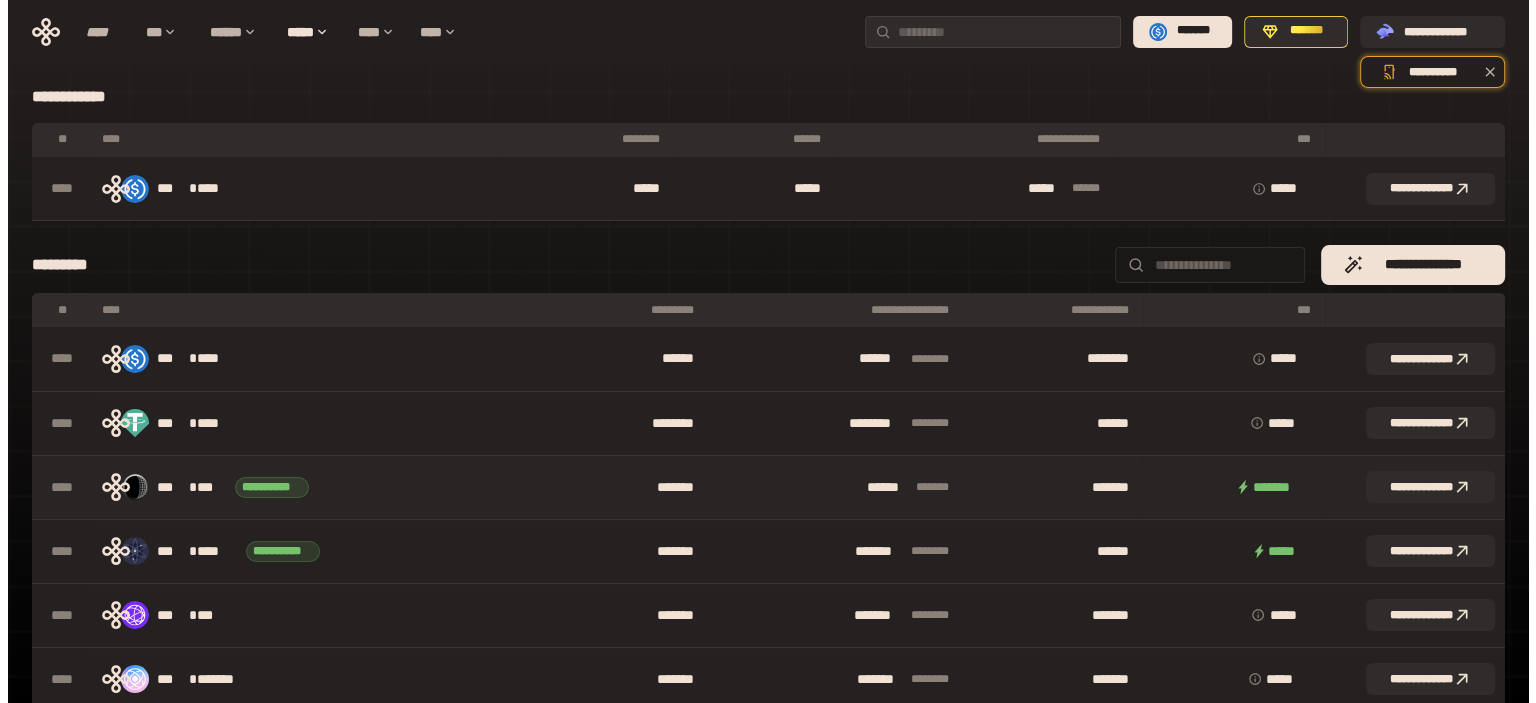 scroll, scrollTop: 0, scrollLeft: 0, axis: both 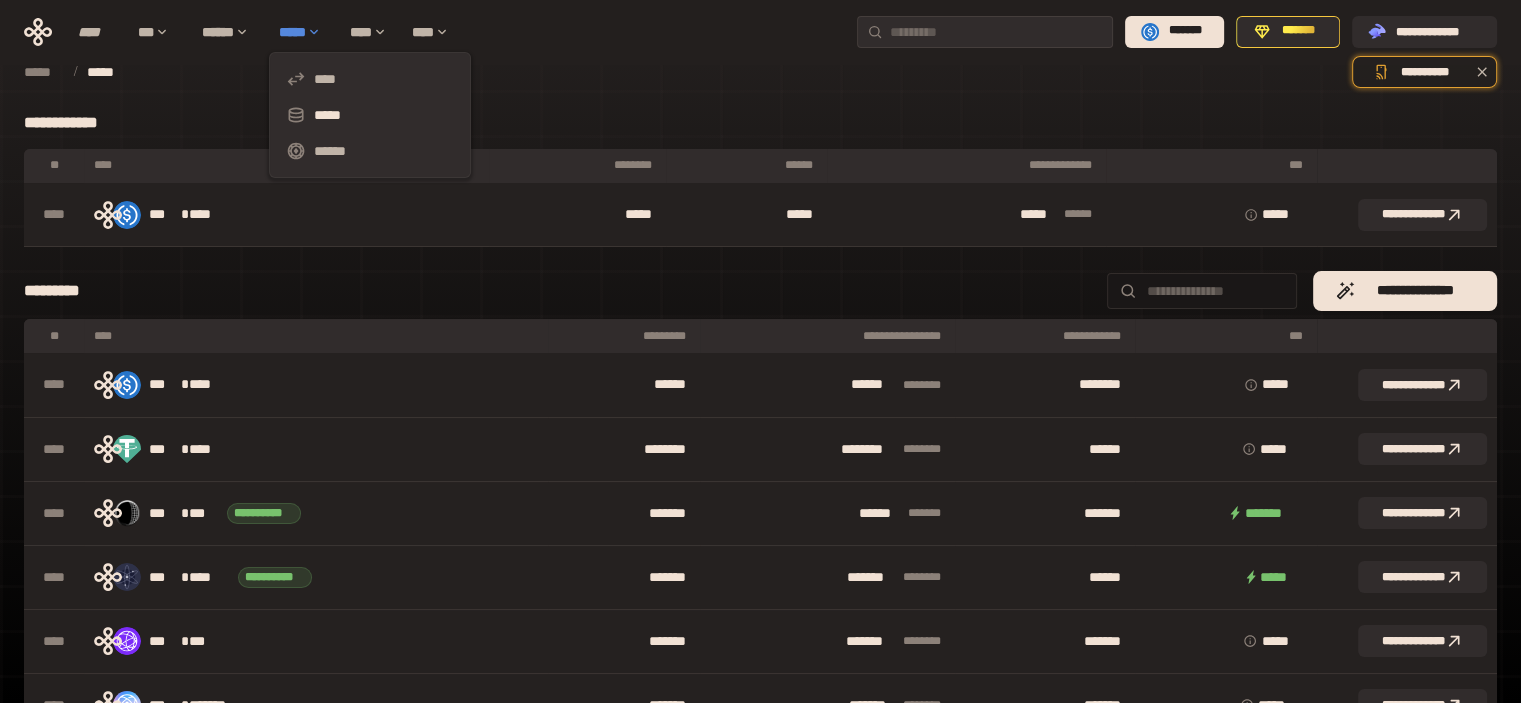 click on "*****" at bounding box center (304, 32) 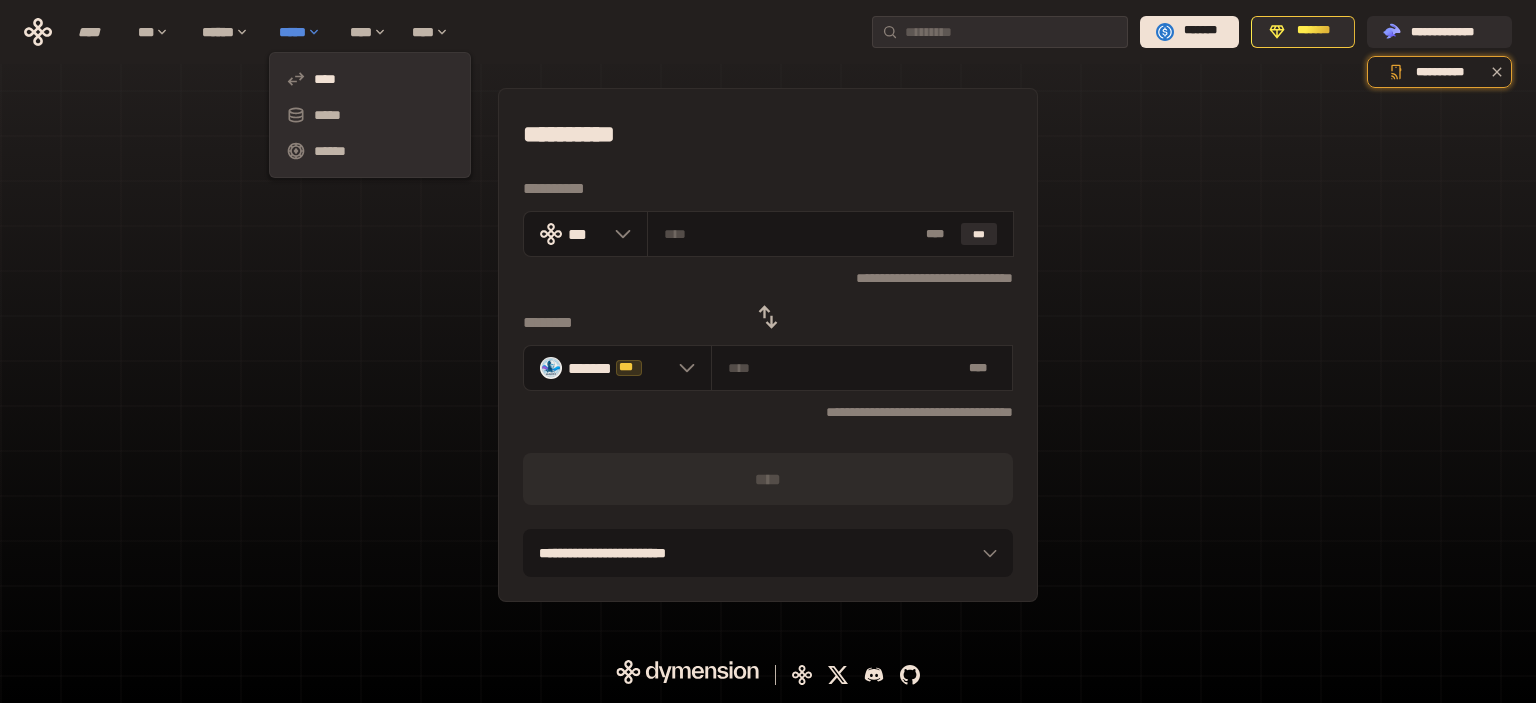 click on "*****" at bounding box center (304, 32) 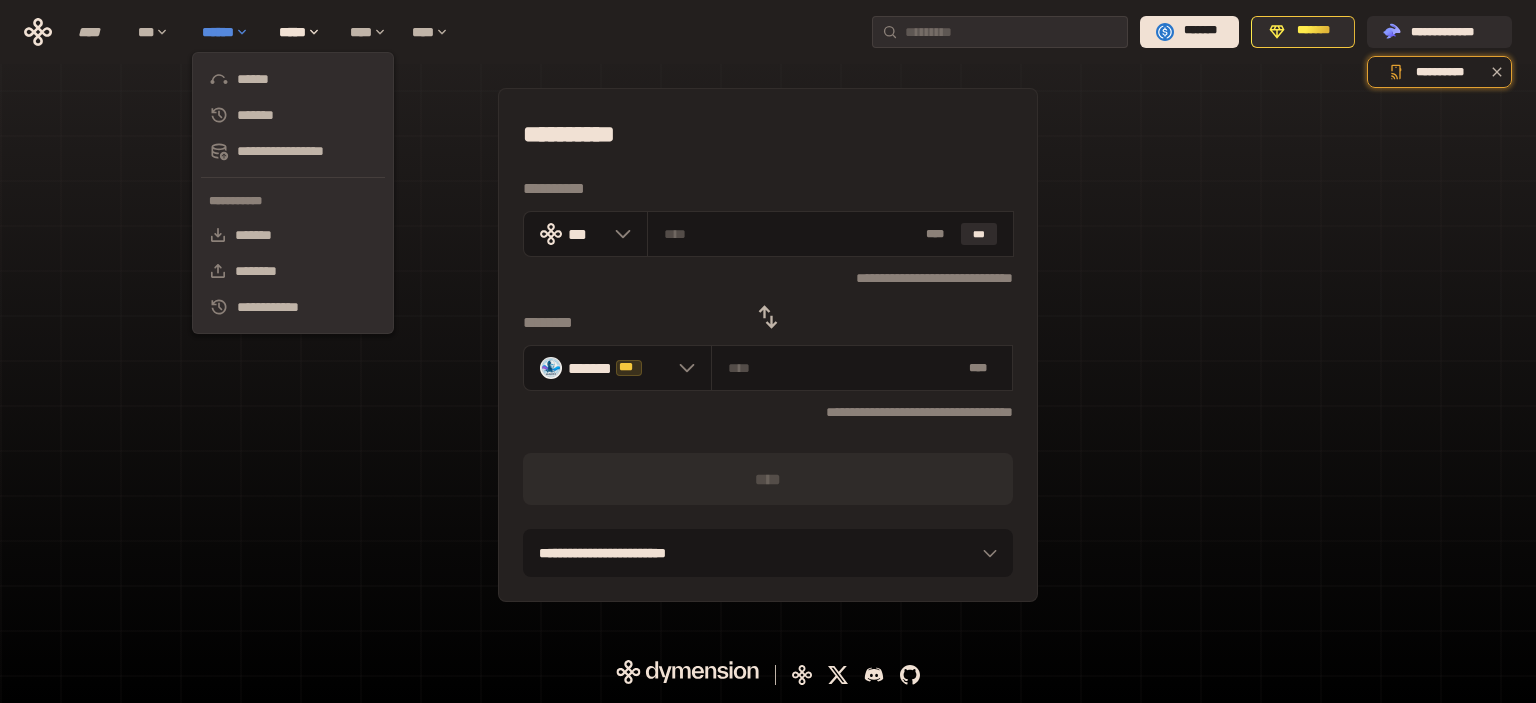 drag, startPoint x: 250, startPoint y: 7, endPoint x: 259, endPoint y: 43, distance: 37.107952 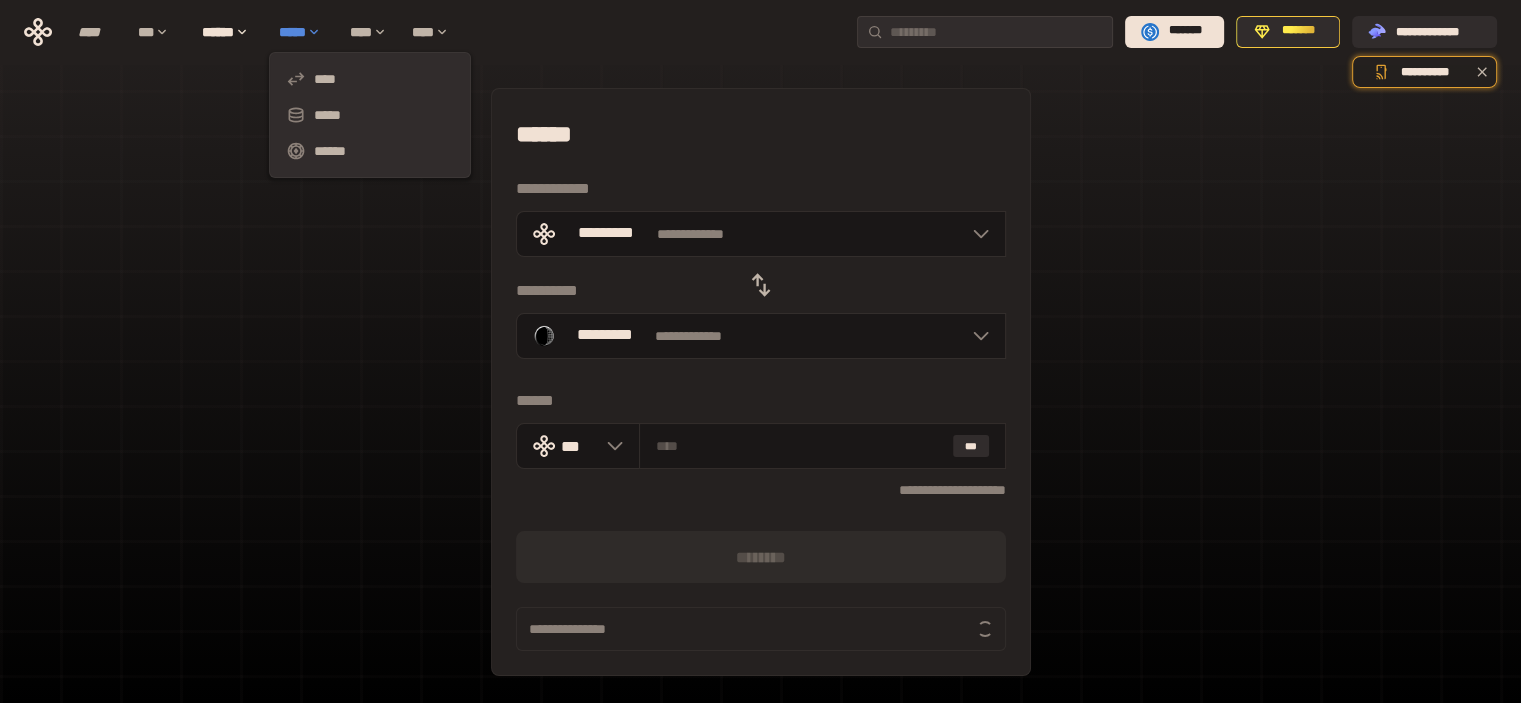 click on "*****" at bounding box center [304, 32] 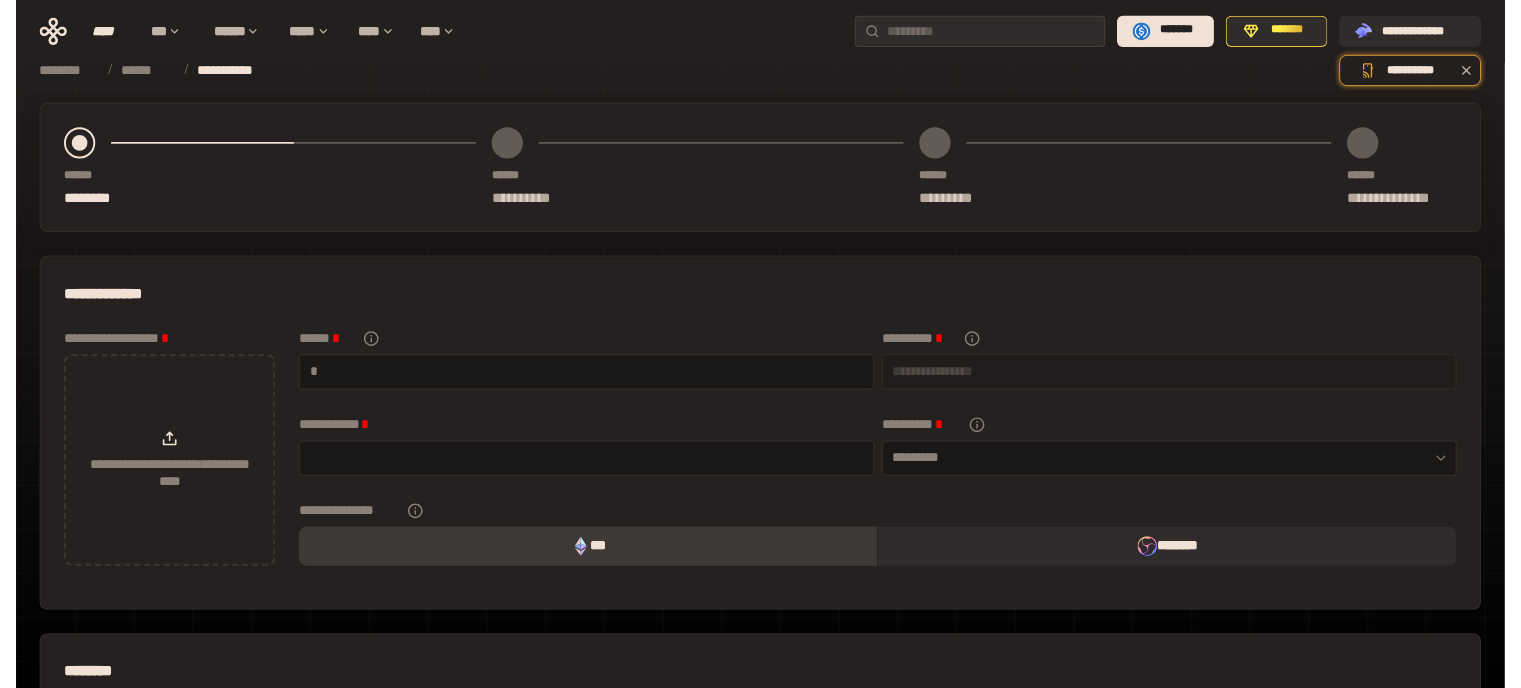 scroll, scrollTop: 0, scrollLeft: 0, axis: both 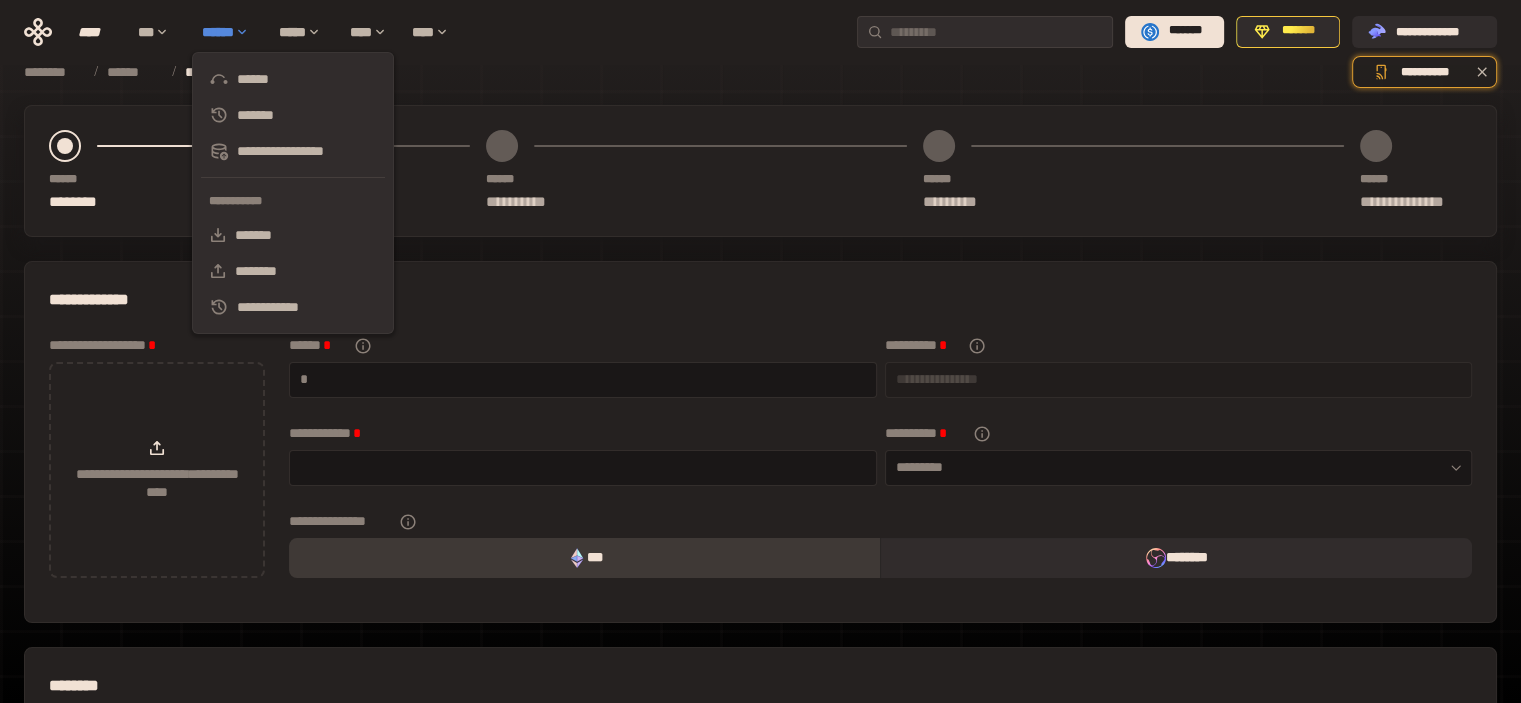 click 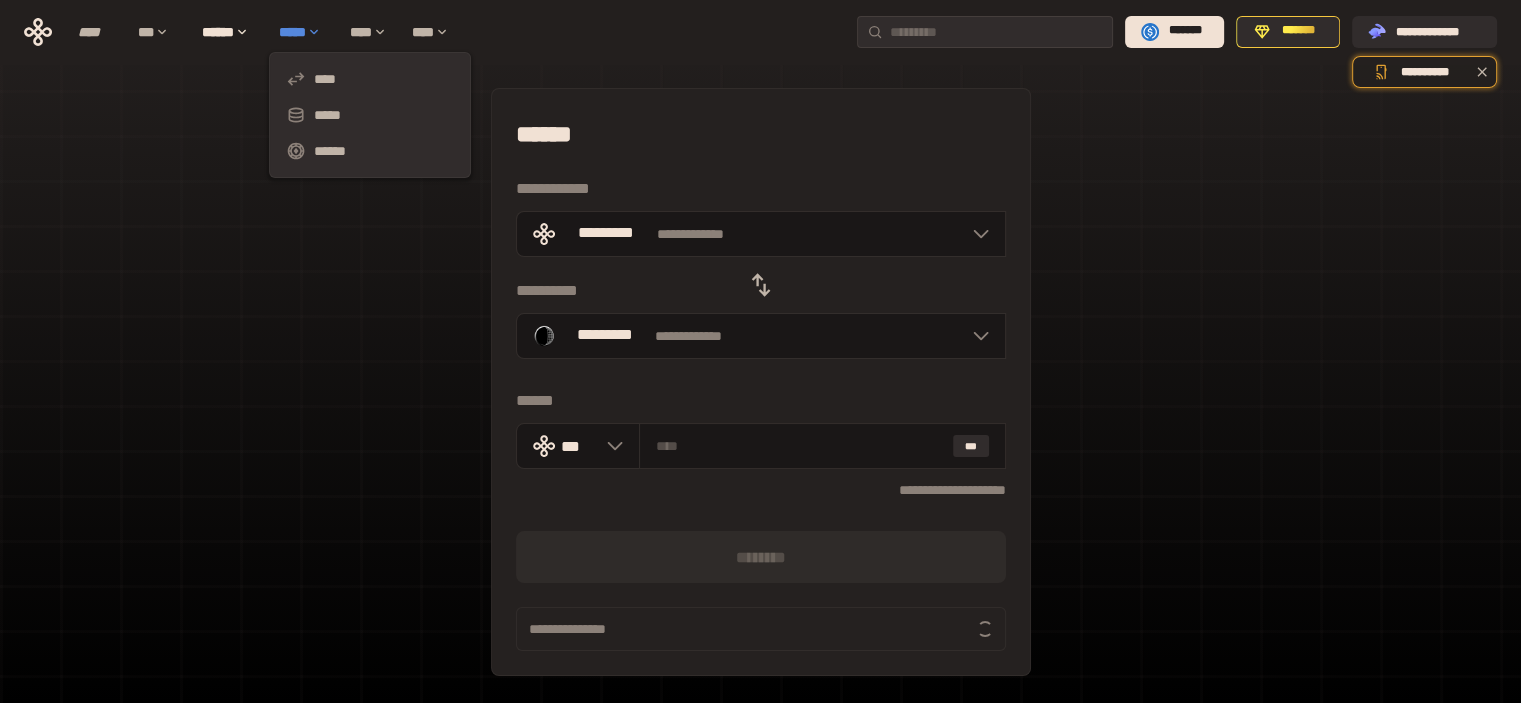 click on "*****" at bounding box center [304, 32] 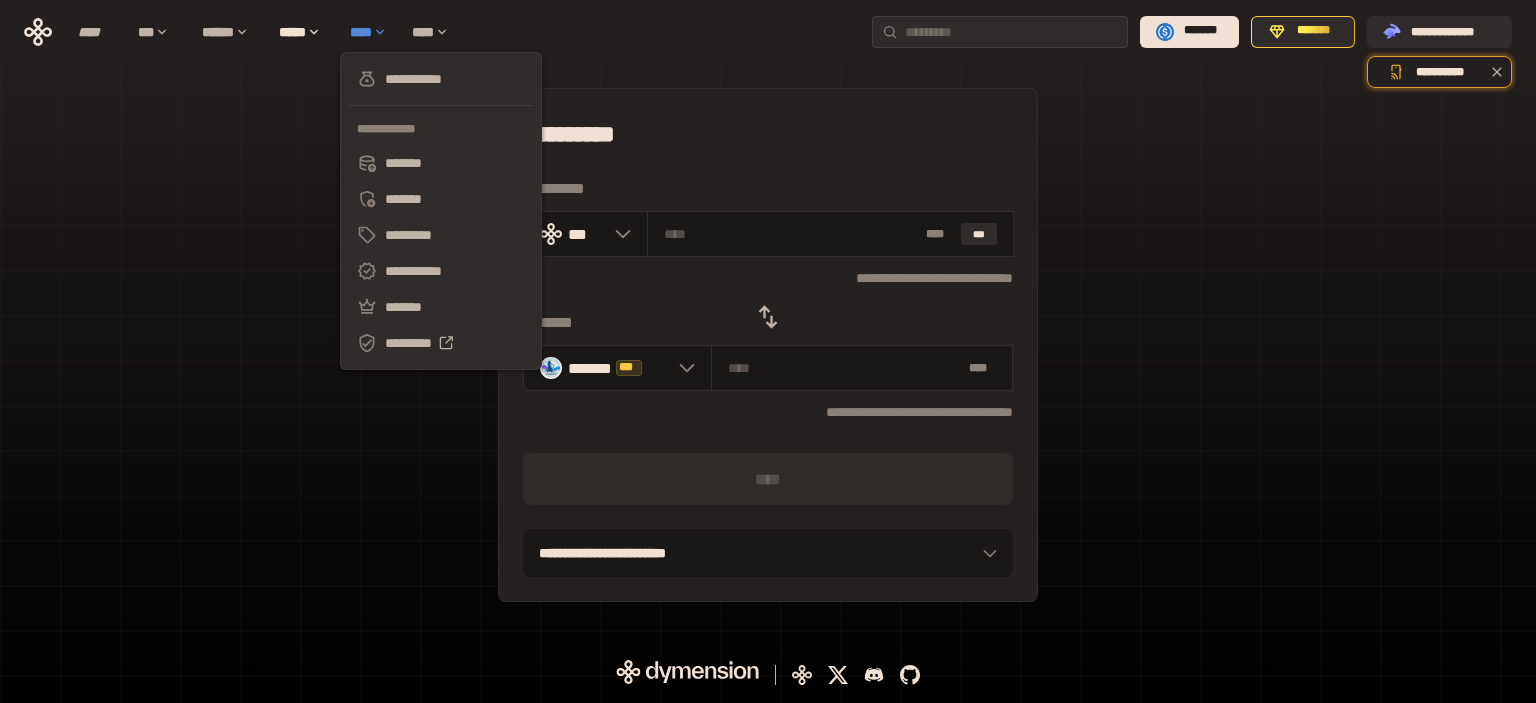 click on "****" at bounding box center [371, 32] 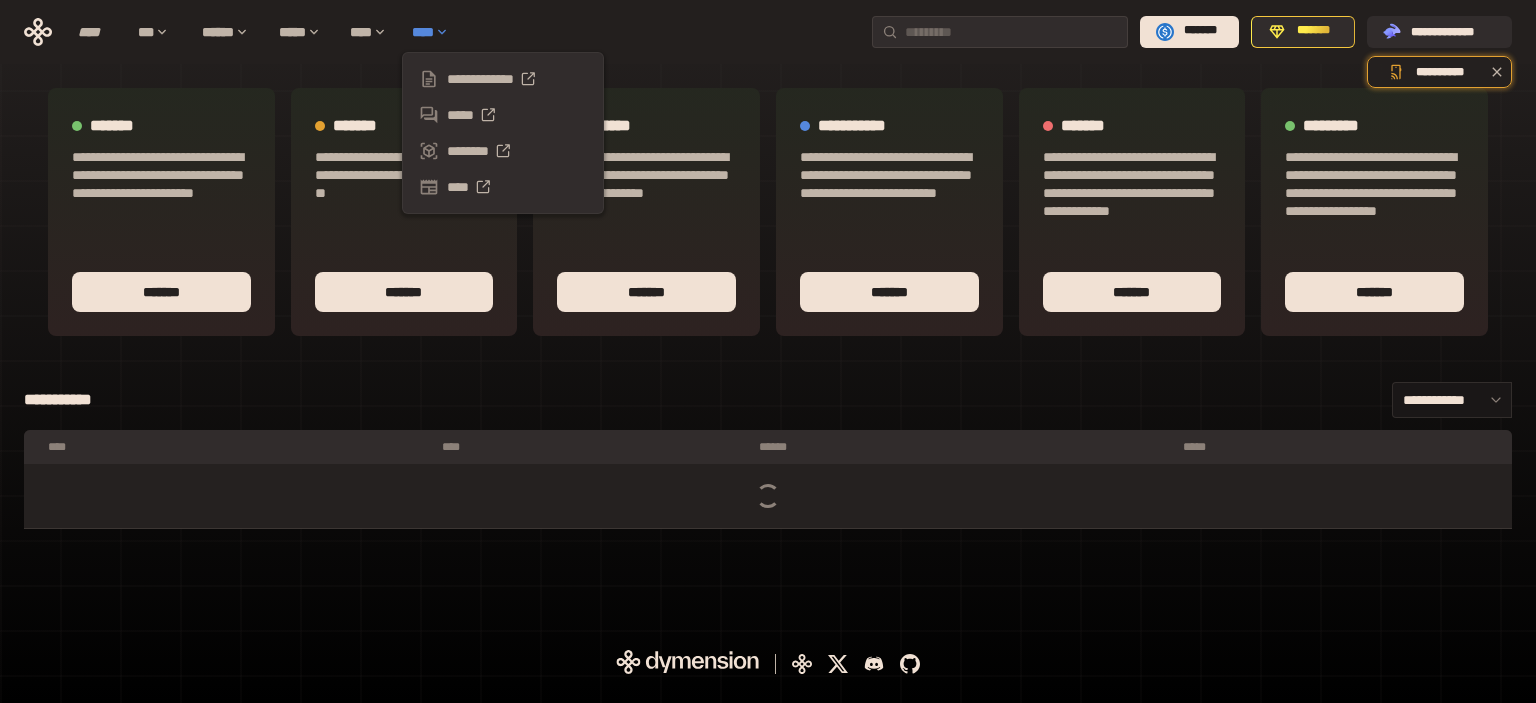 click on "****" at bounding box center (435, 32) 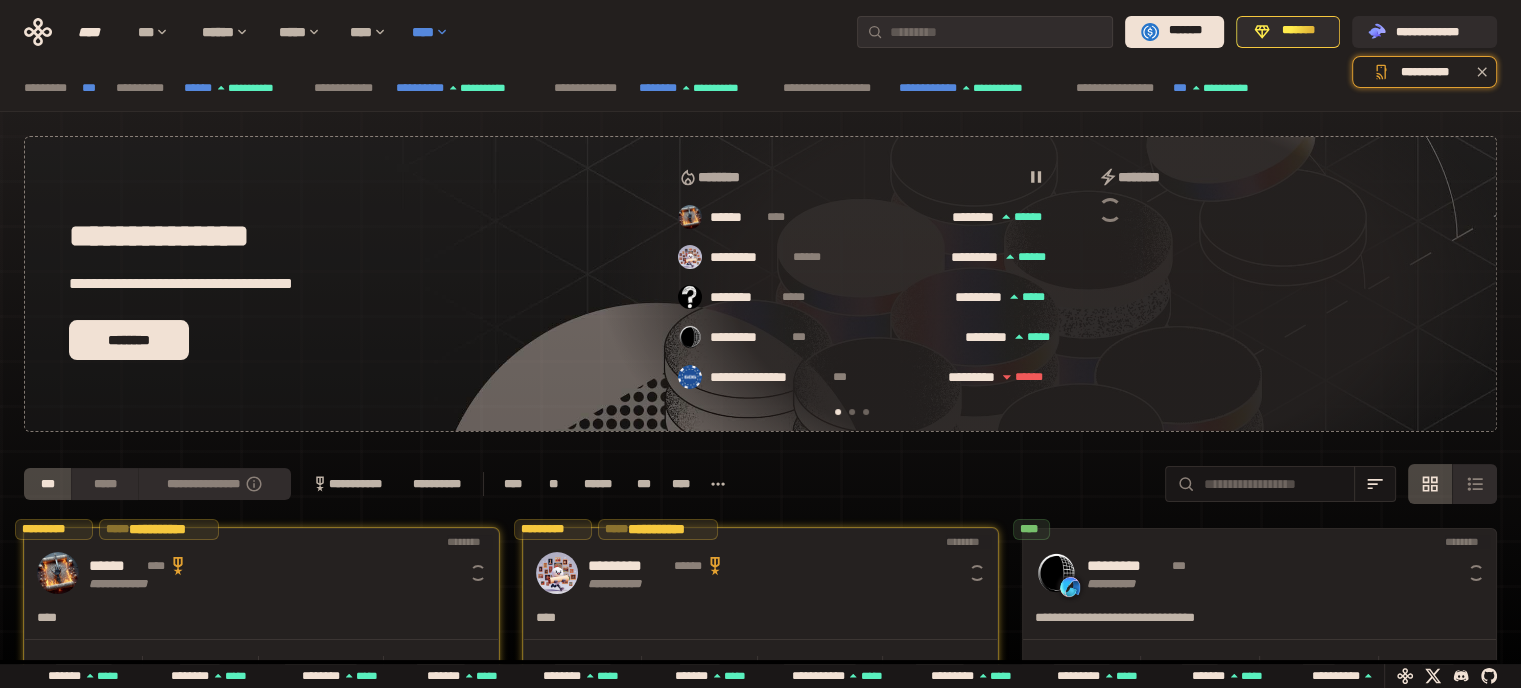 scroll, scrollTop: 0, scrollLeft: 16, axis: horizontal 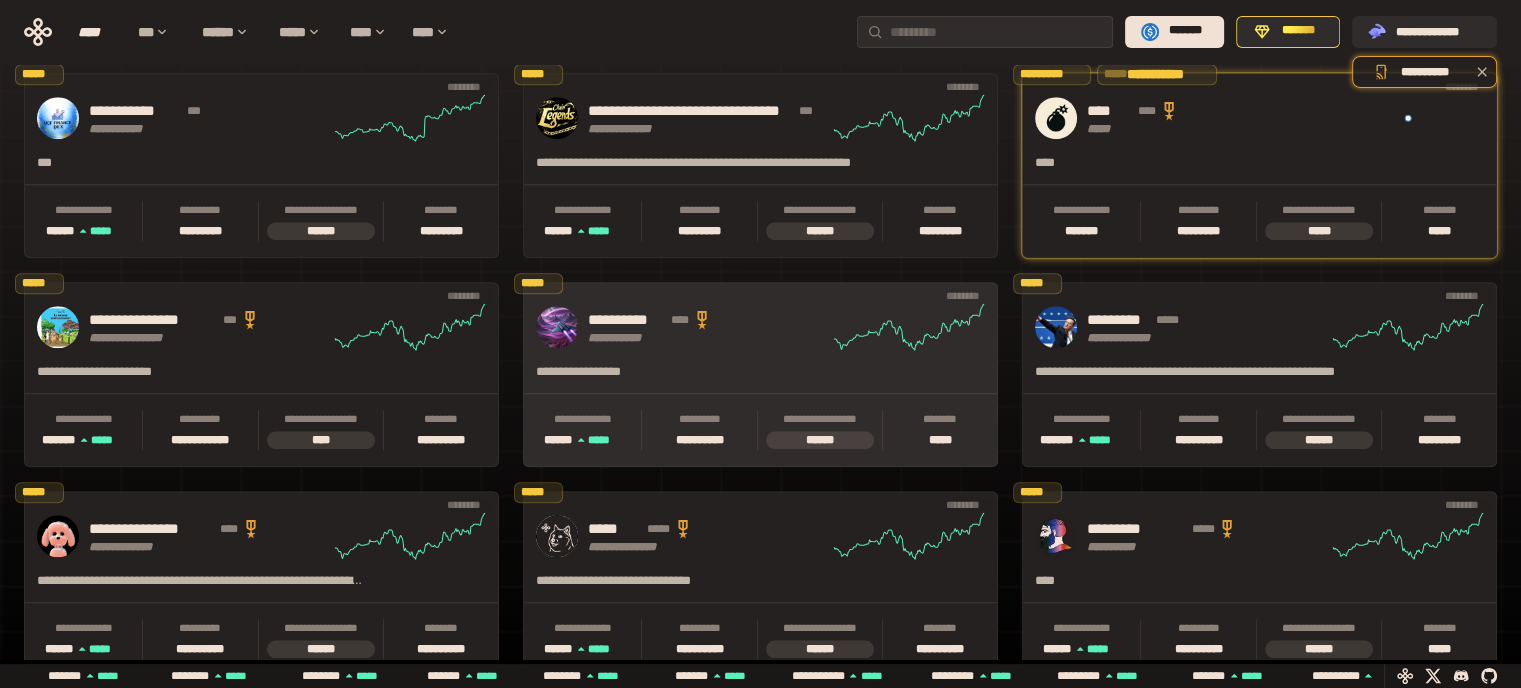 click 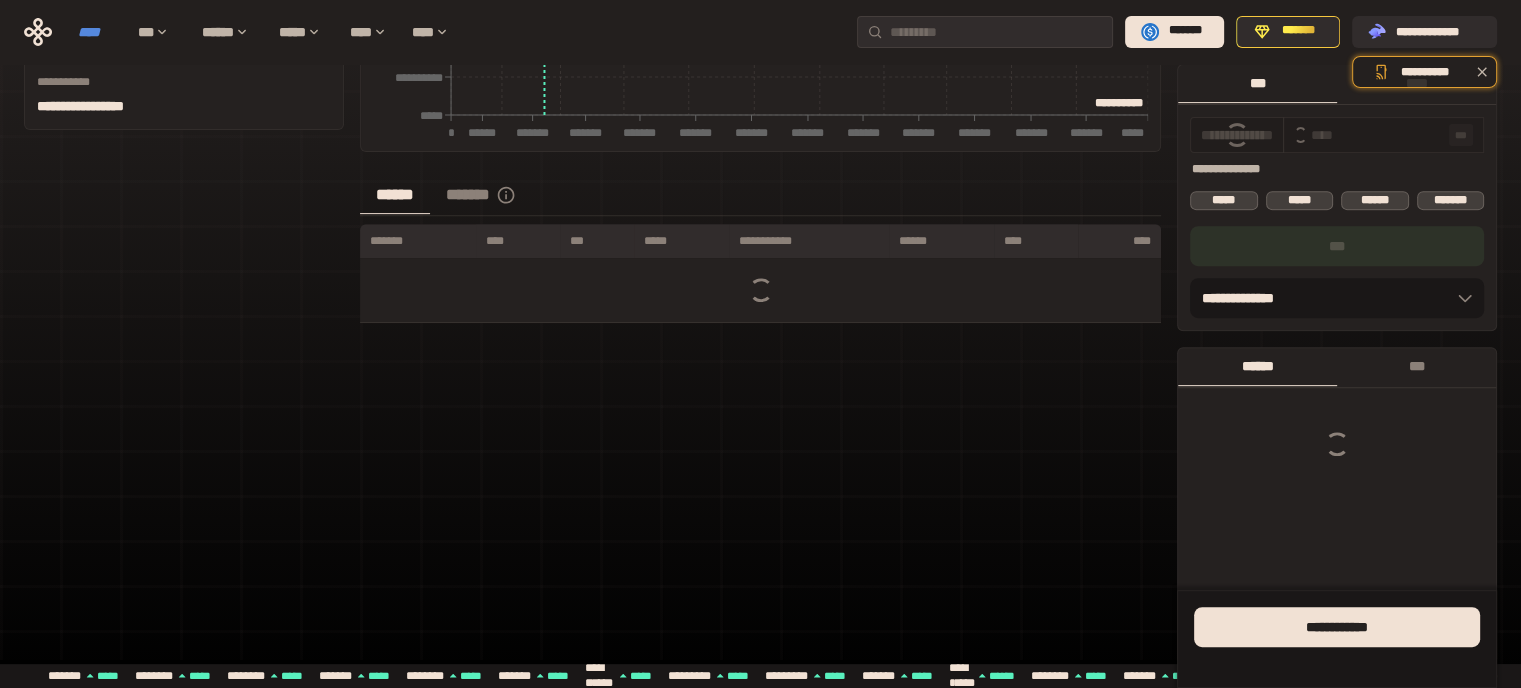 type on "***" 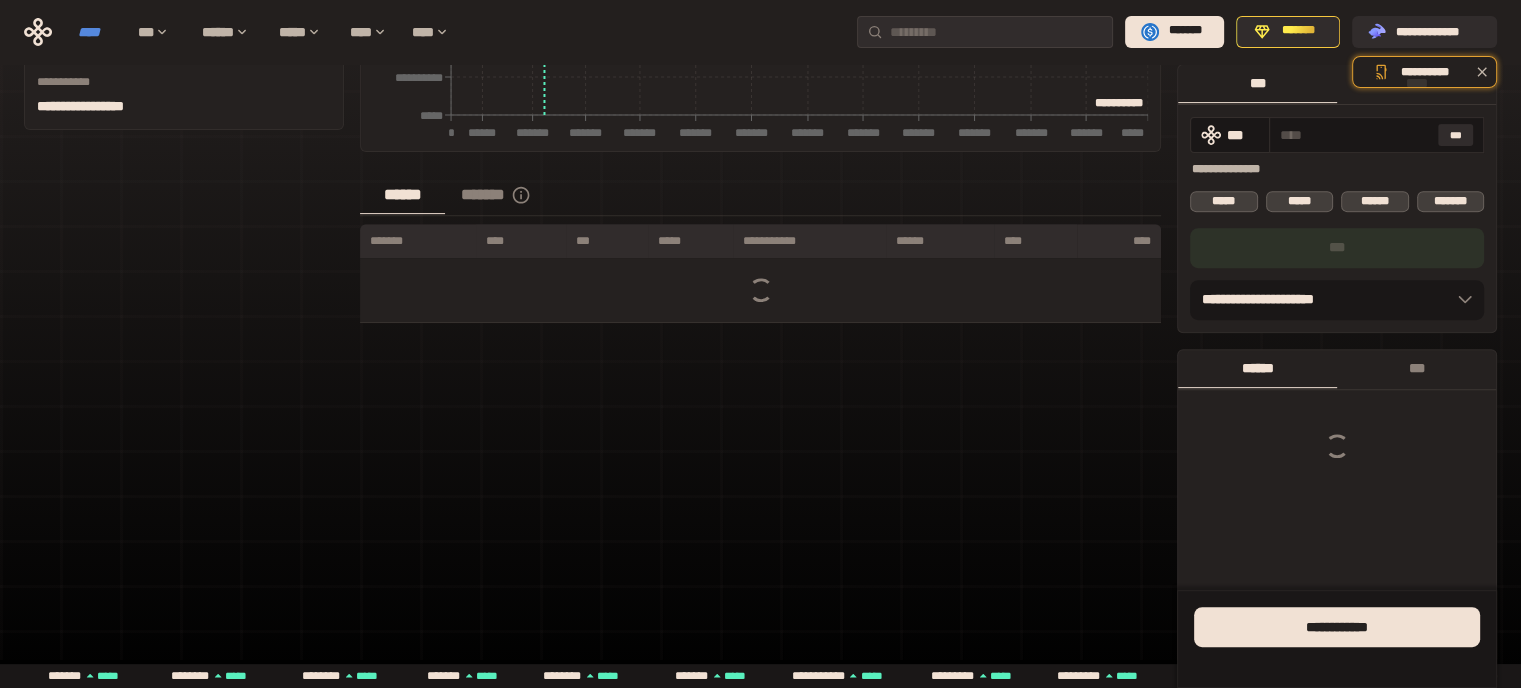 scroll, scrollTop: 0, scrollLeft: 0, axis: both 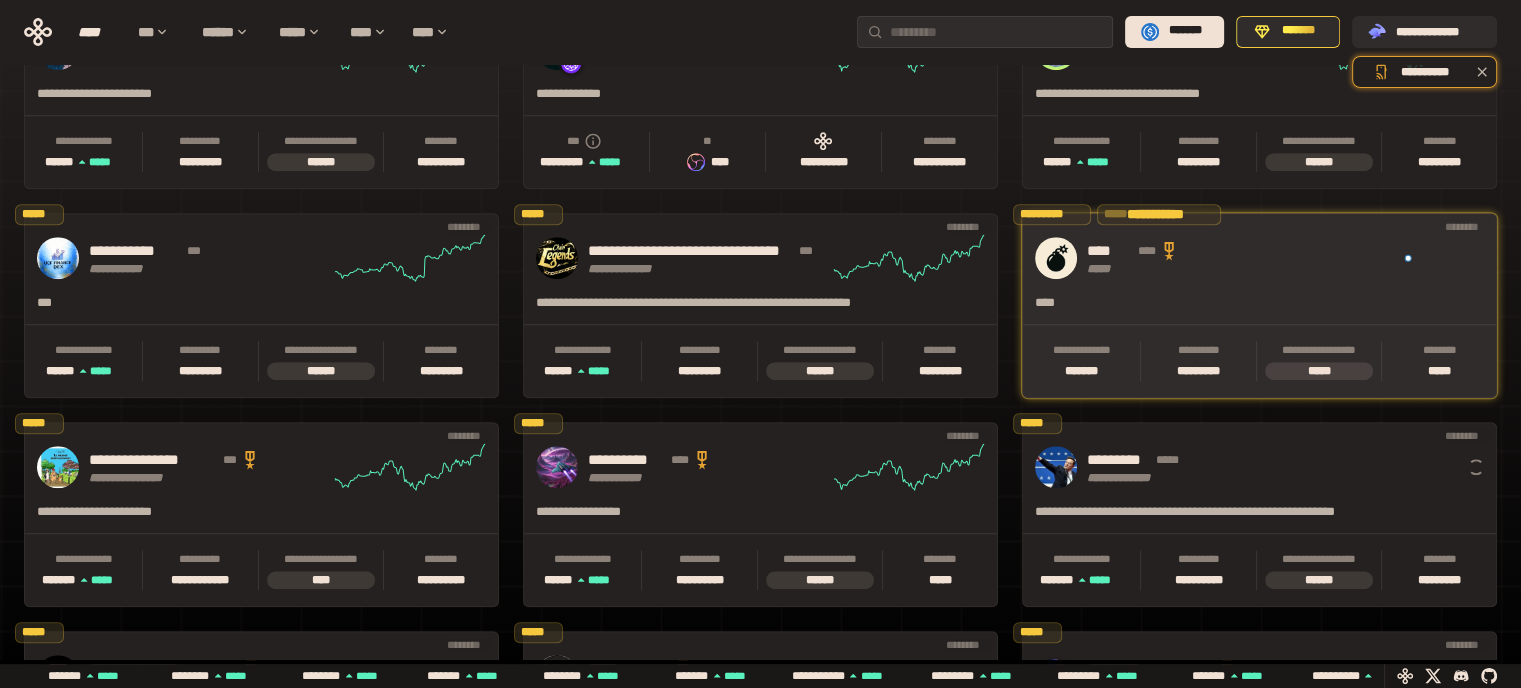 click on "**** ****" at bounding box center [1207, 251] 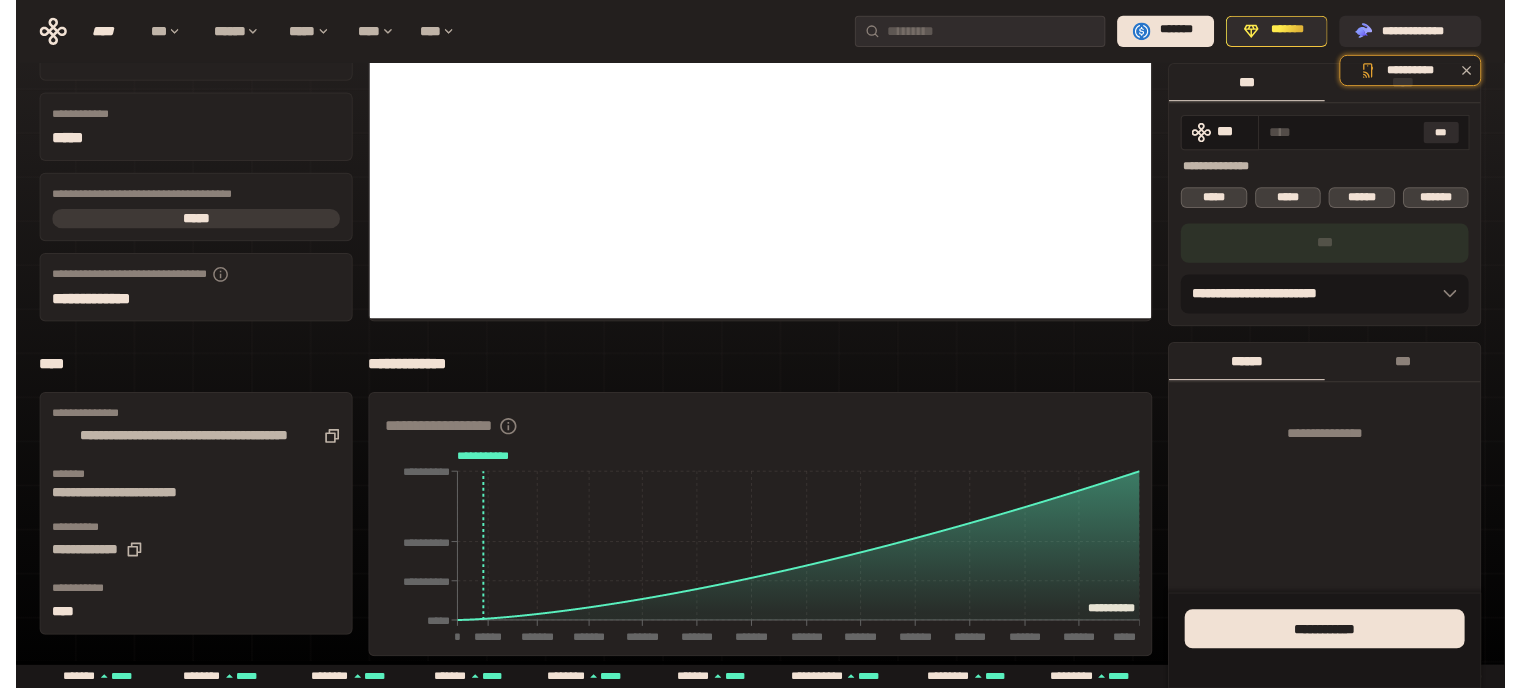 scroll, scrollTop: 0, scrollLeft: 0, axis: both 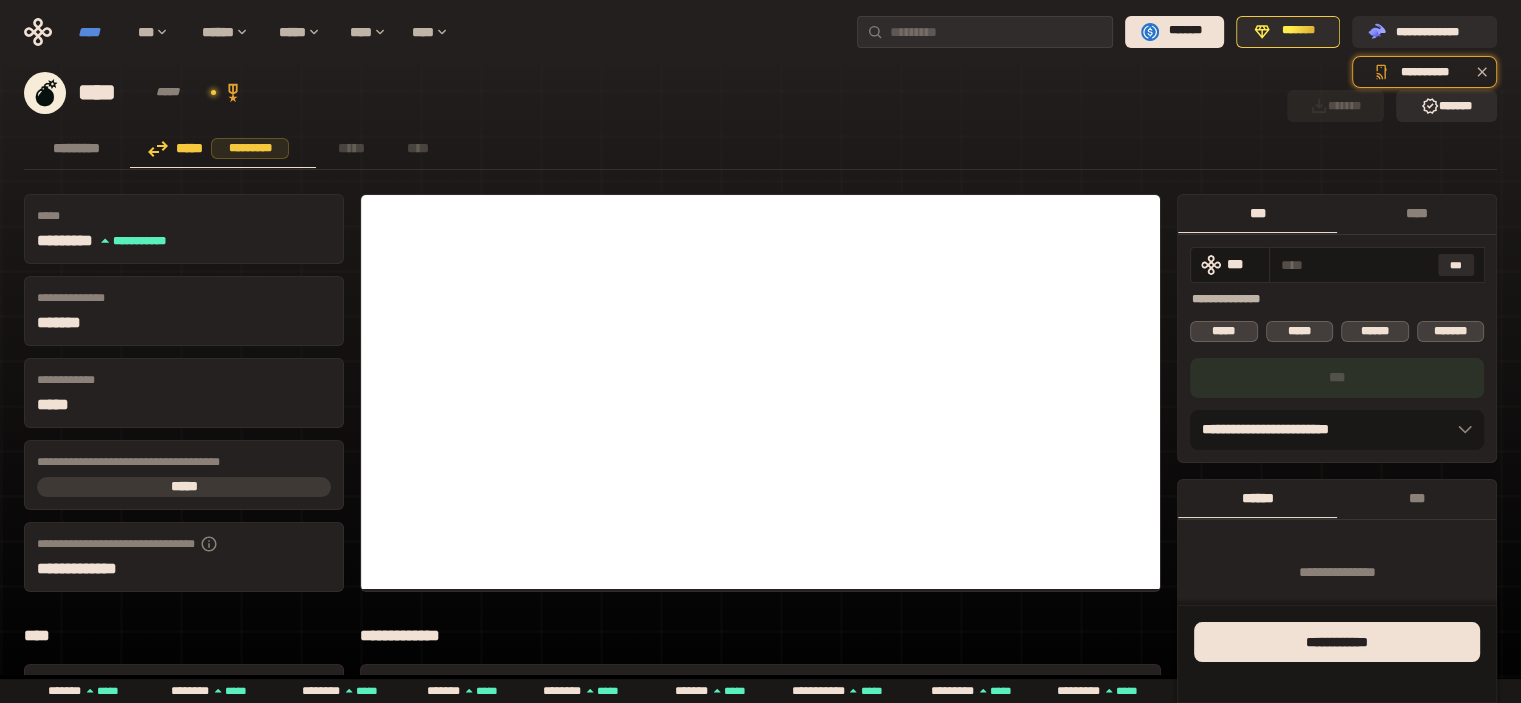 click on "****" at bounding box center (98, 32) 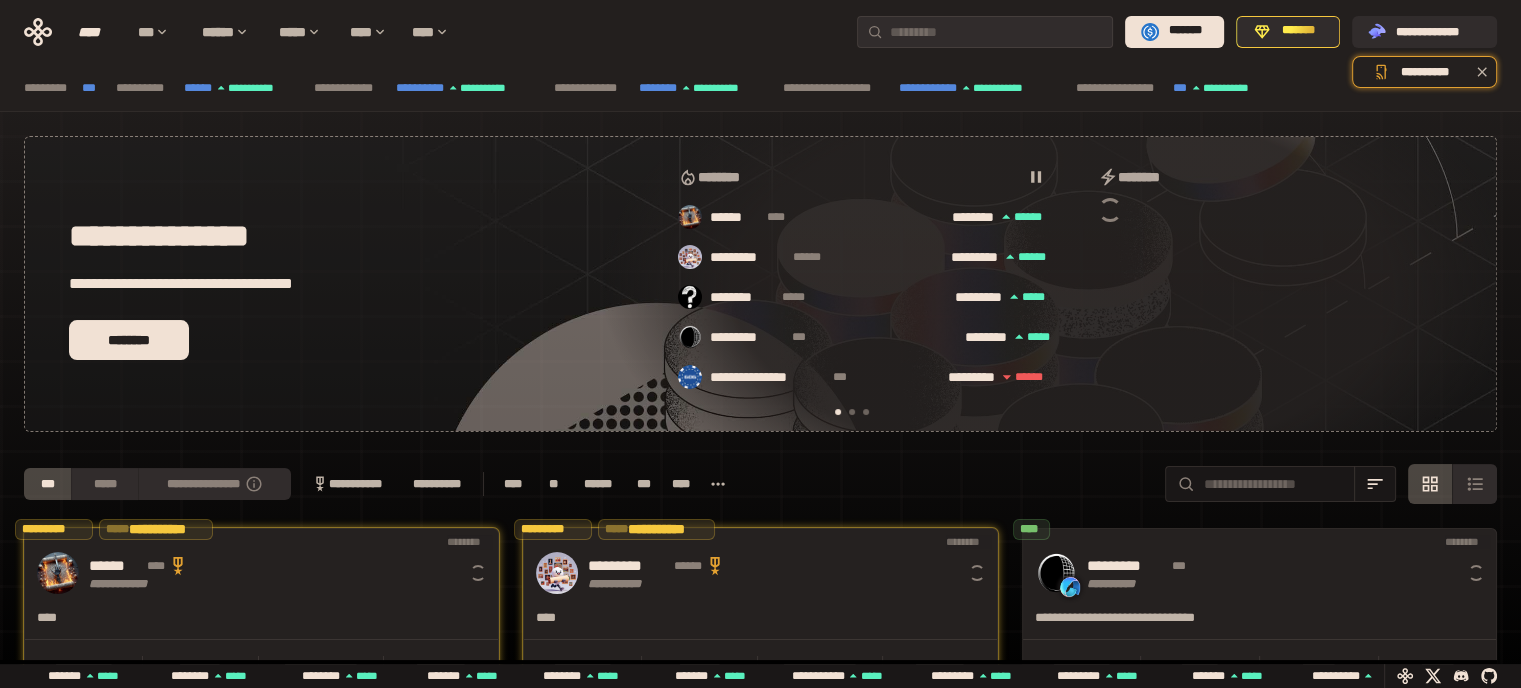 scroll, scrollTop: 0, scrollLeft: 16, axis: horizontal 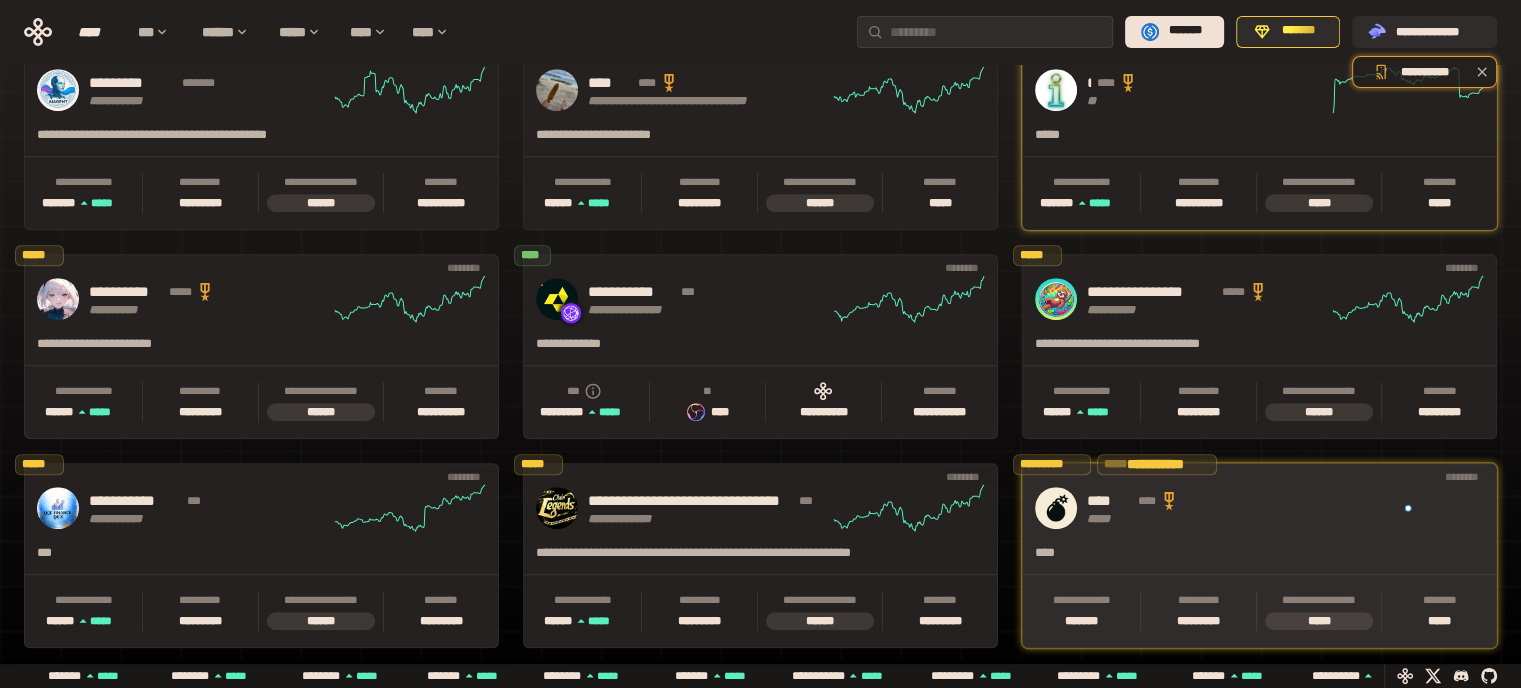 click on "**** ****    *****" at bounding box center (1207, 508) 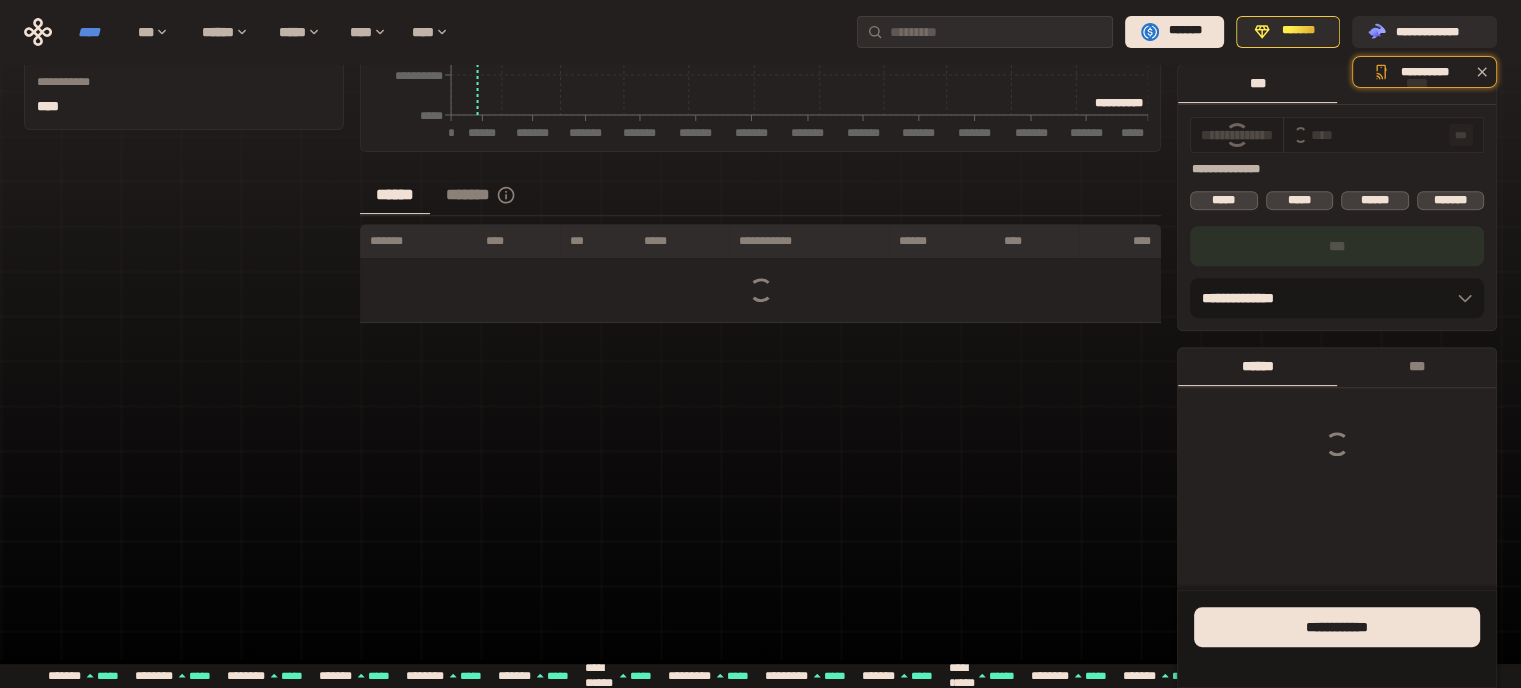 click on "****" at bounding box center [98, 32] 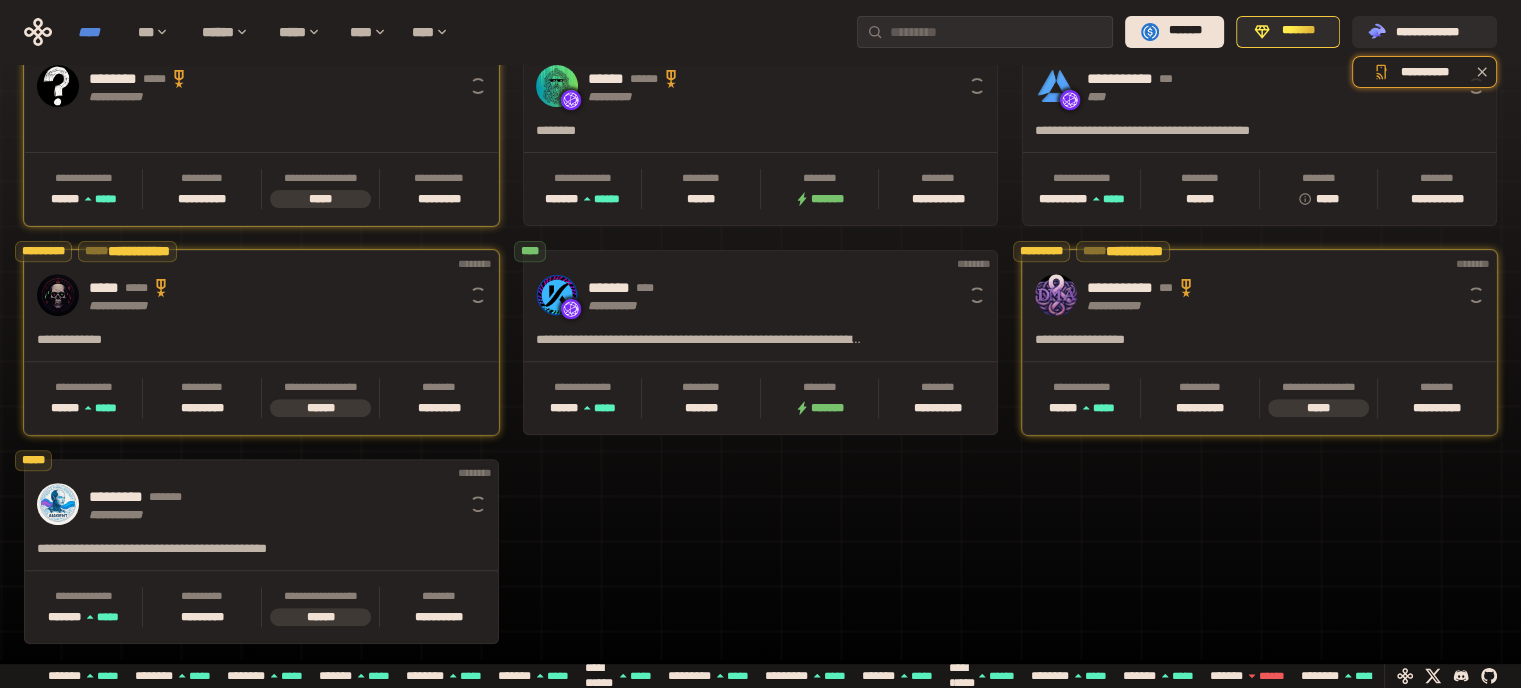 scroll, scrollTop: 0, scrollLeft: 0, axis: both 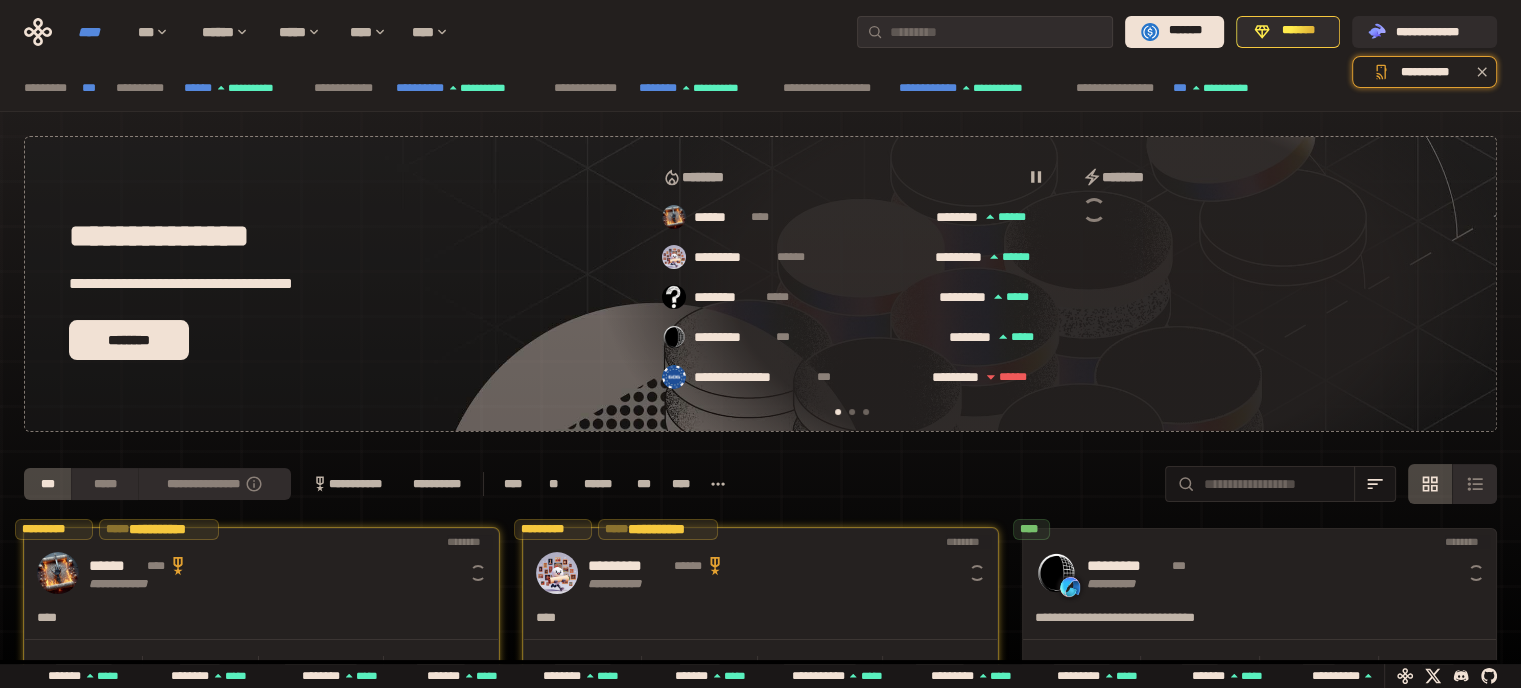 click on "****" at bounding box center (98, 32) 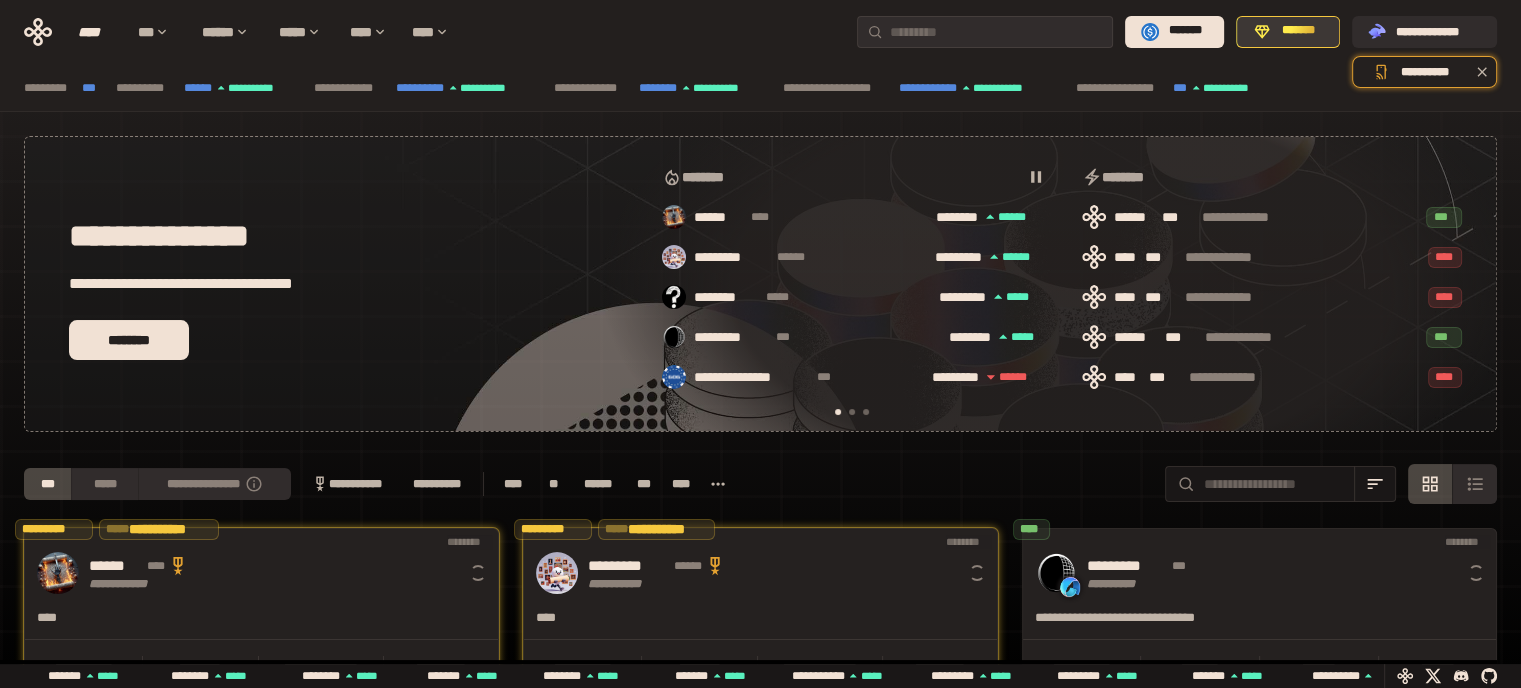 click on "*******" at bounding box center (1288, 32) 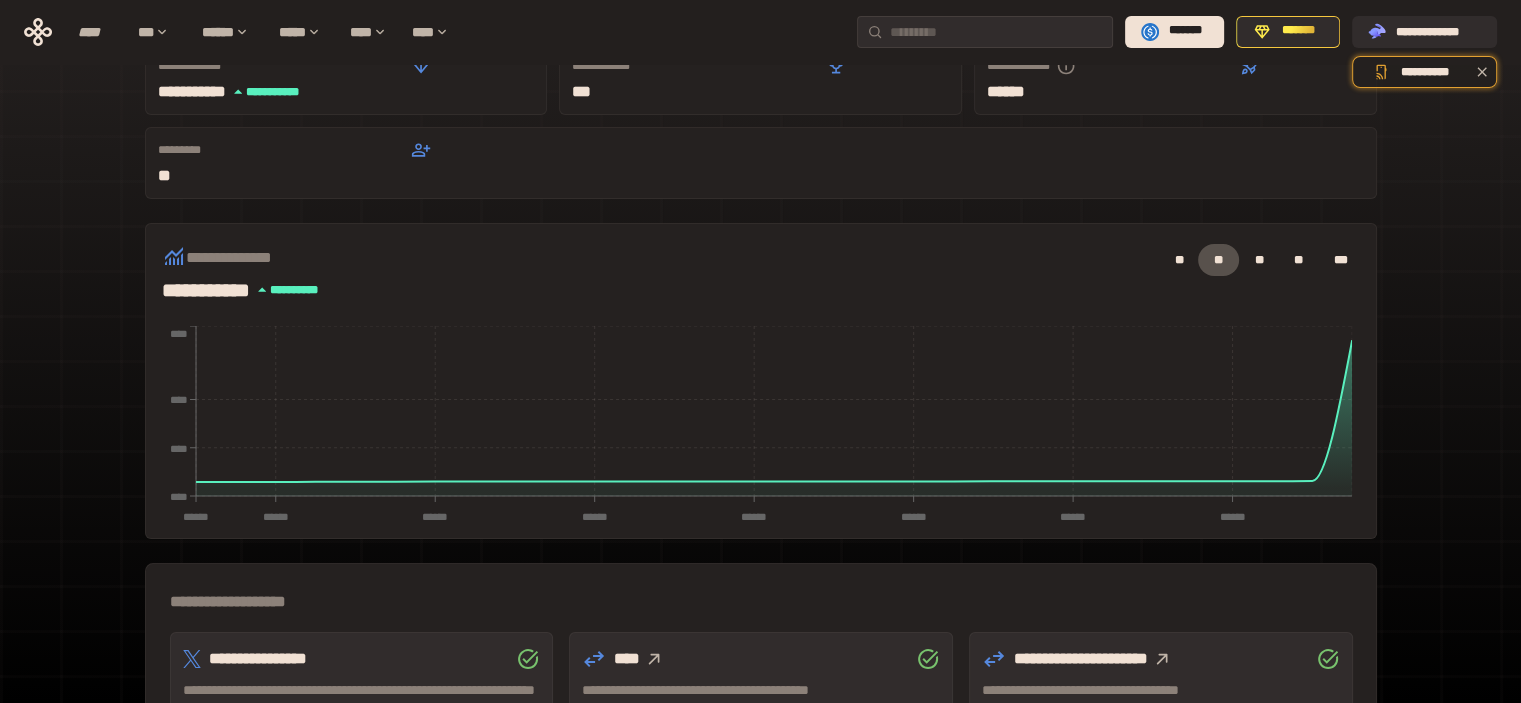 scroll, scrollTop: 0, scrollLeft: 0, axis: both 